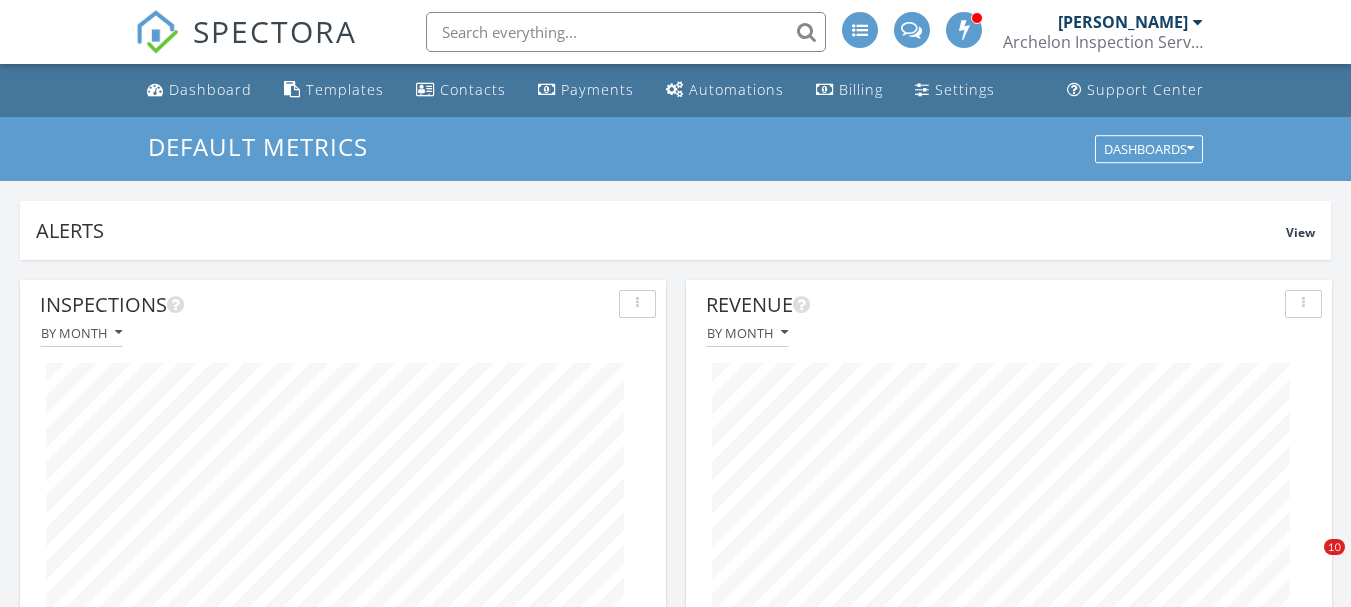 scroll, scrollTop: 0, scrollLeft: 0, axis: both 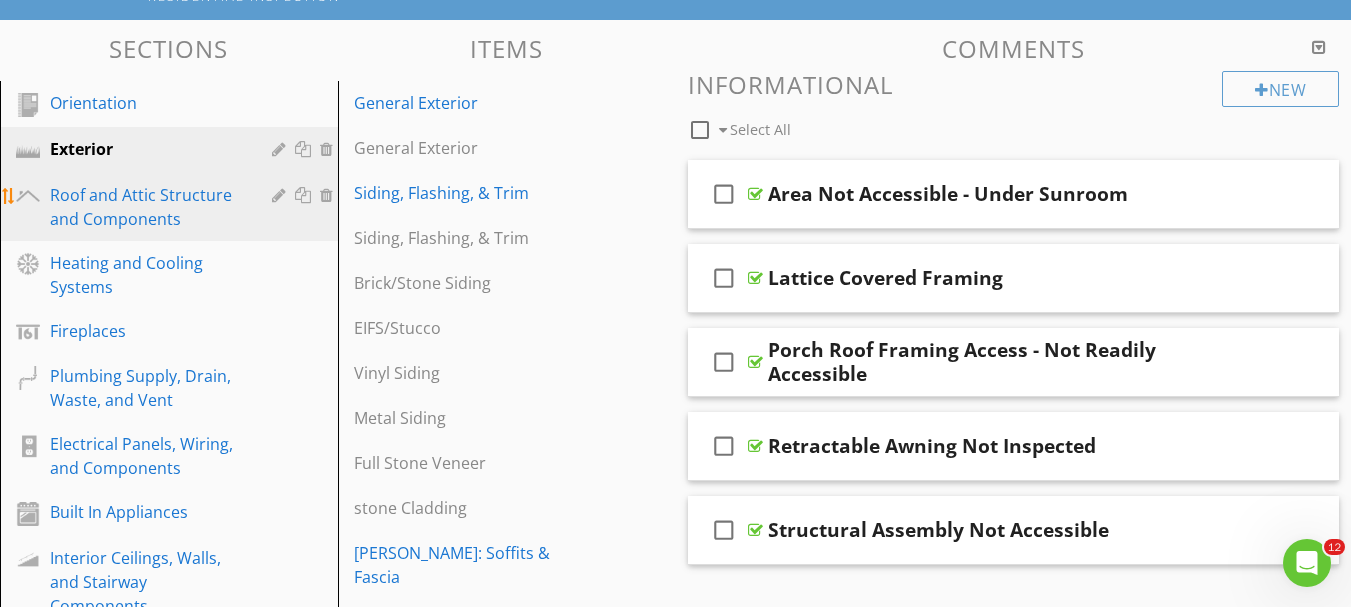 click on "Roof and Attic Structure and Components" at bounding box center (146, 207) 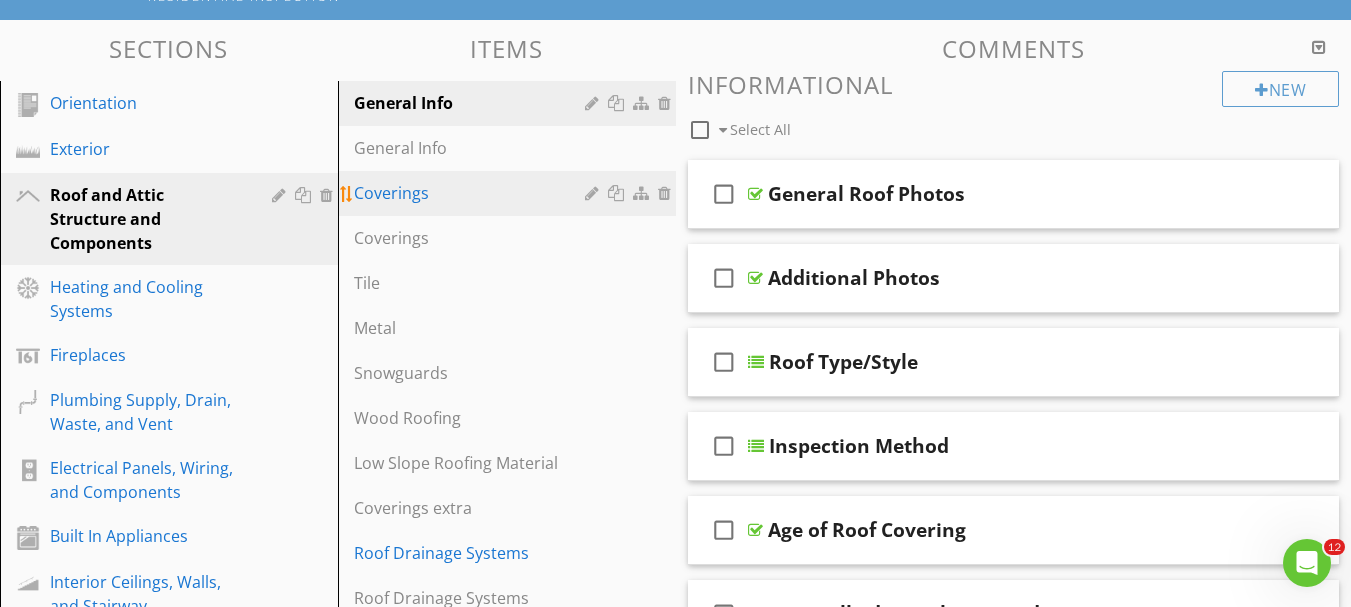 click on "Coverings" at bounding box center [472, 193] 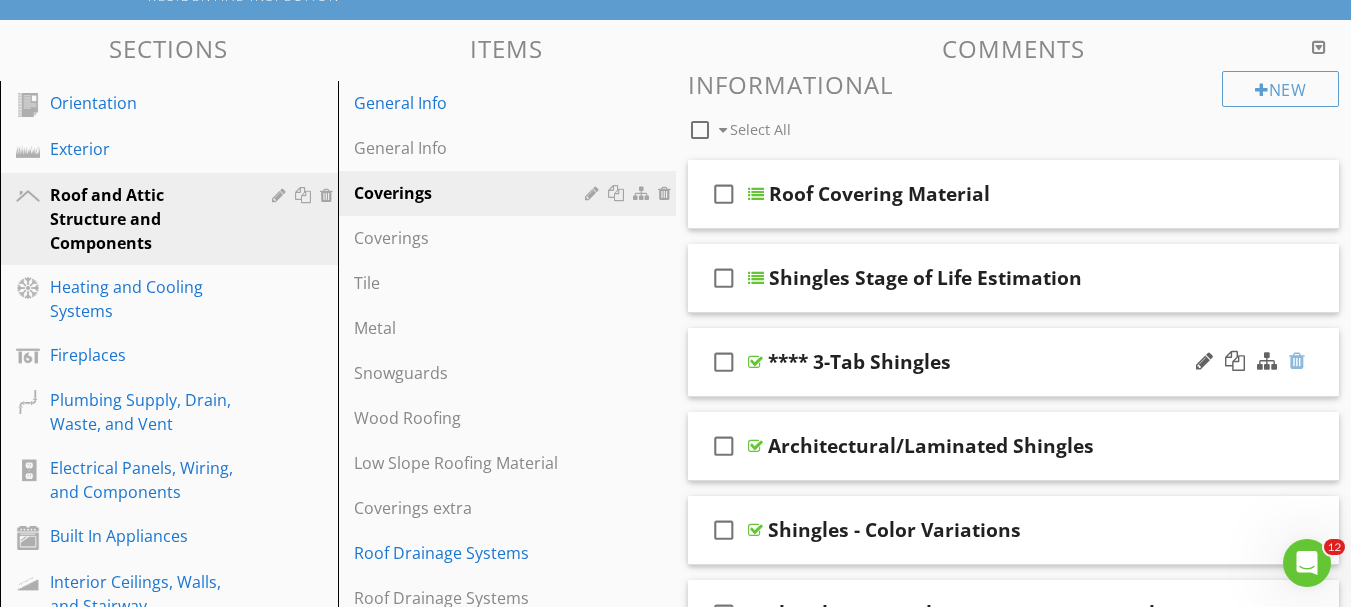 click at bounding box center (1297, 361) 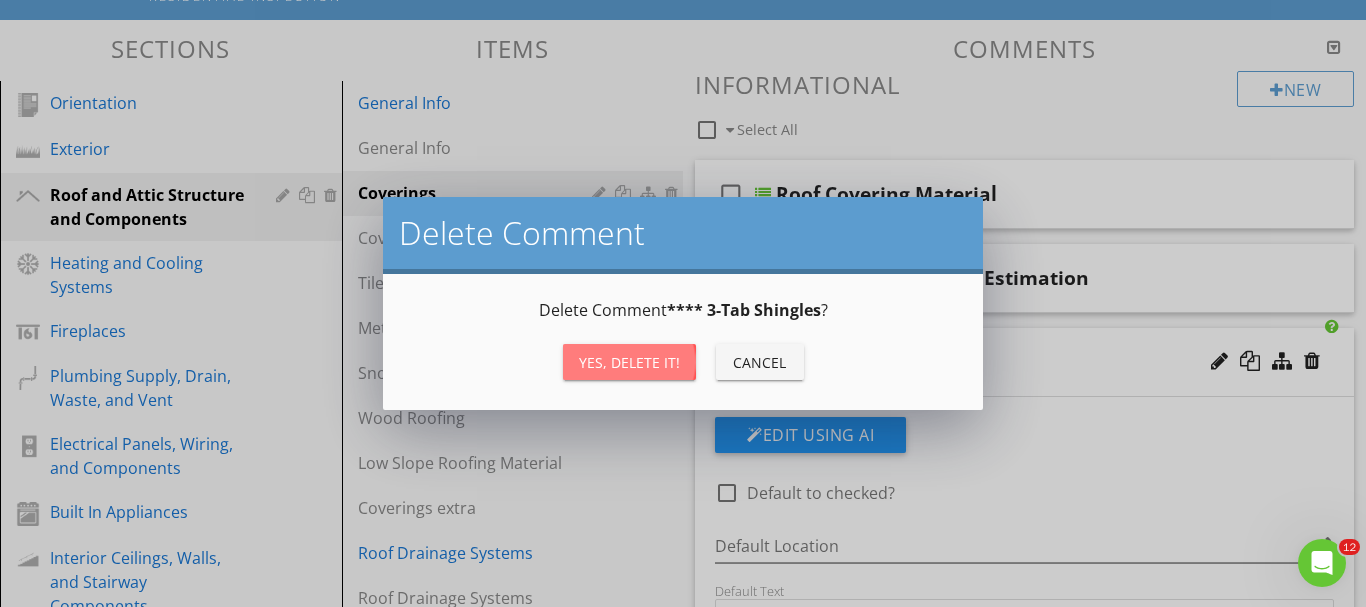 click on "Yes, Delete it!" at bounding box center (629, 362) 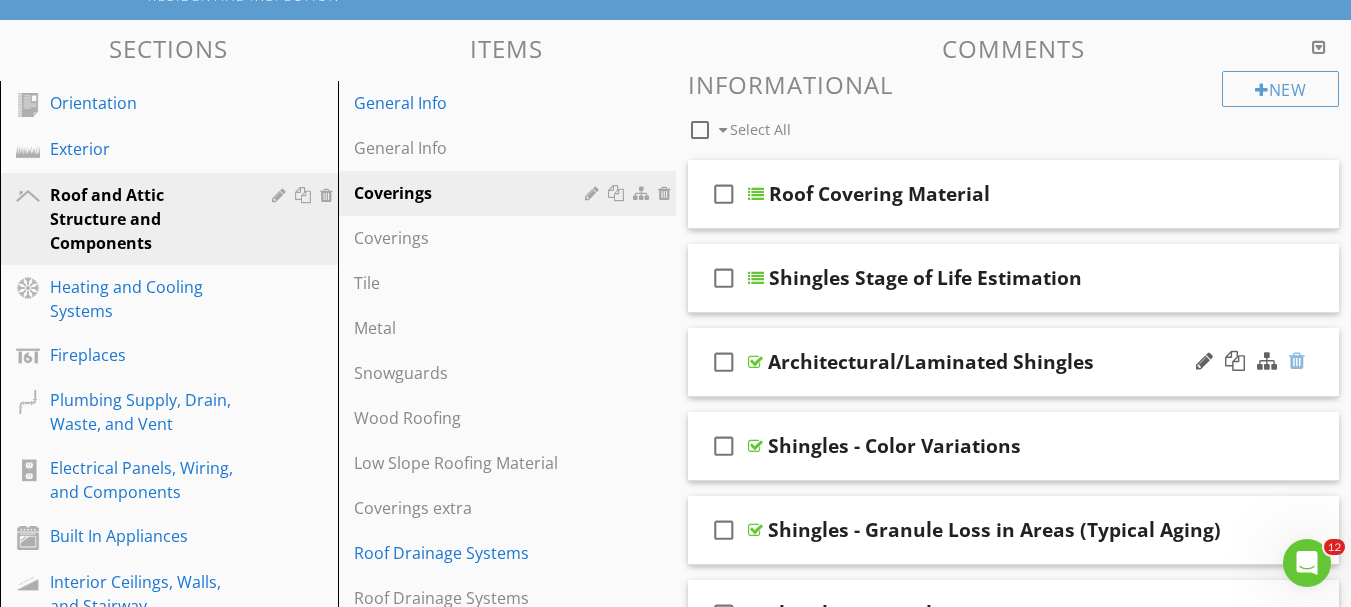 click at bounding box center [1297, 361] 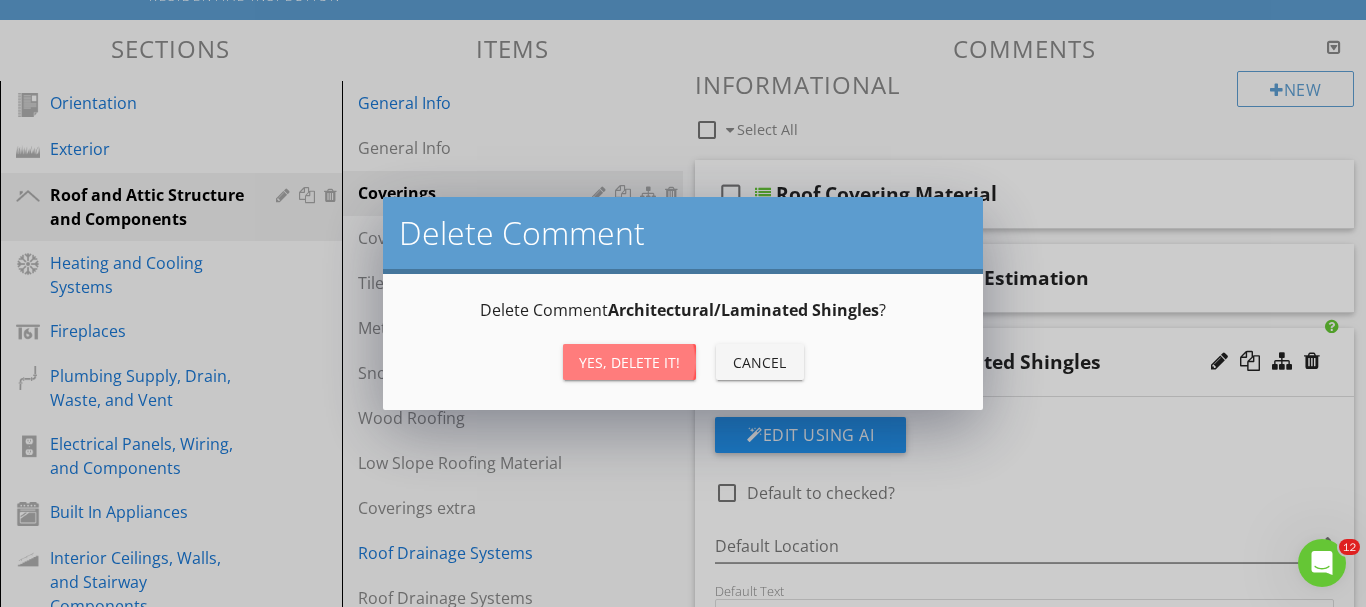 click on "Yes, Delete it!" at bounding box center (629, 362) 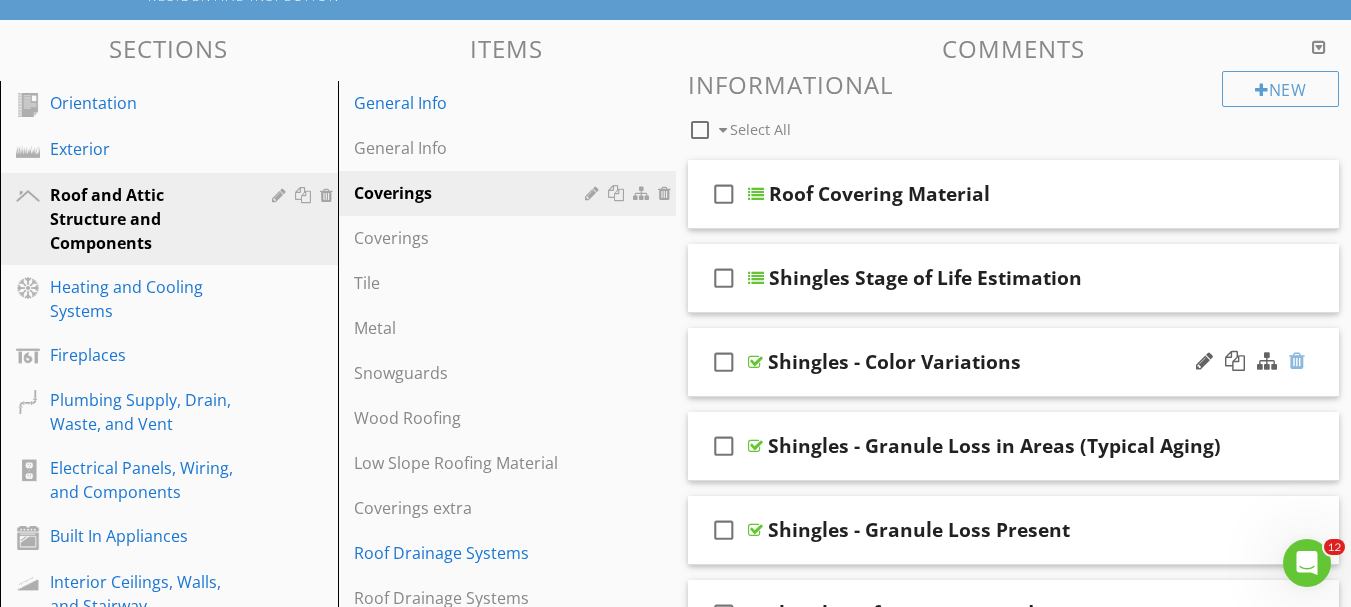 click at bounding box center (1297, 361) 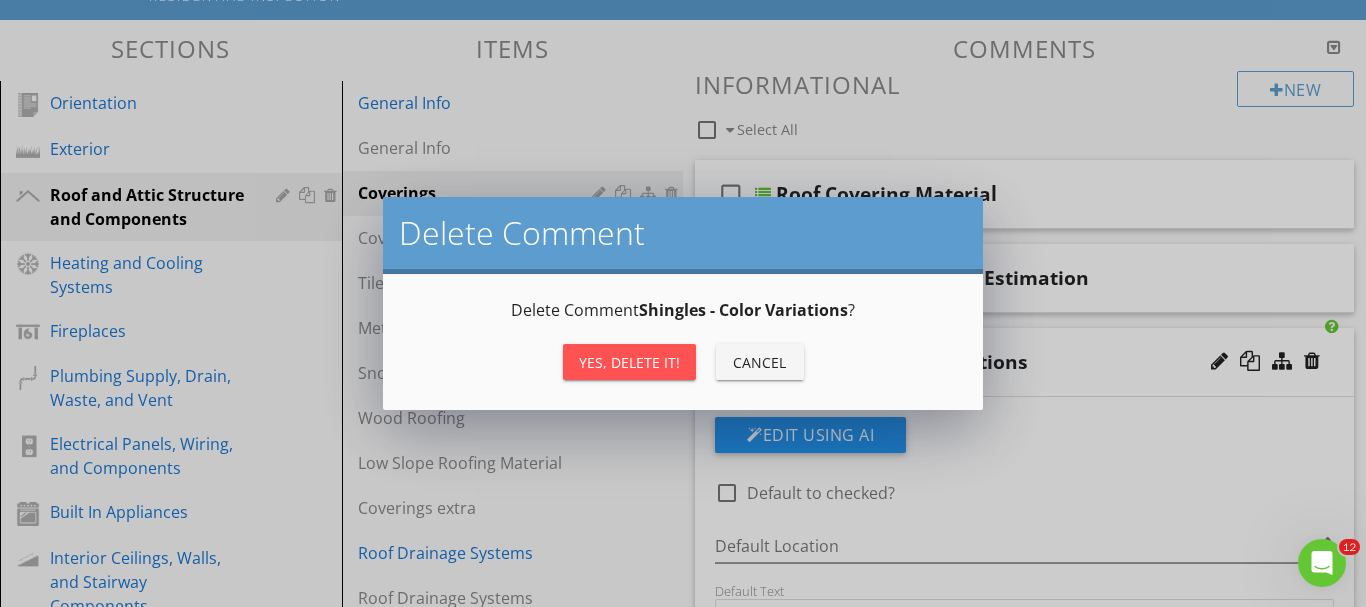 click on "Yes, Delete it!" at bounding box center [629, 362] 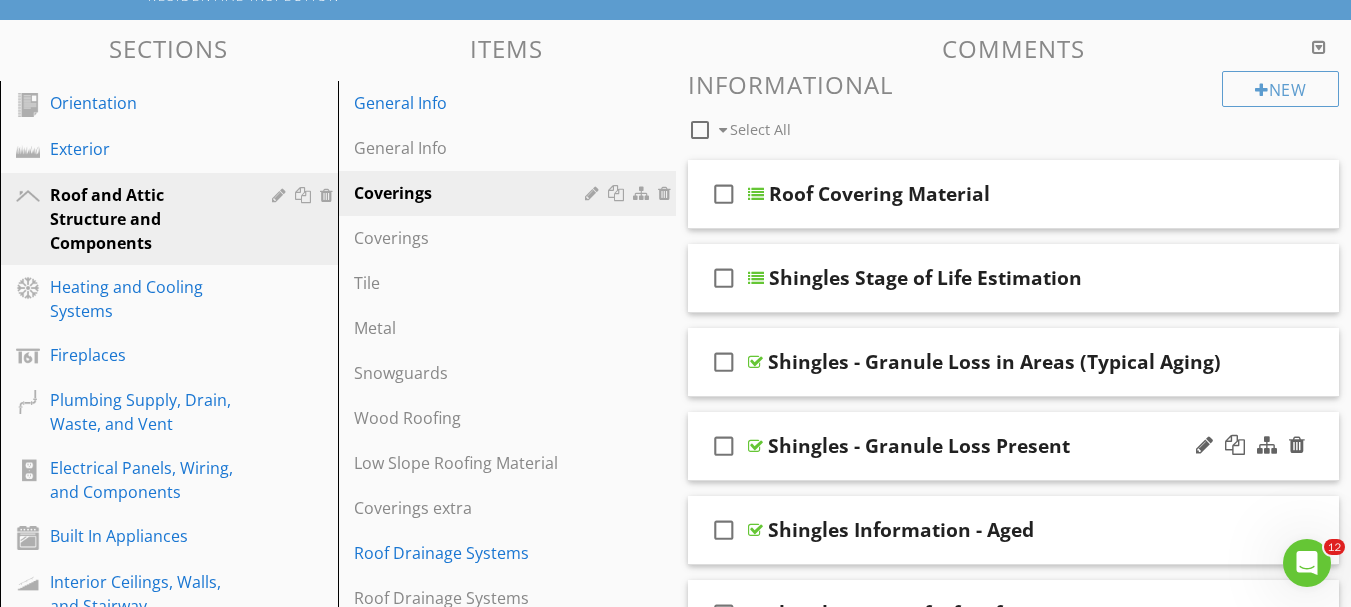 click on "check_box_outline_blank" at bounding box center (724, 446) 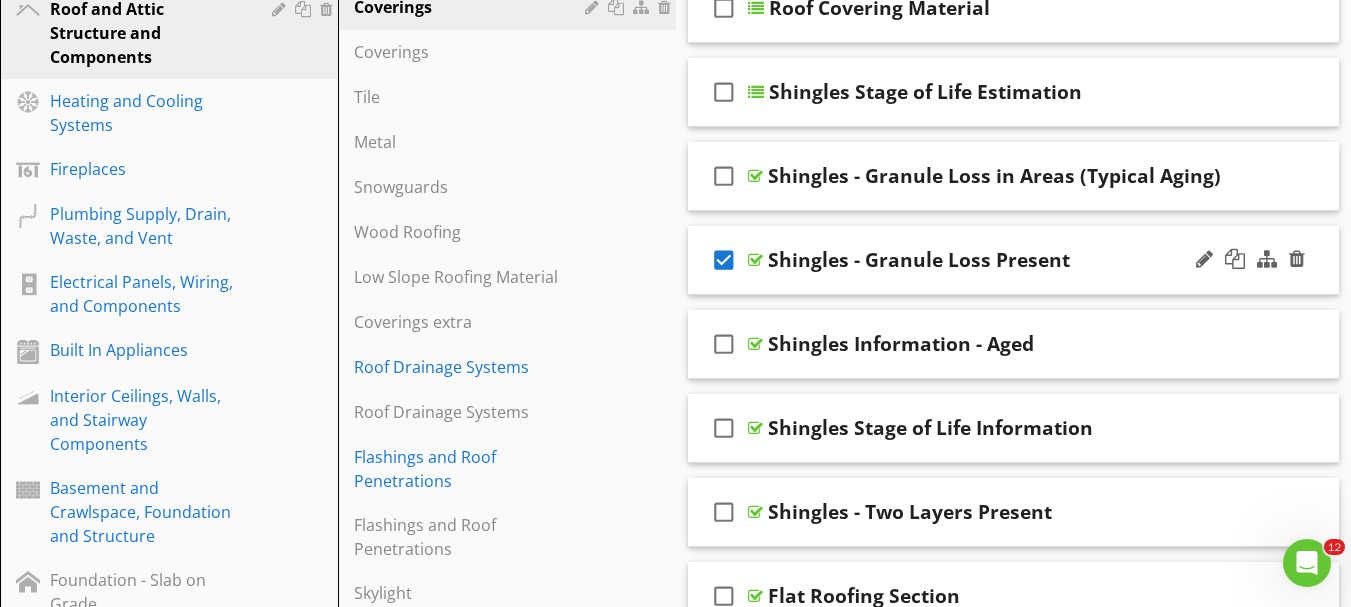 scroll, scrollTop: 380, scrollLeft: 0, axis: vertical 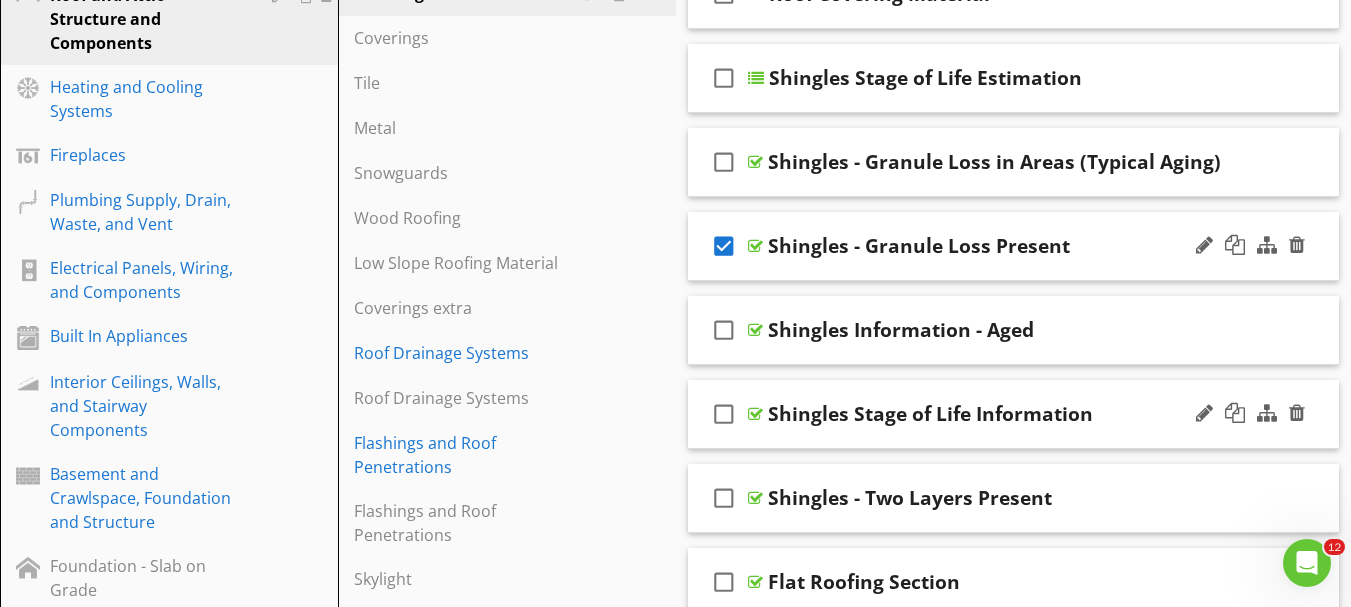 click on "check_box_outline_blank" at bounding box center [724, 414] 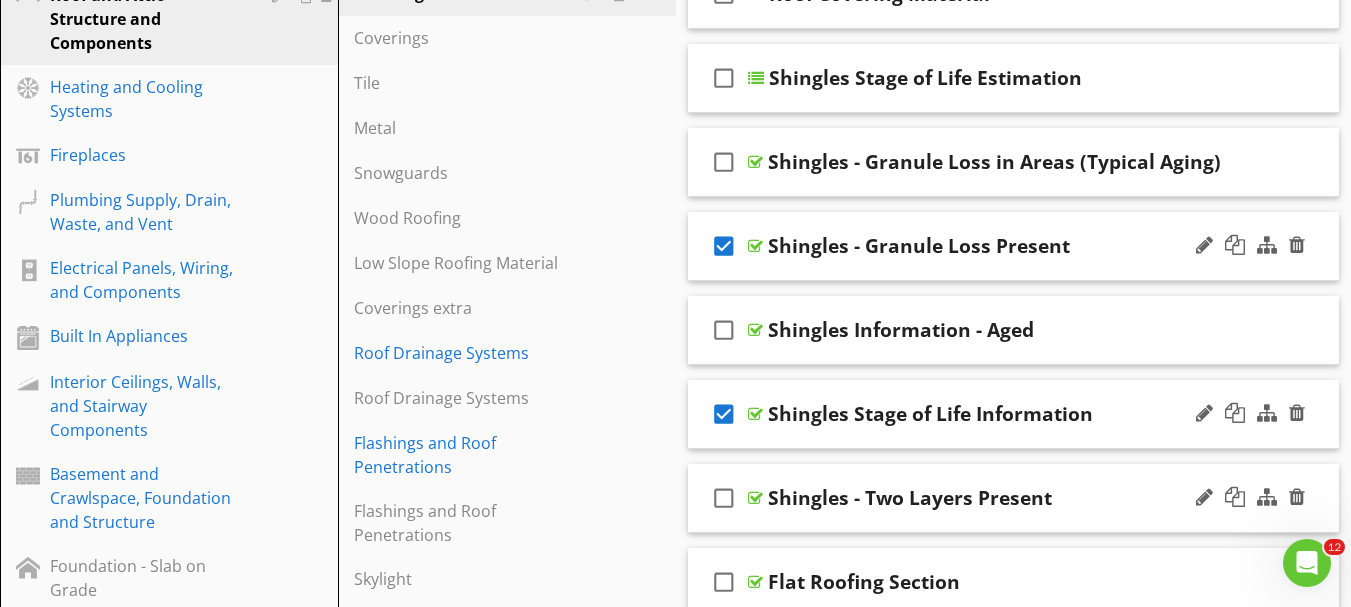 click on "check_box_outline_blank" at bounding box center (724, 498) 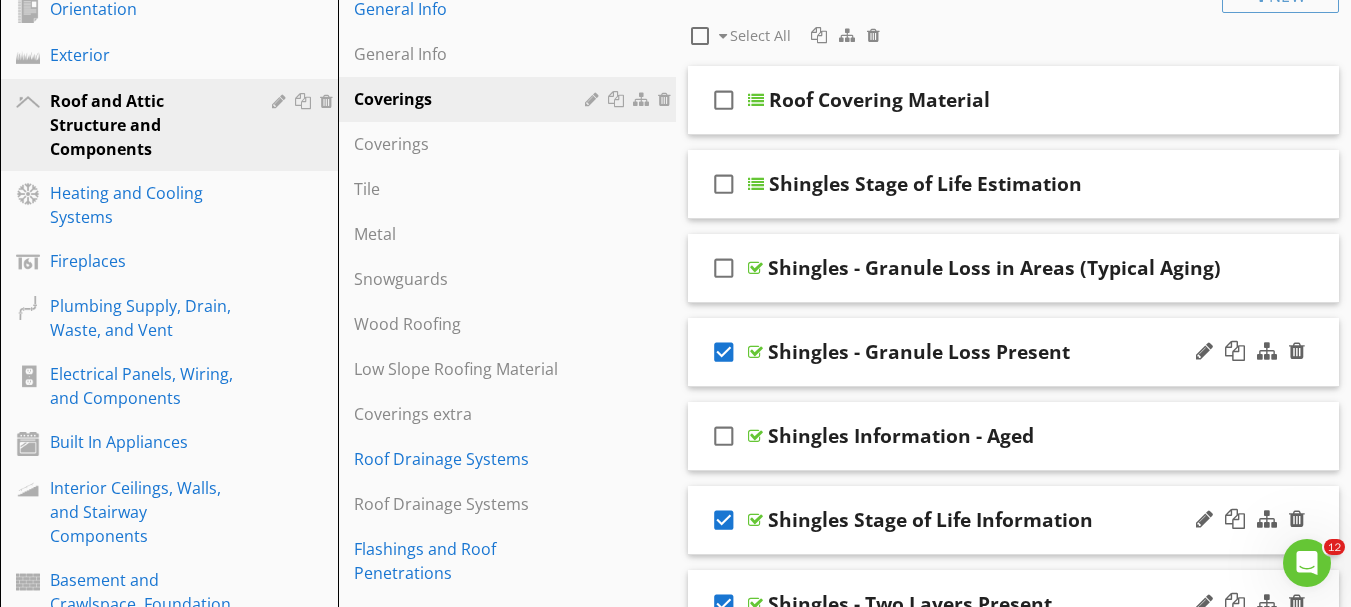 scroll, scrollTop: 80, scrollLeft: 0, axis: vertical 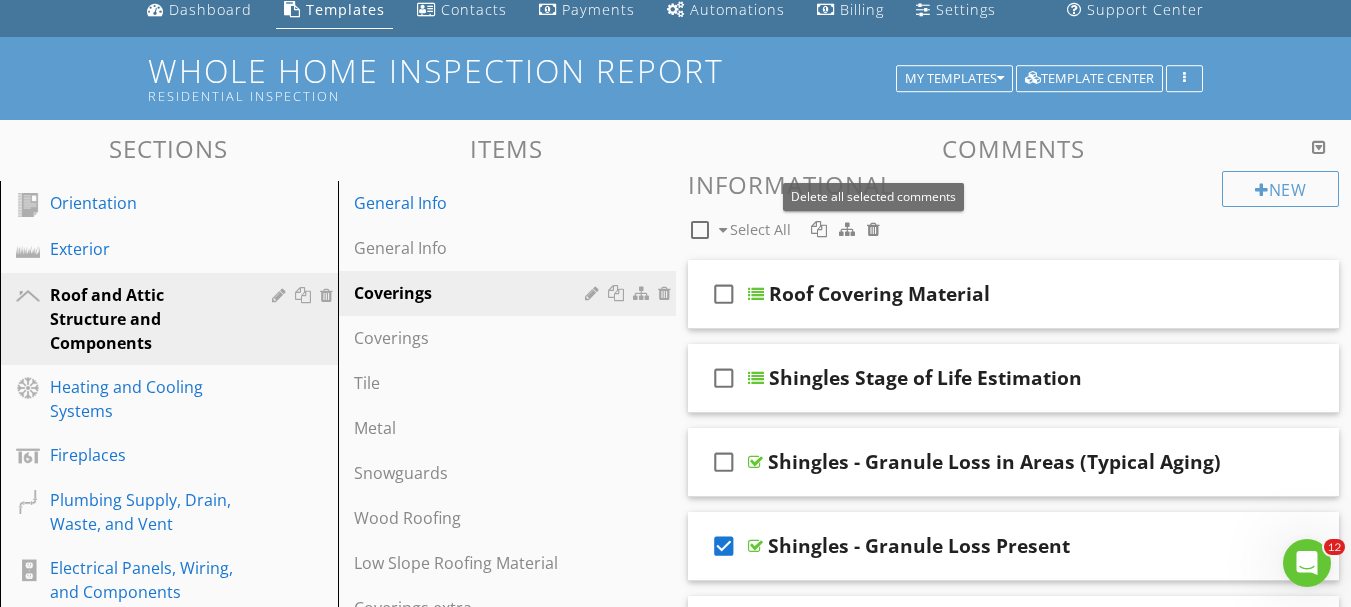 click at bounding box center [873, 229] 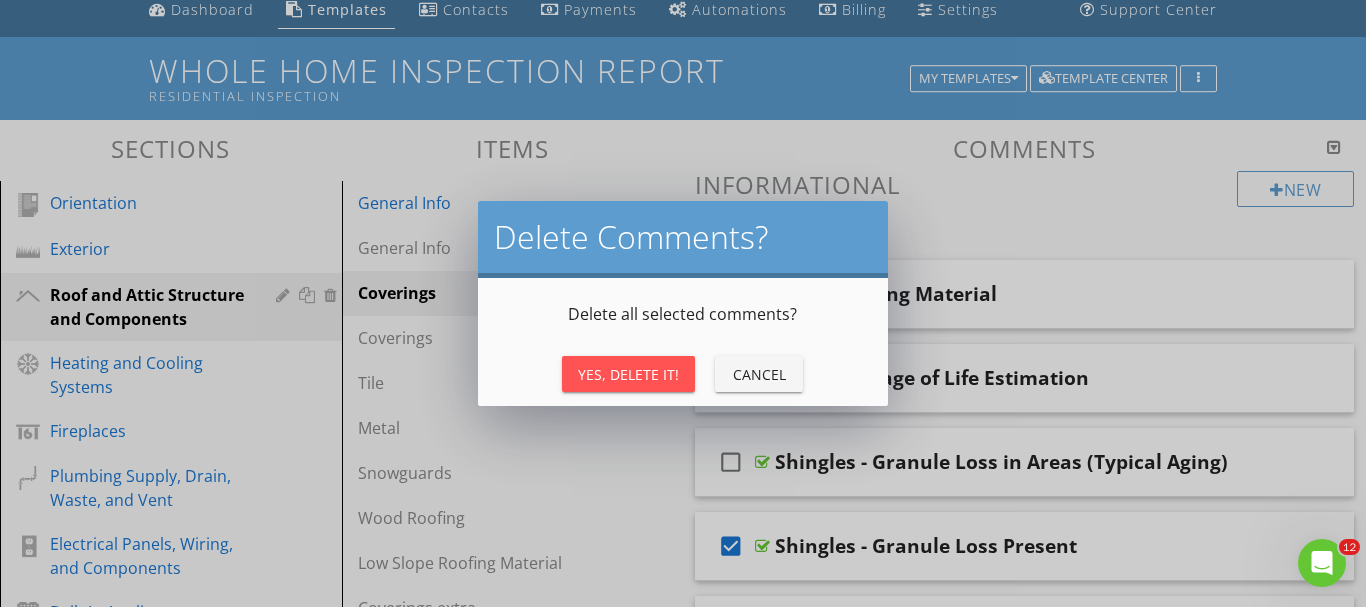 click on "Yes, Delete It!" at bounding box center (628, 374) 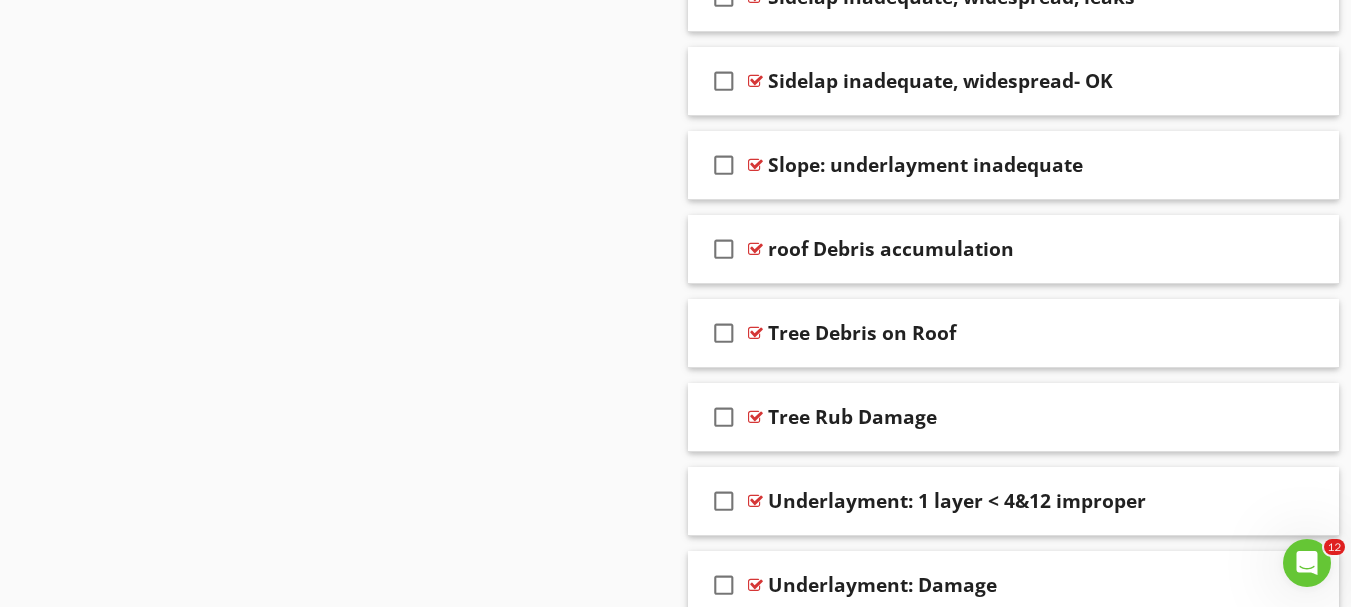 scroll, scrollTop: 3096, scrollLeft: 0, axis: vertical 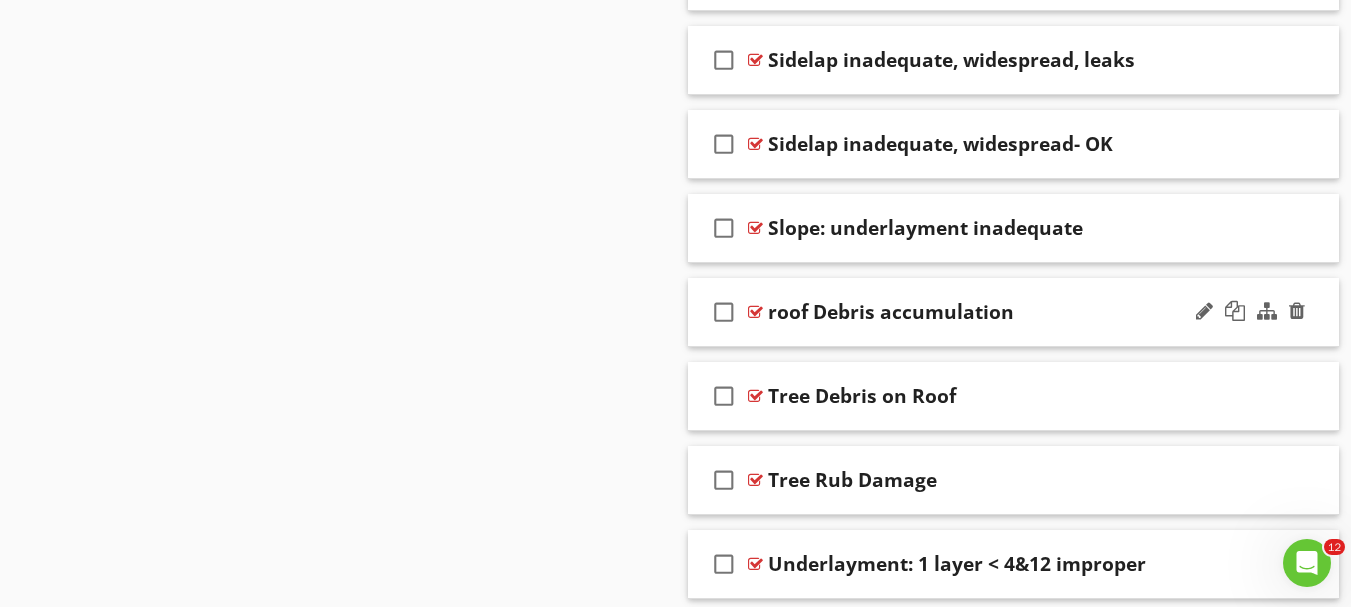 click on "check_box_outline_blank
roof Debris accumulation" at bounding box center [1014, 312] 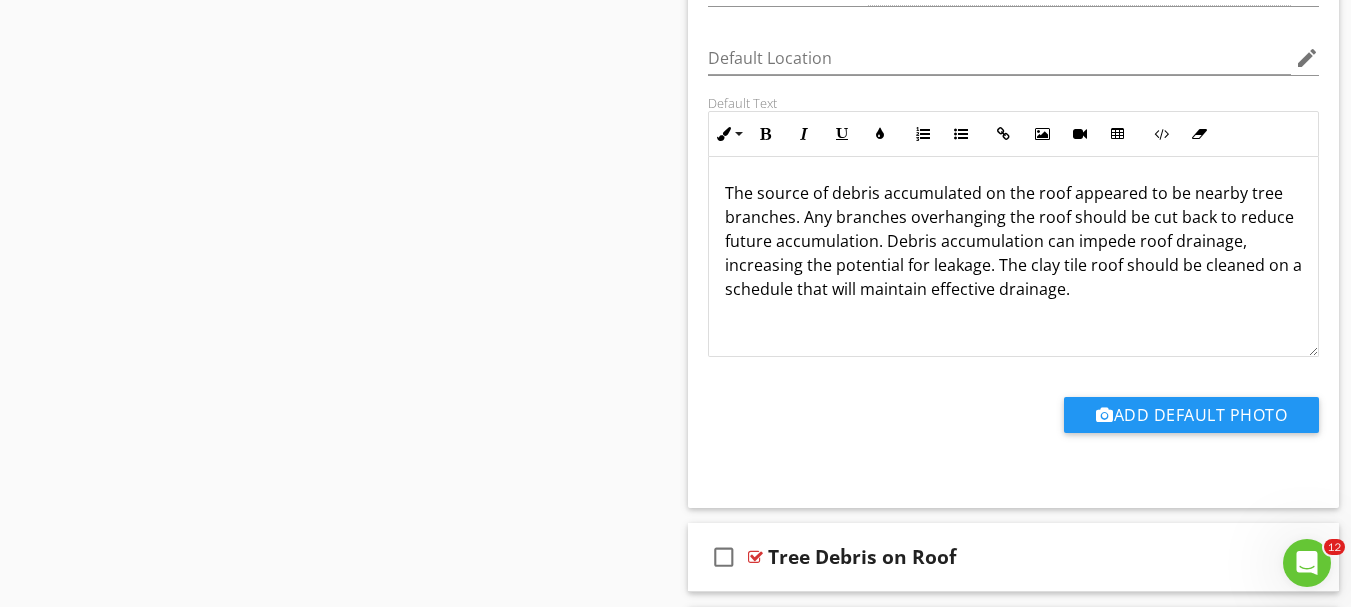 scroll, scrollTop: 3696, scrollLeft: 0, axis: vertical 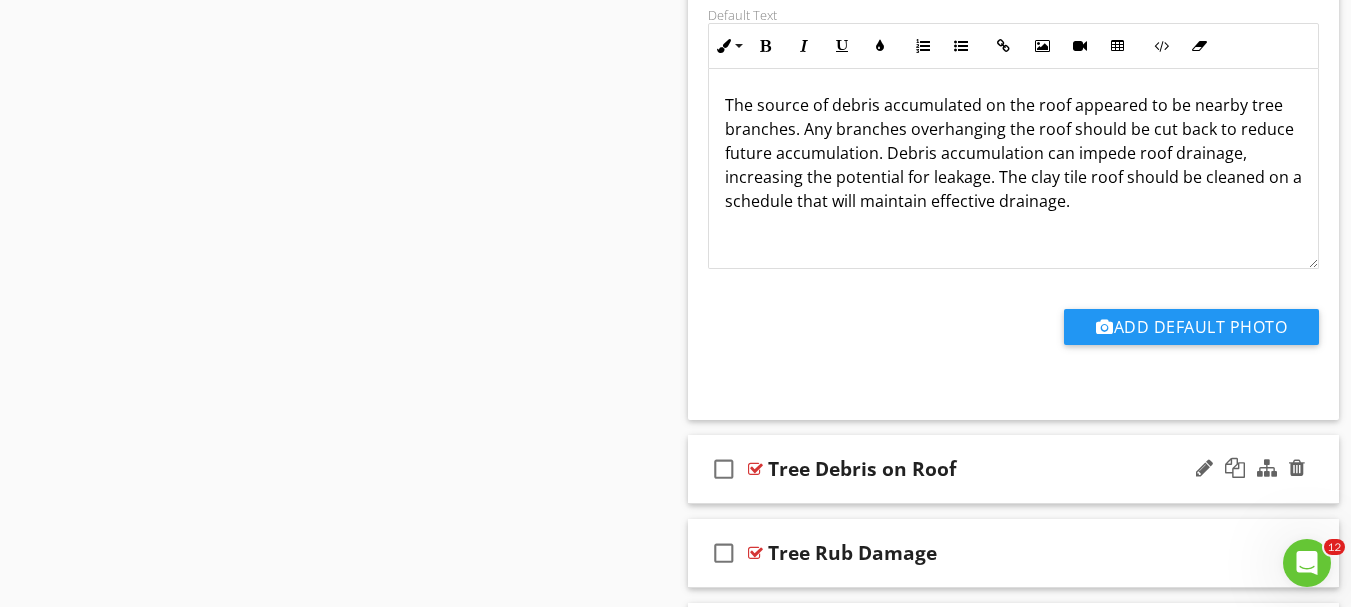 click on "check_box_outline_blank
Tree Debris on Roof" at bounding box center (1014, 469) 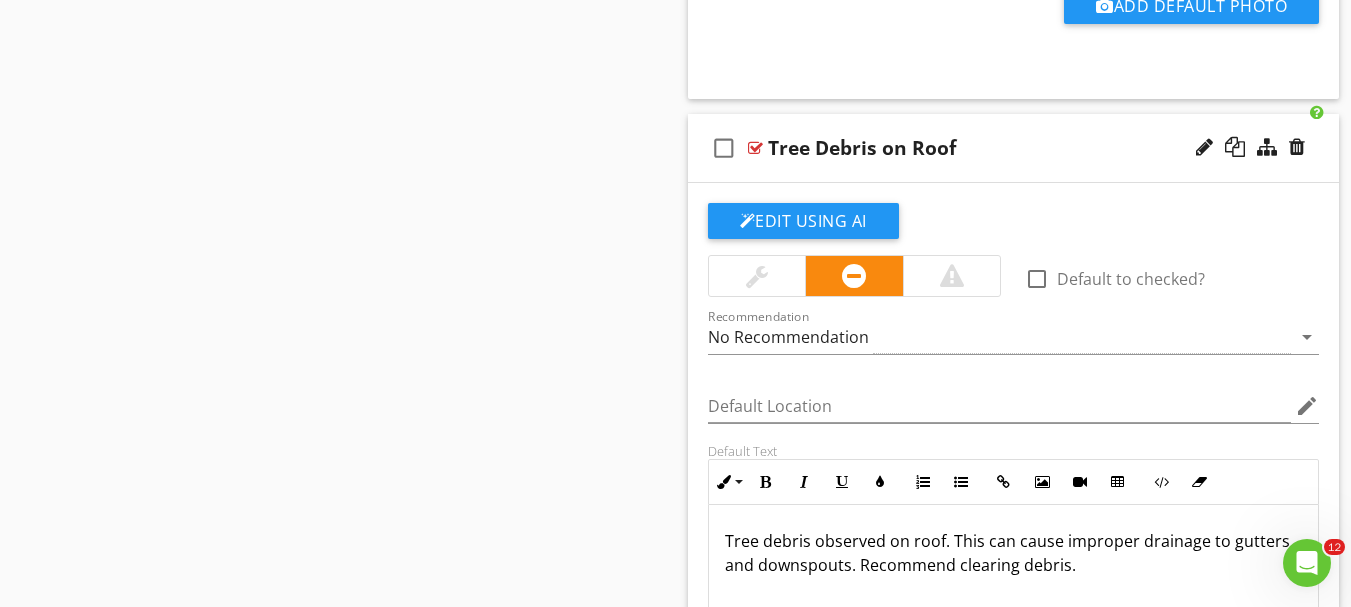scroll, scrollTop: 3896, scrollLeft: 0, axis: vertical 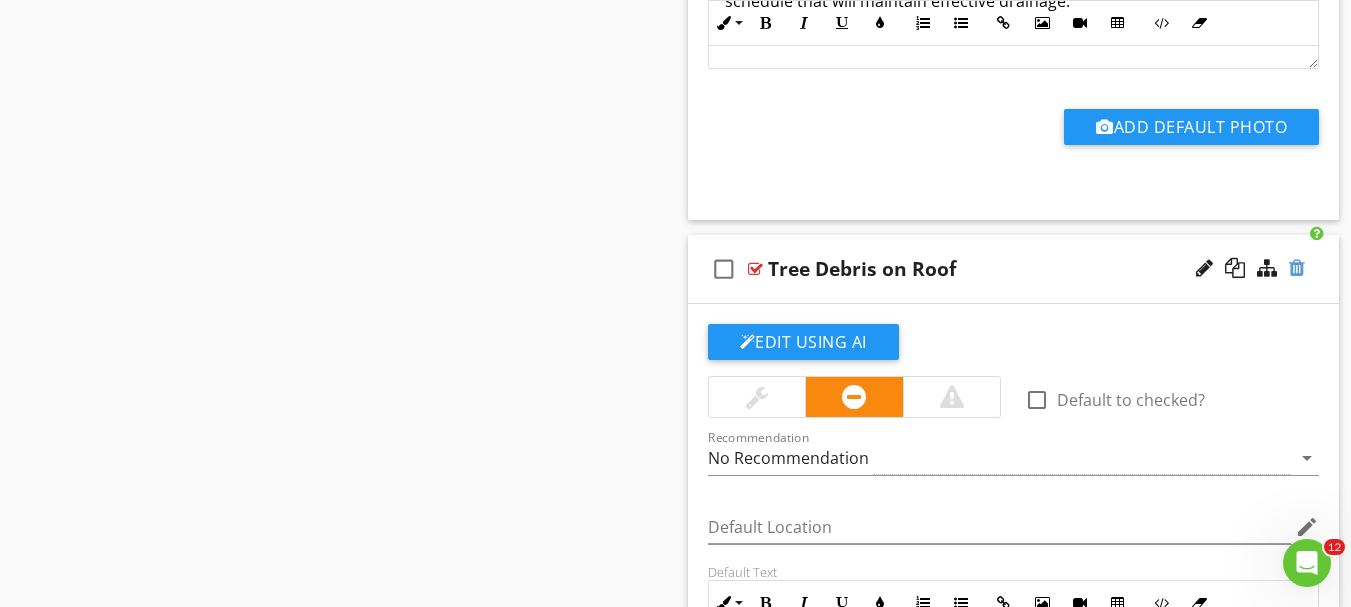 click at bounding box center (1297, 268) 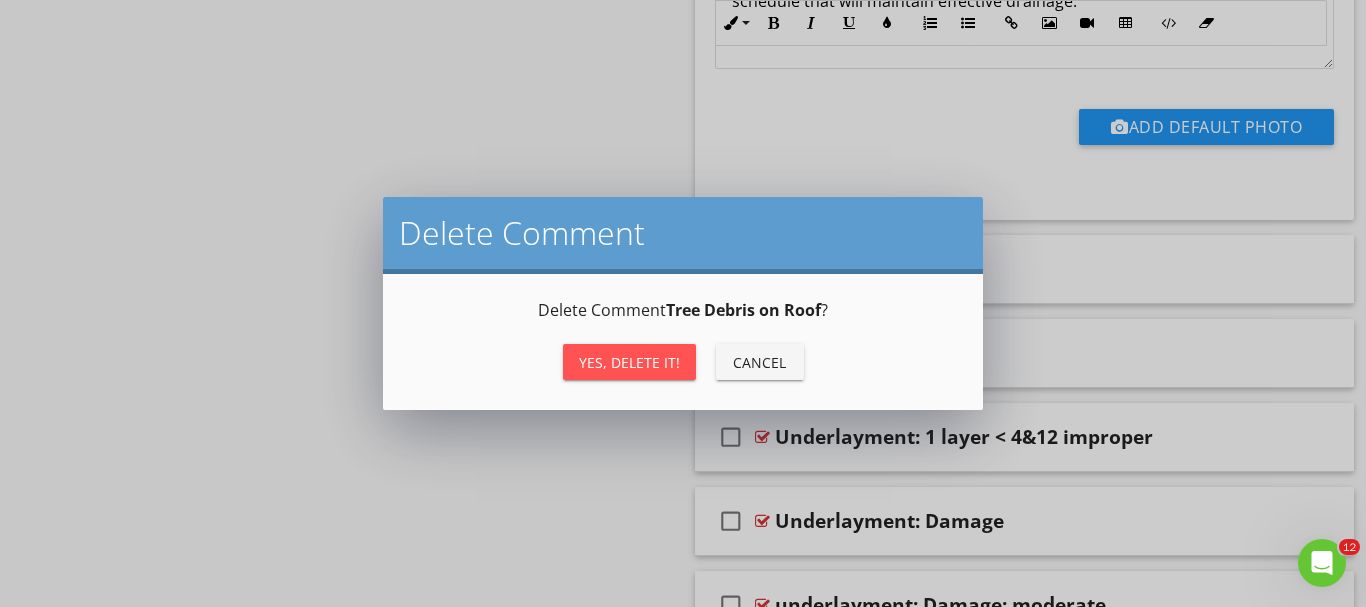 click on "Yes, Delete it!" at bounding box center (629, 362) 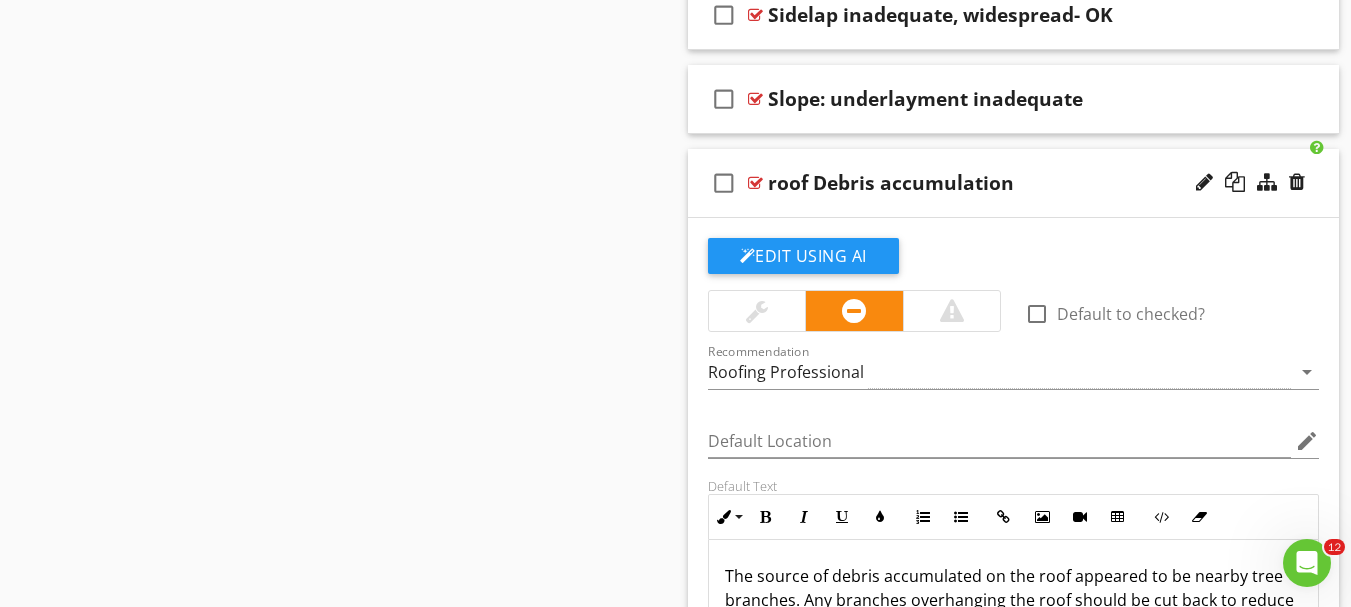 scroll, scrollTop: 3196, scrollLeft: 0, axis: vertical 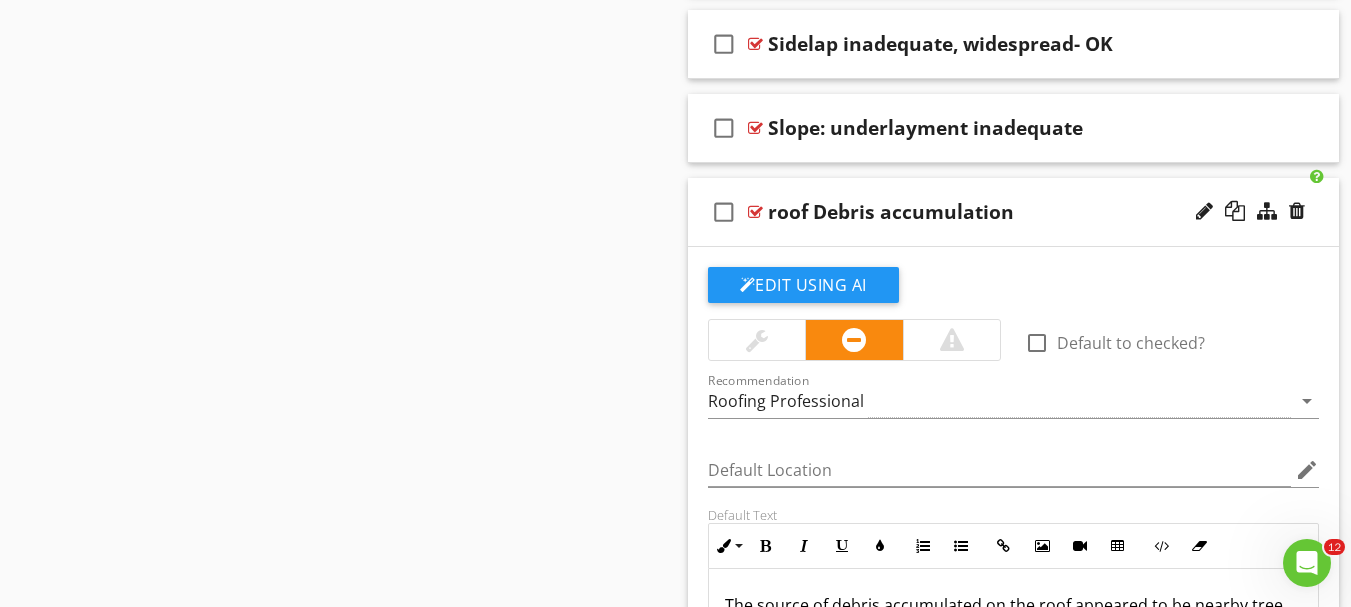 click on "check_box_outline_blank
roof Debris accumulation" at bounding box center [1014, 212] 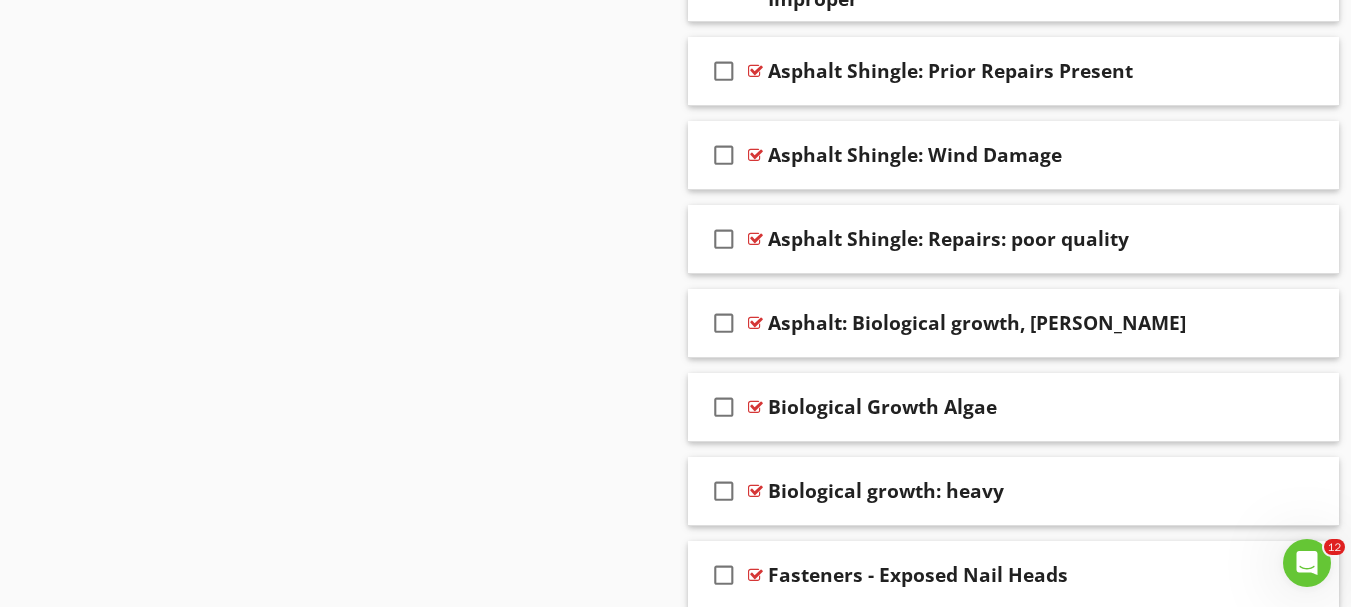 scroll, scrollTop: 1996, scrollLeft: 0, axis: vertical 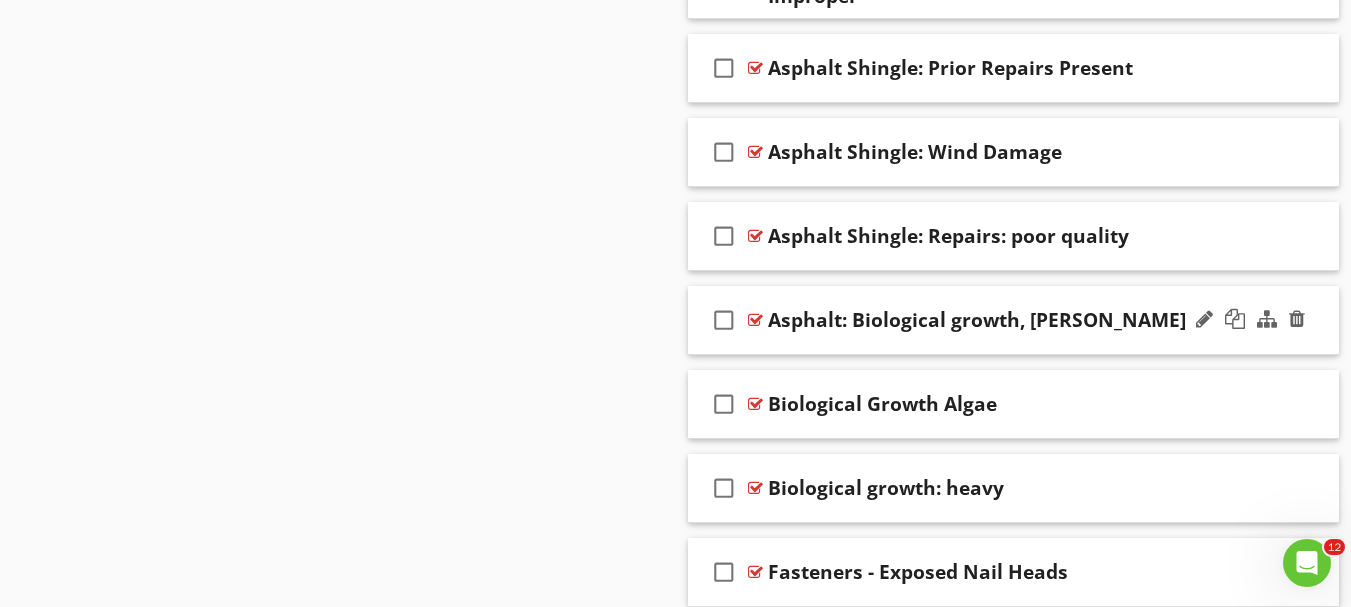 click on "check_box_outline_blank
Asphalt: Biological growth, [PERSON_NAME]" at bounding box center [1014, 320] 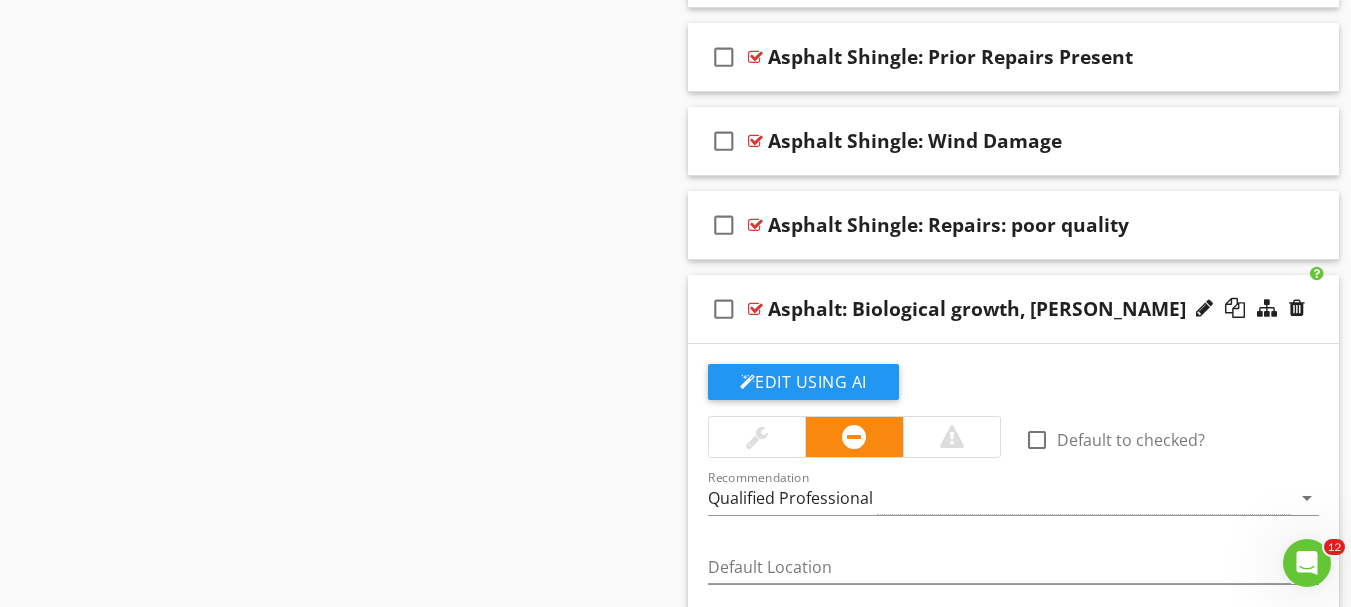 scroll, scrollTop: 1996, scrollLeft: 0, axis: vertical 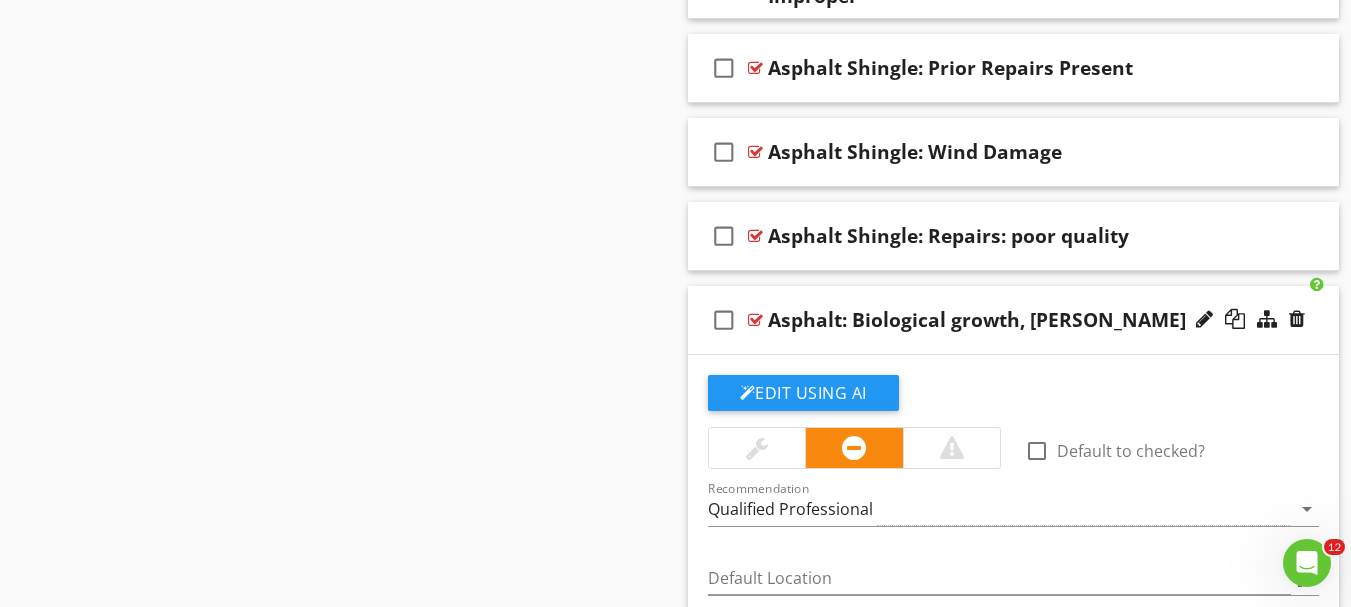 click on "check_box_outline_blank
Asphalt: Biological growth, [PERSON_NAME]" at bounding box center (1014, 320) 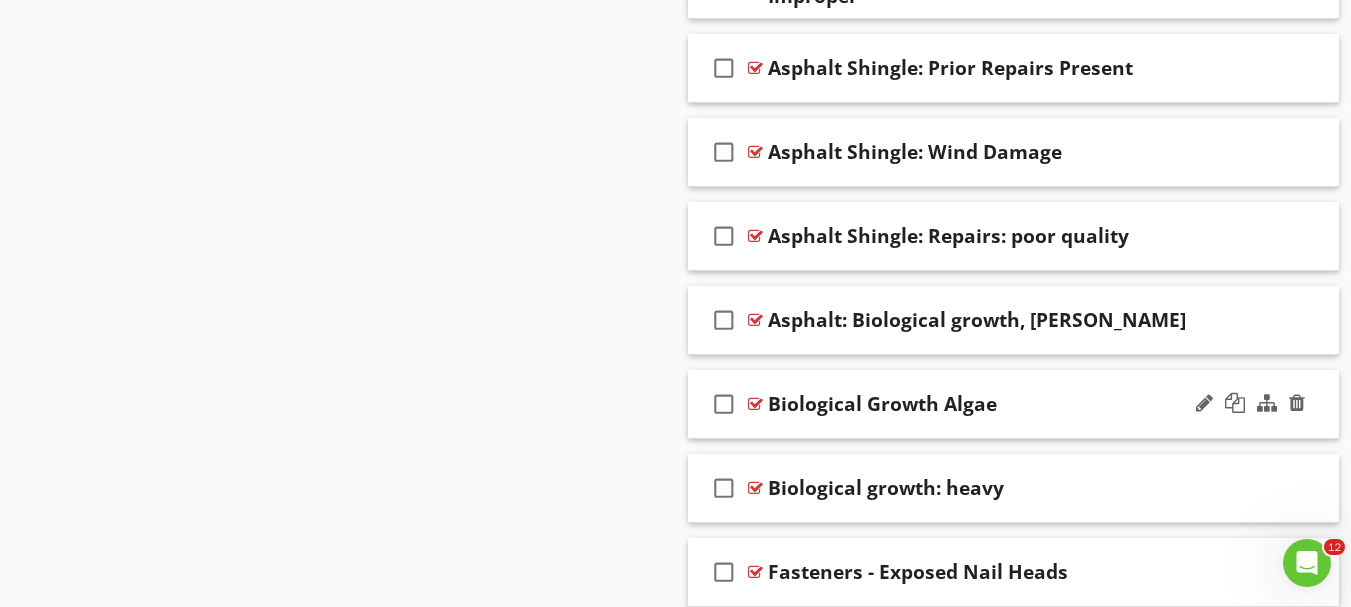 click on "check_box_outline_blank
Biological Growth Algae" at bounding box center [1014, 404] 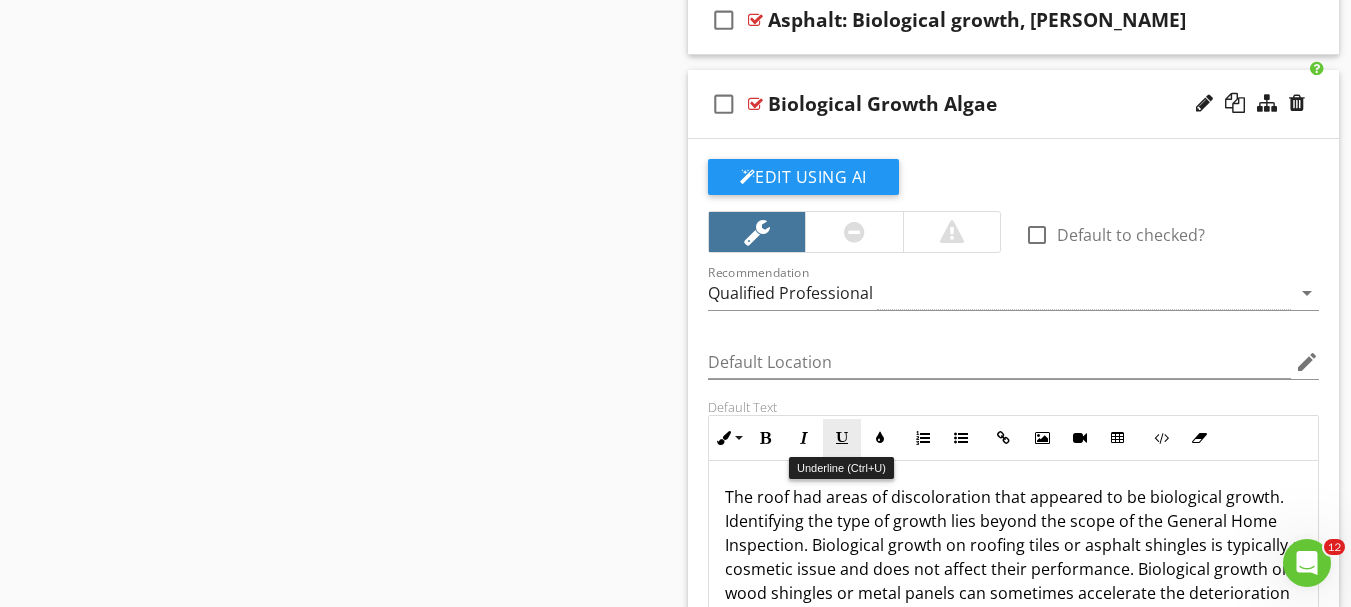 scroll, scrollTop: 2396, scrollLeft: 0, axis: vertical 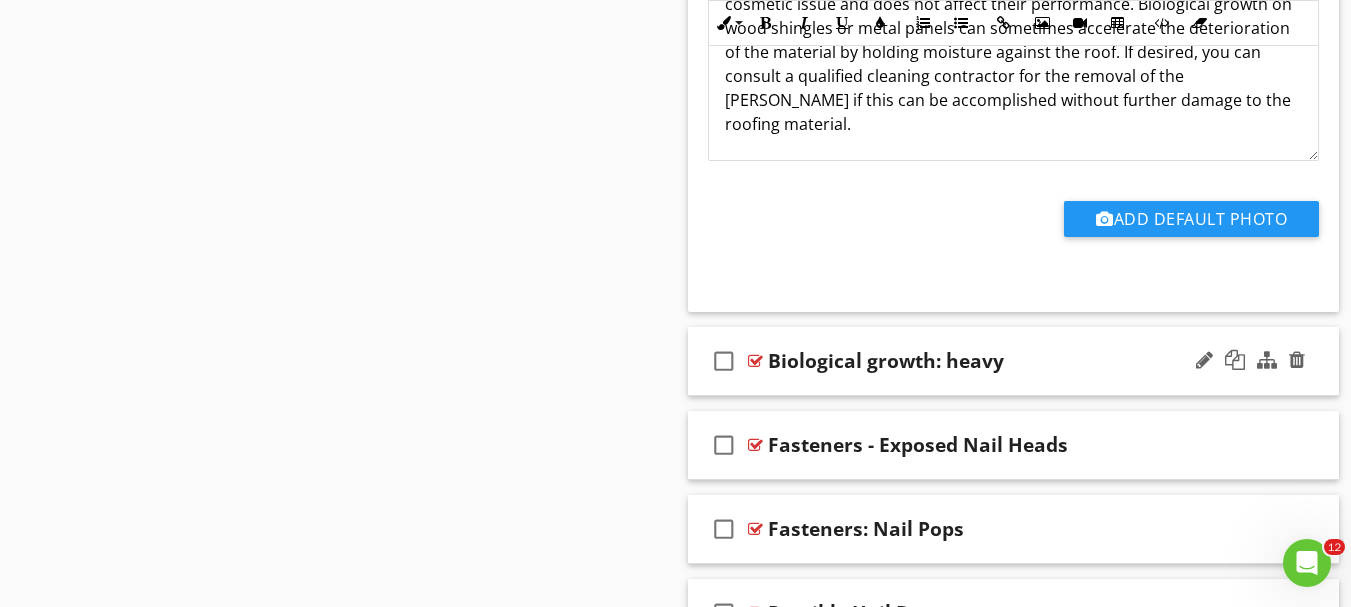click on "check_box_outline_blank
Biological growth: heavy" at bounding box center (1014, 361) 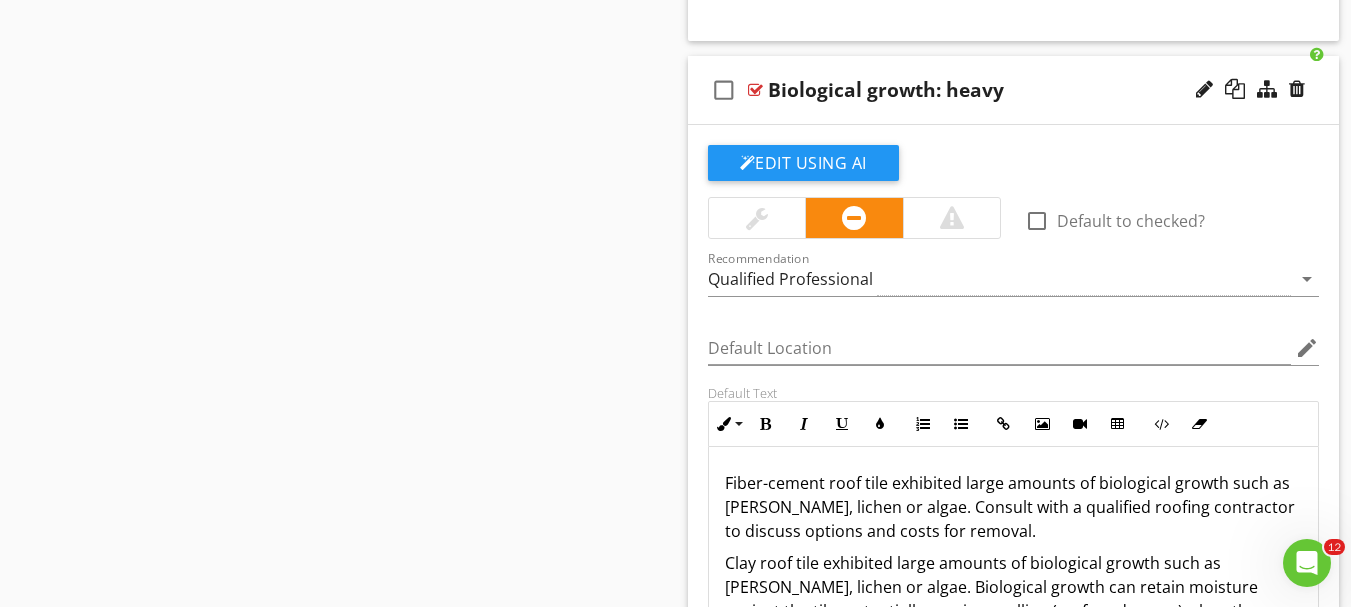 scroll, scrollTop: 3096, scrollLeft: 0, axis: vertical 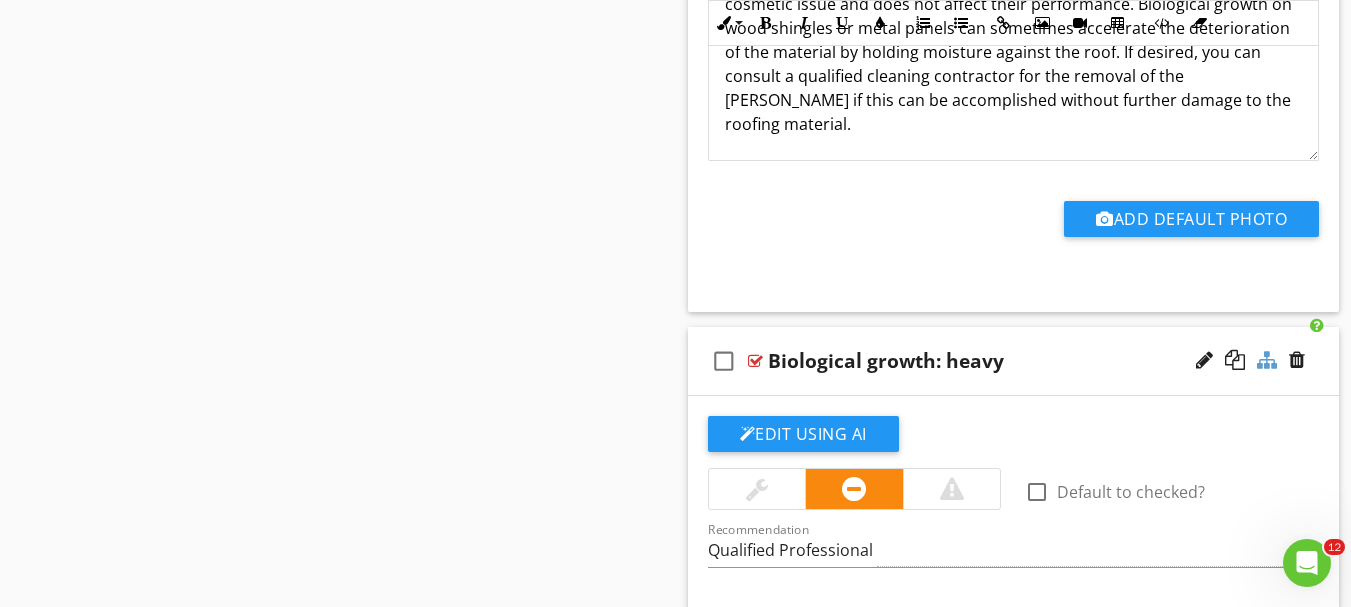 click at bounding box center [1267, 360] 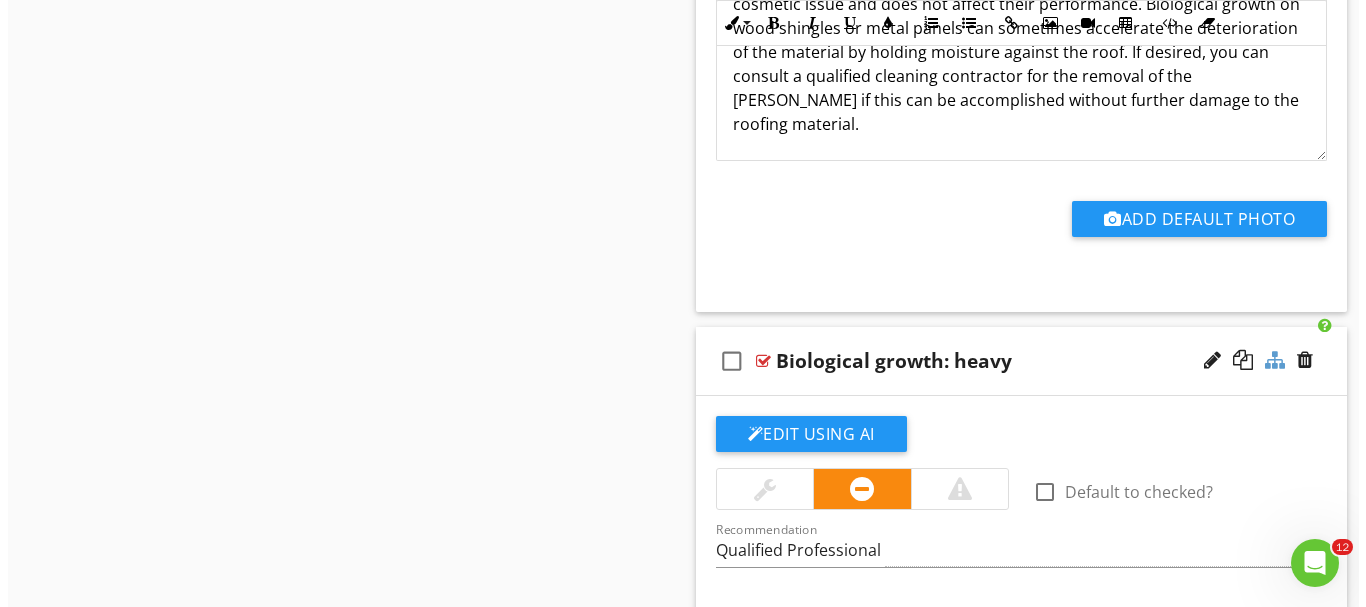 scroll, scrollTop: 41, scrollLeft: 0, axis: vertical 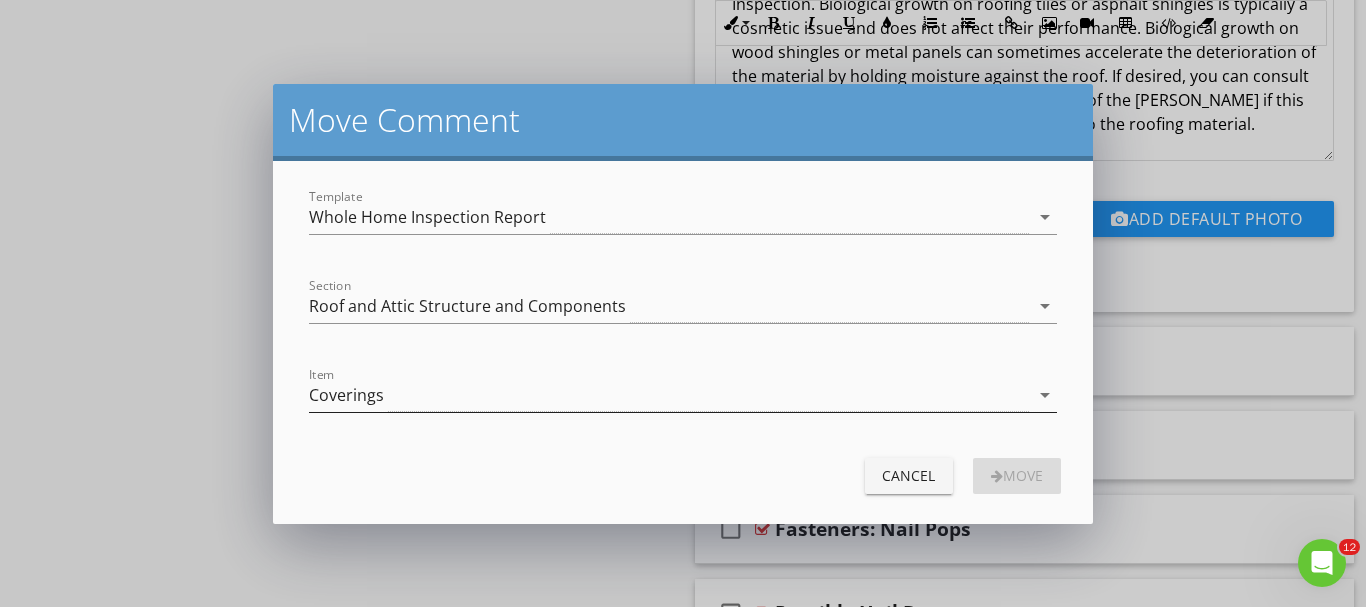 click on "Coverings" at bounding box center (669, 395) 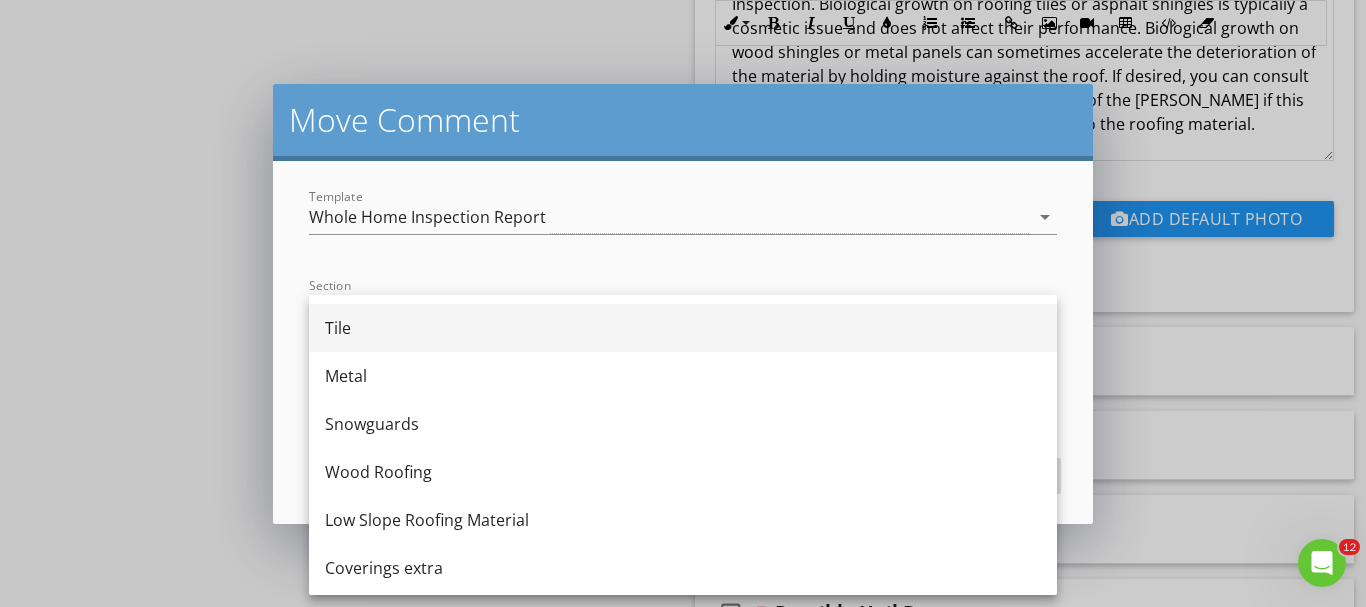 scroll, scrollTop: 200, scrollLeft: 0, axis: vertical 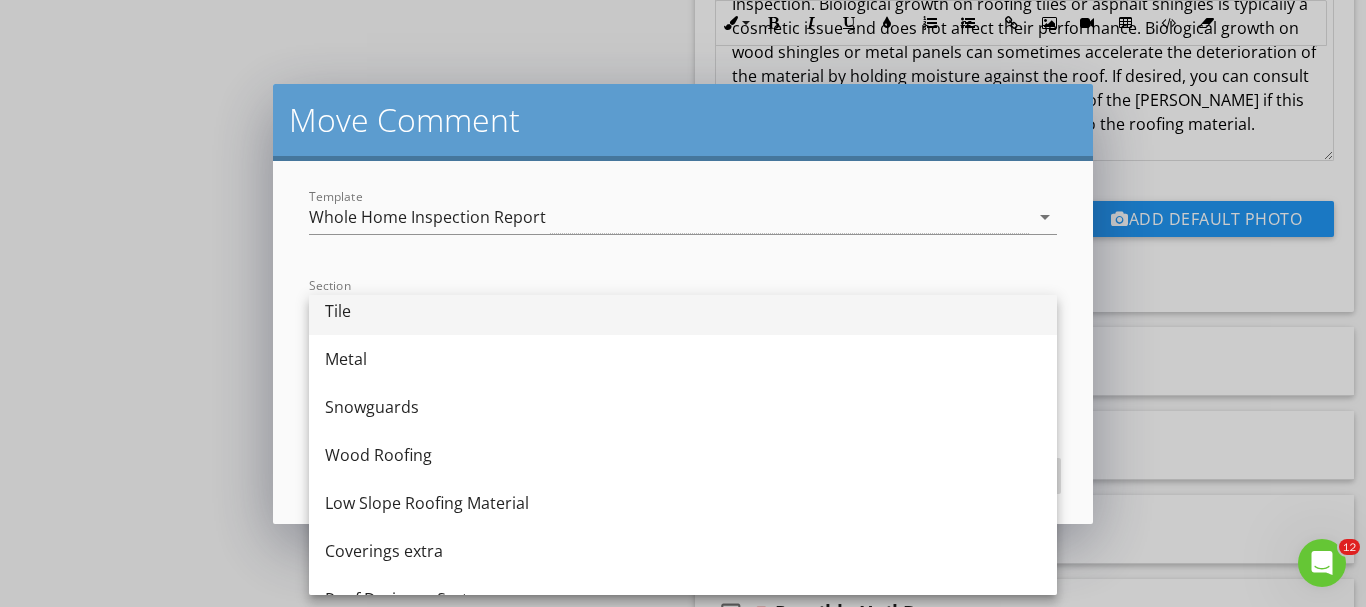 click on "Tile" at bounding box center (683, 311) 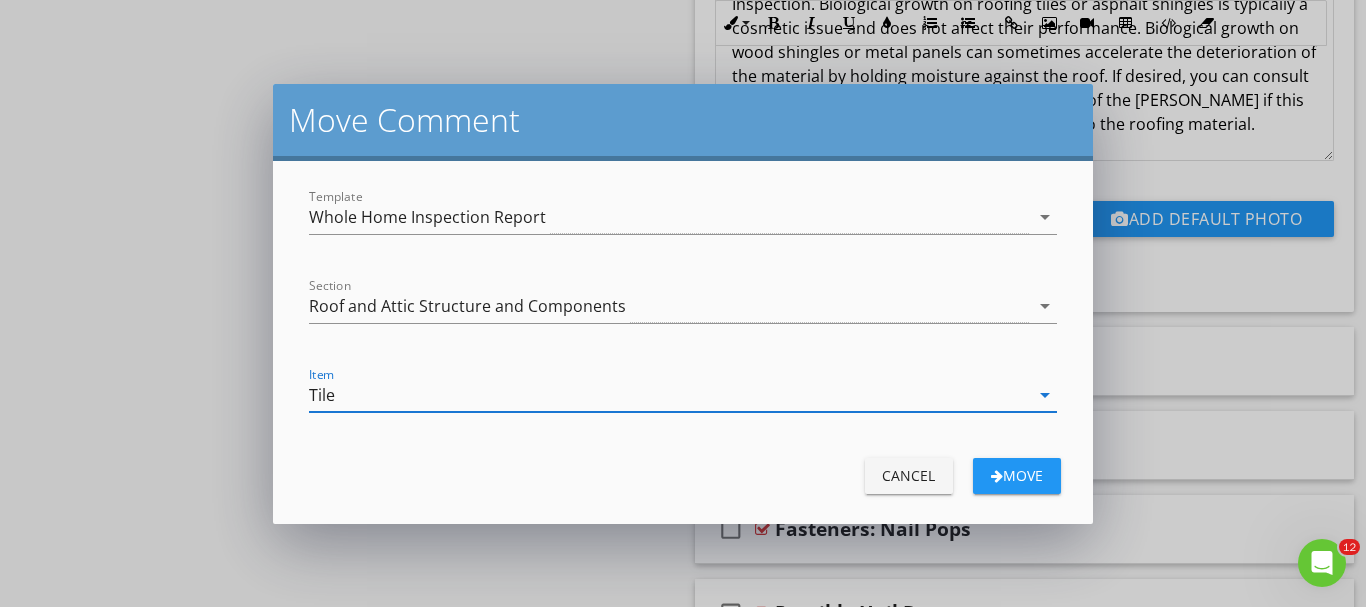 click on "Move" at bounding box center [1017, 475] 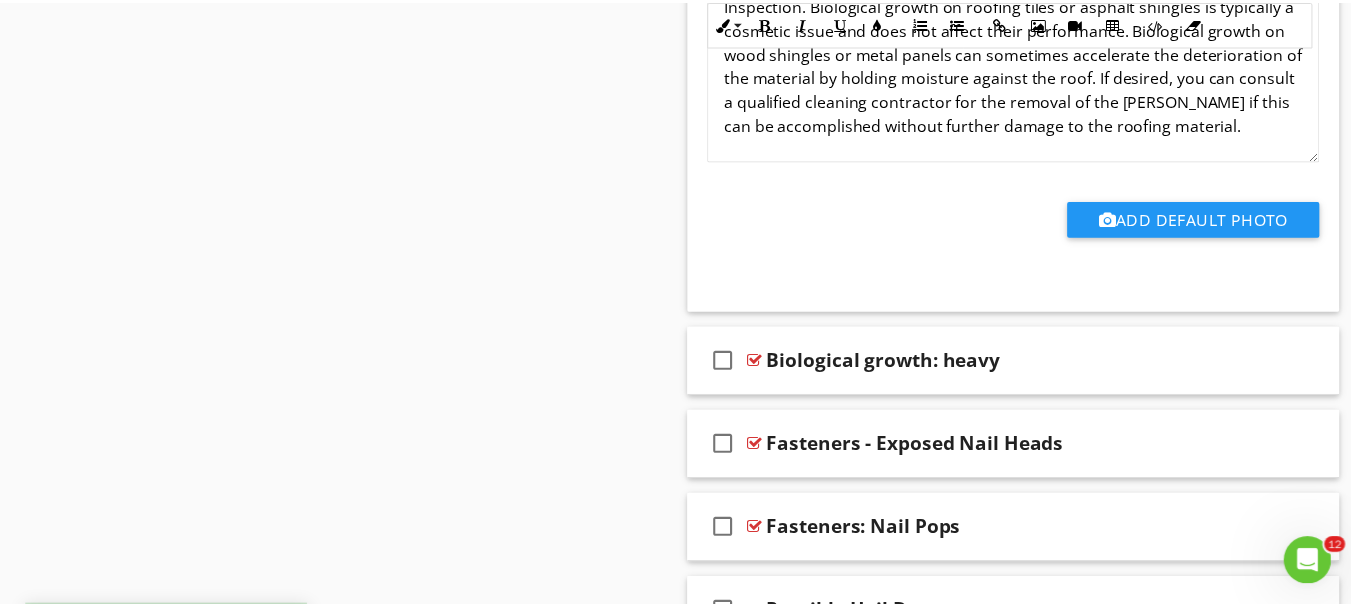 scroll, scrollTop: 2772, scrollLeft: 0, axis: vertical 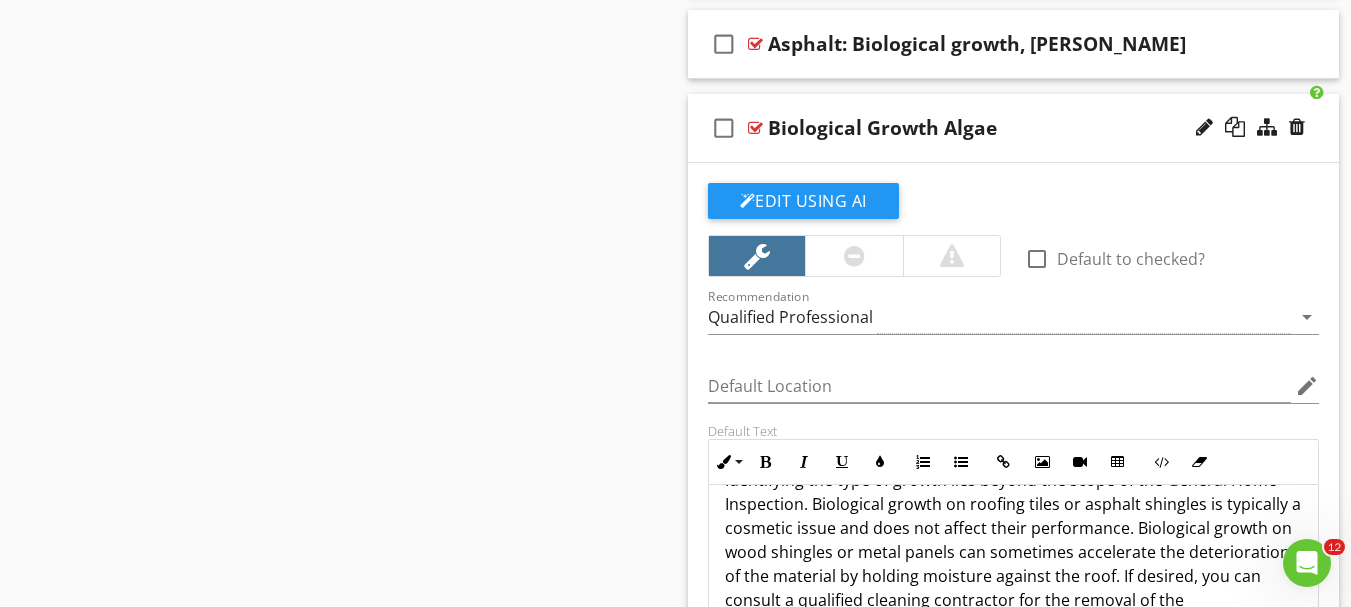 click on "check_box_outline_blank
Biological Growth Algae" at bounding box center (1014, 128) 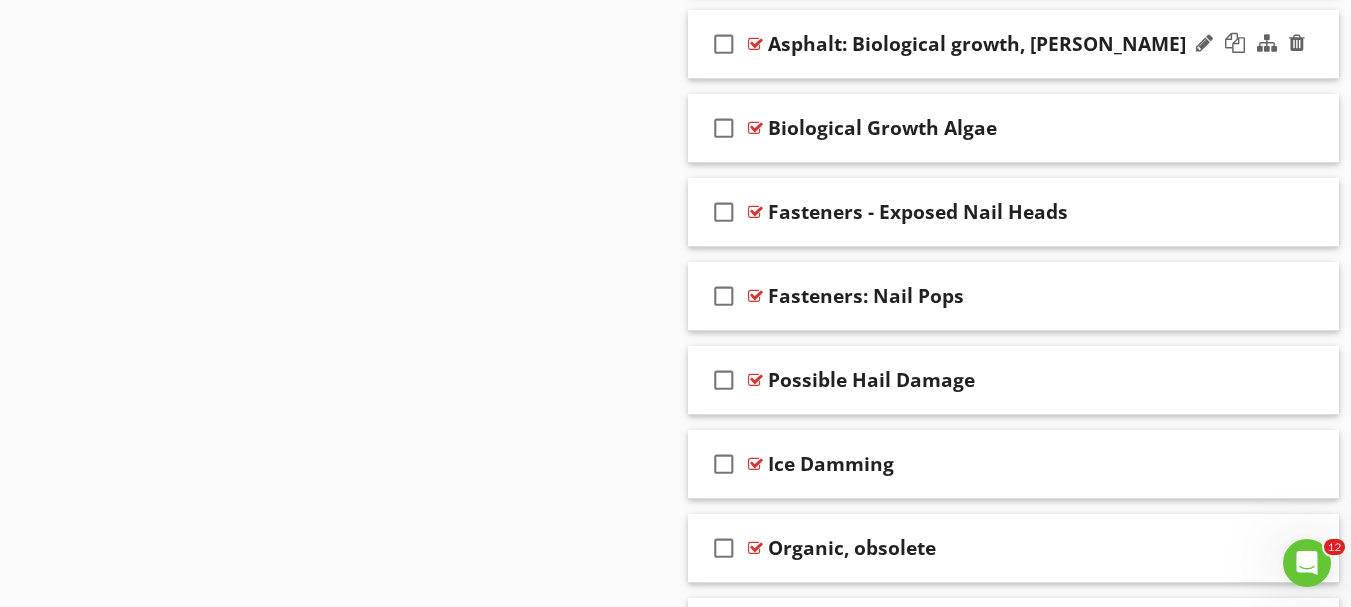 click on "check_box_outline_blank
Asphalt: Biological growth, [PERSON_NAME]" at bounding box center (1014, 44) 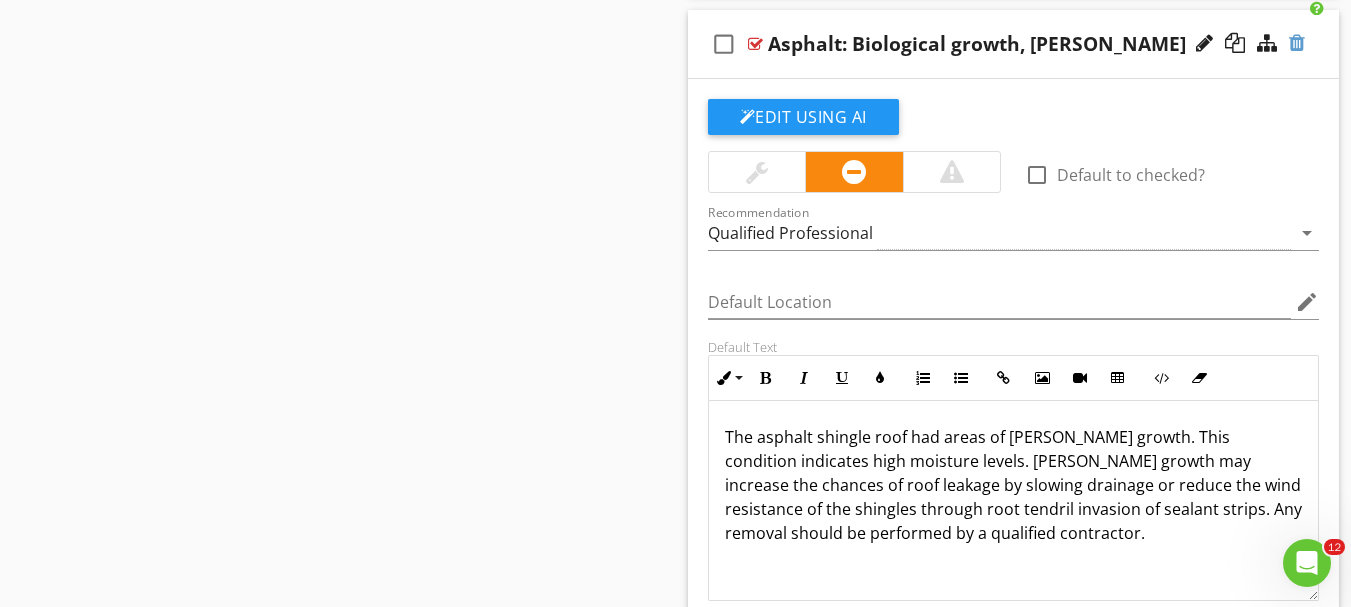 click at bounding box center [1297, 43] 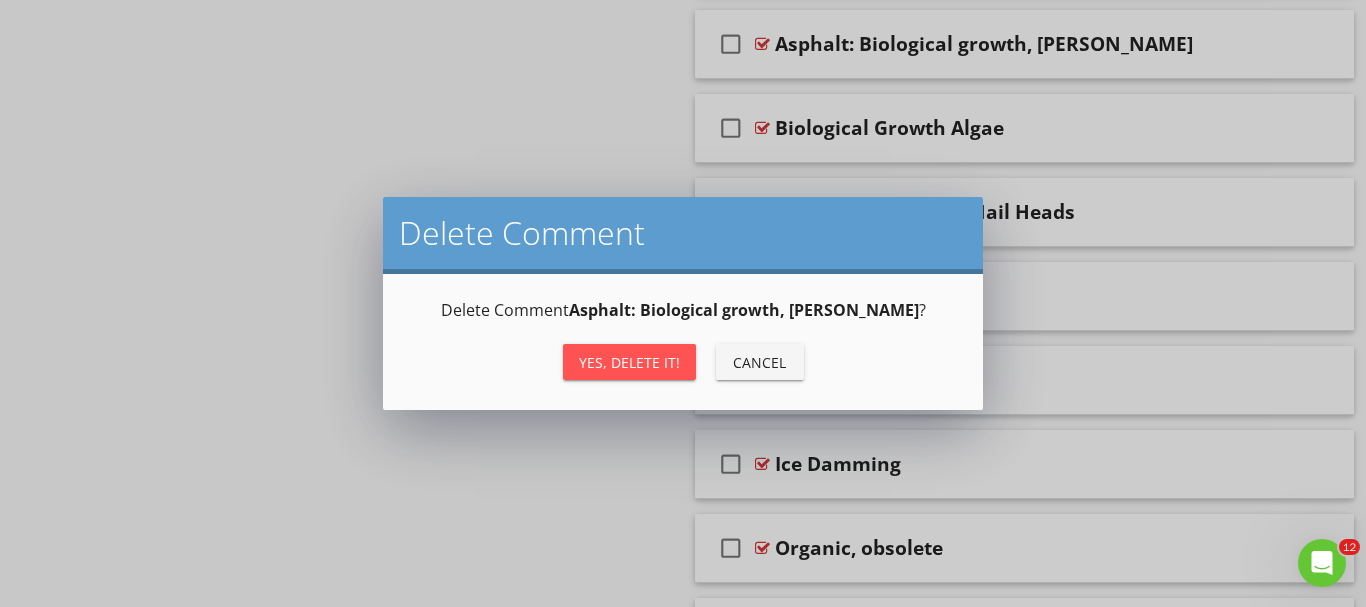 click on "Yes, Delete it!" at bounding box center [629, 362] 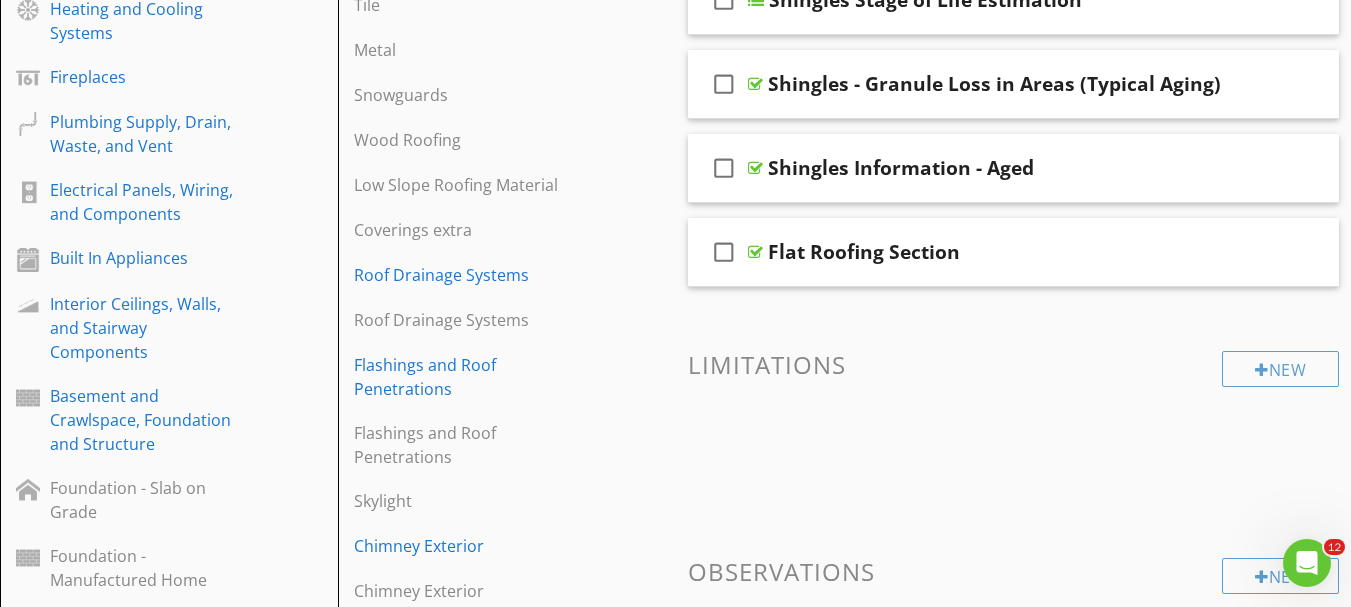 scroll, scrollTop: 488, scrollLeft: 0, axis: vertical 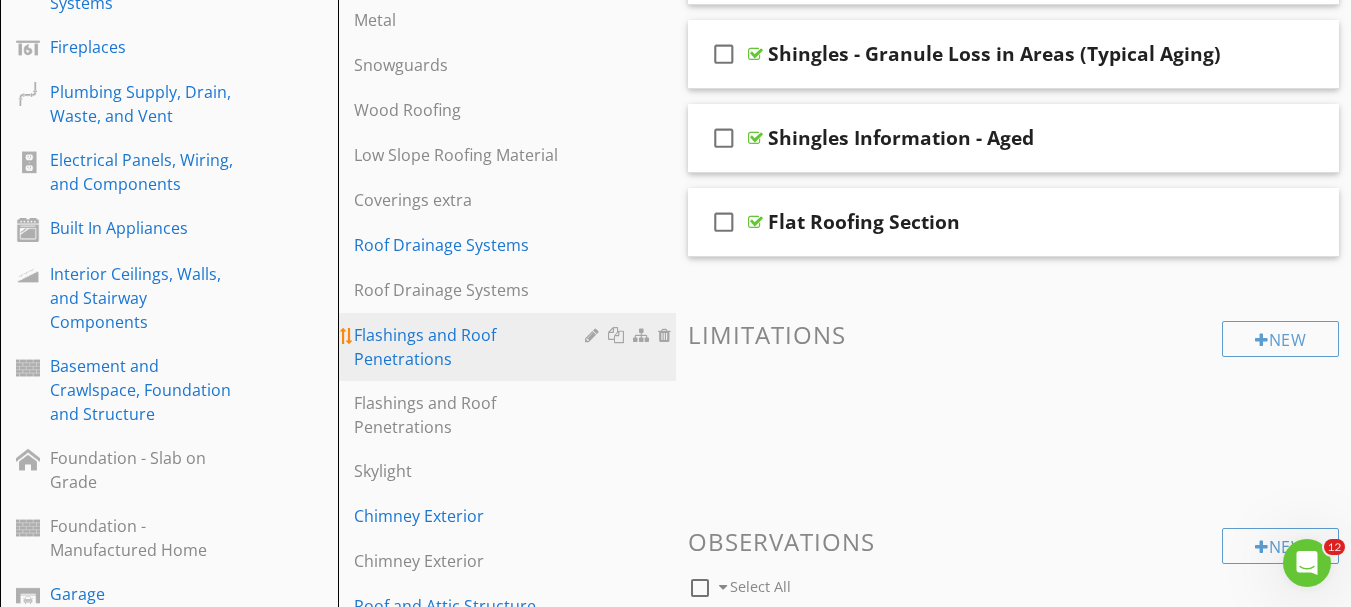 click on "Flashings and Roof Penetrations" at bounding box center [472, 347] 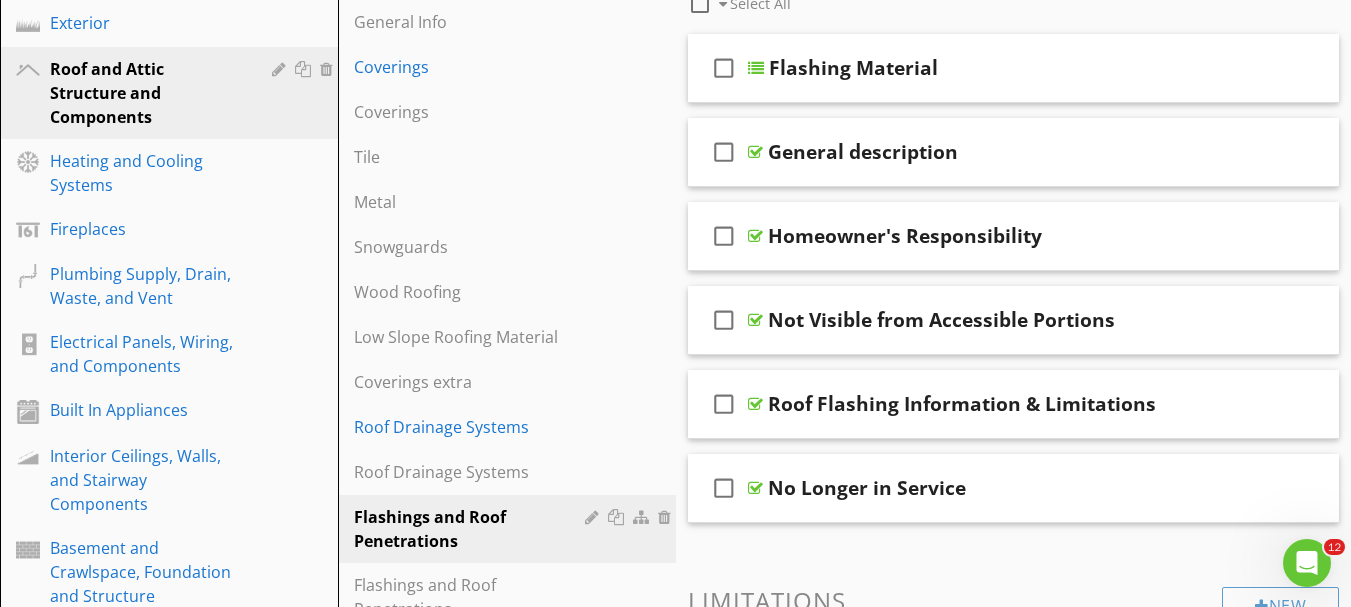 scroll, scrollTop: 288, scrollLeft: 0, axis: vertical 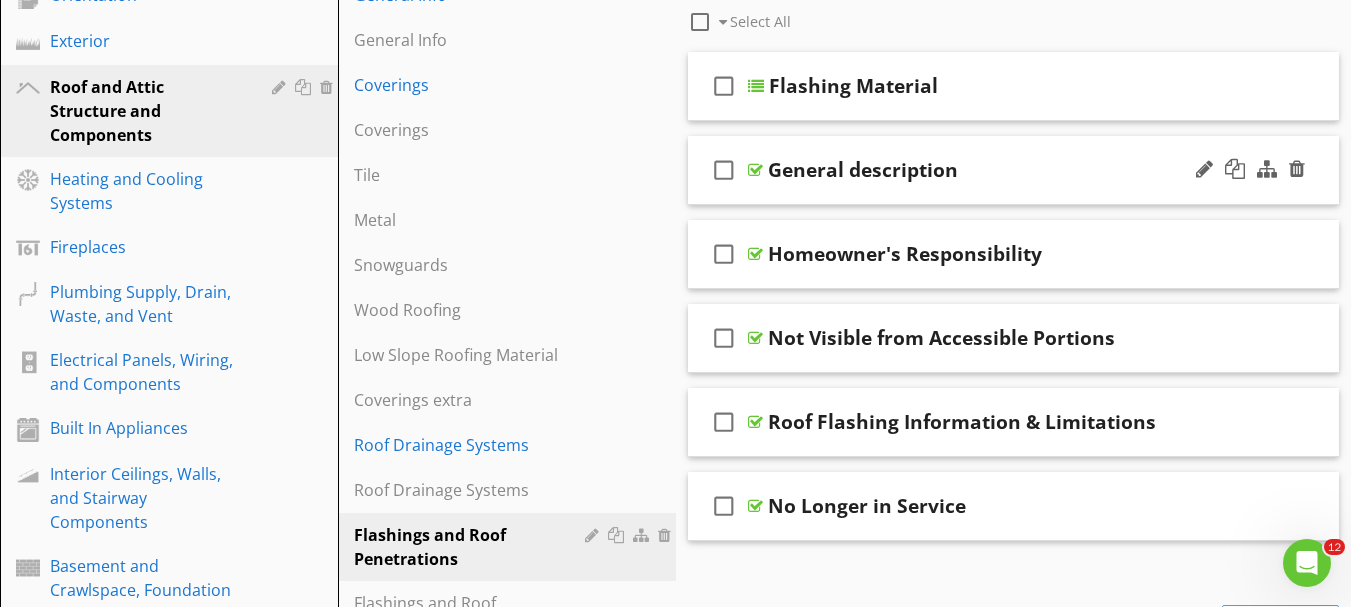 click on "check_box_outline_blank
General description" at bounding box center (1014, 170) 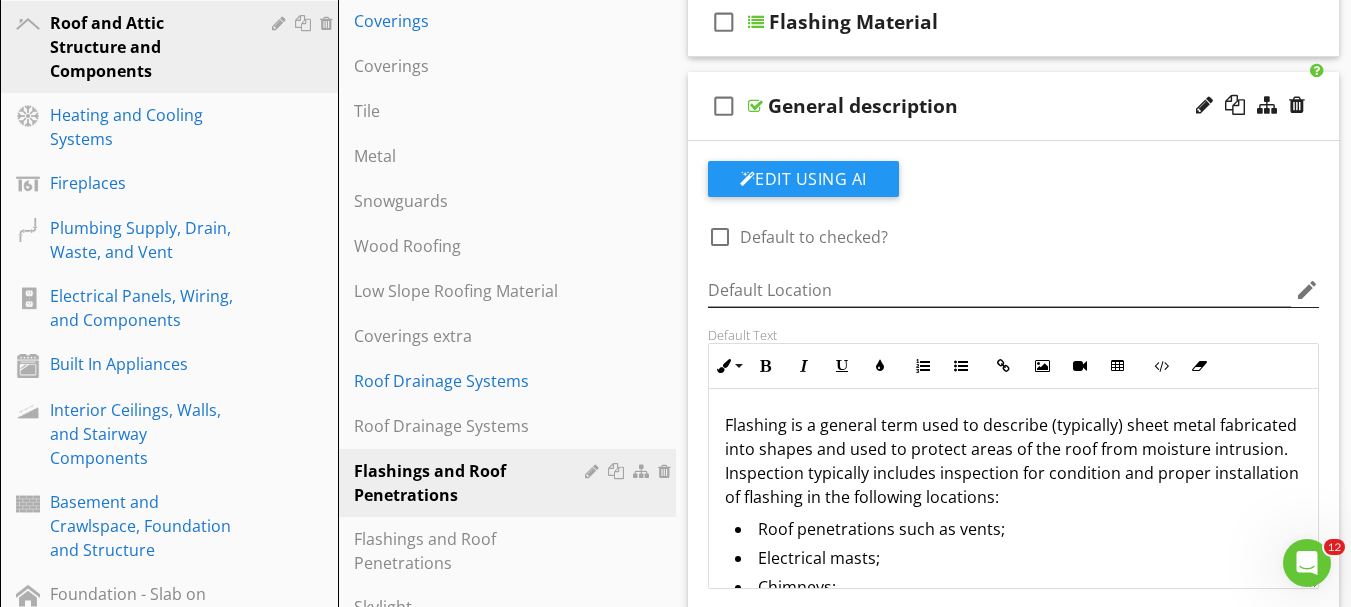 scroll, scrollTop: 388, scrollLeft: 0, axis: vertical 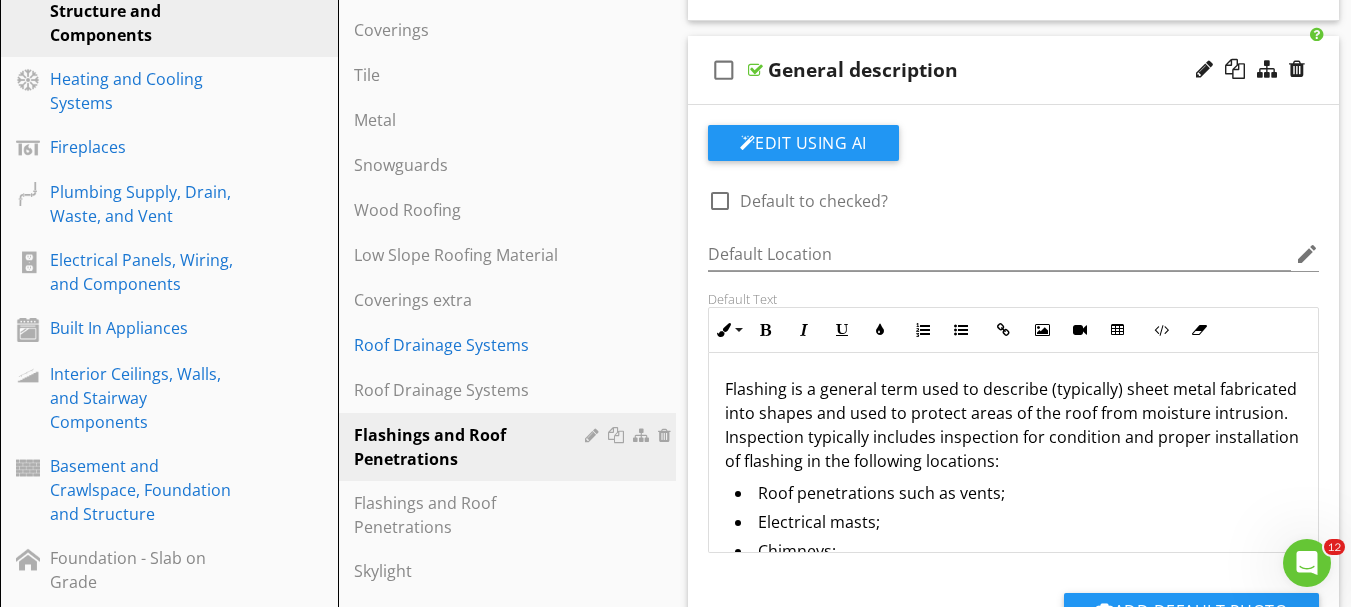 click on "check_box_outline_blank
General description" at bounding box center [1014, 70] 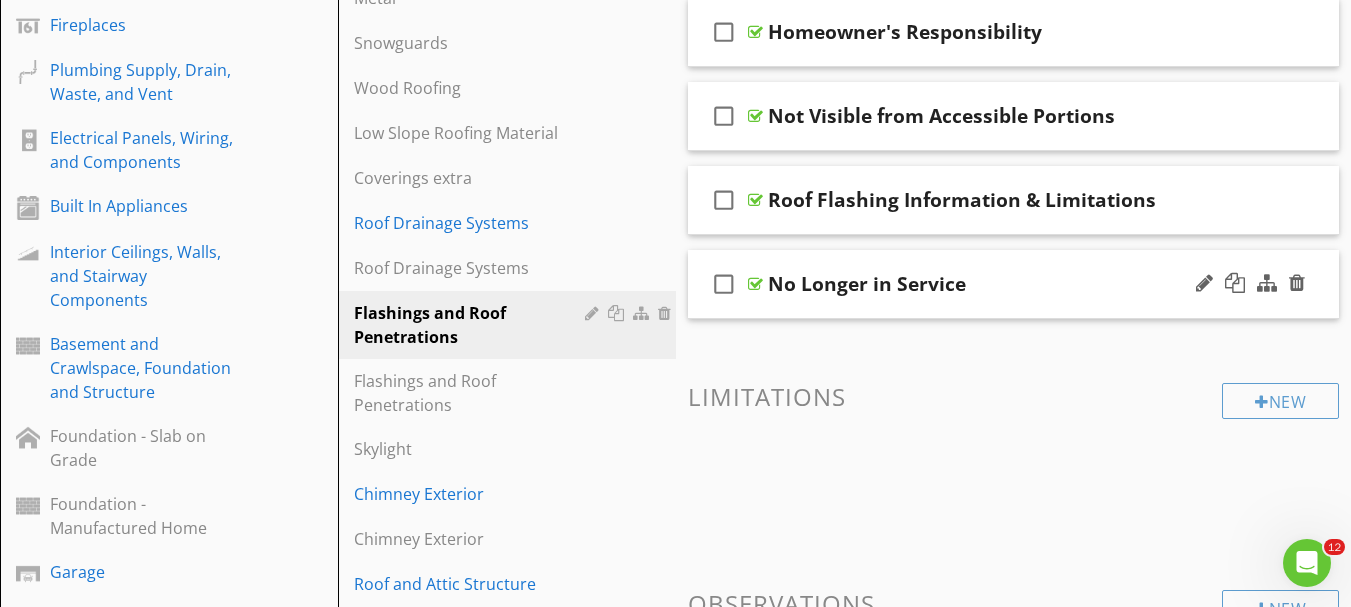 scroll, scrollTop: 488, scrollLeft: 0, axis: vertical 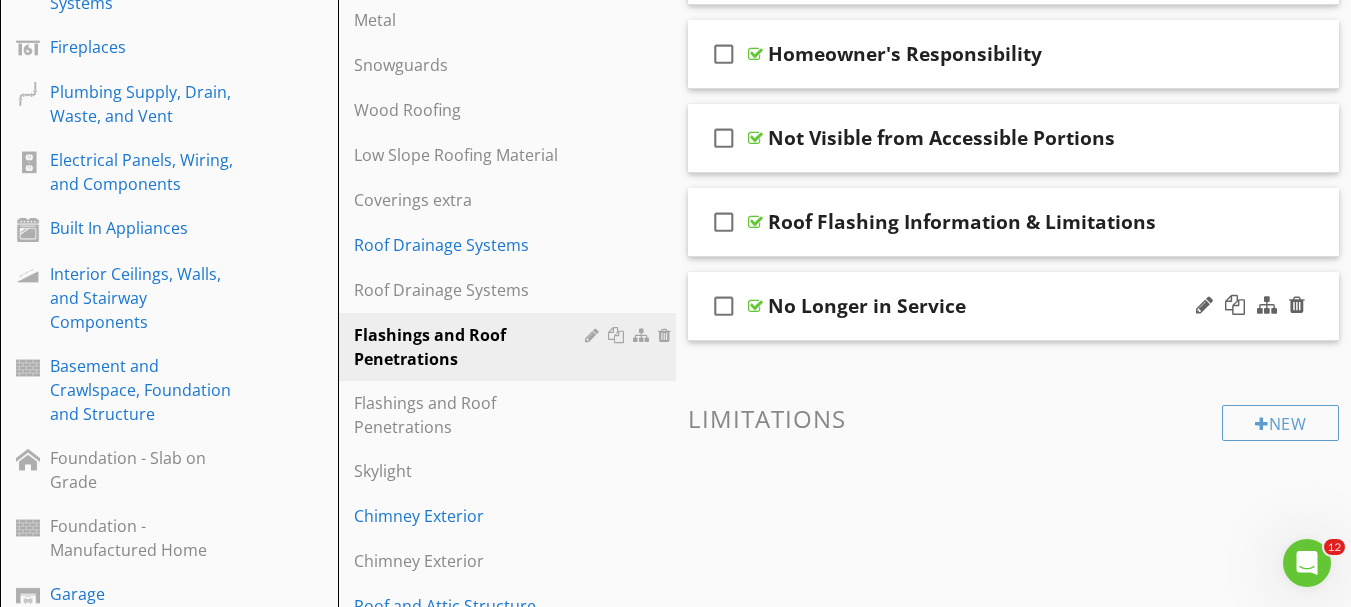 click on "check_box_outline_blank
No Longer in Service" at bounding box center [1014, 306] 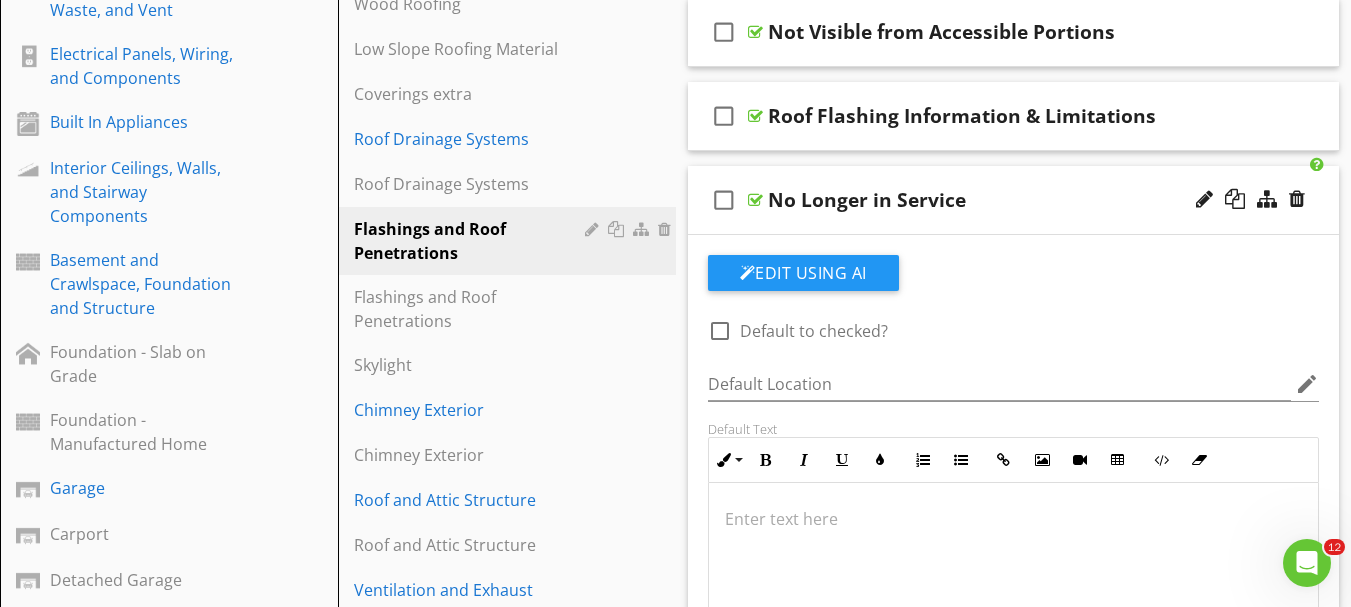 scroll, scrollTop: 588, scrollLeft: 0, axis: vertical 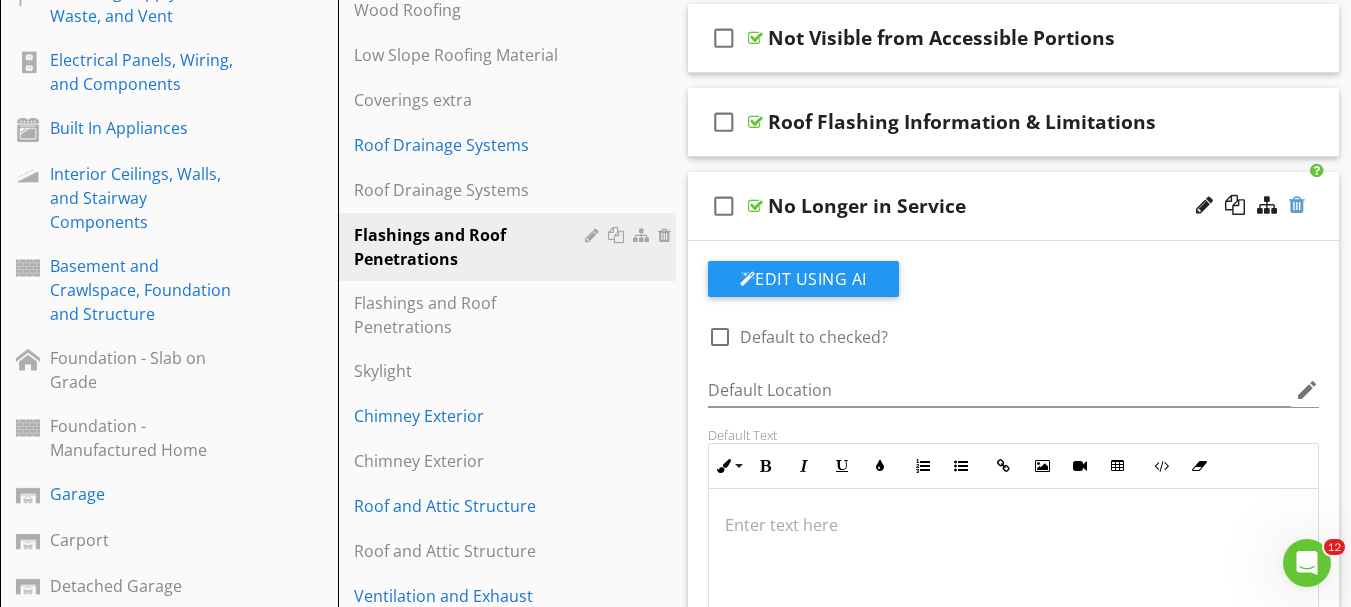 click at bounding box center [1297, 205] 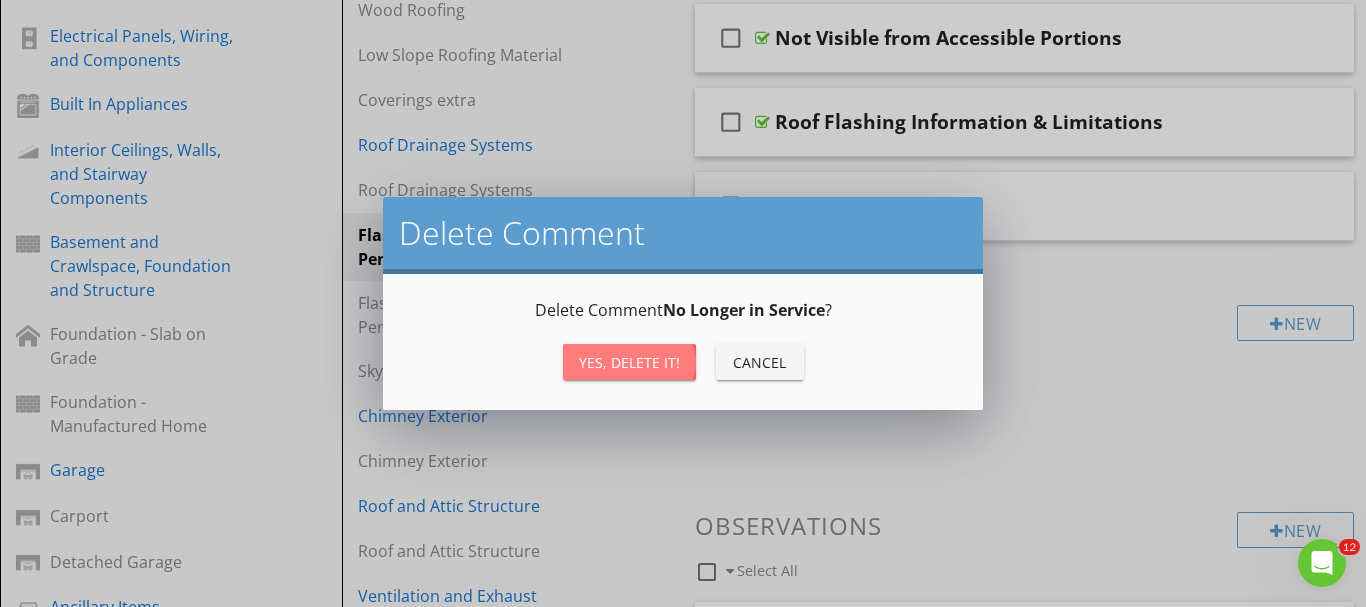click on "Yes, Delete it!" at bounding box center (629, 362) 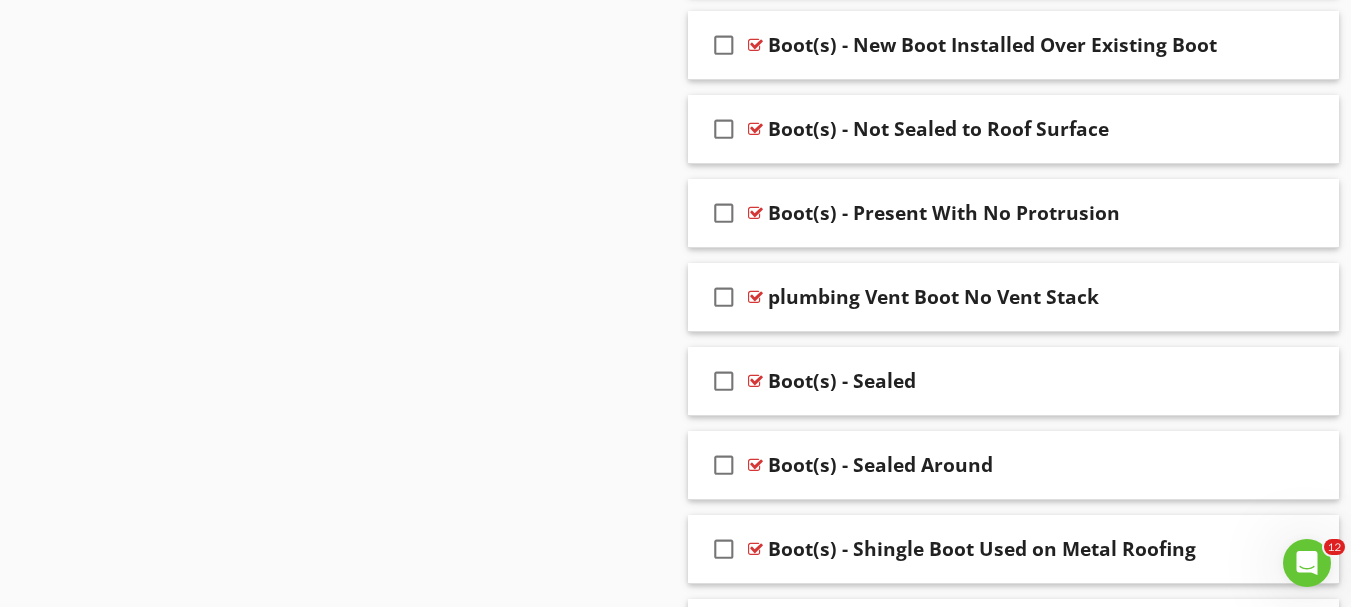 scroll, scrollTop: 2388, scrollLeft: 0, axis: vertical 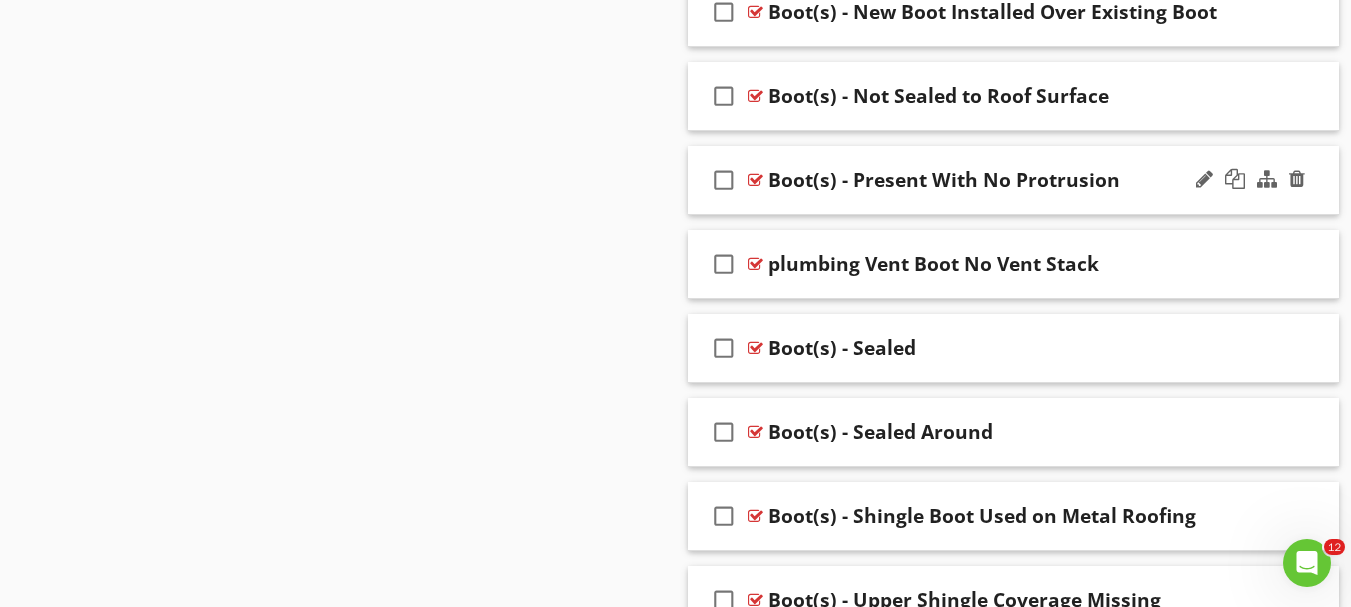 click on "check_box_outline_blank
Boot(s) - Present With No Protrusion" at bounding box center [1014, 180] 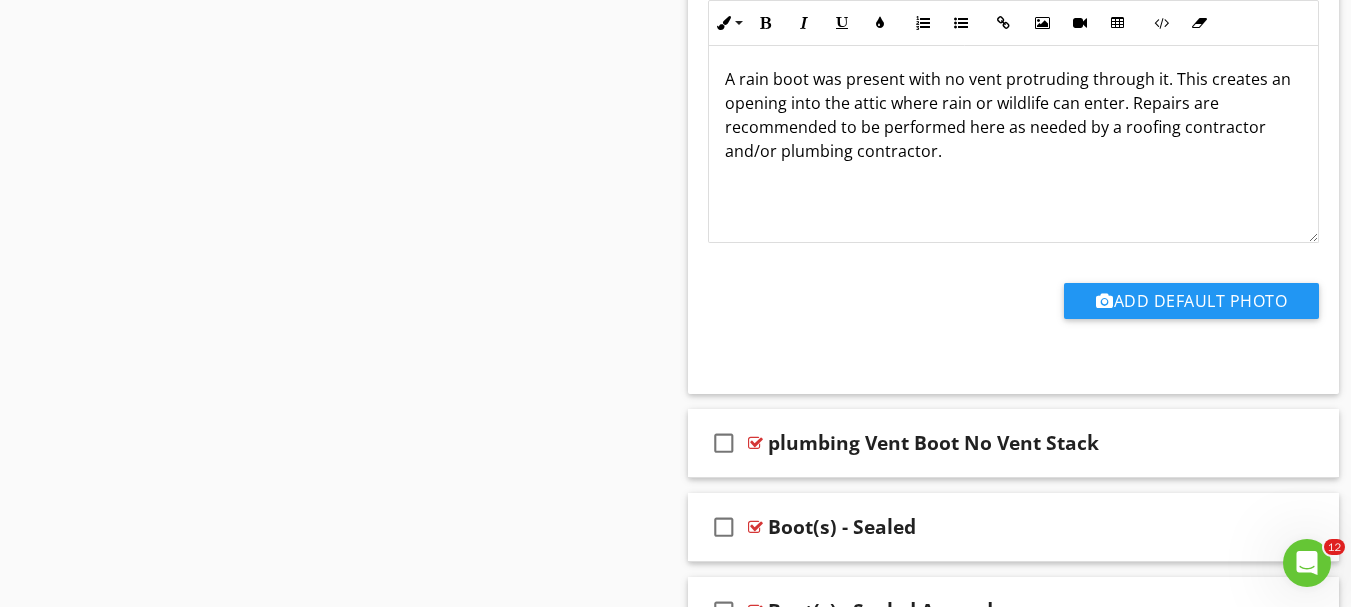 scroll, scrollTop: 2988, scrollLeft: 0, axis: vertical 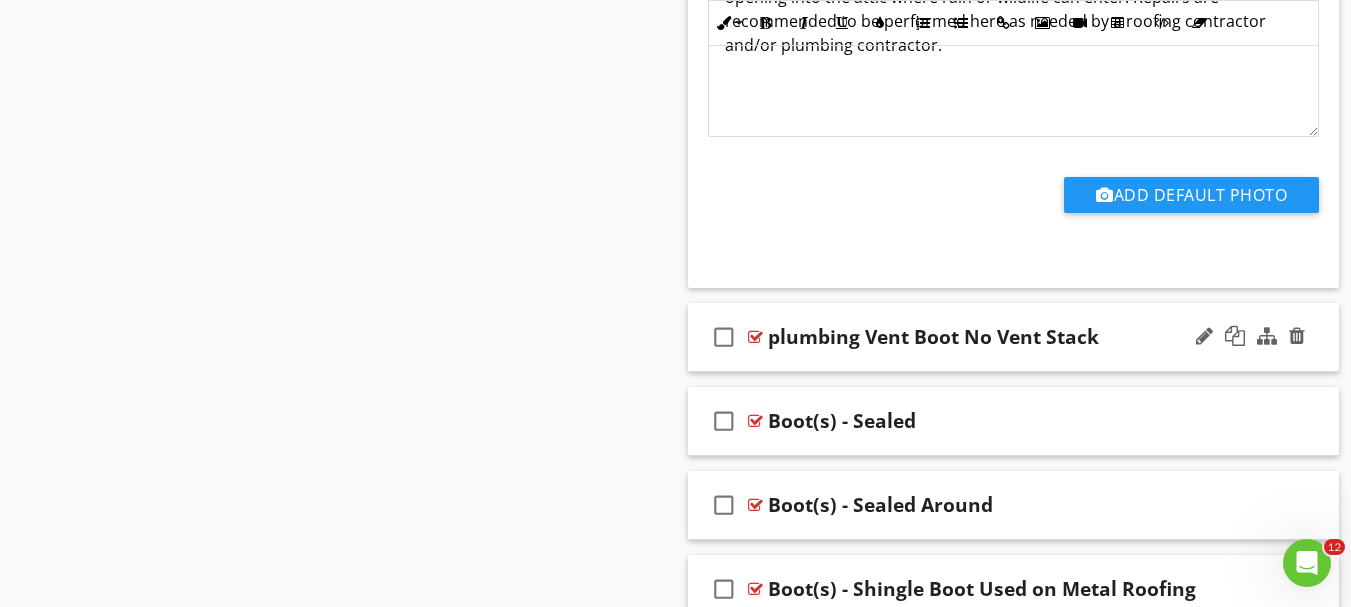 click on "check_box_outline_blank
plumbing Vent Boot No Vent Stack" at bounding box center [1014, 337] 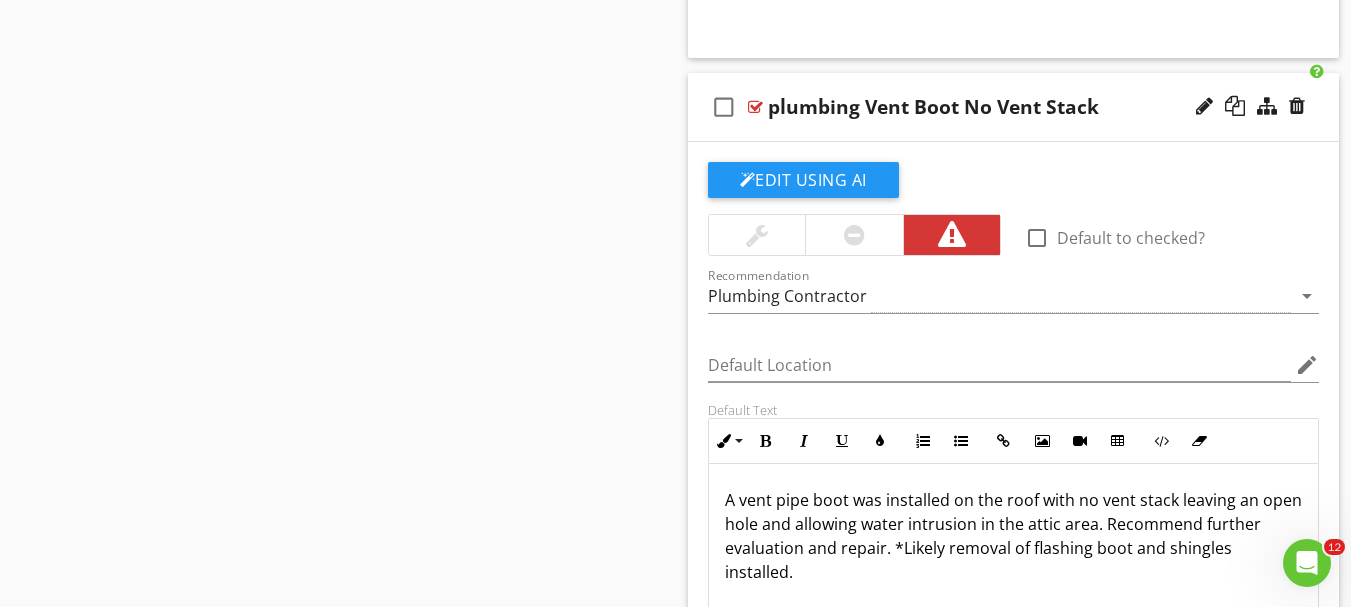 scroll, scrollTop: 3188, scrollLeft: 0, axis: vertical 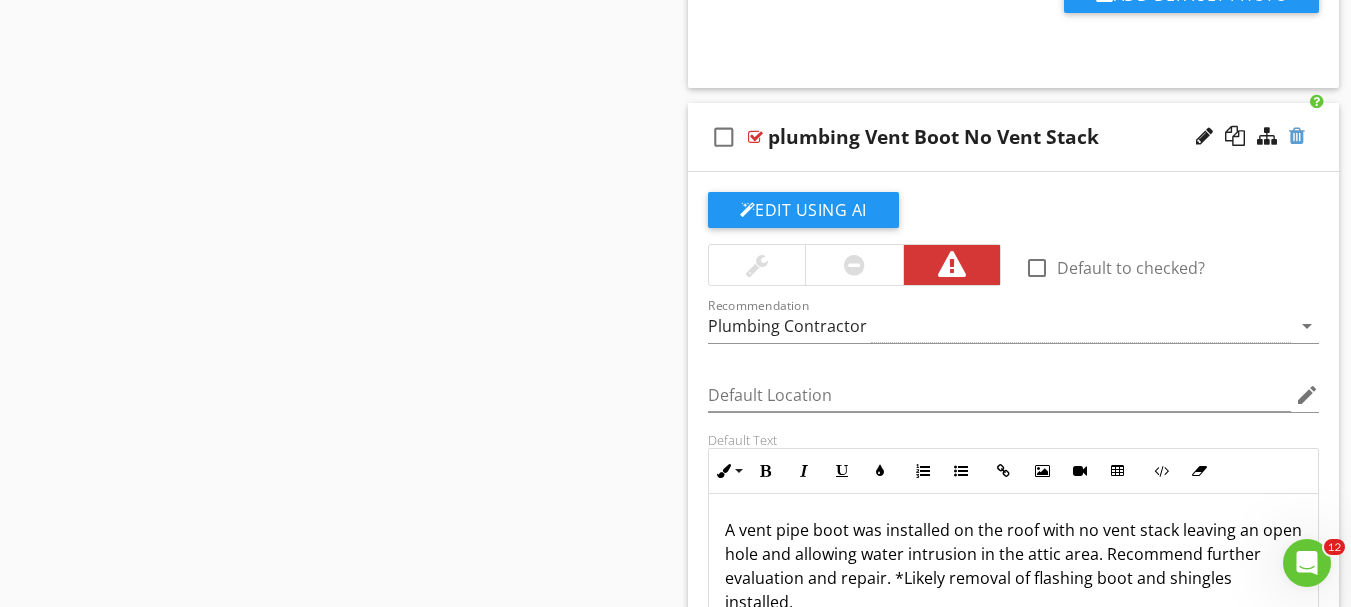 click at bounding box center [1297, 136] 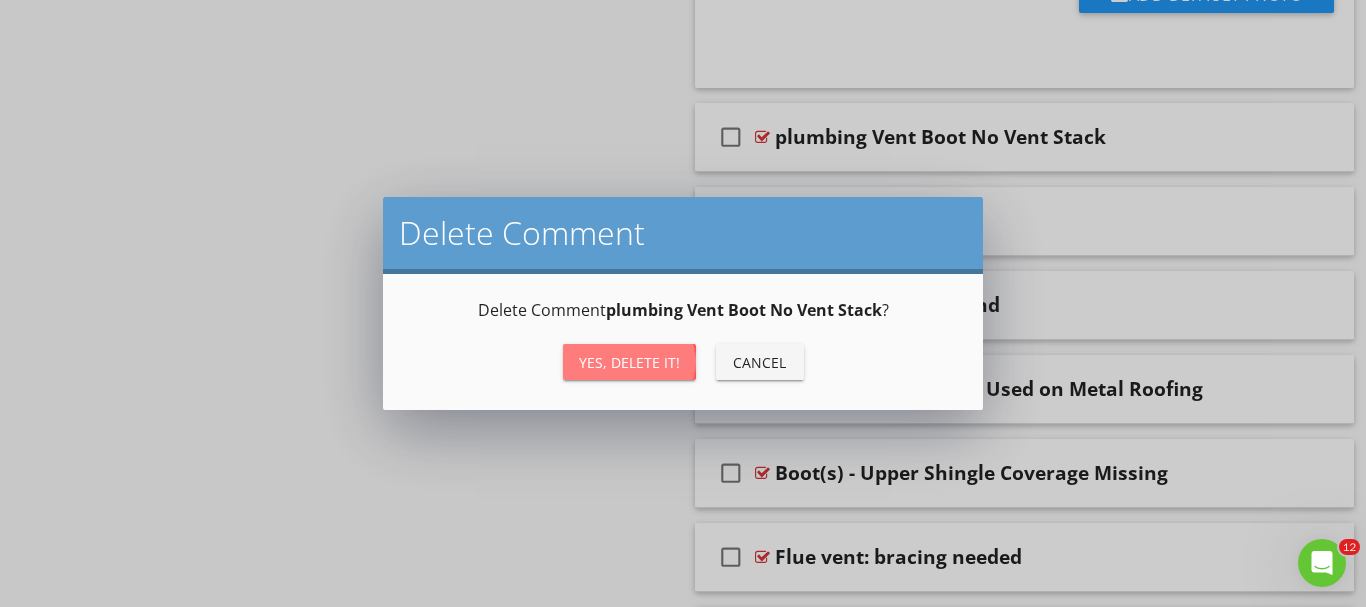 click on "Yes, Delete it!" at bounding box center (629, 362) 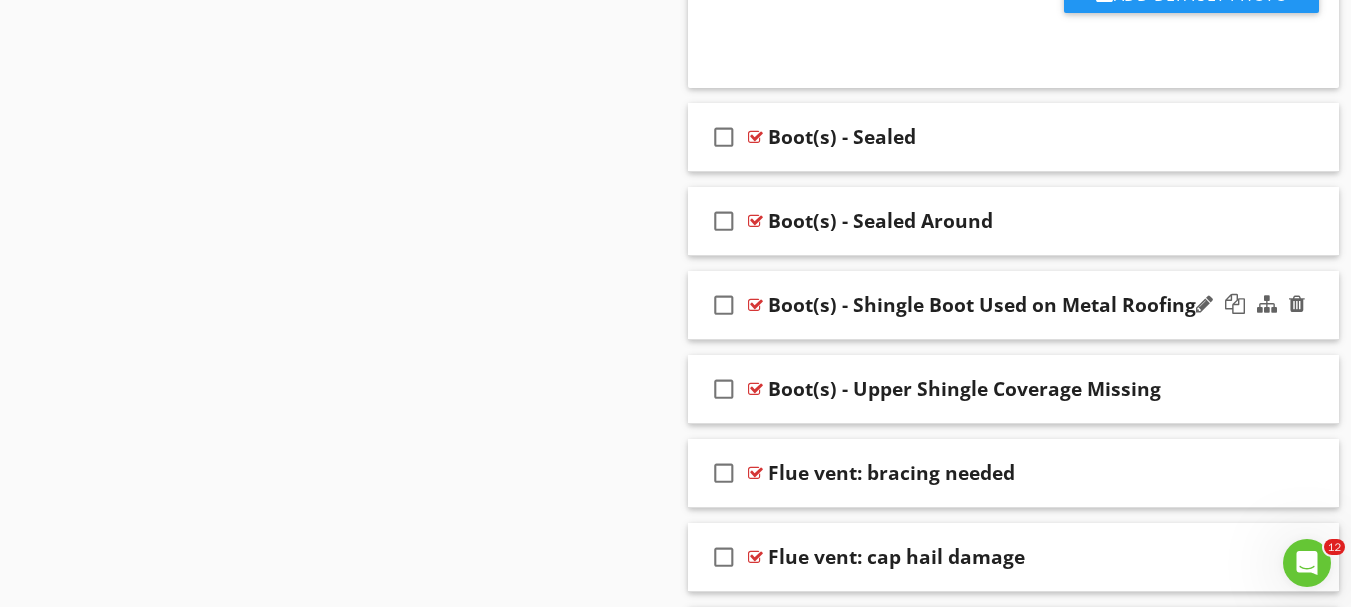 click on "check_box_outline_blank
Boot(s) - Shingle Boot Used on Metal Roofing" at bounding box center (1014, 305) 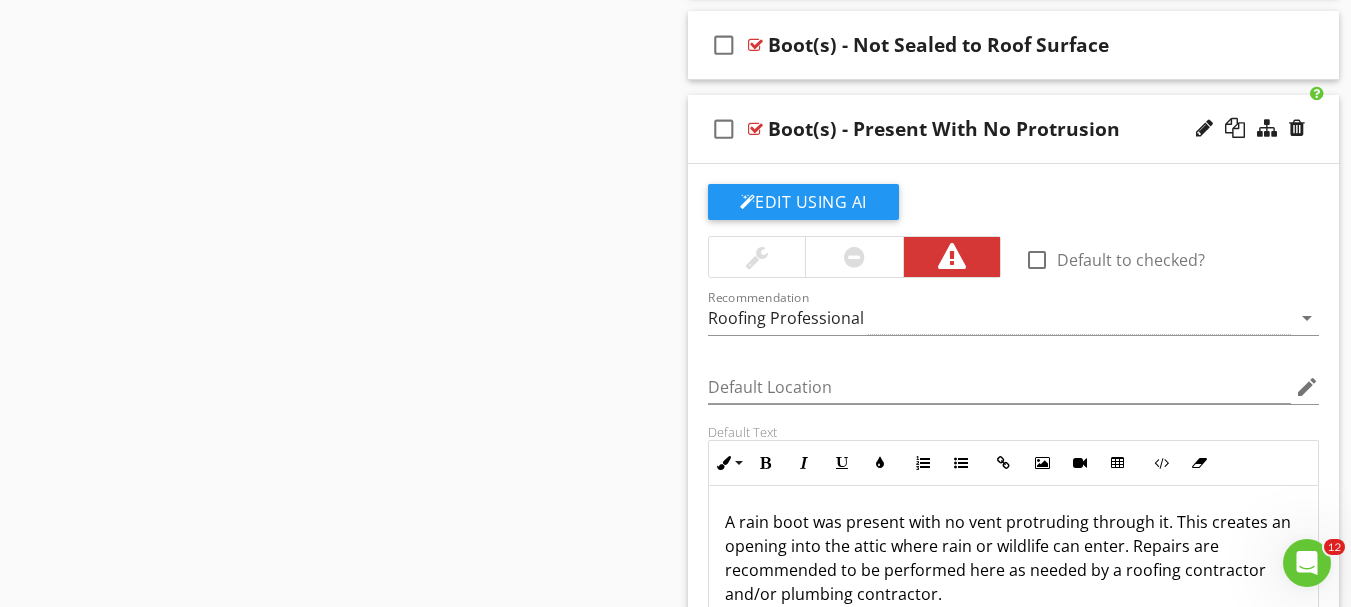 scroll, scrollTop: 2388, scrollLeft: 0, axis: vertical 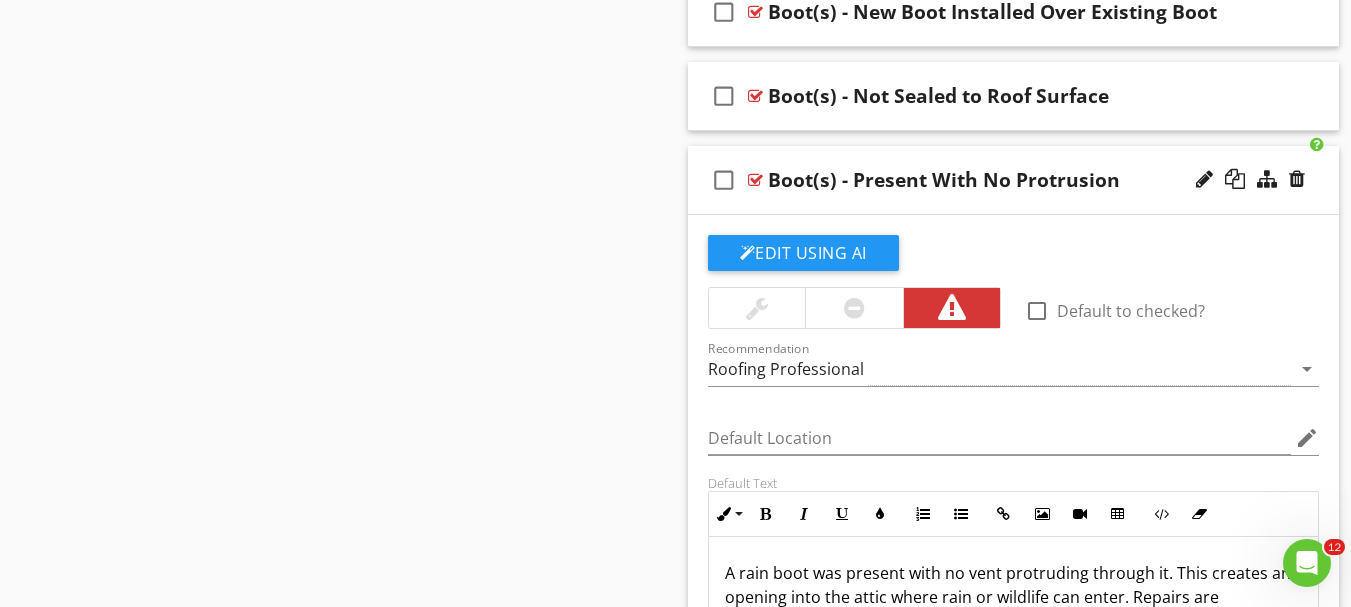 click on "check_box_outline_blank
Boot(s) - Present With No Protrusion" at bounding box center [1014, 180] 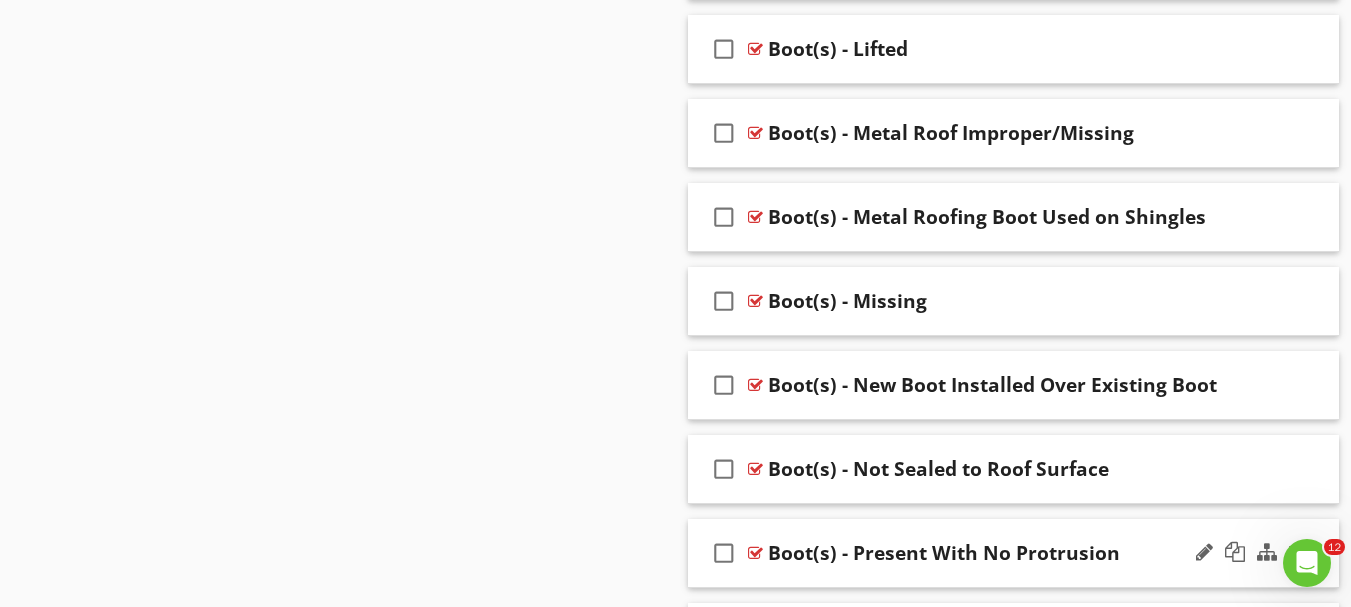 scroll, scrollTop: 1988, scrollLeft: 0, axis: vertical 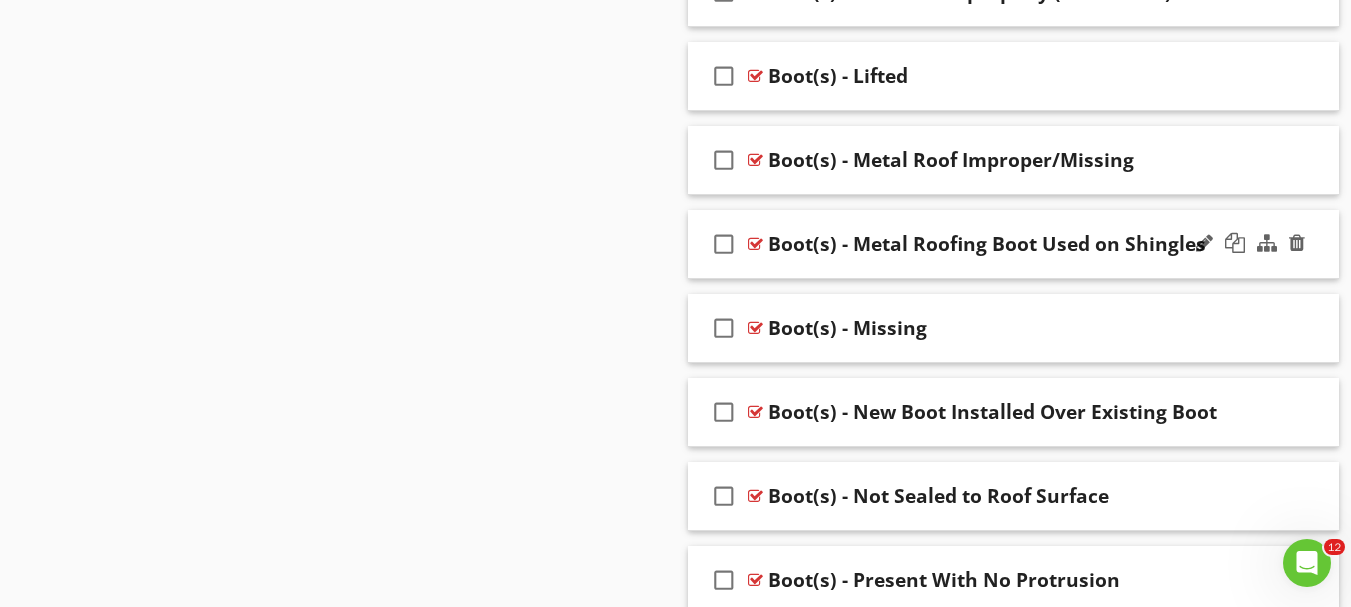 click on "check_box_outline_blank
Boot(s) - Metal Roofing Boot Used on Shingles" at bounding box center [1014, 244] 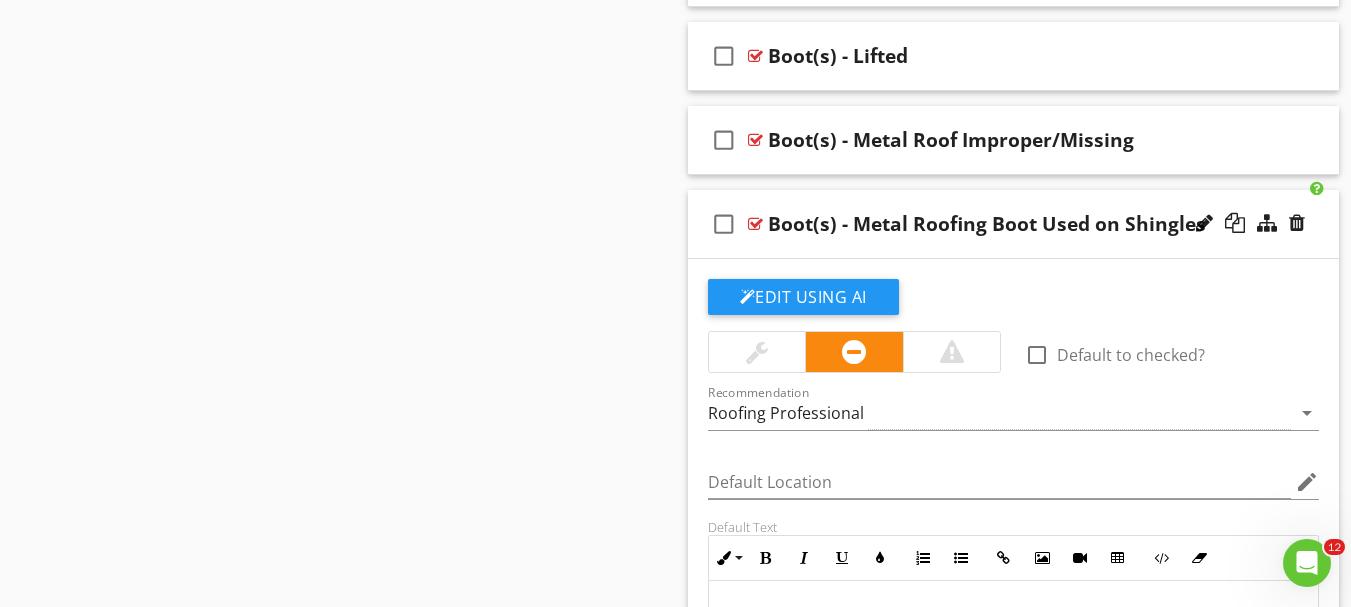scroll, scrollTop: 1988, scrollLeft: 0, axis: vertical 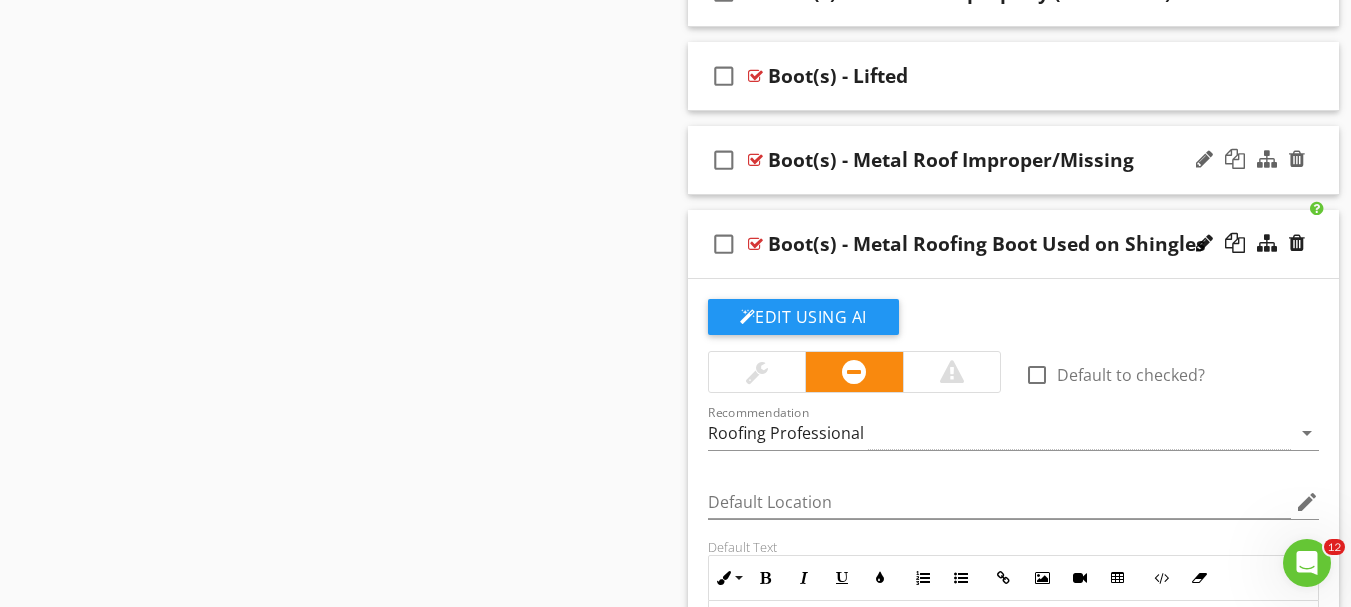 click on "check_box_outline_blank
Boot(s) - Metal Roof Improper/Missing" at bounding box center (1014, 160) 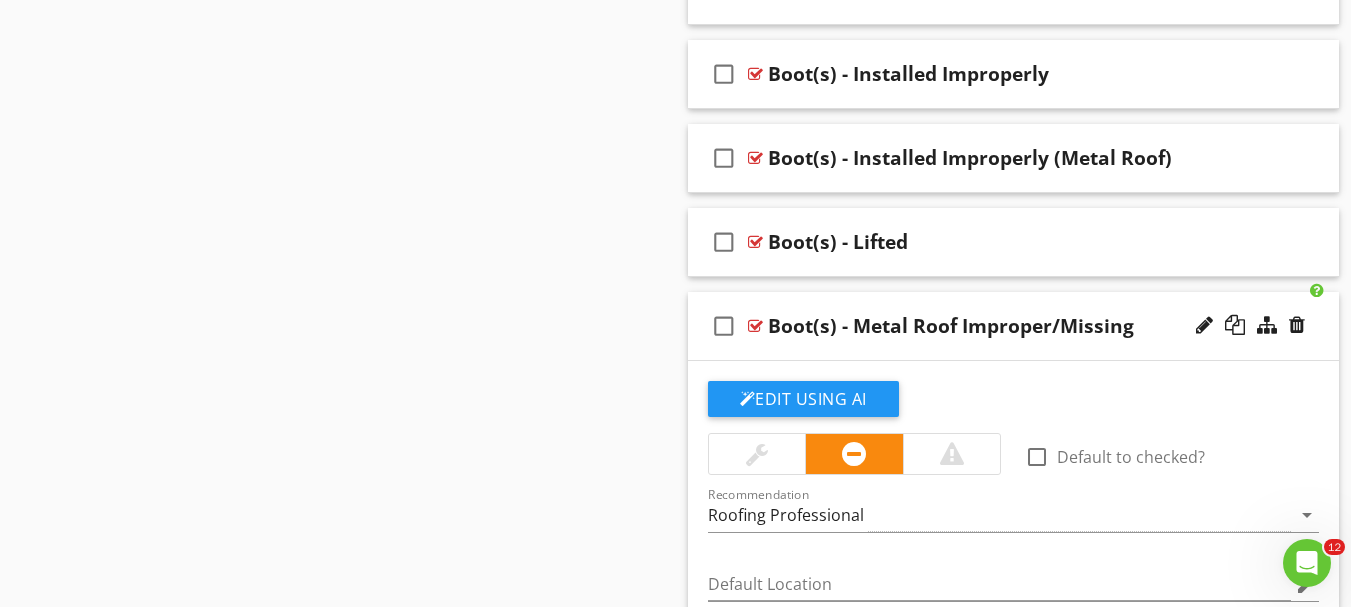 scroll, scrollTop: 1788, scrollLeft: 0, axis: vertical 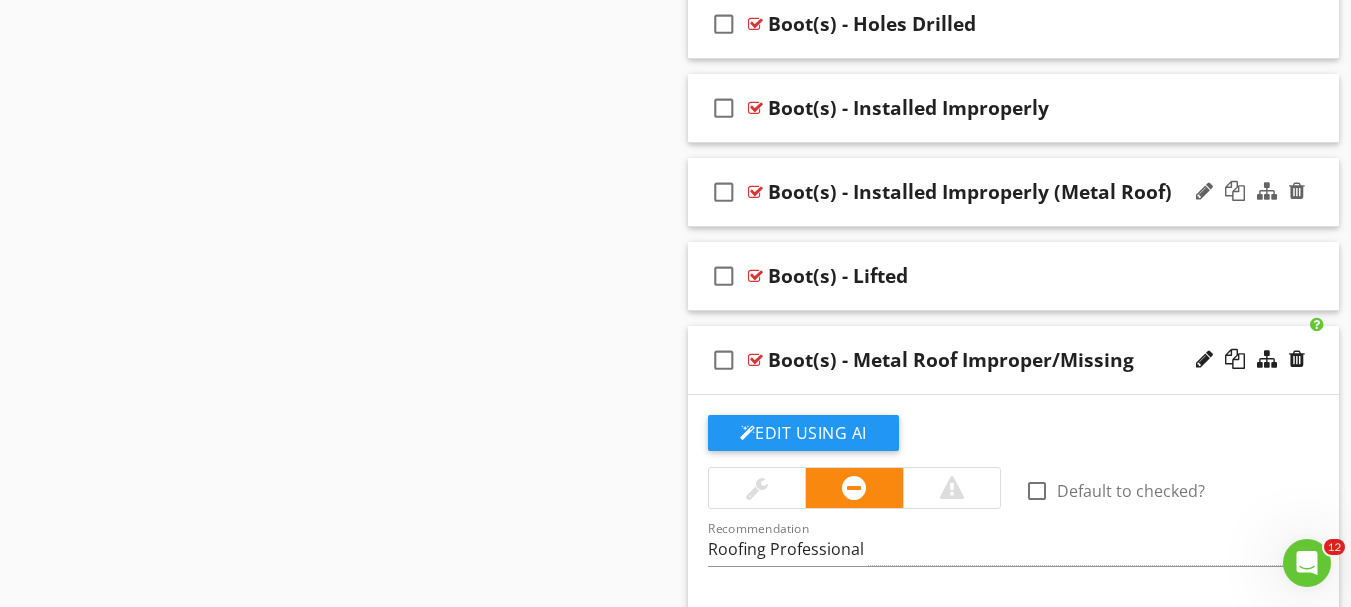 click on "check_box_outline_blank
Boot(s) - Installed Improperly (Metal Roof)" at bounding box center [1014, 192] 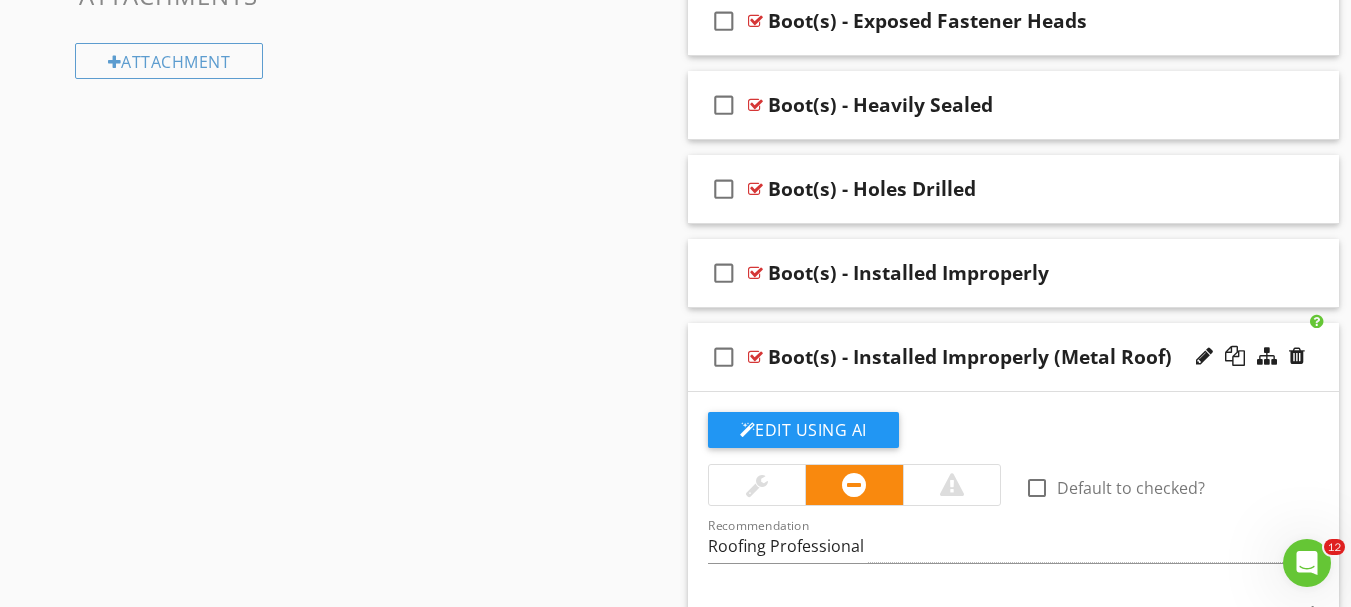 scroll, scrollTop: 1588, scrollLeft: 0, axis: vertical 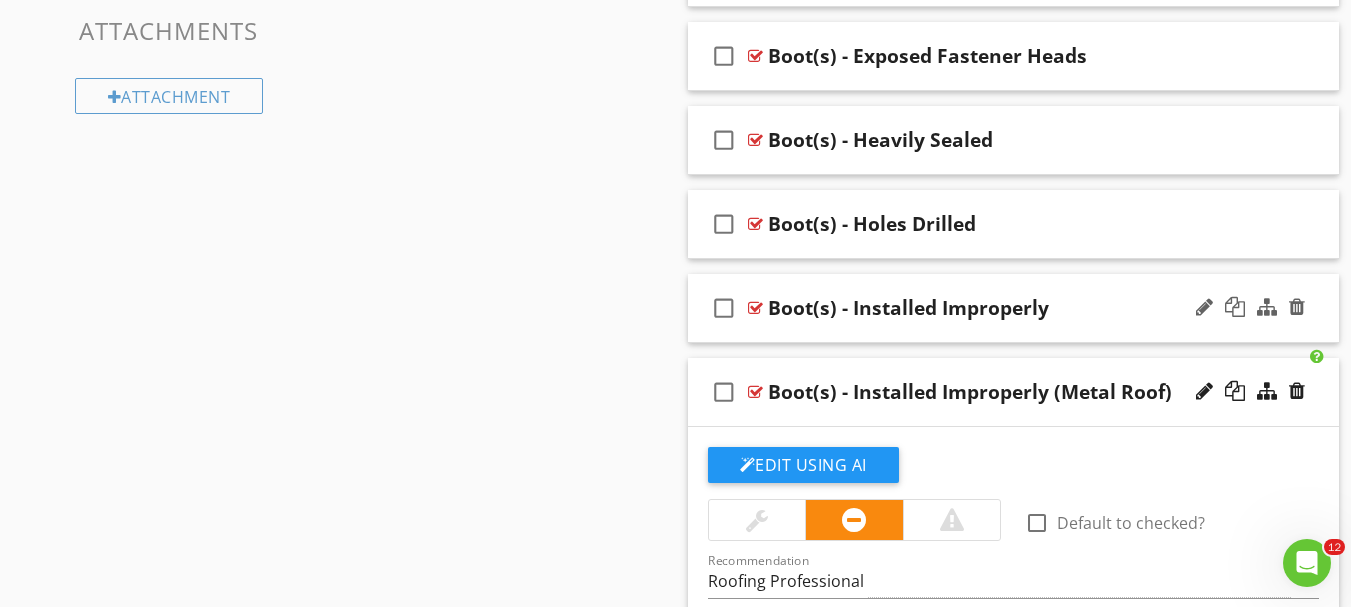 click on "check_box_outline_blank
Boot(s) - Installed Improperly" at bounding box center (1014, 308) 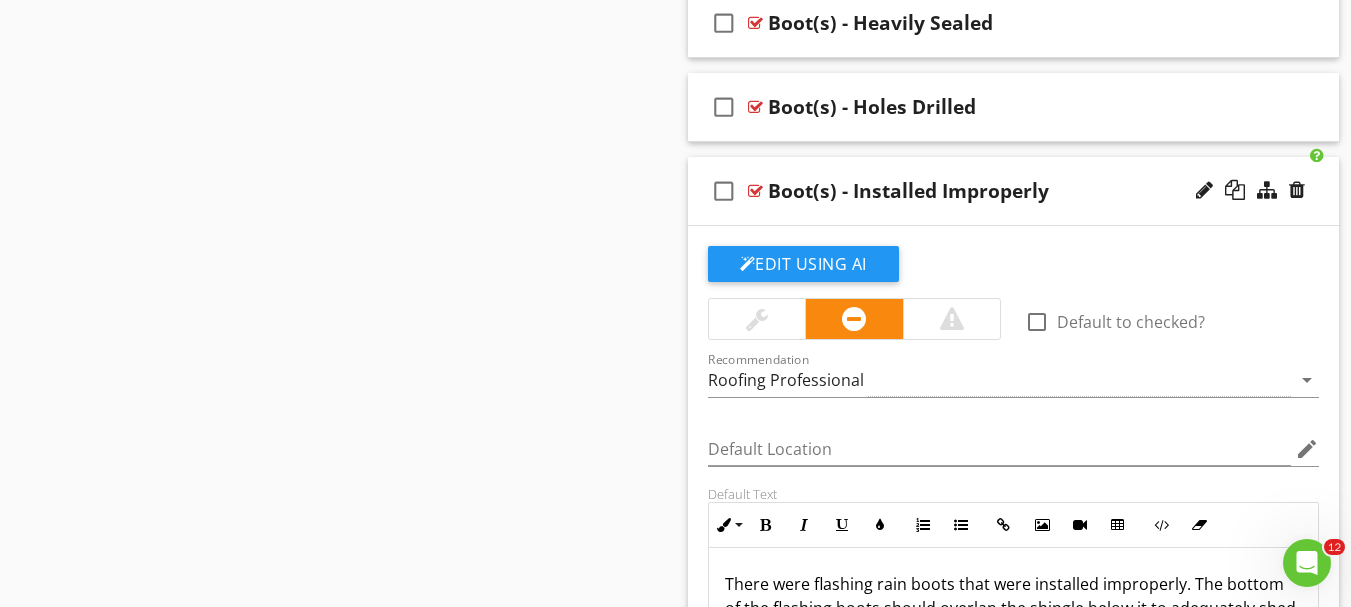 scroll, scrollTop: 1688, scrollLeft: 0, axis: vertical 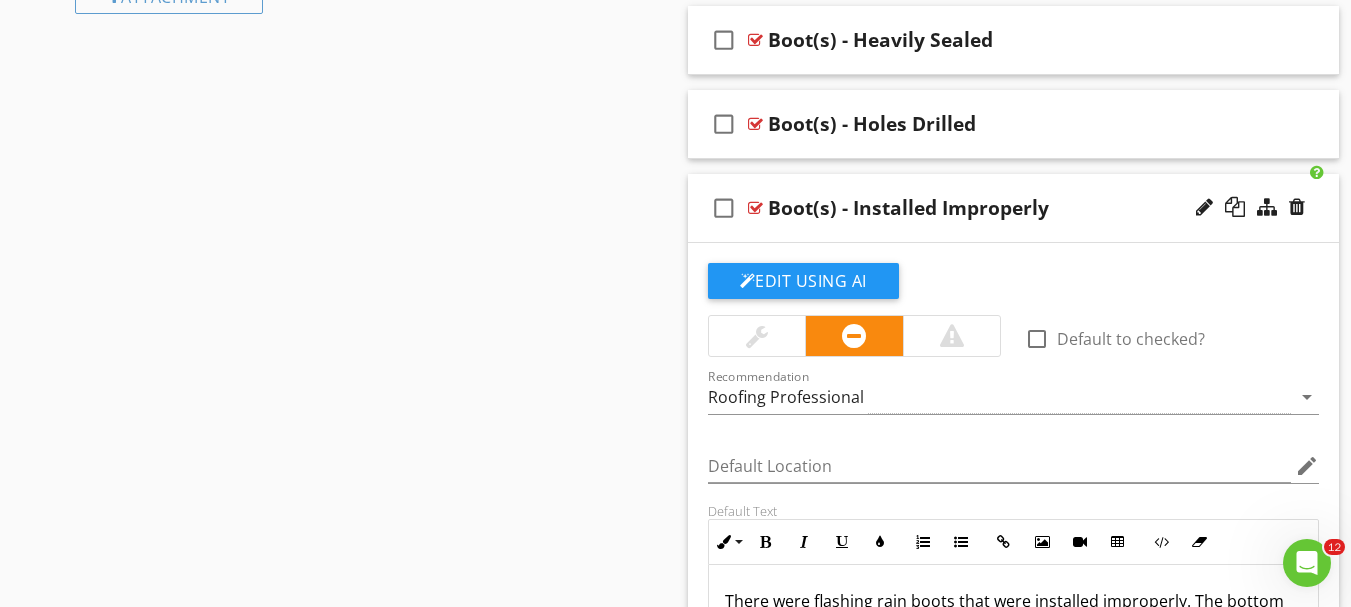 click on "check_box_outline_blank
Boot(s) - Installed Improperly" at bounding box center (1014, 208) 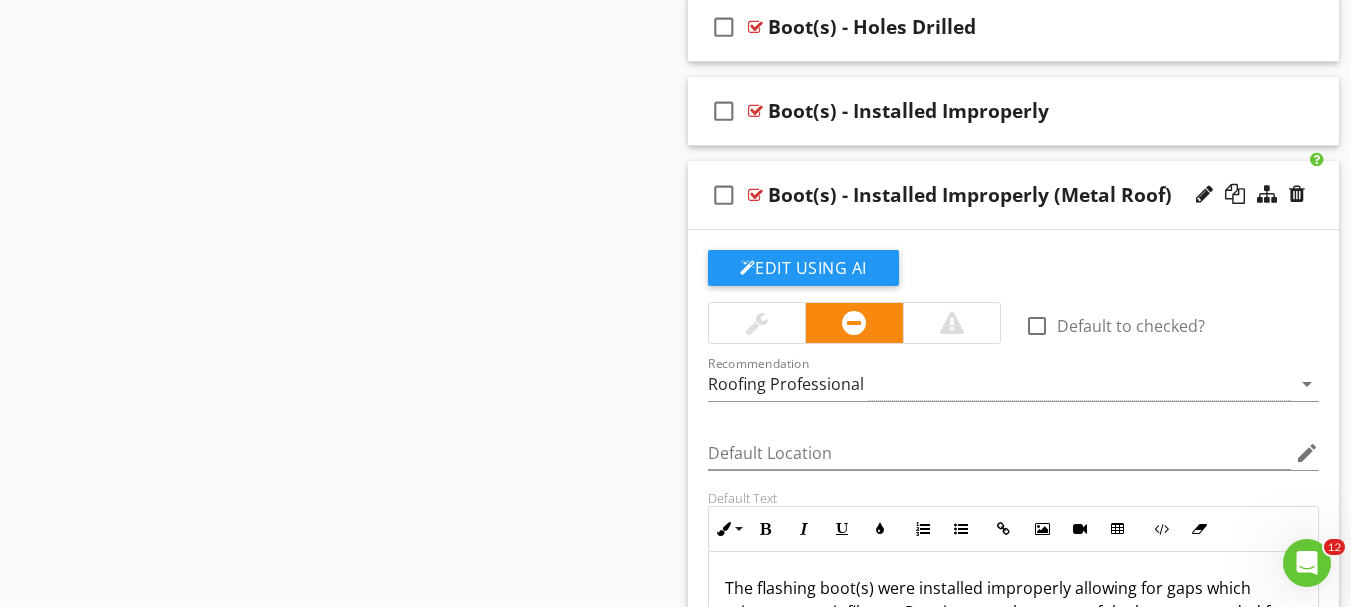scroll, scrollTop: 1788, scrollLeft: 0, axis: vertical 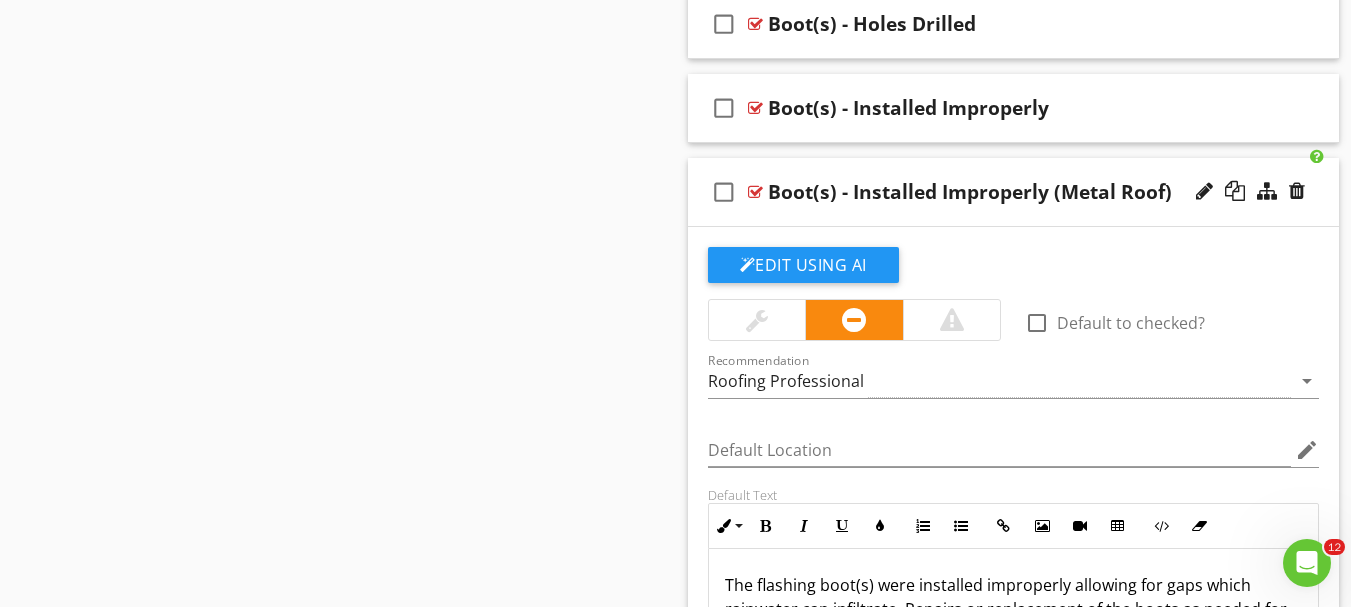 click on "check_box_outline_blank" at bounding box center [724, 192] 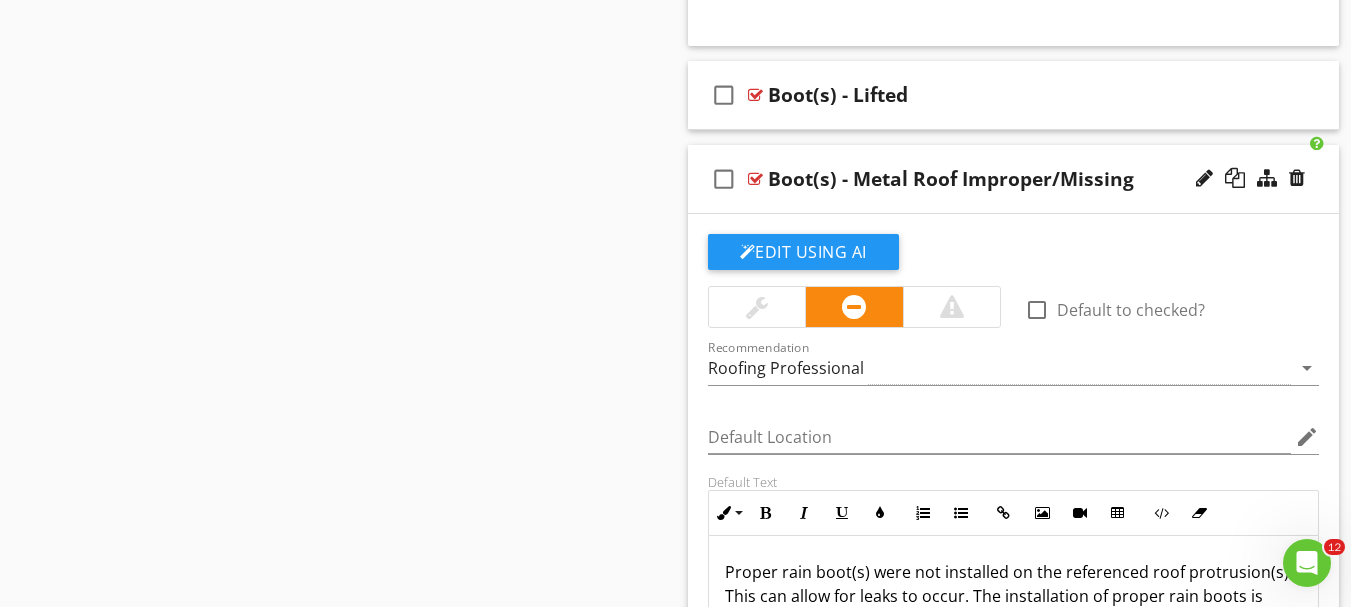 scroll, scrollTop: 2688, scrollLeft: 0, axis: vertical 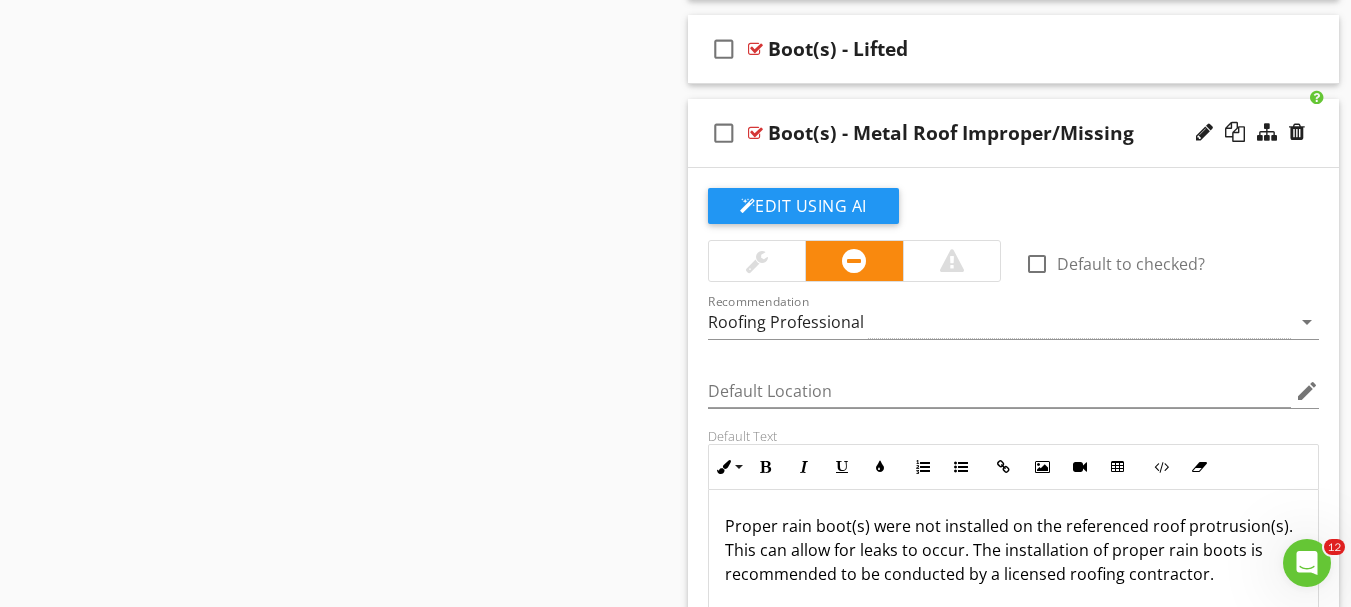 click on "check_box_outline_blank" at bounding box center (724, 133) 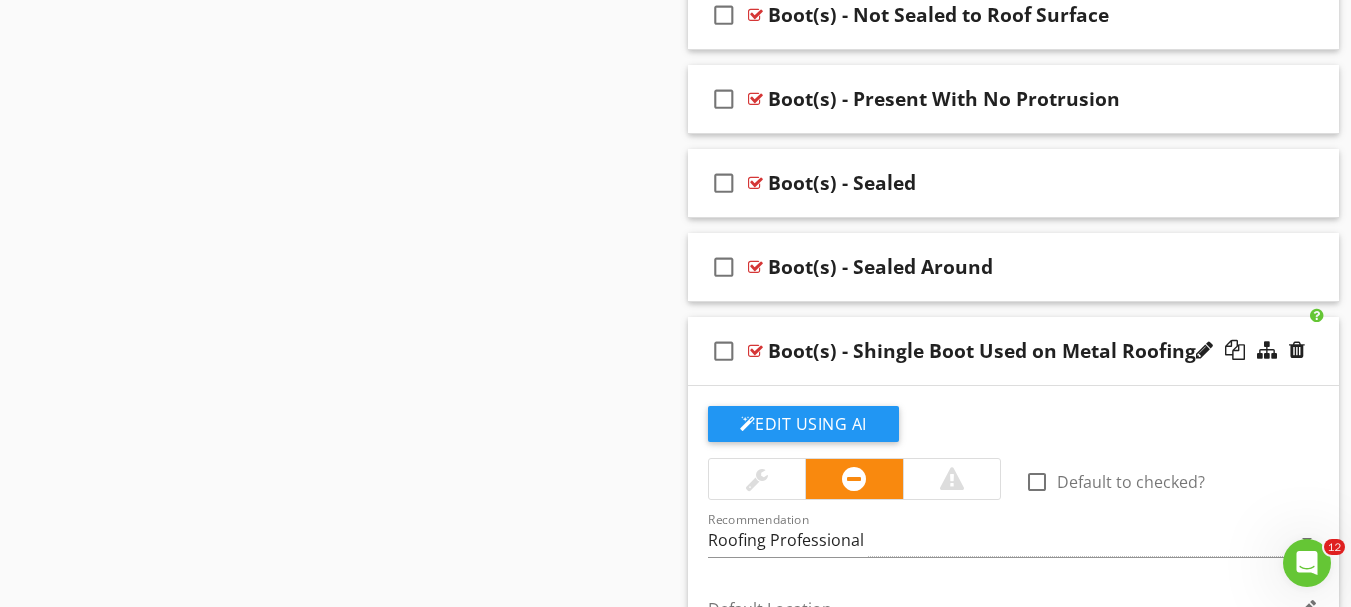 scroll, scrollTop: 4588, scrollLeft: 0, axis: vertical 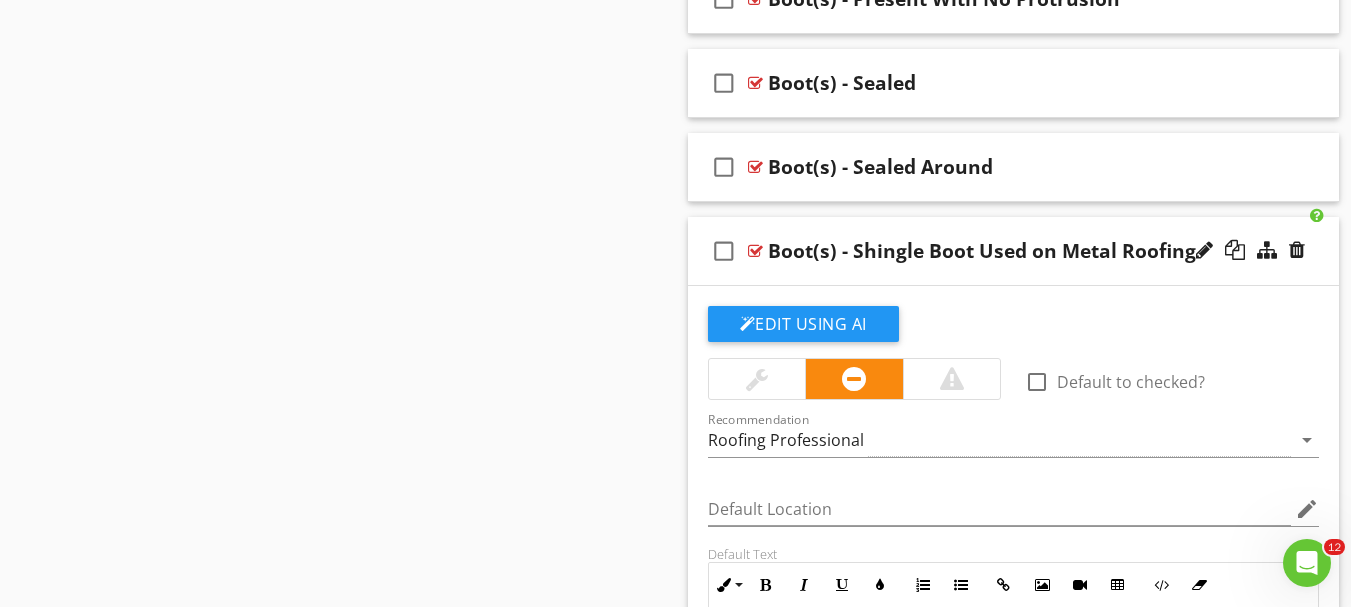 click on "check_box_outline_blank" at bounding box center [724, 251] 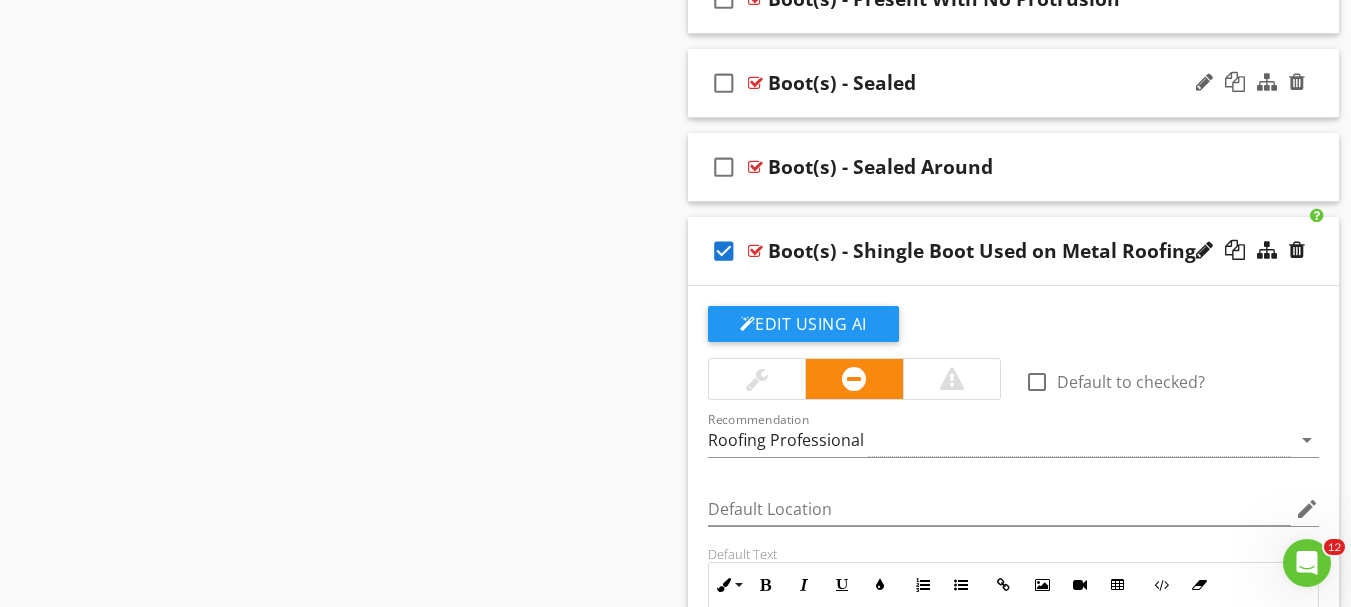 click on "check_box_outline_blank
Boot(s) - Sealed" at bounding box center [1014, 83] 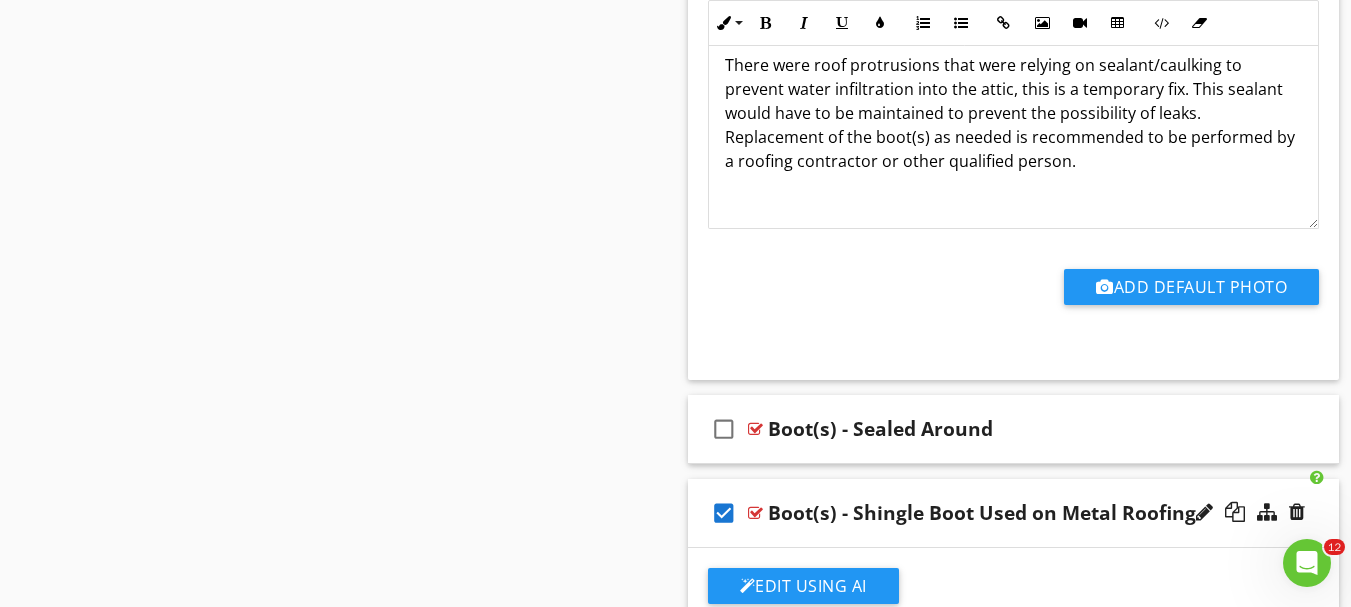 scroll, scrollTop: 5088, scrollLeft: 0, axis: vertical 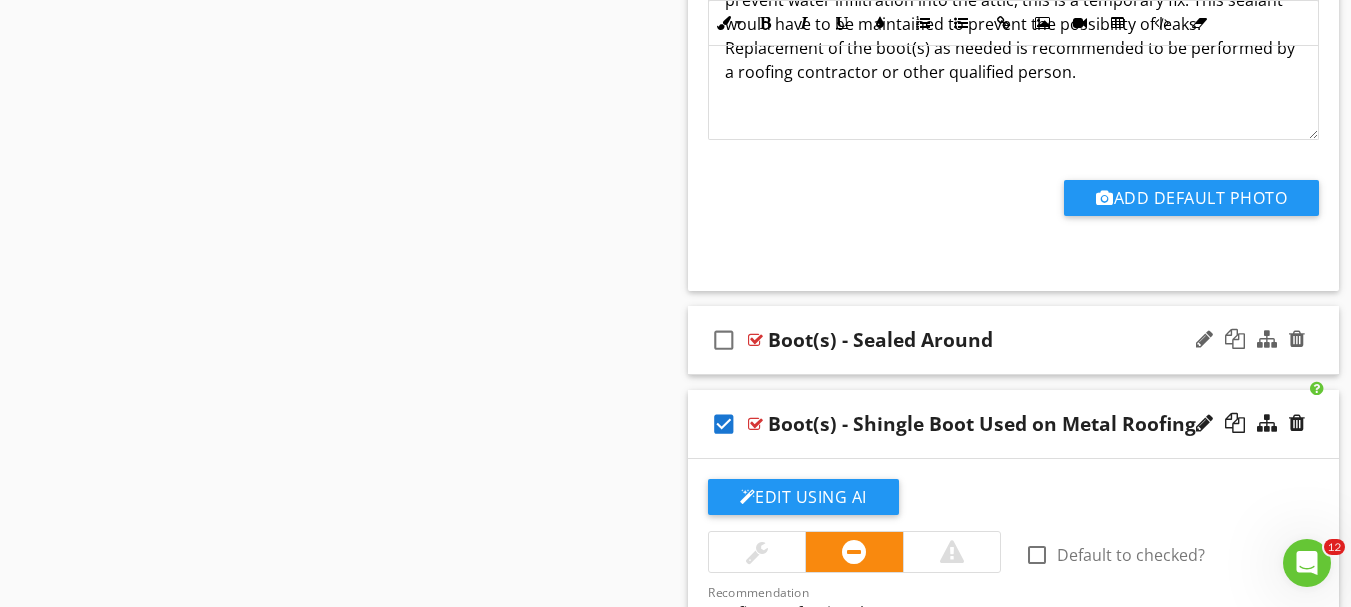click on "check_box_outline_blank
Boot(s) - Sealed Around" at bounding box center (1014, 340) 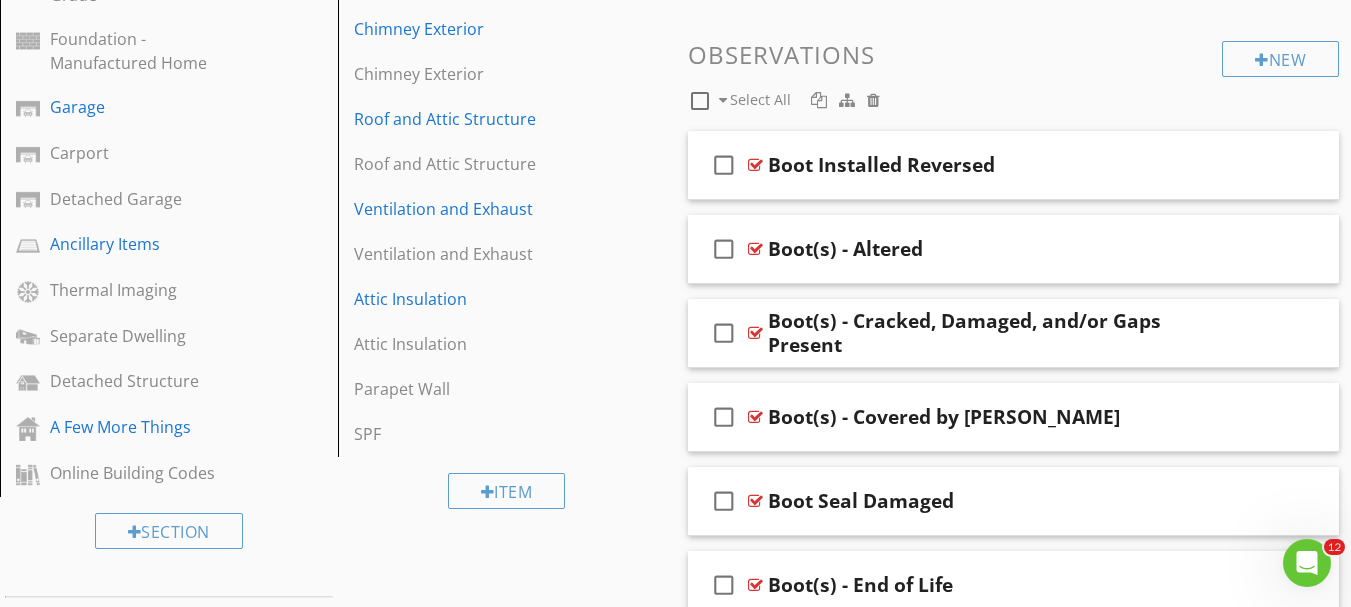 scroll, scrollTop: 888, scrollLeft: 0, axis: vertical 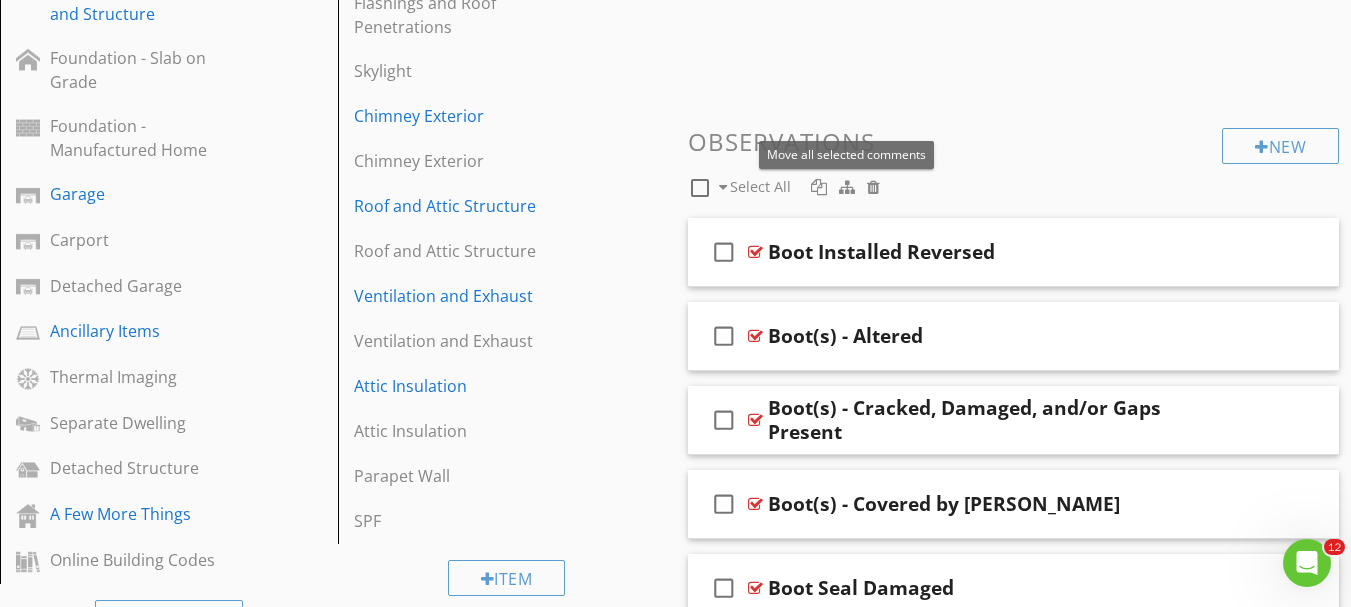 click at bounding box center [847, 187] 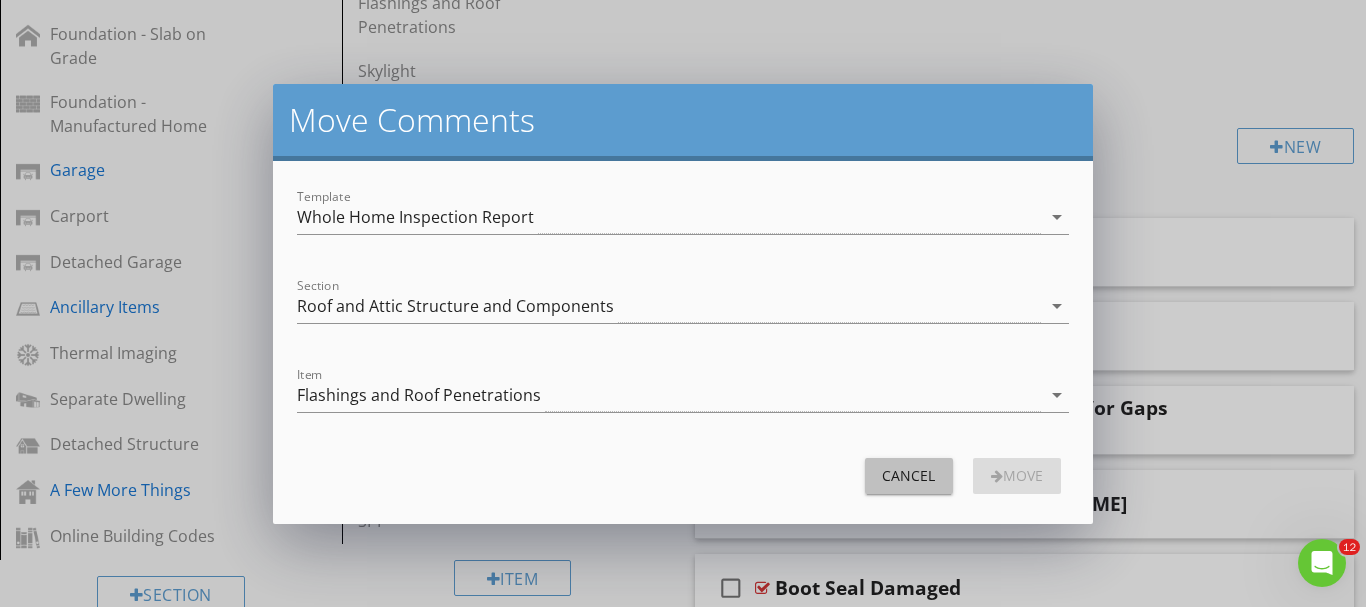 click on "Cancel" at bounding box center (909, 475) 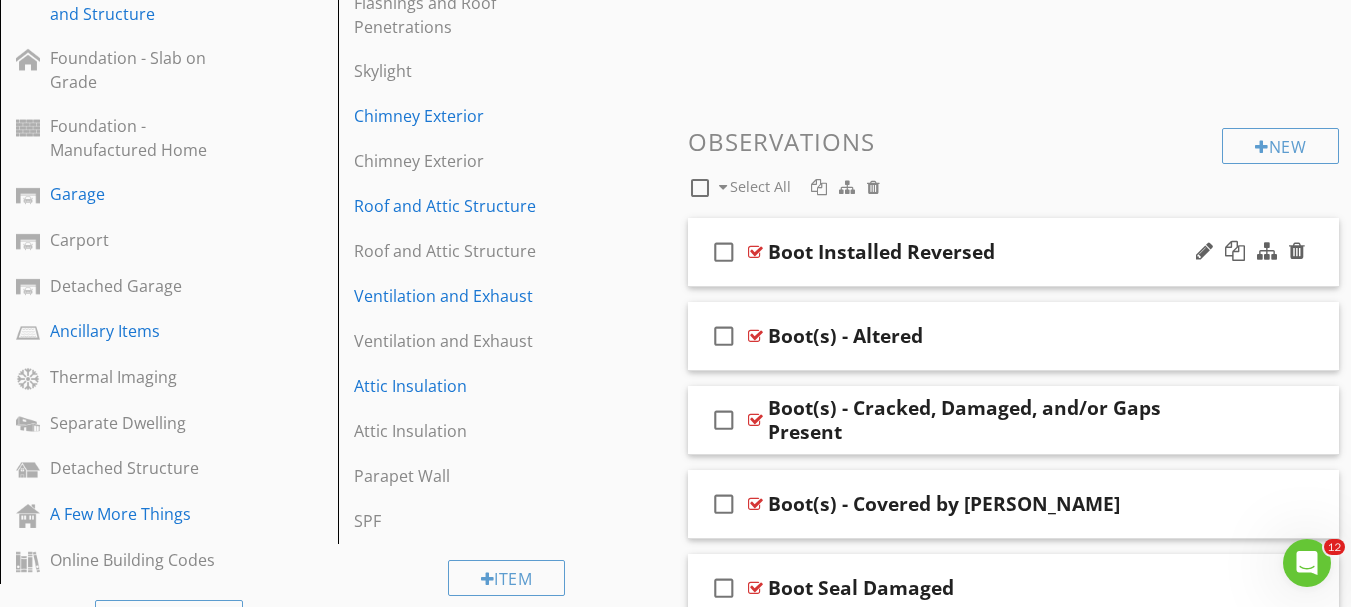 click on "check_box_outline_blank
Boot Installed Reversed" at bounding box center (1014, 252) 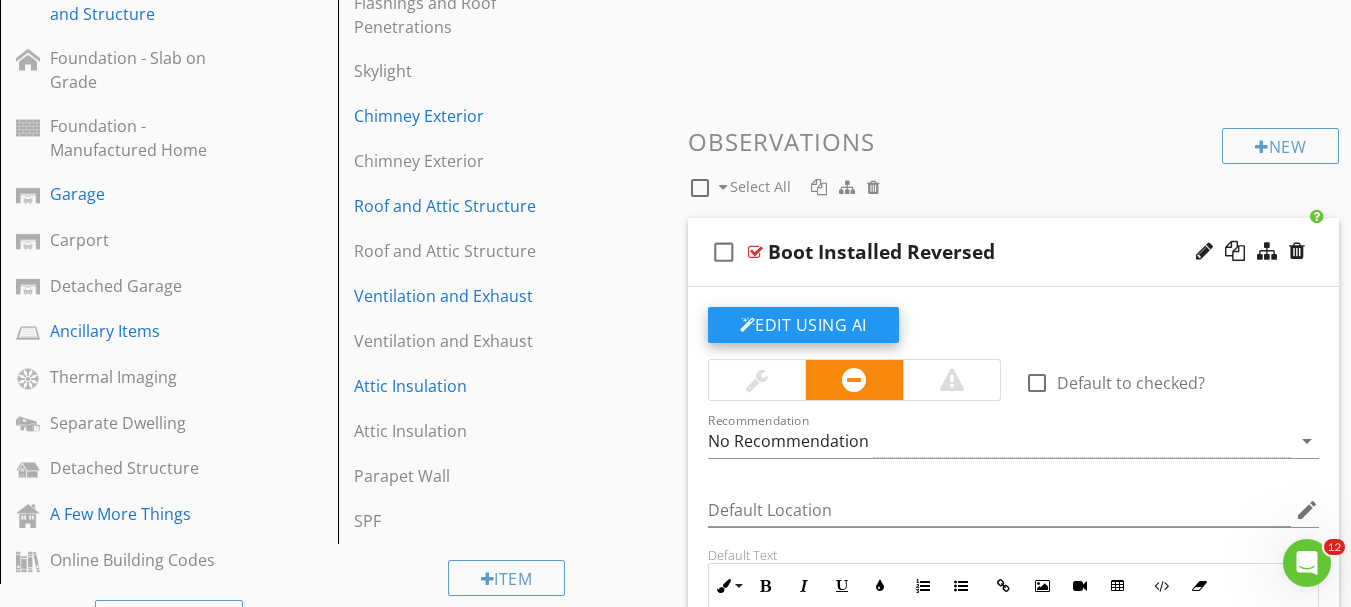 click on "Edit Using AI" at bounding box center (803, 325) 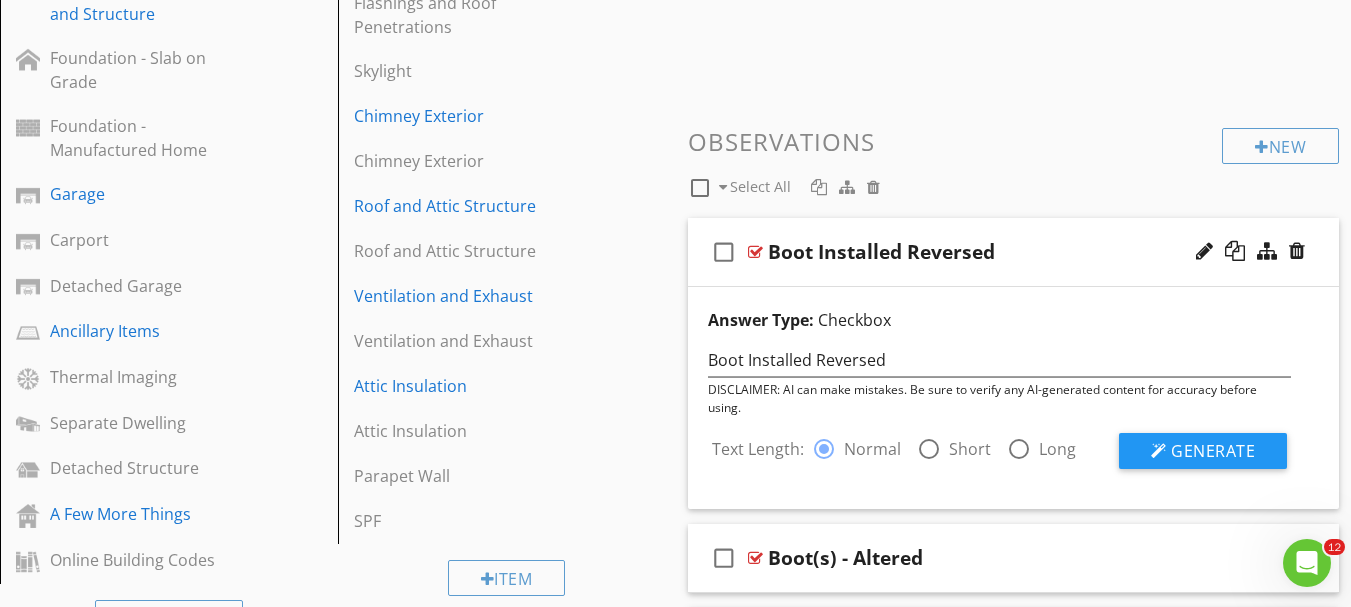 click at bounding box center (929, 449) 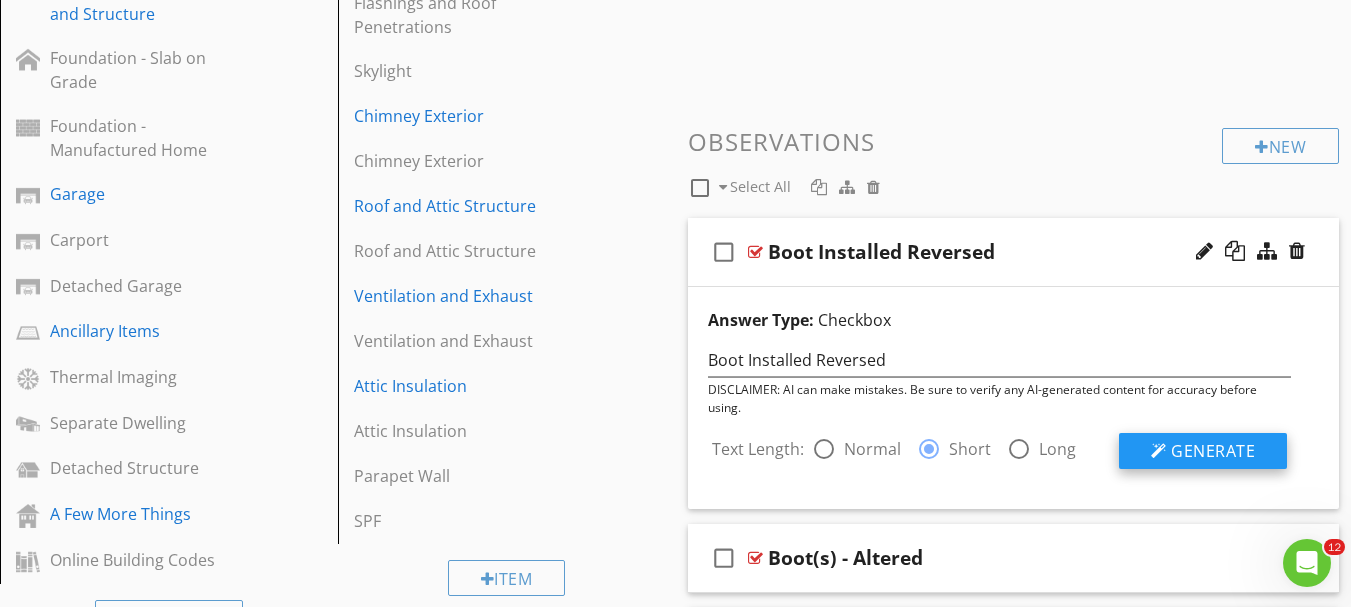 click on "Generate" at bounding box center (1203, 451) 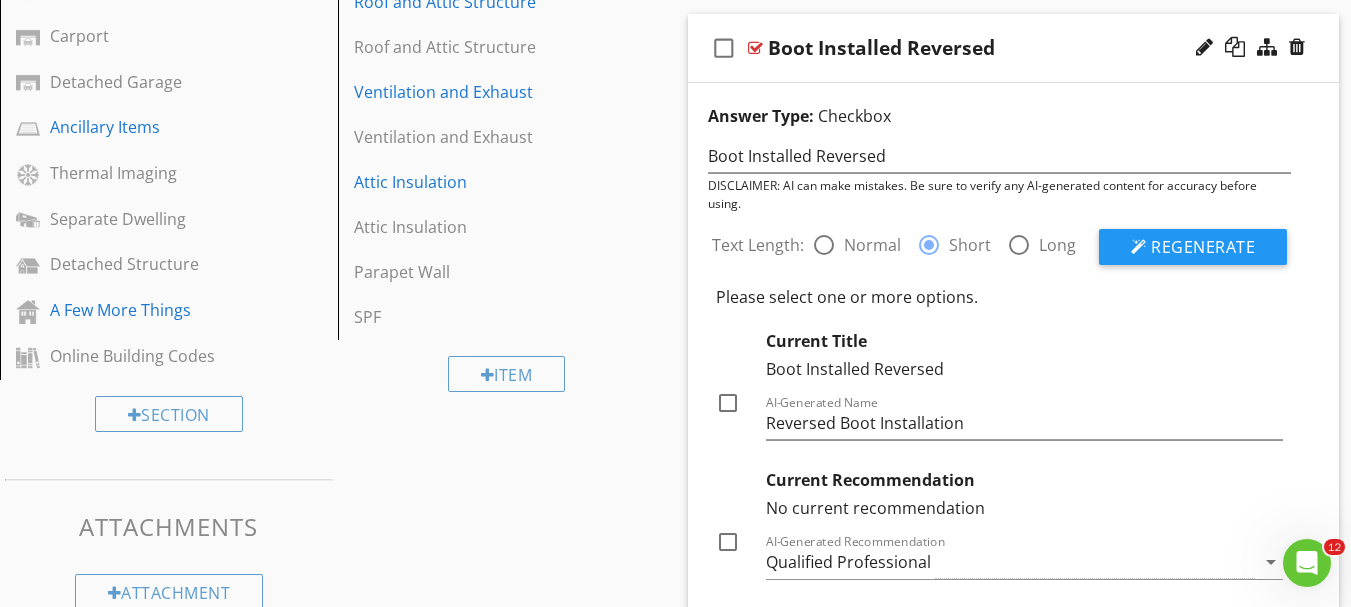 scroll, scrollTop: 1088, scrollLeft: 0, axis: vertical 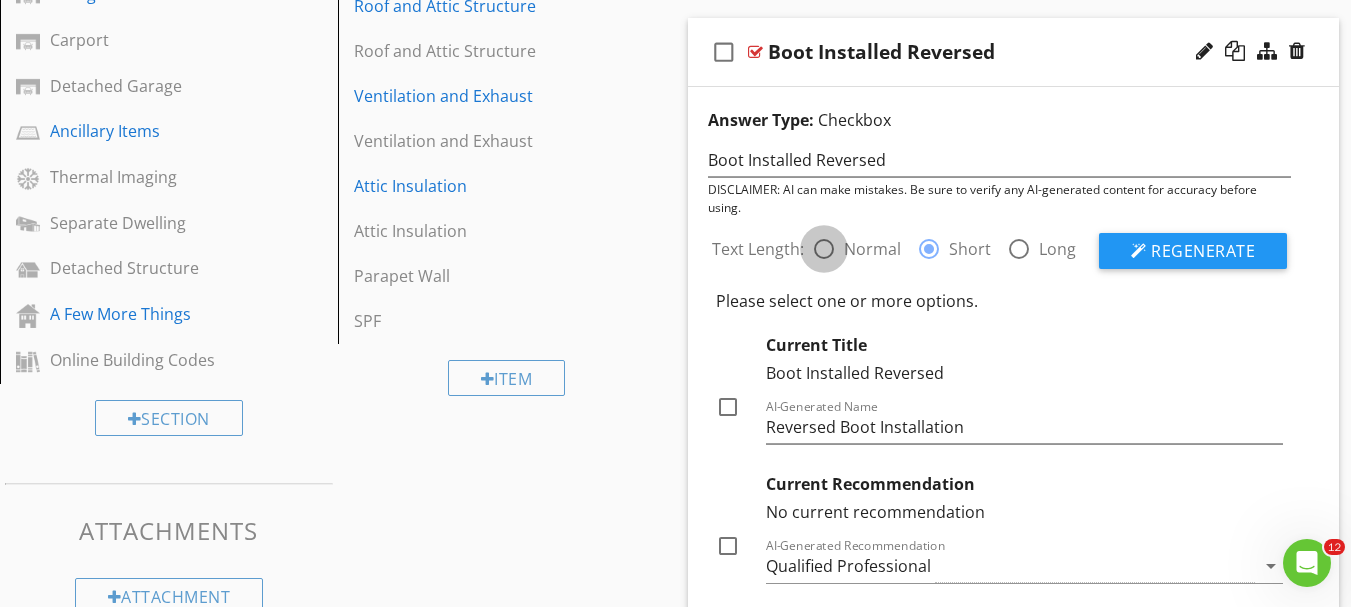 click at bounding box center (824, 249) 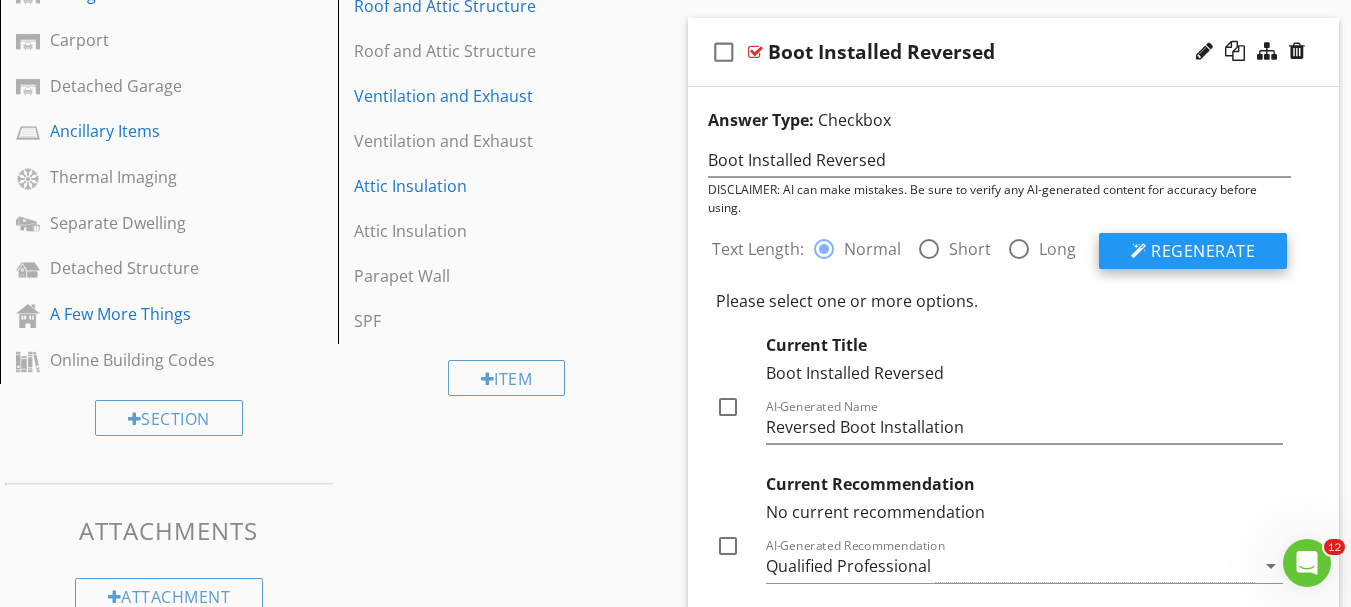 click on "Regenerate" at bounding box center (1203, 251) 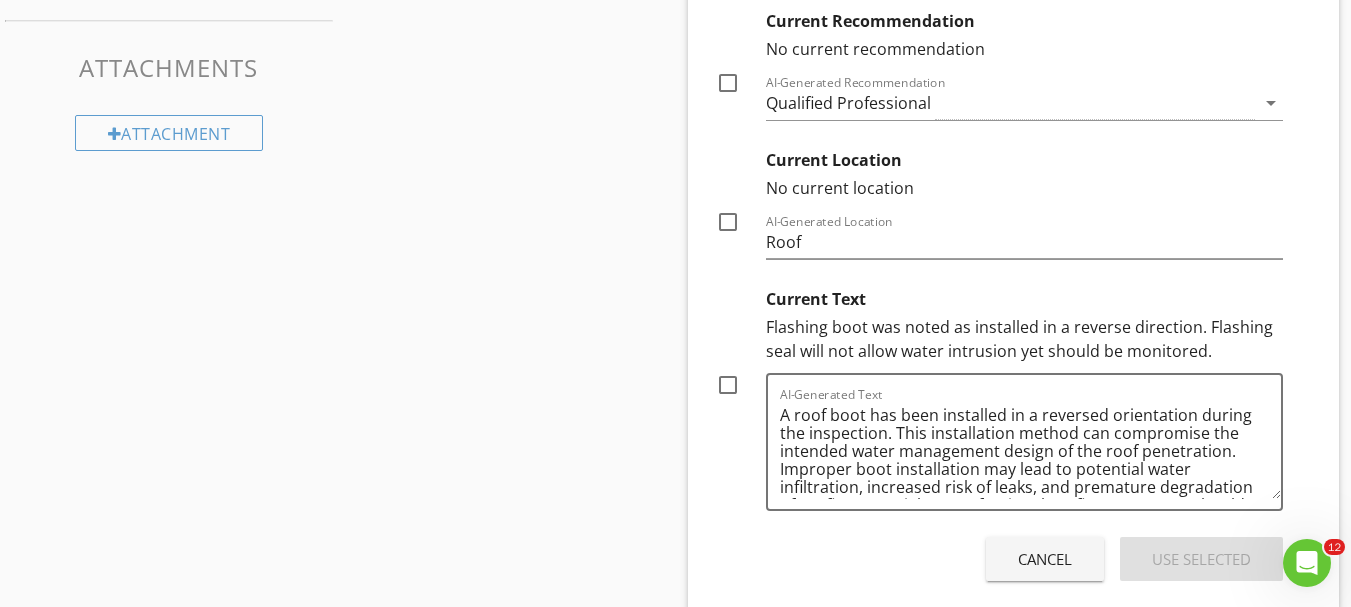 scroll, scrollTop: 1588, scrollLeft: 0, axis: vertical 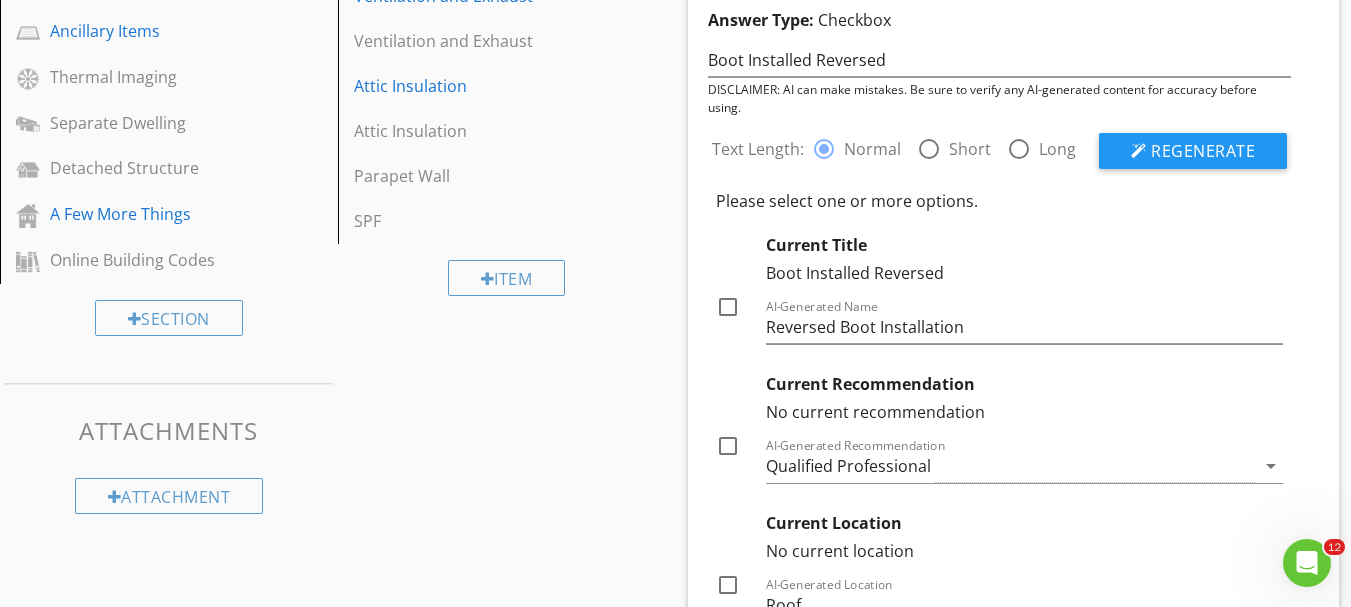 click at bounding box center (1019, 149) 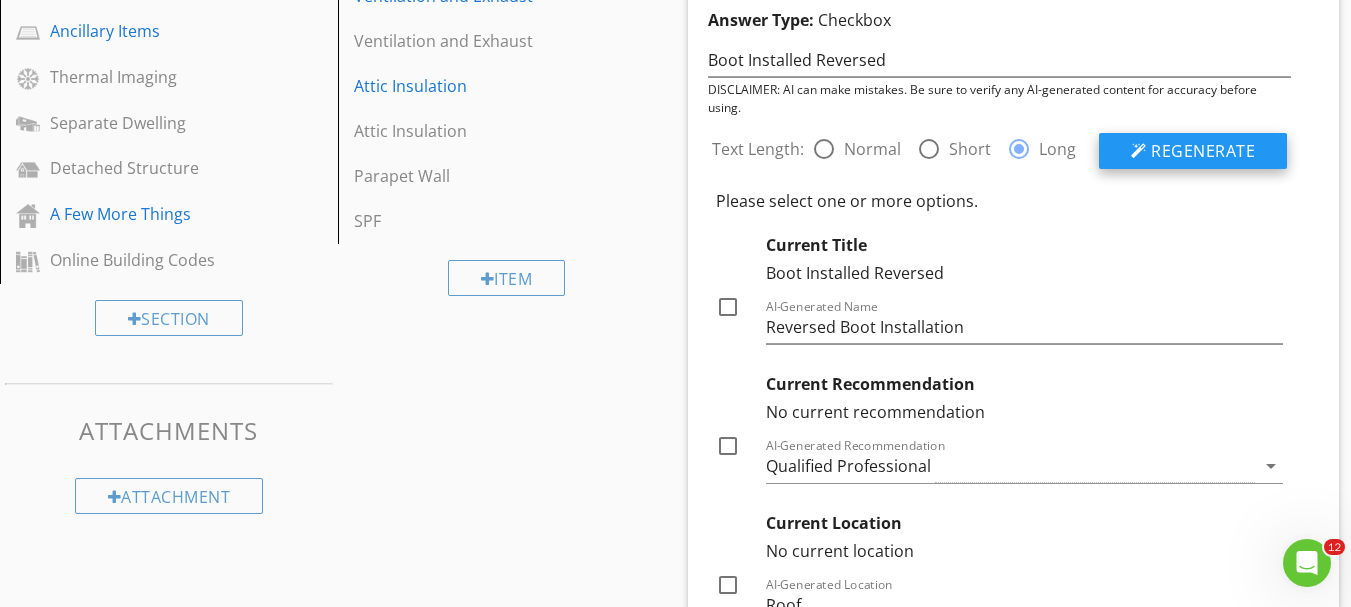 click on "Regenerate" at bounding box center (1203, 151) 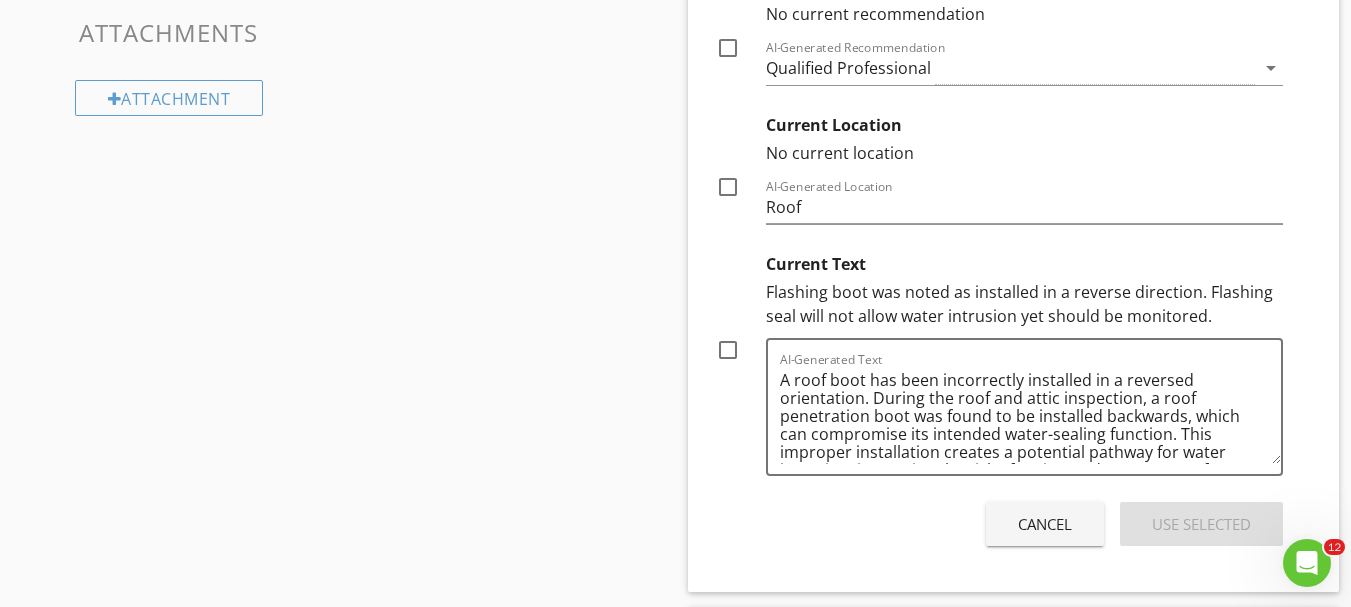 scroll, scrollTop: 1588, scrollLeft: 0, axis: vertical 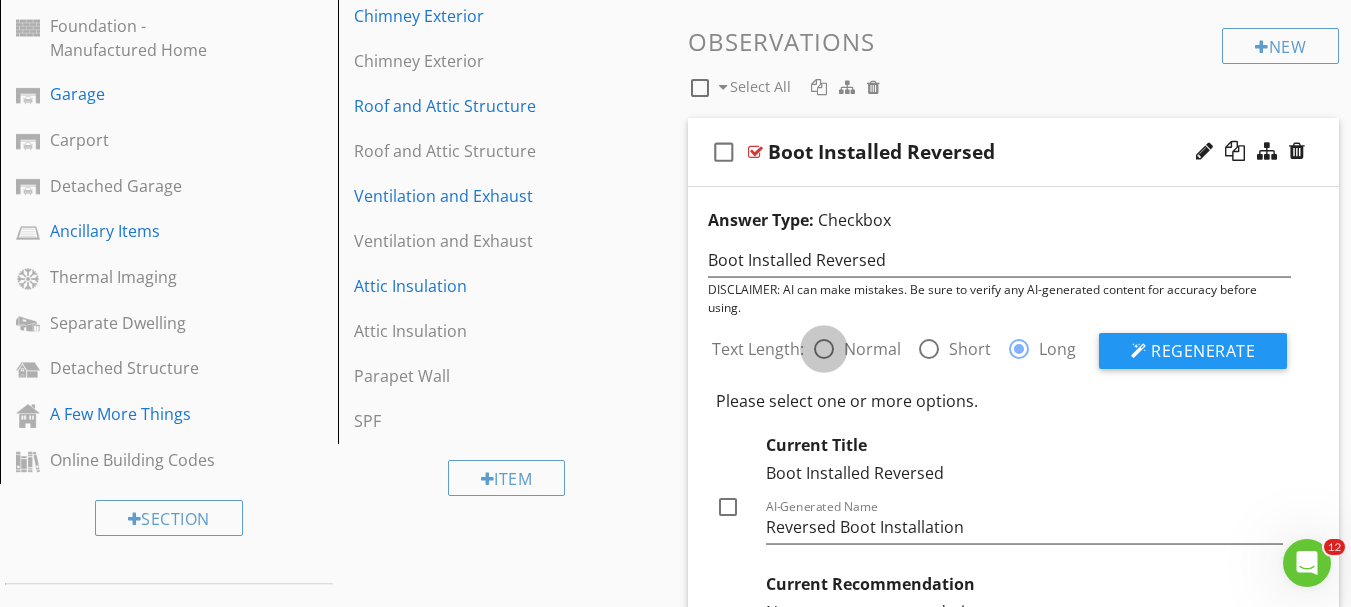 click at bounding box center (824, 349) 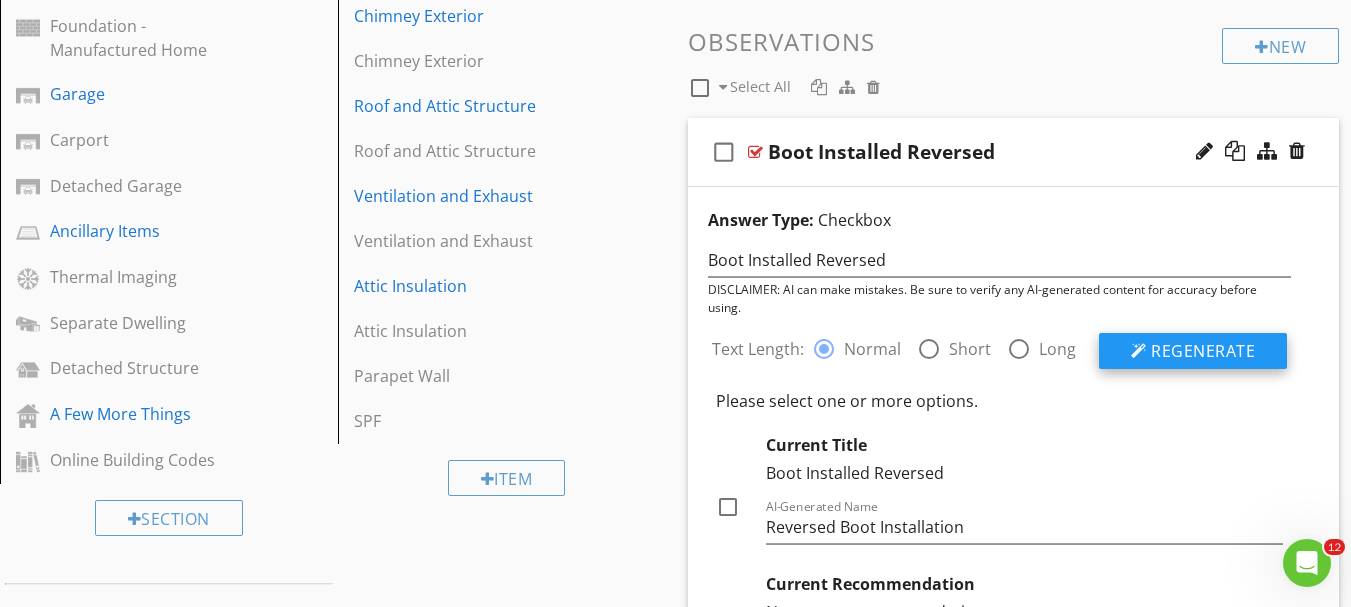 click on "Regenerate" at bounding box center (1203, 351) 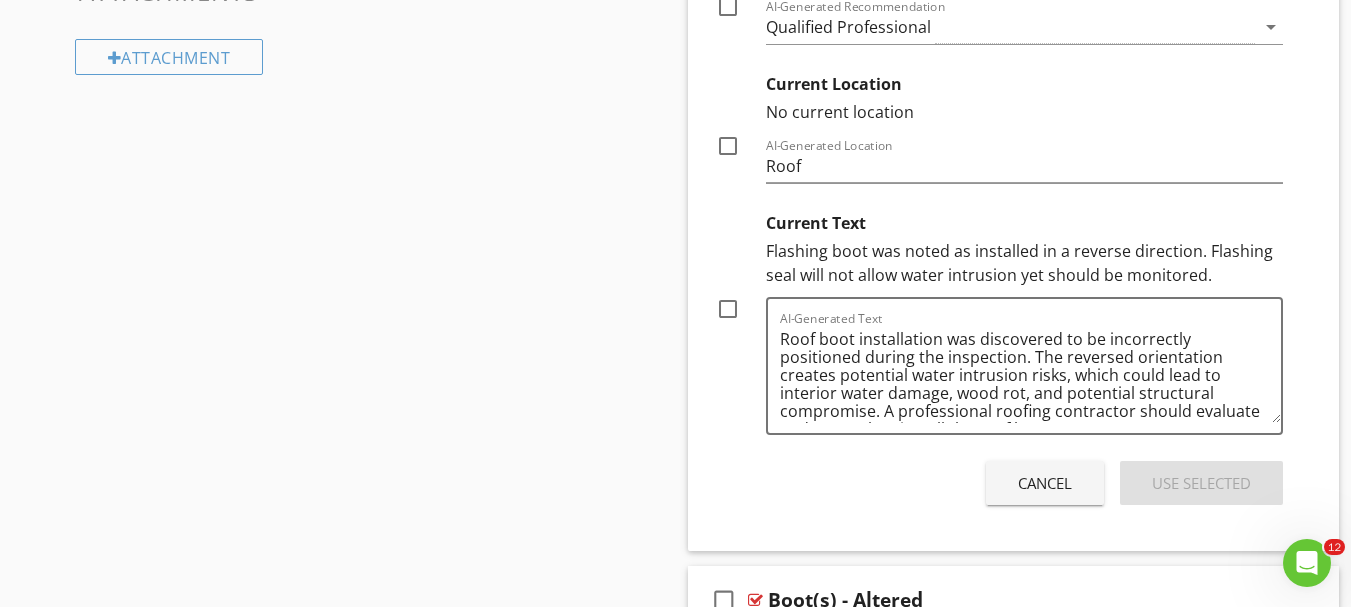 scroll, scrollTop: 1688, scrollLeft: 0, axis: vertical 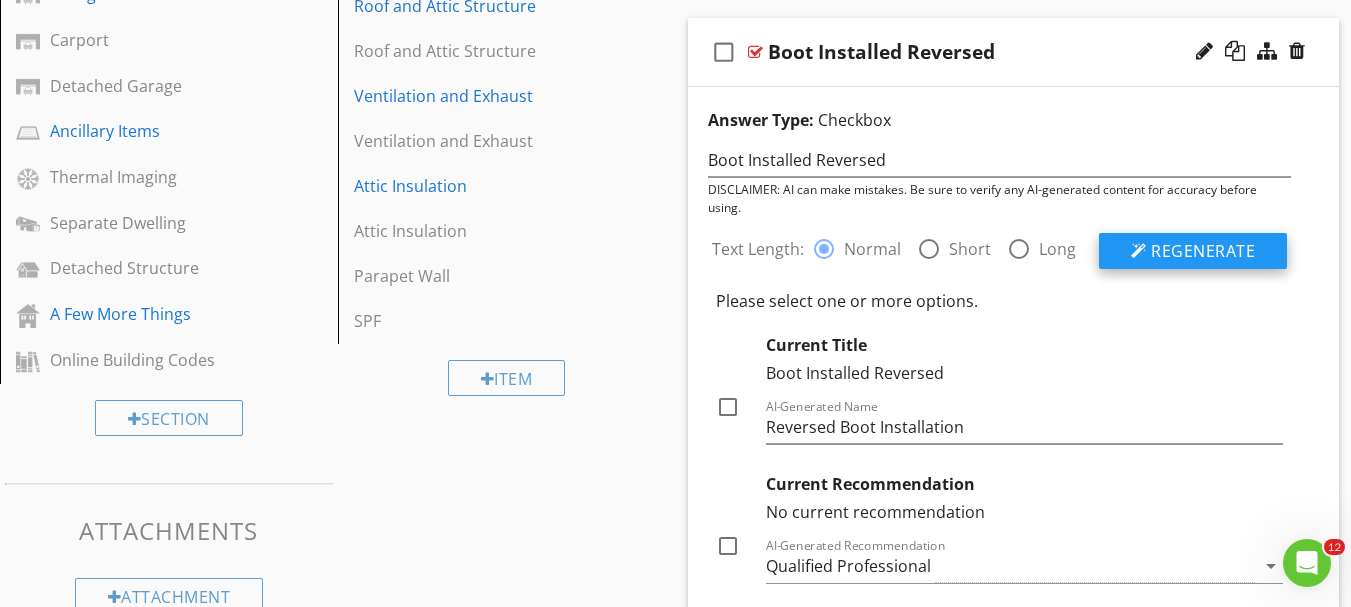 click on "Regenerate" at bounding box center [1203, 251] 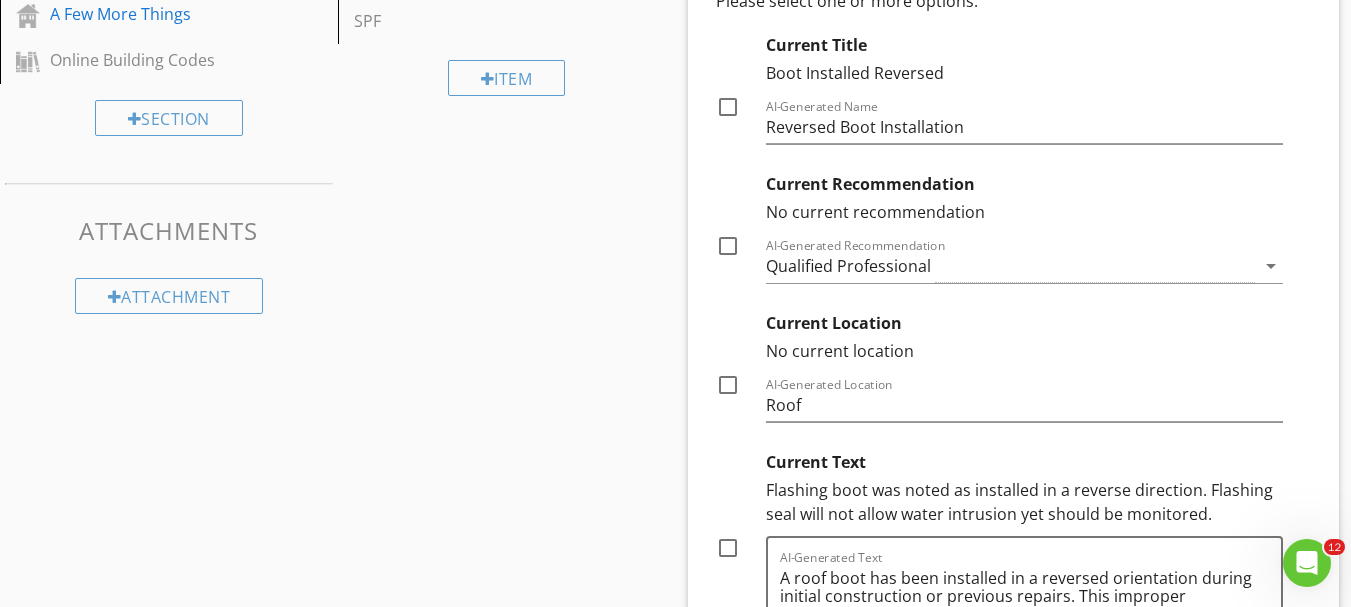 scroll, scrollTop: 1688, scrollLeft: 0, axis: vertical 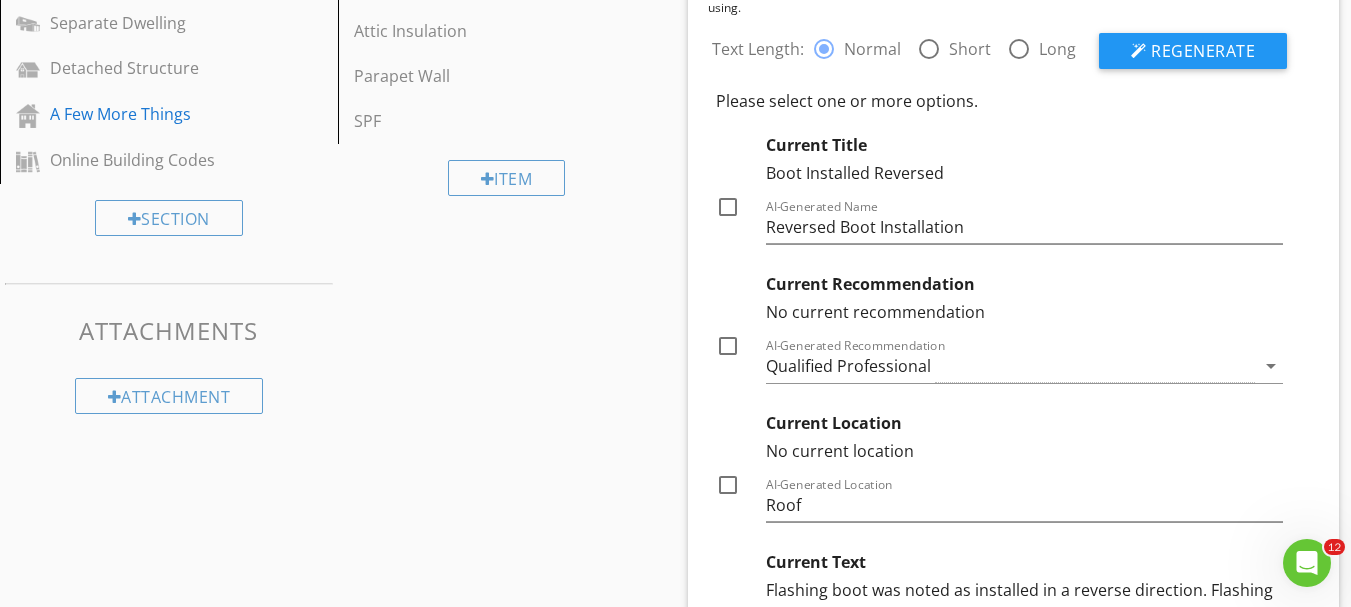 click at bounding box center [929, 49] 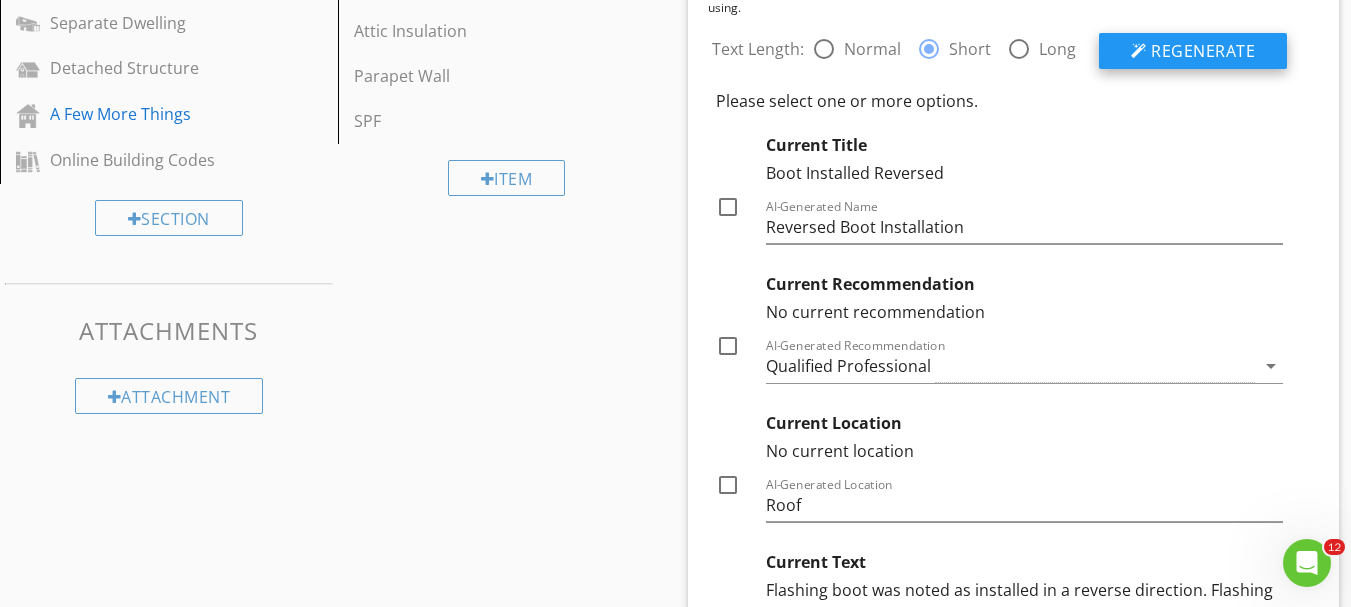 click on "Regenerate" at bounding box center [1203, 51] 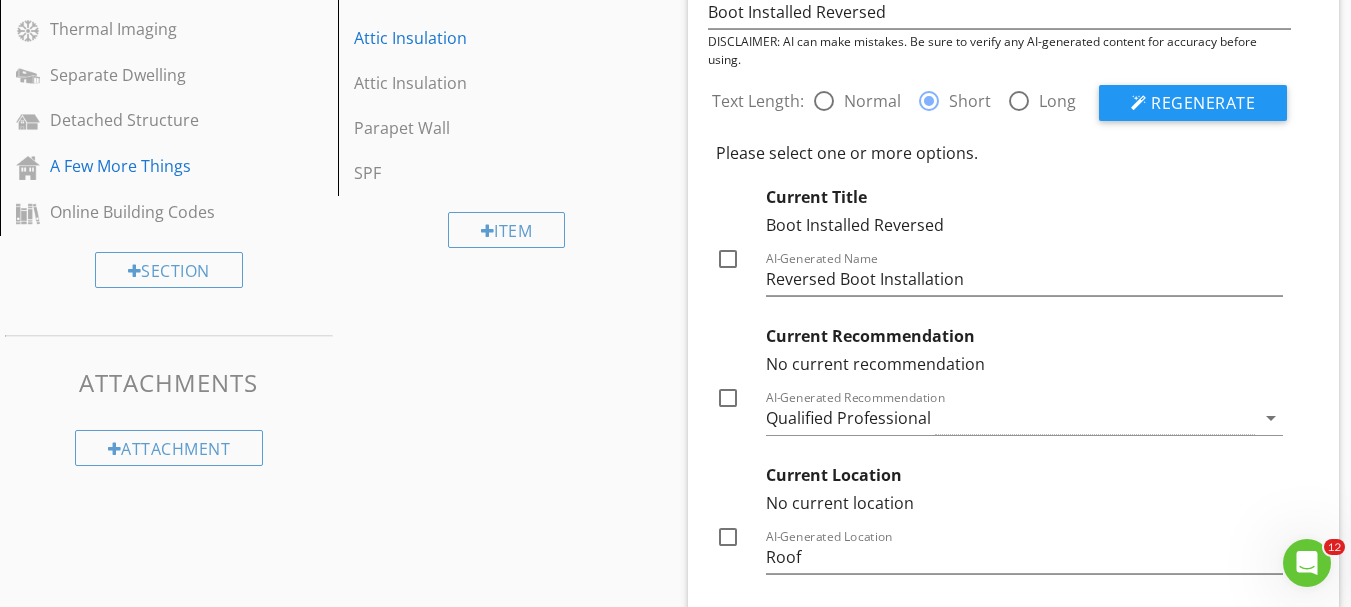 scroll, scrollTop: 888, scrollLeft: 0, axis: vertical 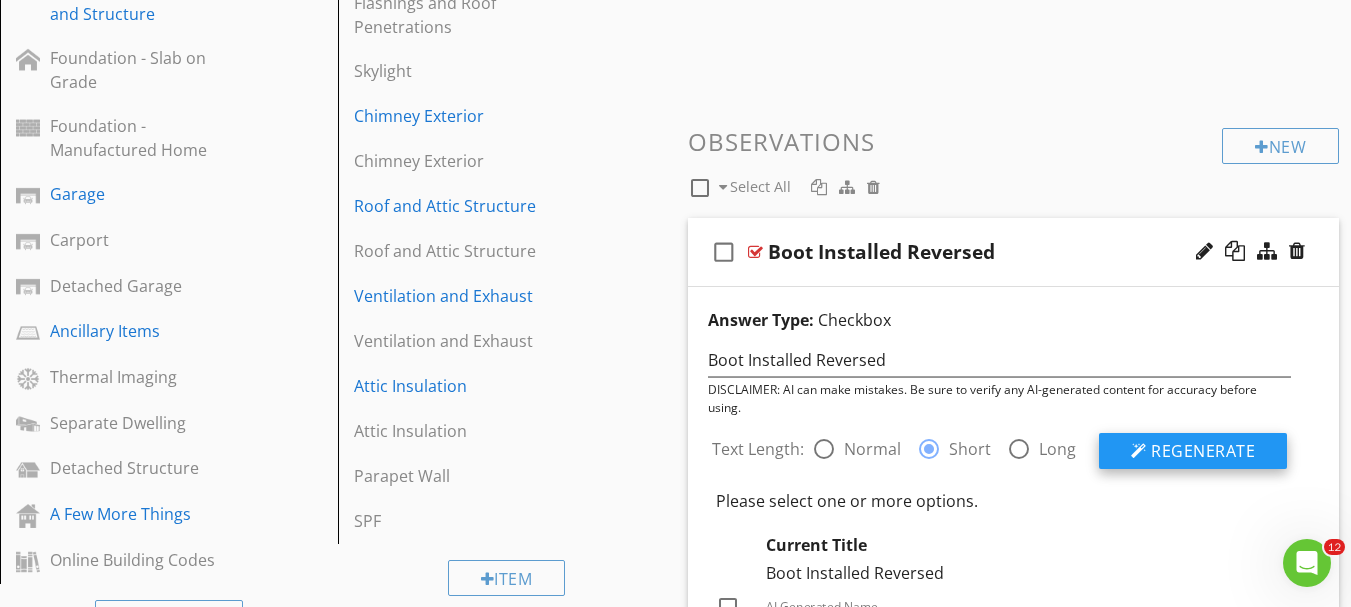 click on "Regenerate" at bounding box center [1203, 451] 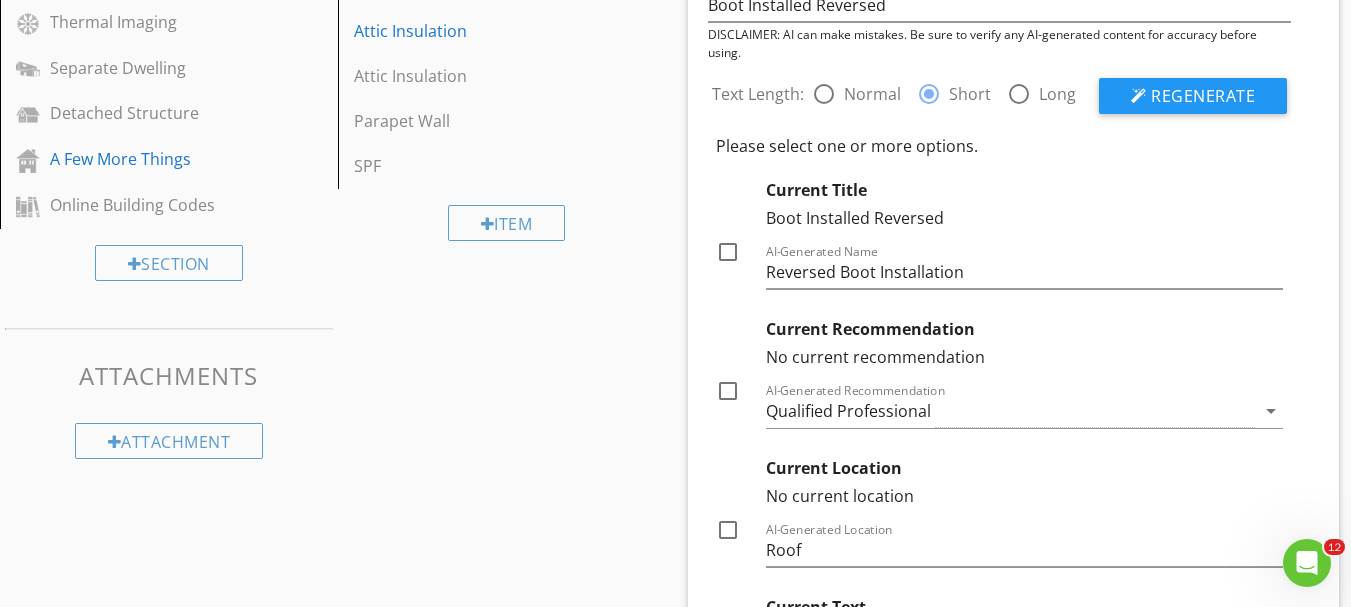 scroll, scrollTop: 1188, scrollLeft: 0, axis: vertical 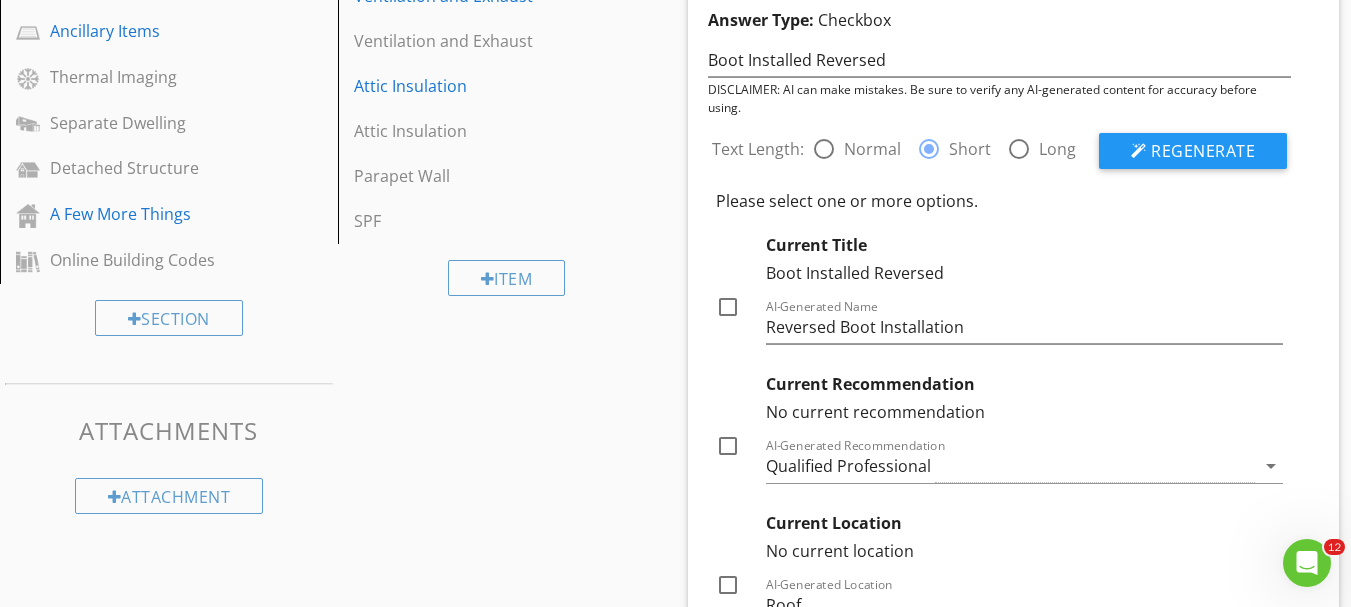 click on "Text Length: radio_button_unchecked Normal   radio_button_checked Short   radio_button_unchecked Long" at bounding box center (904, 151) 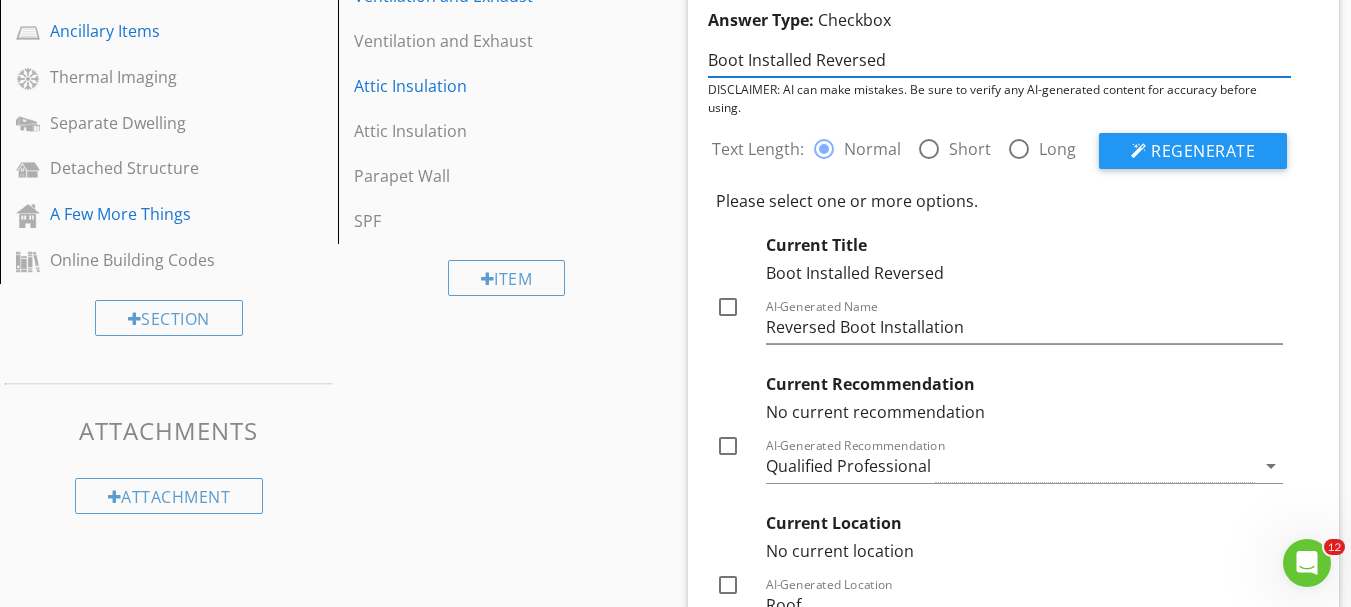 click on "Boot Installed Reversed" at bounding box center (1000, 60) 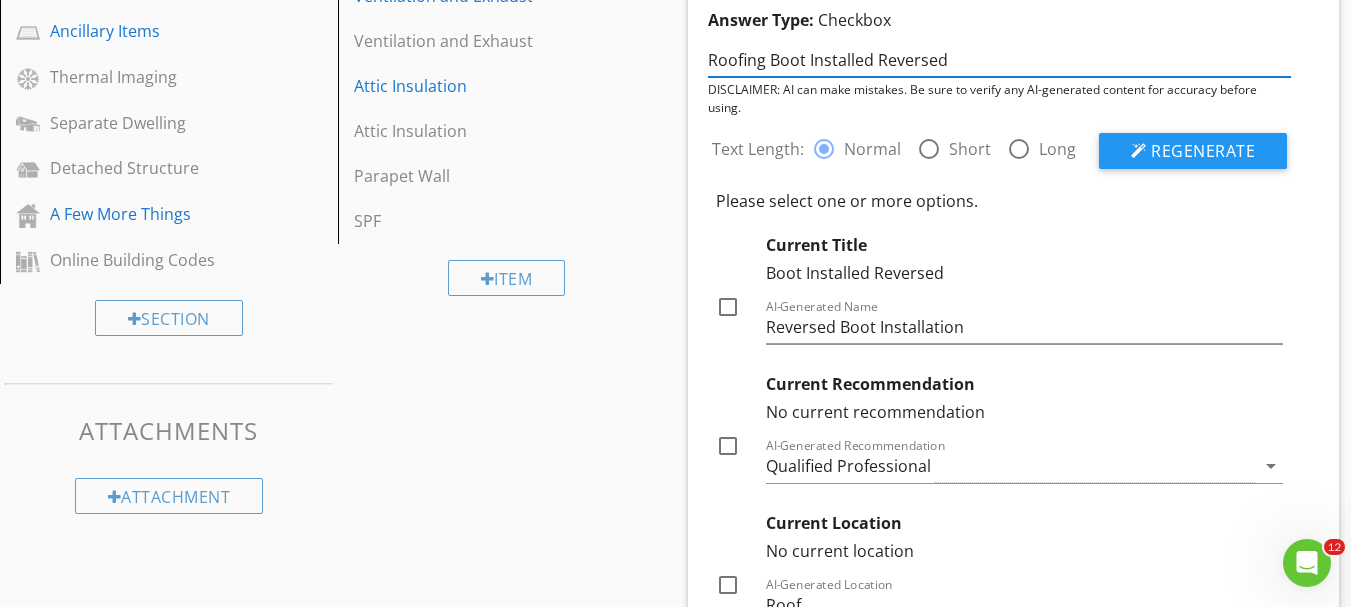 click on "Roofing Boot Installed Reversed" at bounding box center (1000, 60) 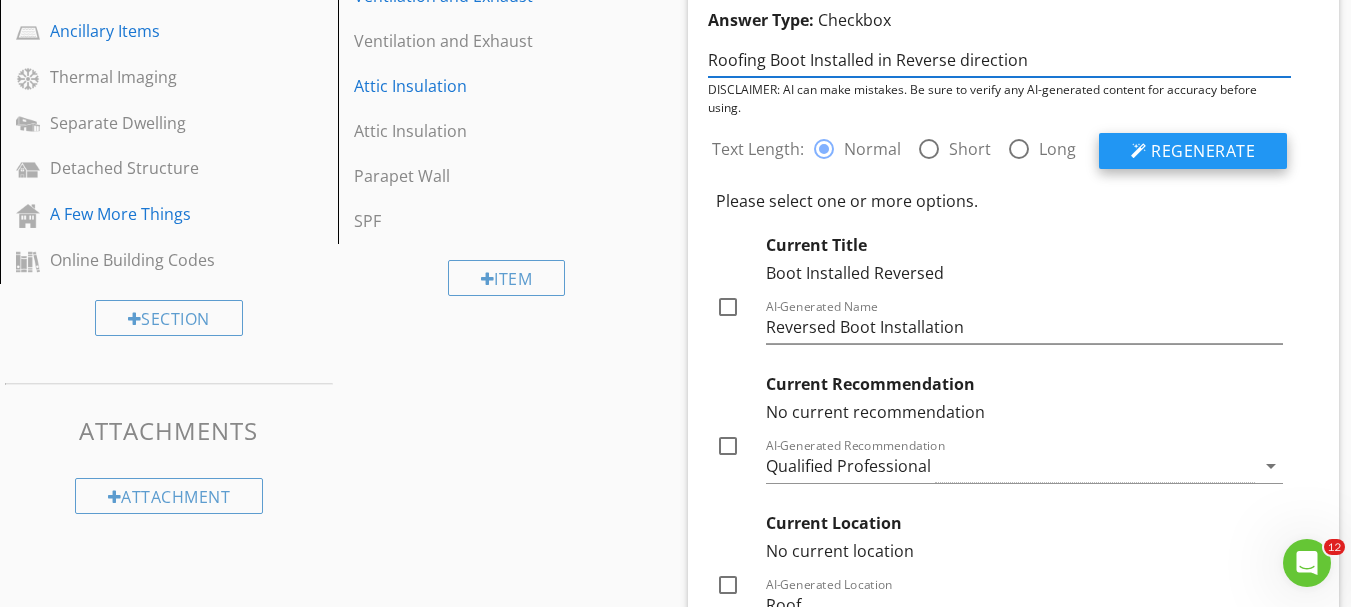 type on "Roofing Boot Installed in Reverse direction" 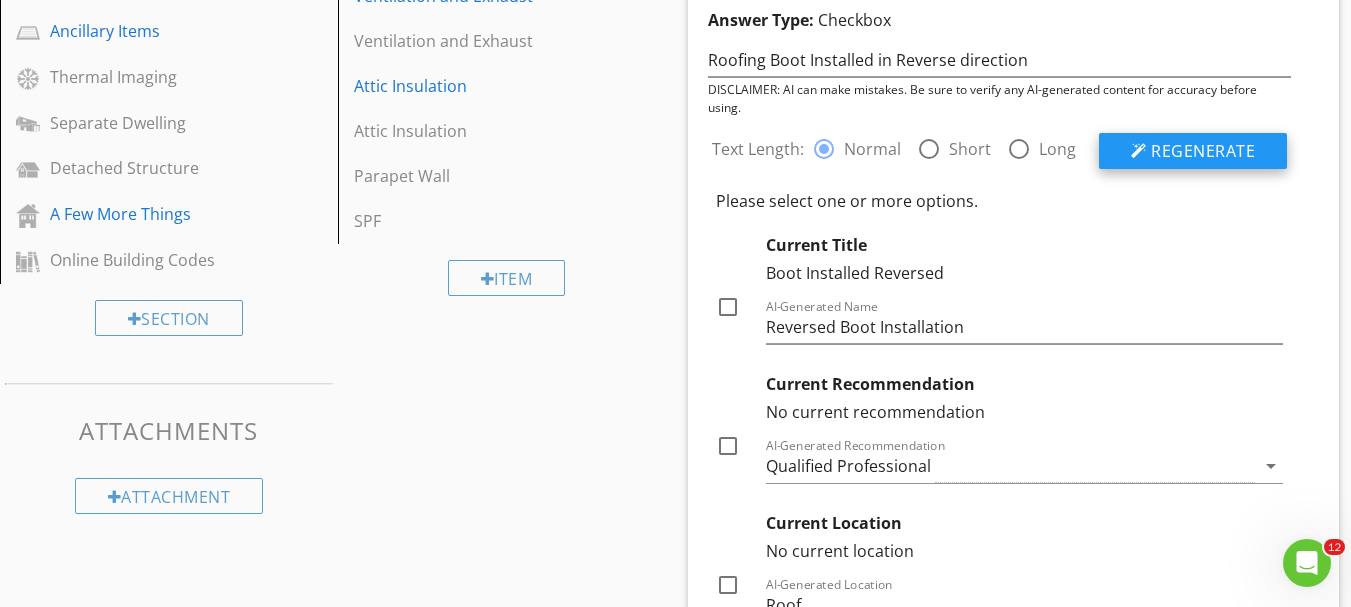 click on "Regenerate" at bounding box center (1203, 151) 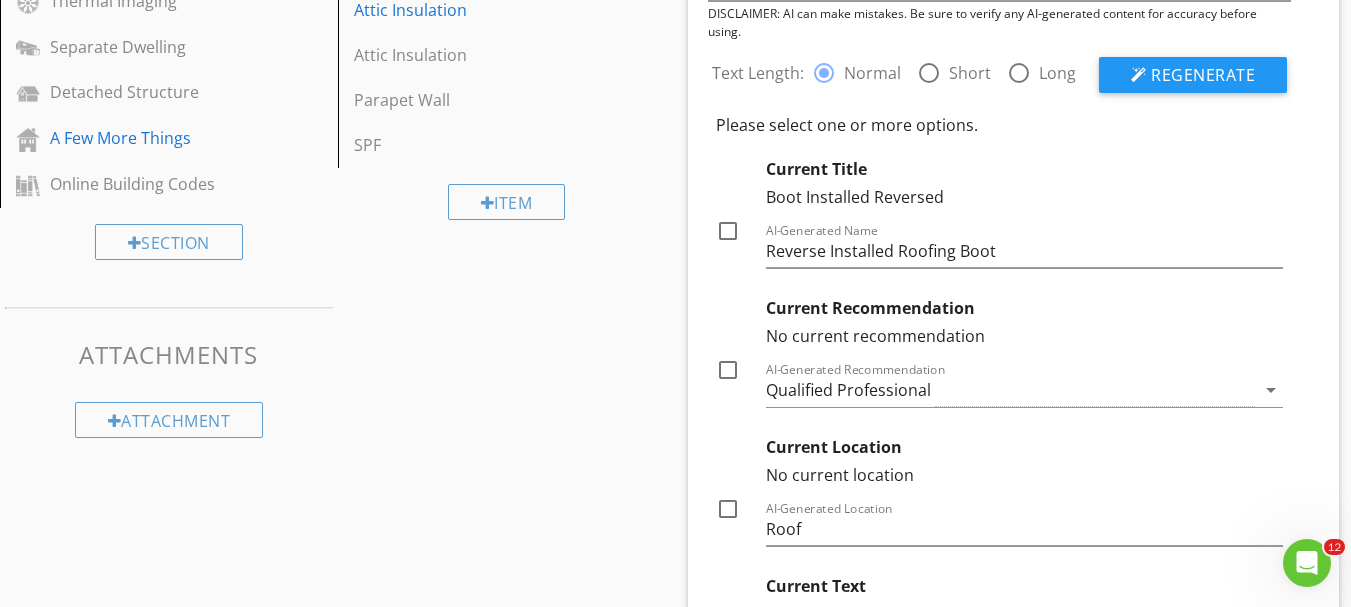 scroll, scrollTop: 1188, scrollLeft: 0, axis: vertical 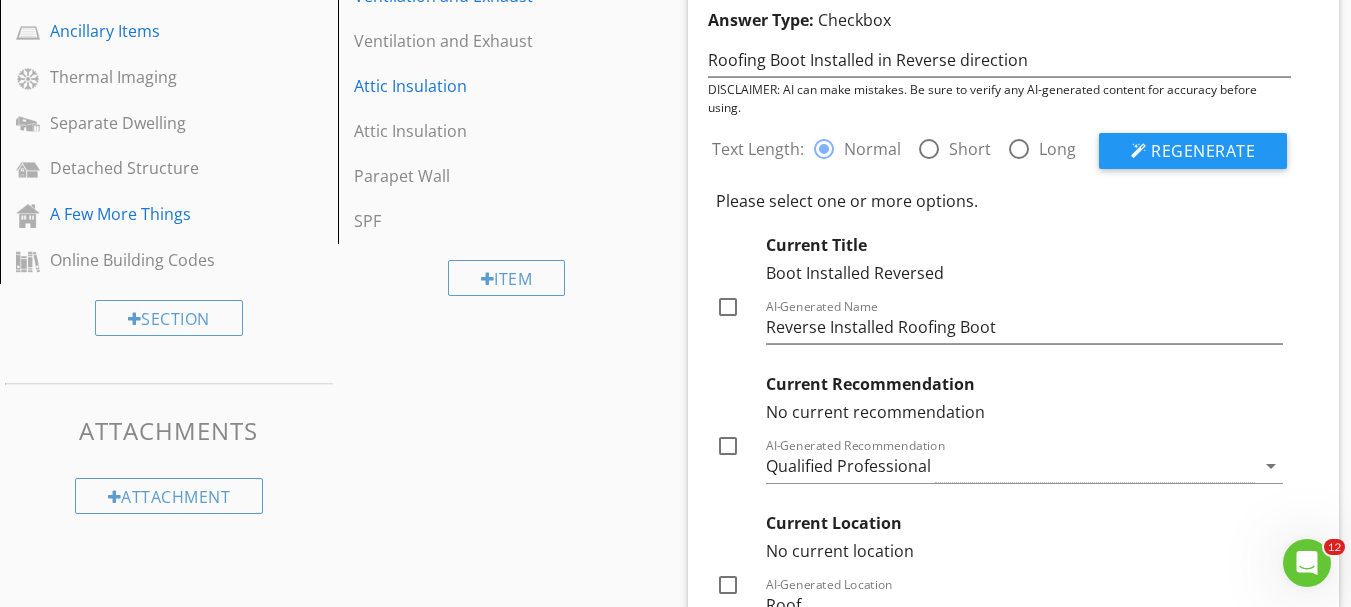 click on "Short" at bounding box center (970, 149) 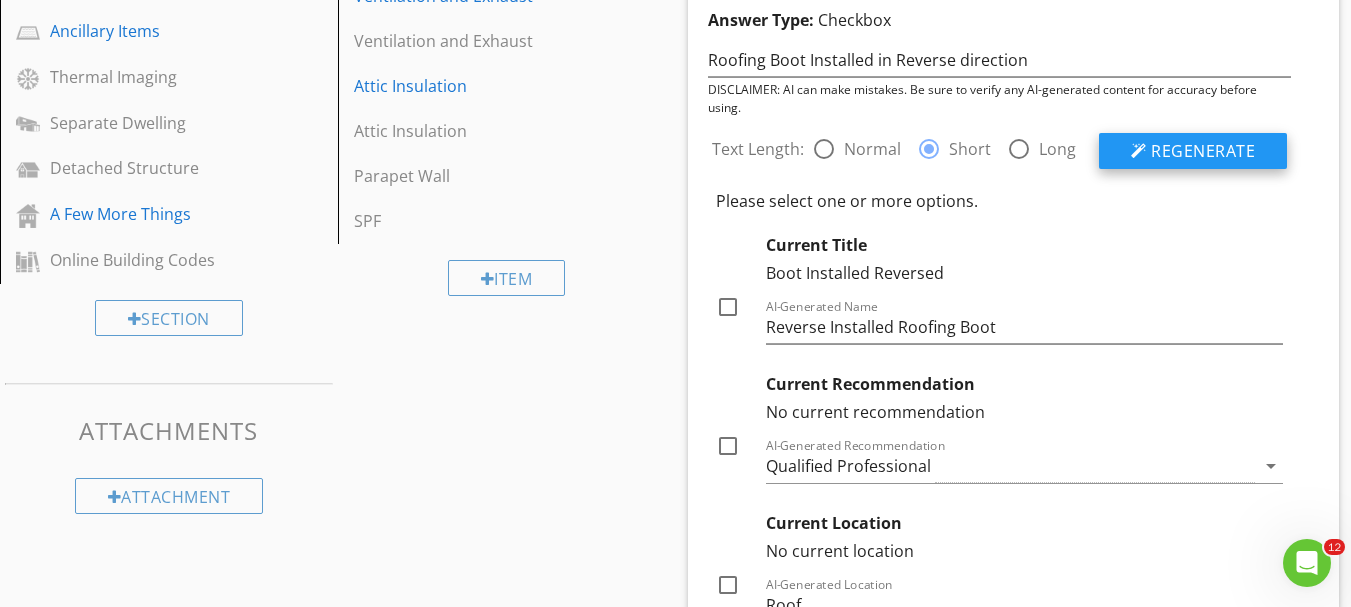 click on "Regenerate" at bounding box center [1203, 151] 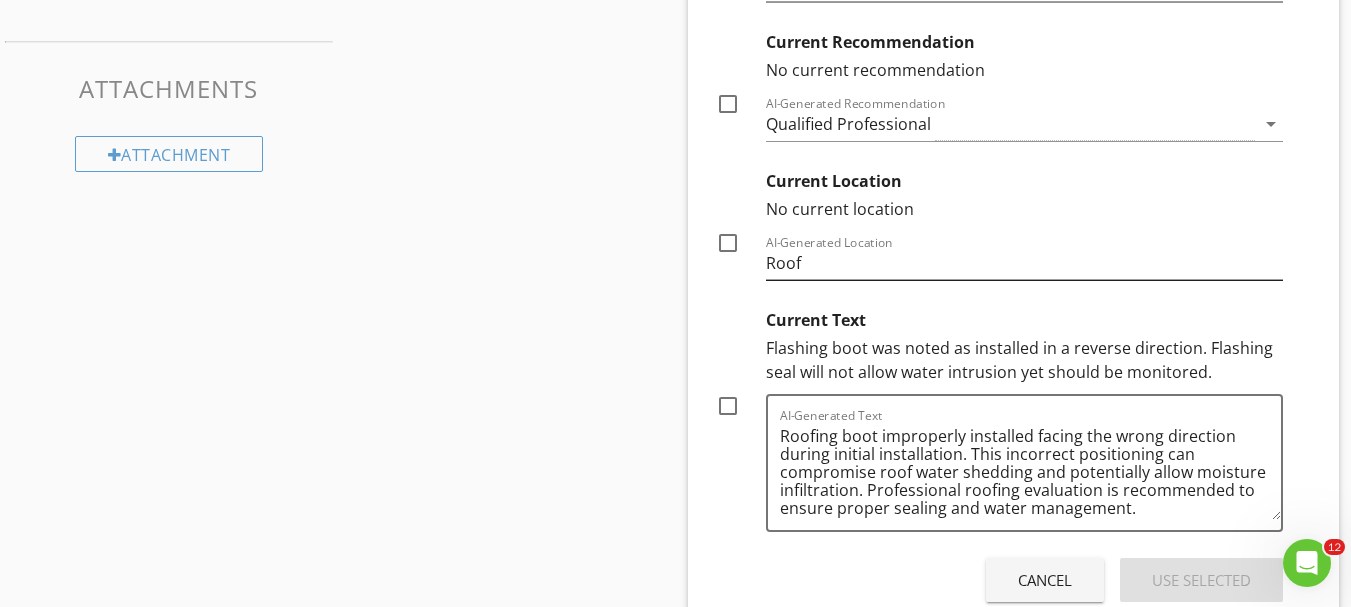 scroll, scrollTop: 1588, scrollLeft: 0, axis: vertical 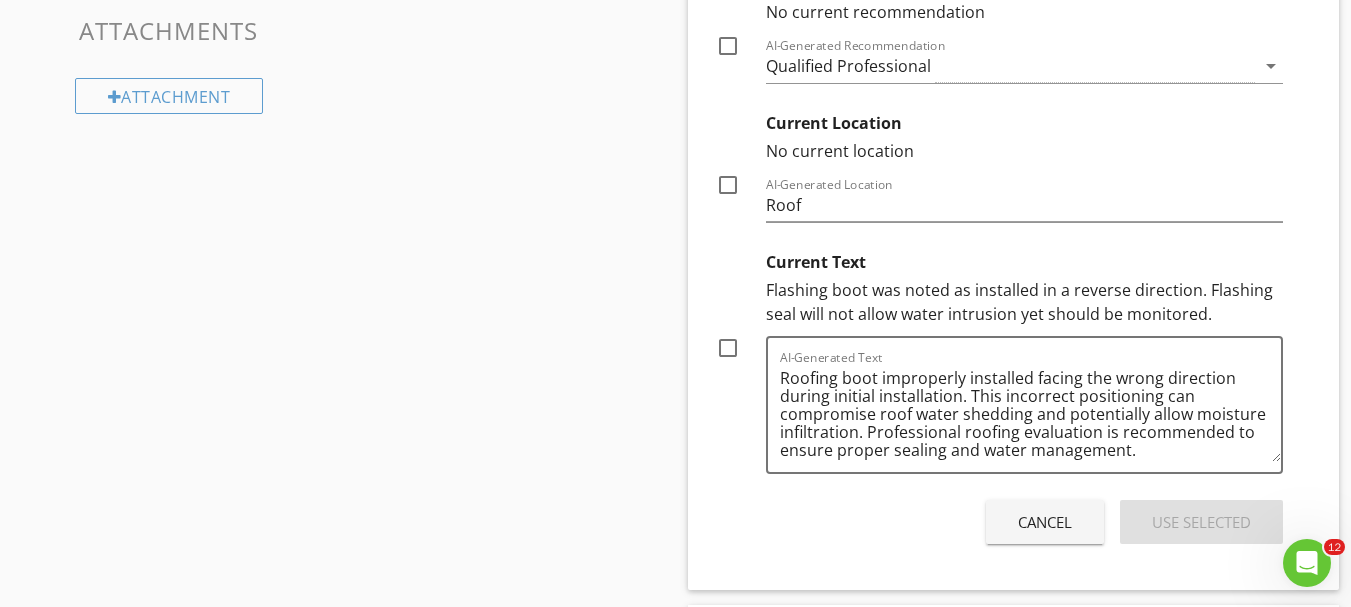 click at bounding box center [728, 348] 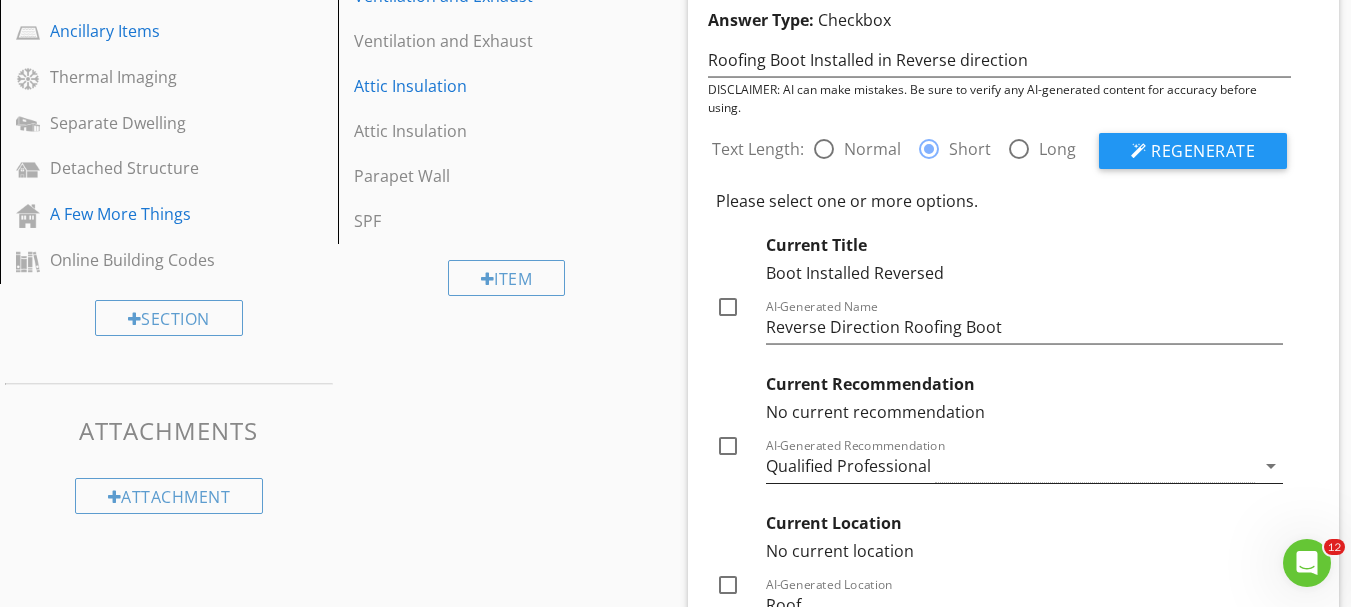 scroll, scrollTop: 1088, scrollLeft: 0, axis: vertical 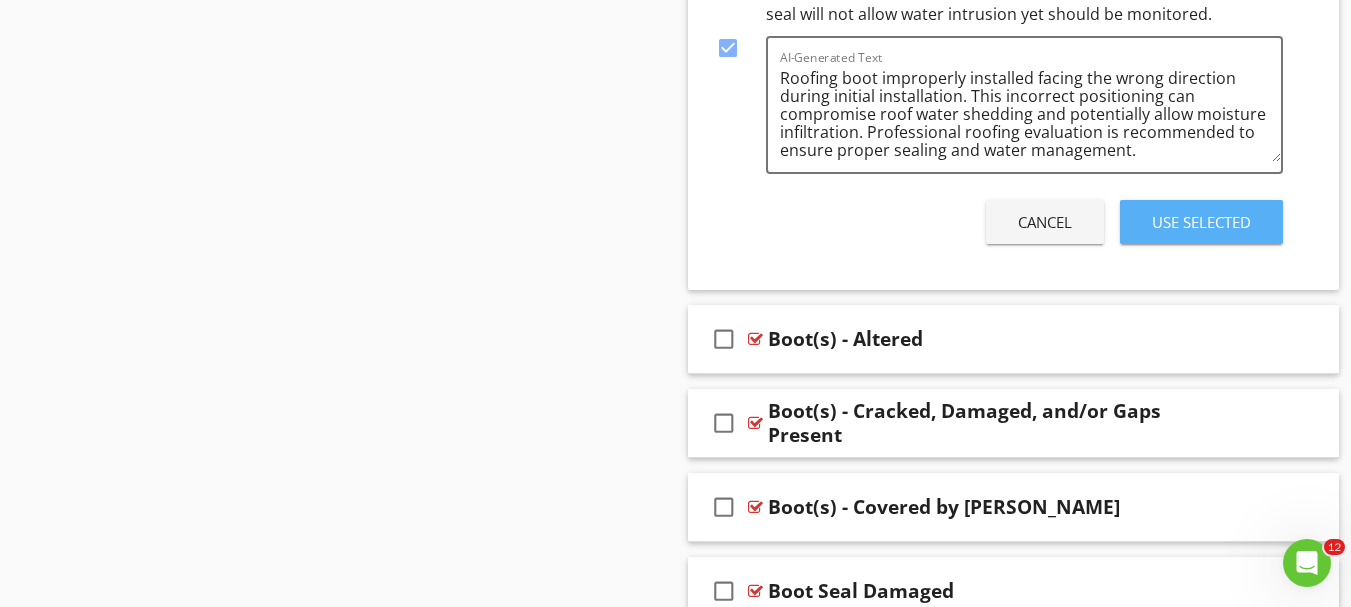 click on "Use Selected" at bounding box center (1201, 222) 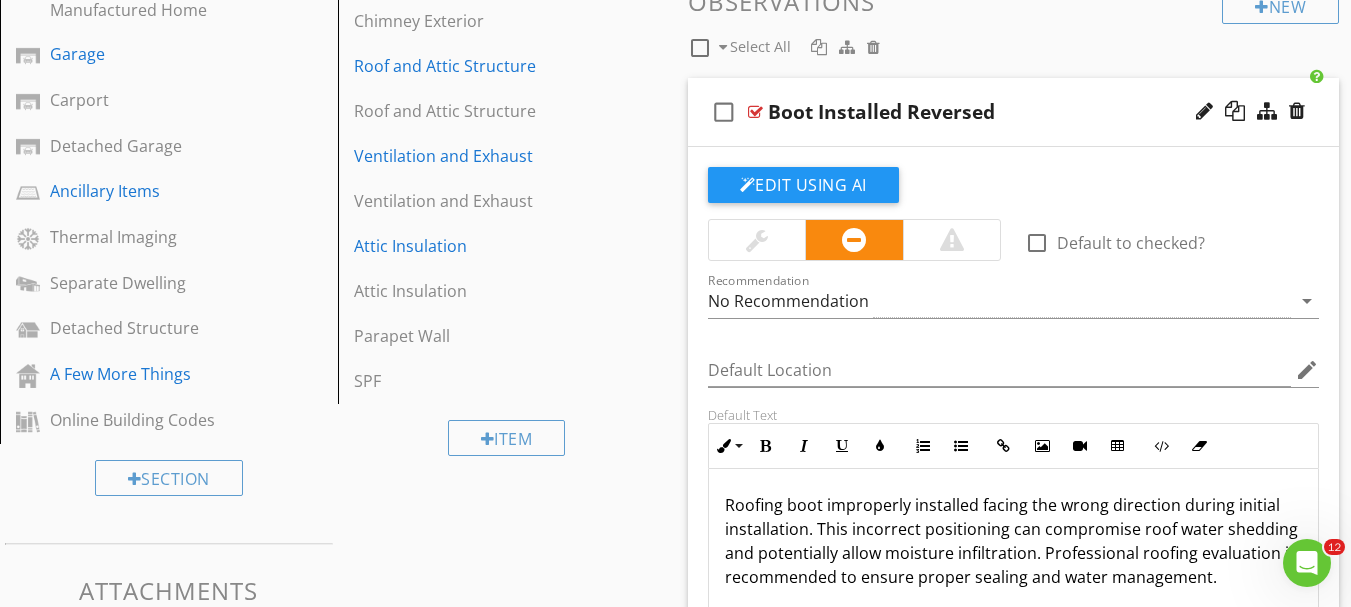scroll, scrollTop: 954, scrollLeft: 0, axis: vertical 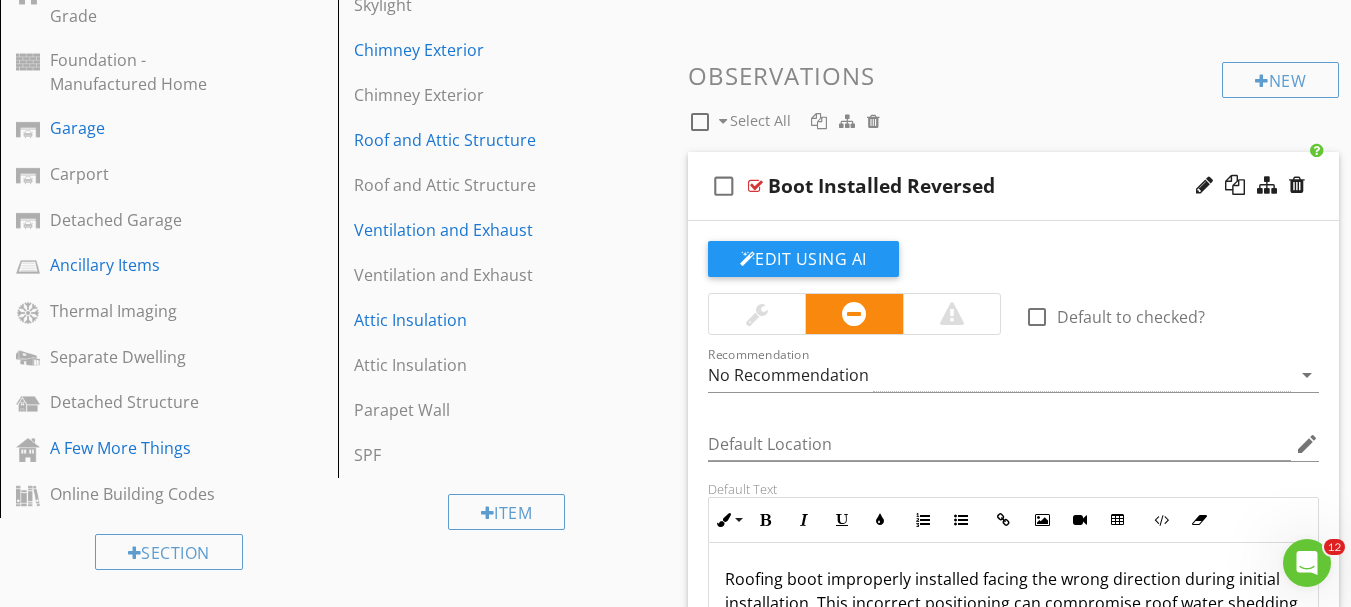 click at bounding box center [757, 314] 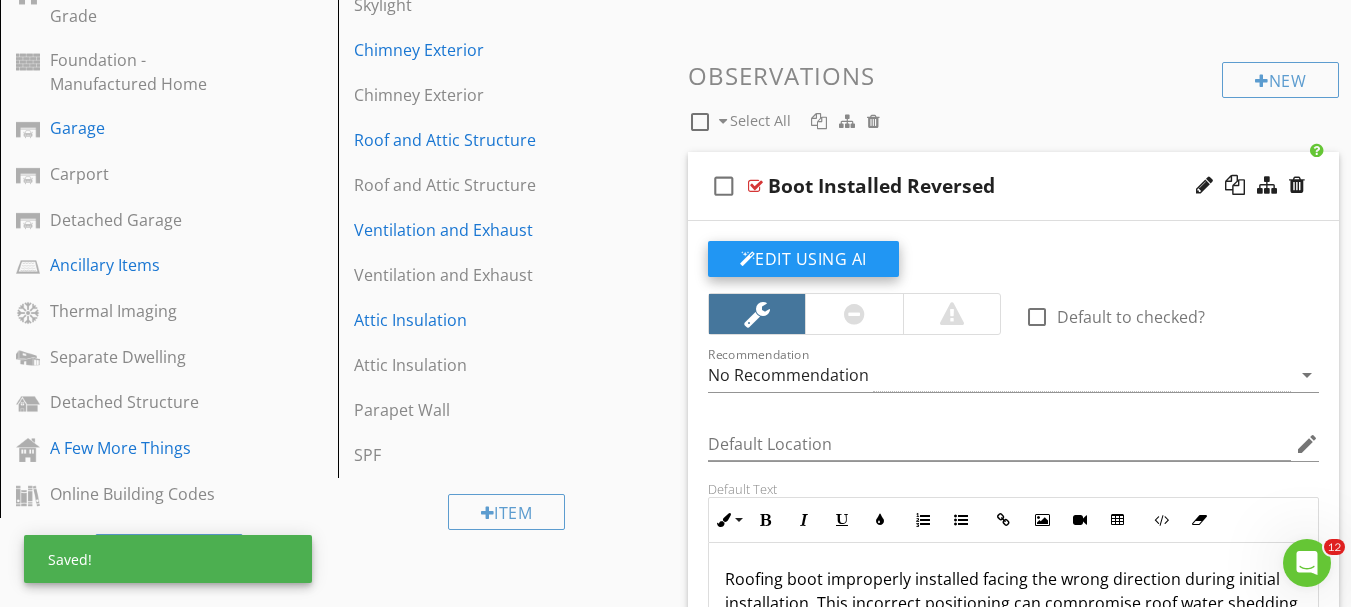 click on "Edit Using AI" at bounding box center [803, 259] 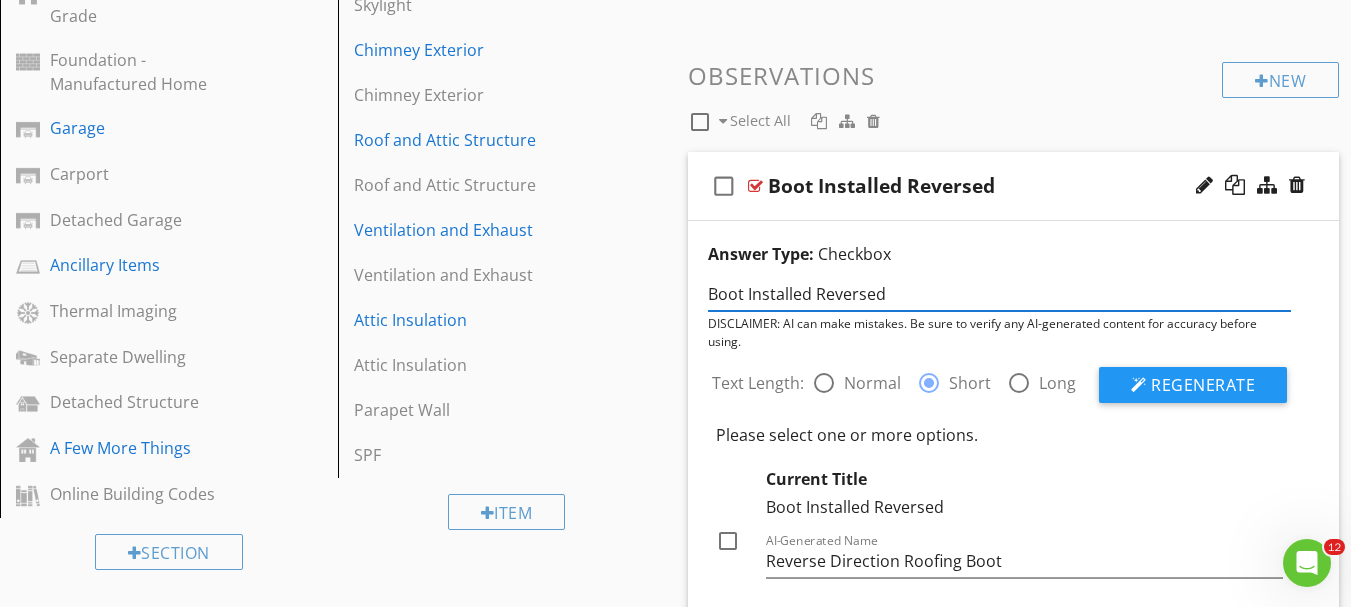 drag, startPoint x: 885, startPoint y: 294, endPoint x: 816, endPoint y: 294, distance: 69 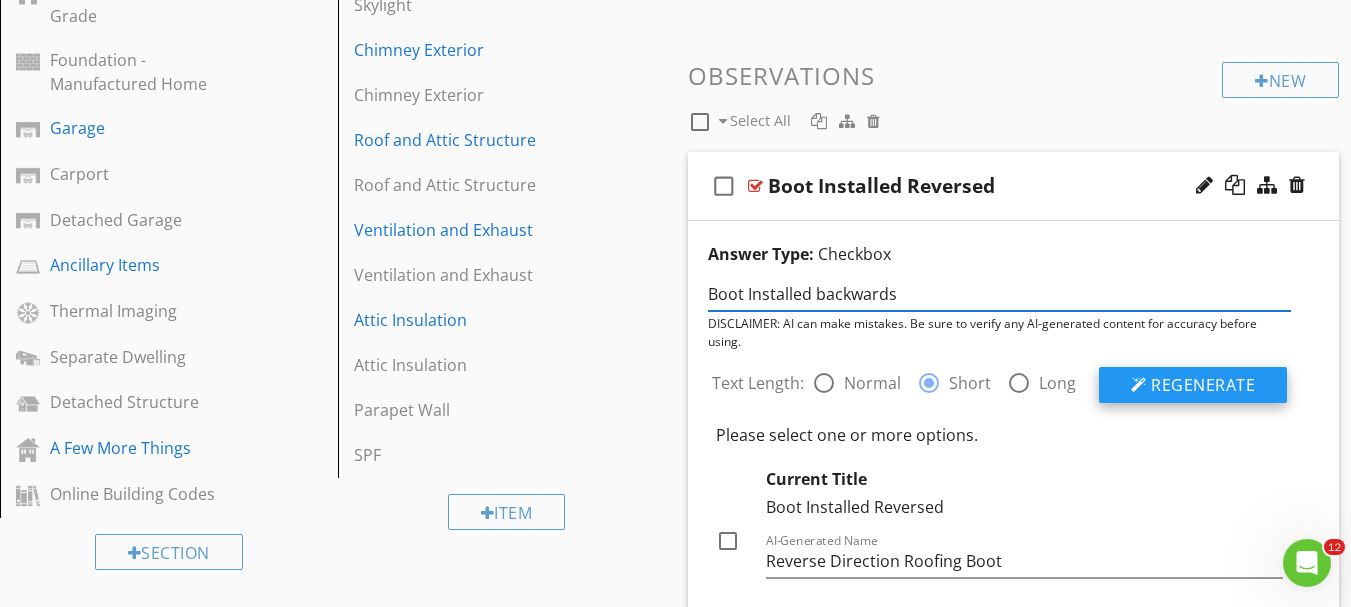 type on "Boot Installed backwards" 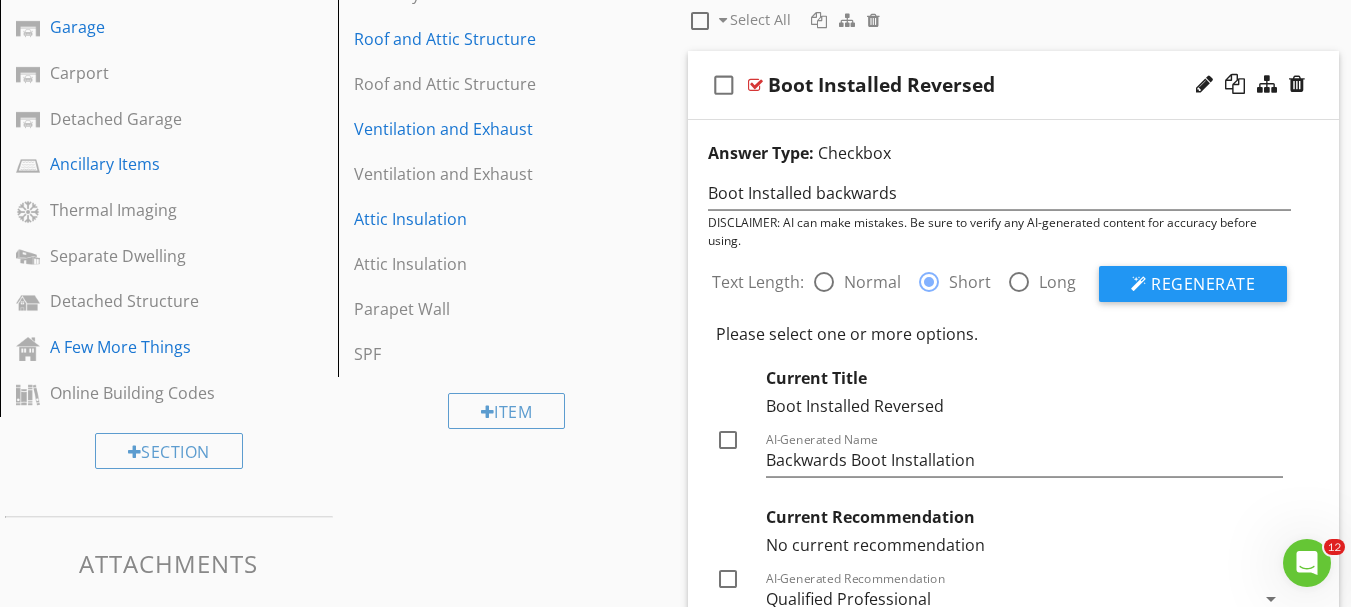 scroll, scrollTop: 1054, scrollLeft: 0, axis: vertical 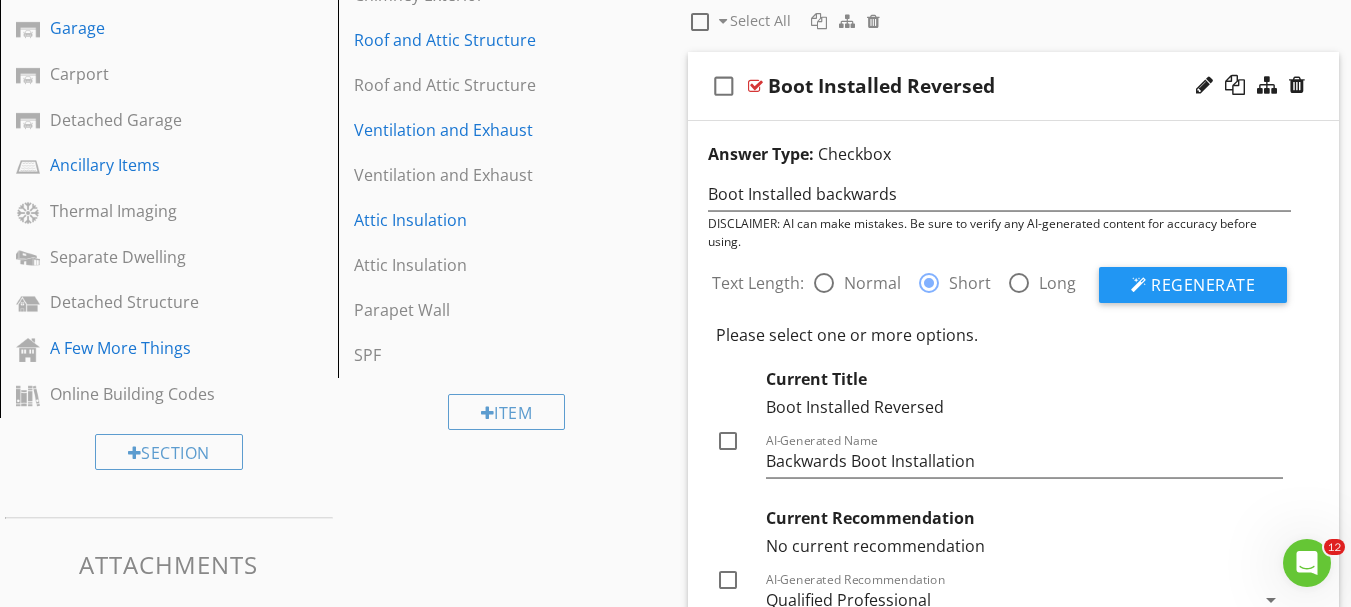 click on "Boot Installed Reversed" at bounding box center (881, 86) 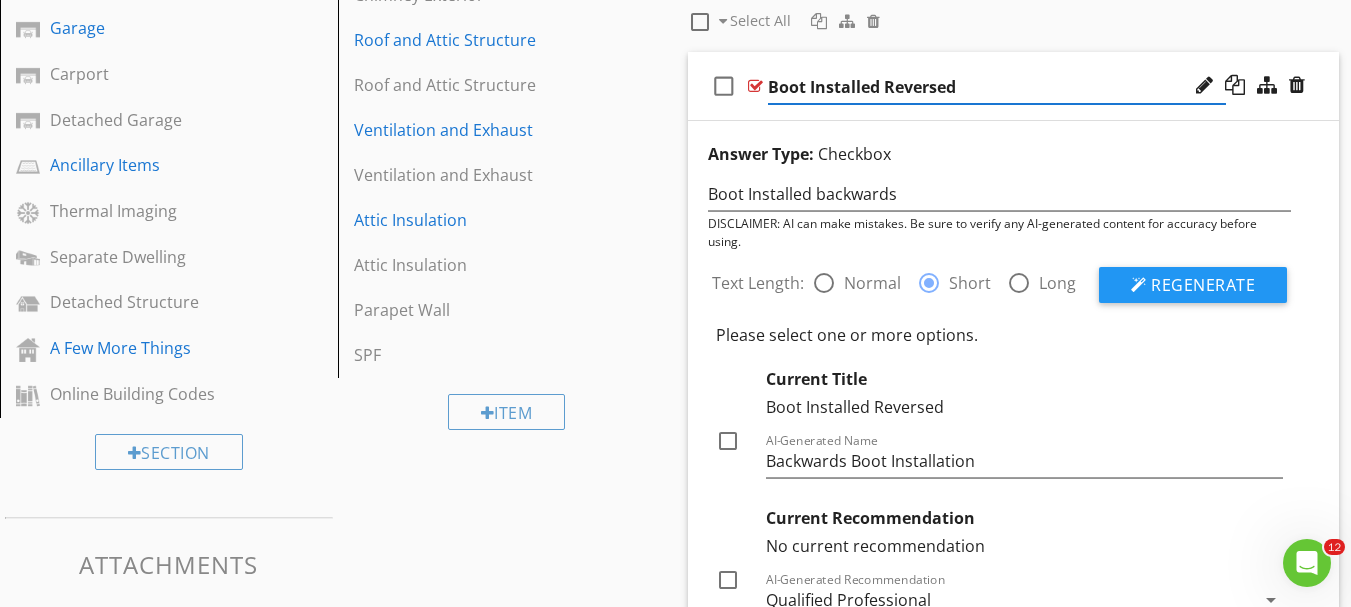 click on "Boot Installed Reversed" at bounding box center [997, 87] 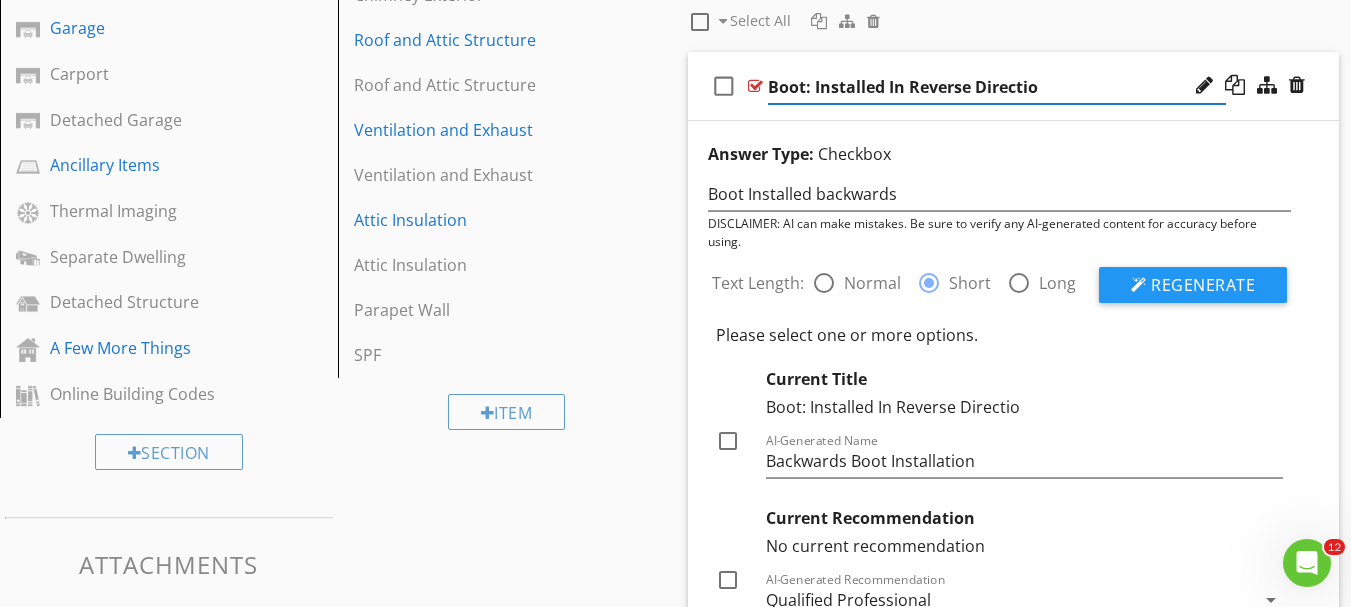 type on "Boot: Installed In Reverse Direction" 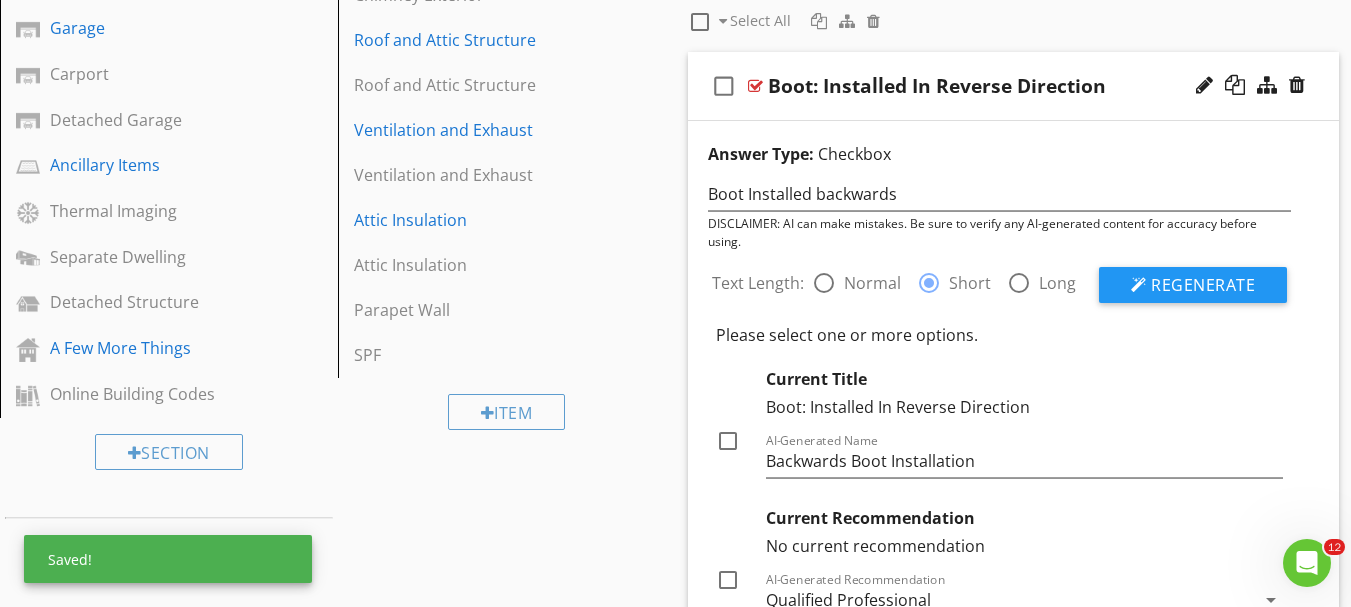 click on "check_box_outline_blank
Boot: Installed In Reverse Direction" at bounding box center [1014, 86] 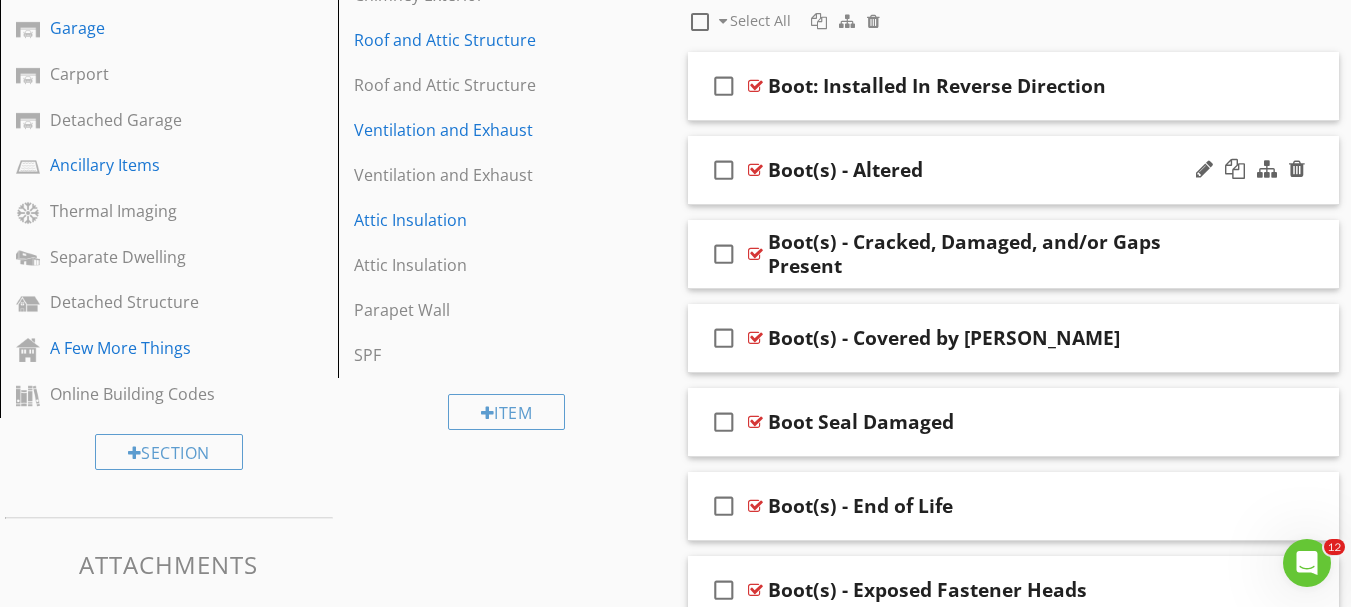 type 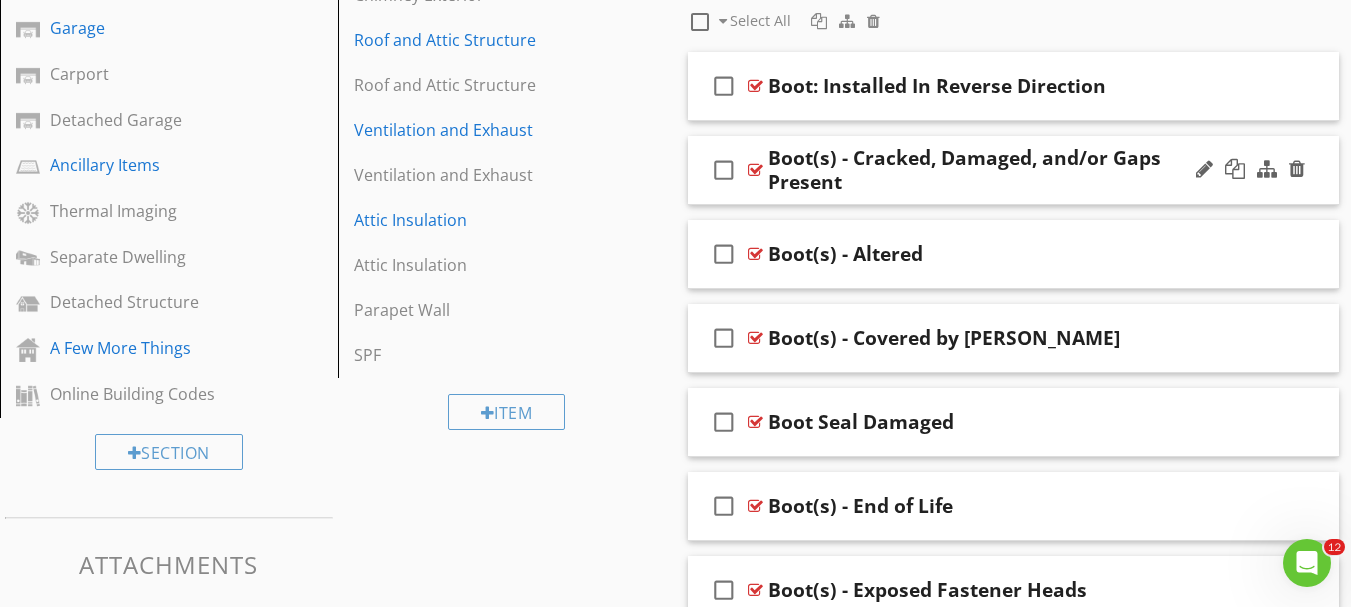 click on "check_box_outline_blank
Boot(s) - Cracked, Damaged, and/or Gaps Present" at bounding box center (1014, 170) 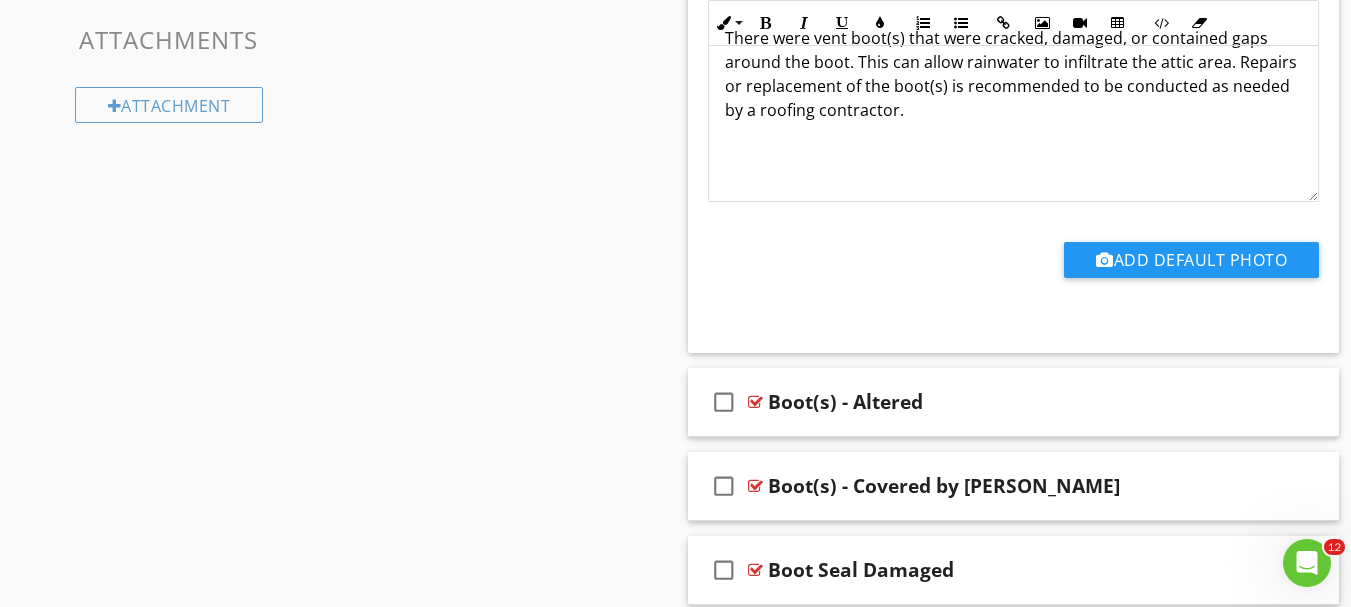 scroll, scrollTop: 1654, scrollLeft: 0, axis: vertical 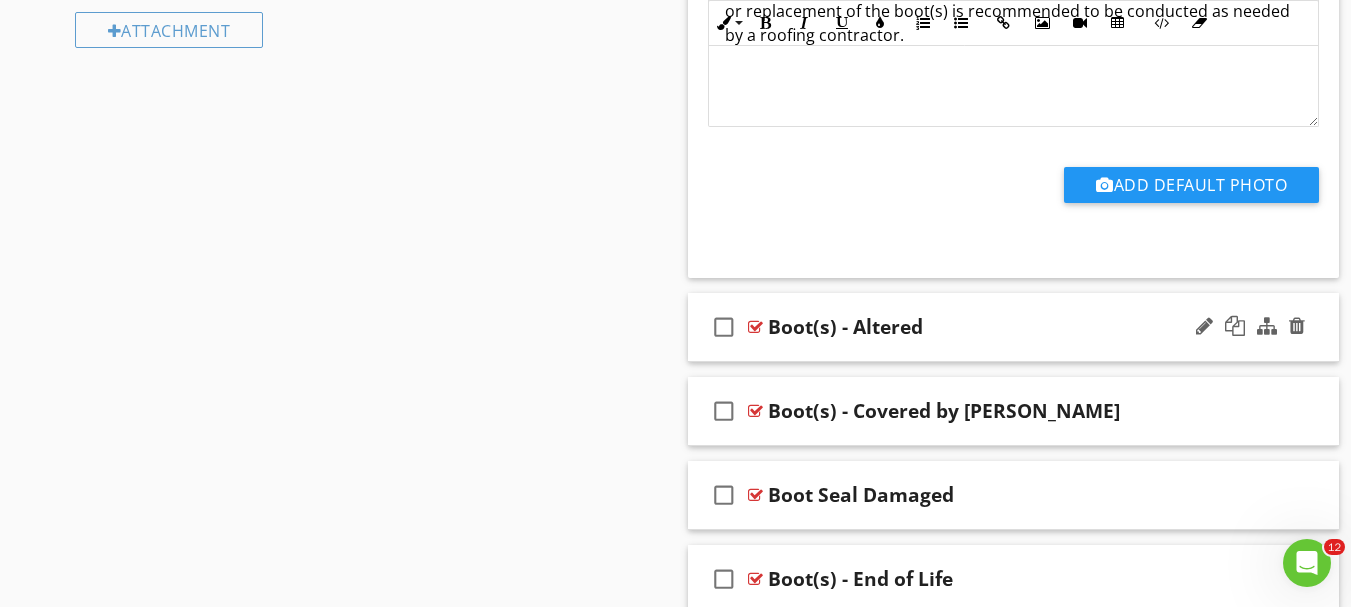 click on "check_box_outline_blank
Boot(s) - Altered" at bounding box center [1014, 327] 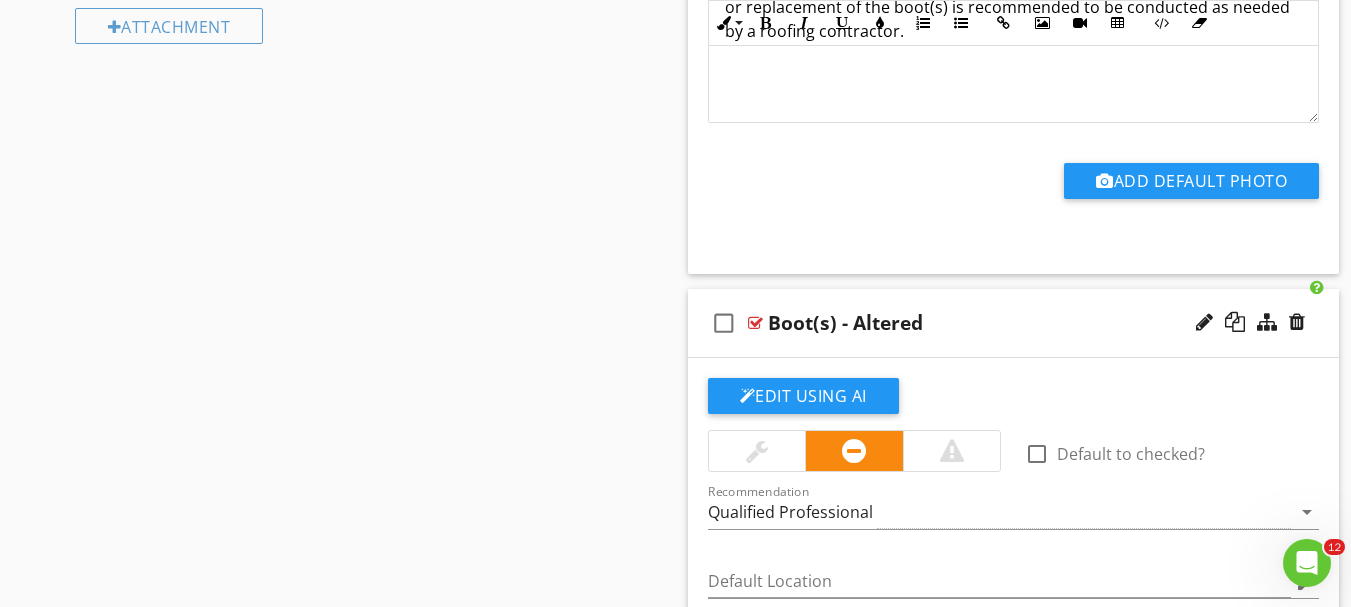 scroll, scrollTop: 1654, scrollLeft: 0, axis: vertical 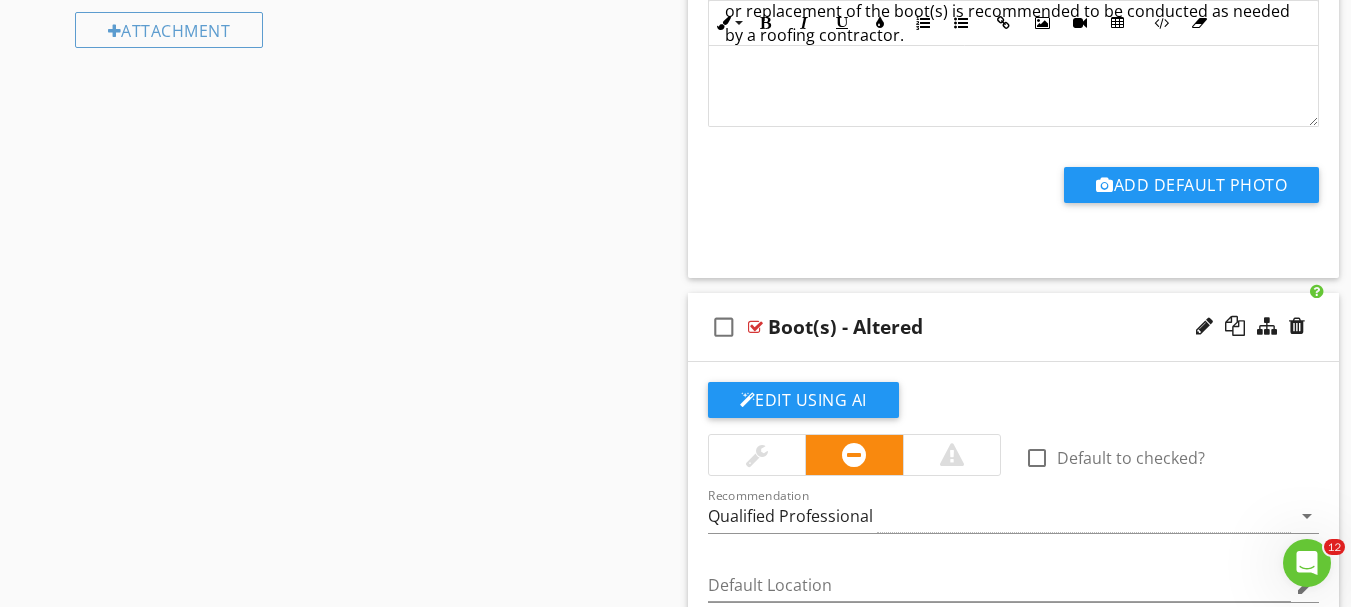 click on "check_box_outline_blank
Boot(s) - Altered" at bounding box center [1014, 327] 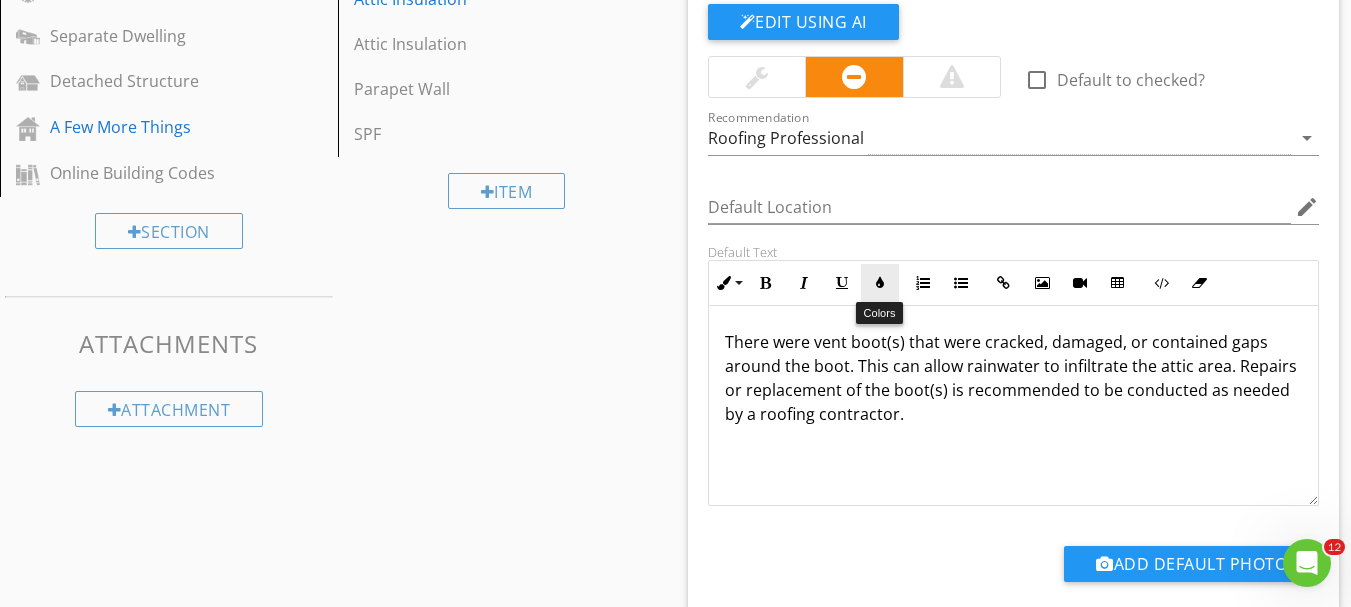 scroll, scrollTop: 1154, scrollLeft: 0, axis: vertical 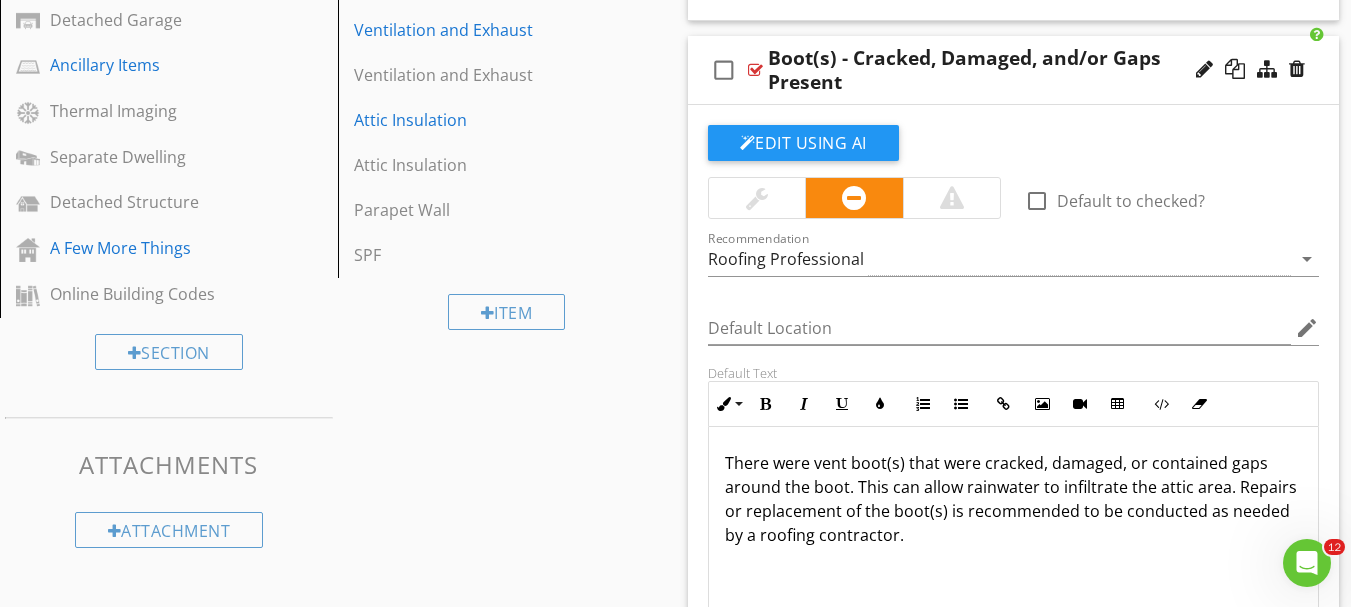 click on "Edit Using AI
check_box_outline_blank Default to checked?           Recommendation Roofing Professional arrow_drop_down   Default Location edit       Default Text   Inline Style XLarge Large Normal Small Light Small/Light Bold Italic Underline Colors Ordered List Unordered List Insert Link Insert Image Insert Video Insert Table Code View Clear Formatting There were vent boot(s) that were cracked, damaged, or contained gaps around the boot. This can allow rainwater to infiltrate the attic area. Repairs or replacement of the boot(s) is recommended to be conducted as needed by a roofing contractor. Enter text here <p>There were vent boot(s) that were cracked, damaged, or contained gaps around the boot. This can allow rainwater to infiltrate the attic area. Repairs or replacement of the boot(s) is recommended to be conducted as needed by a roofing contractor.</p>
Add Default Photo" at bounding box center [1014, 441] 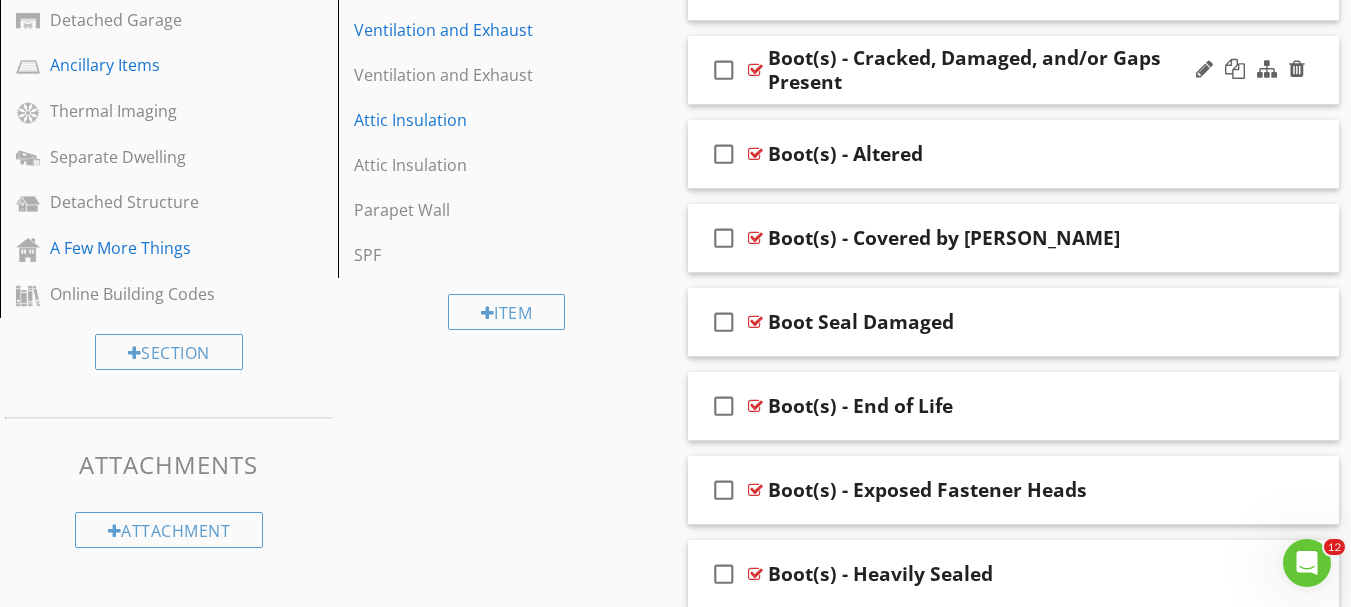 click on "check_box_outline_blank
Boot(s) - Cracked, Damaged, and/or Gaps Present" at bounding box center [1014, 70] 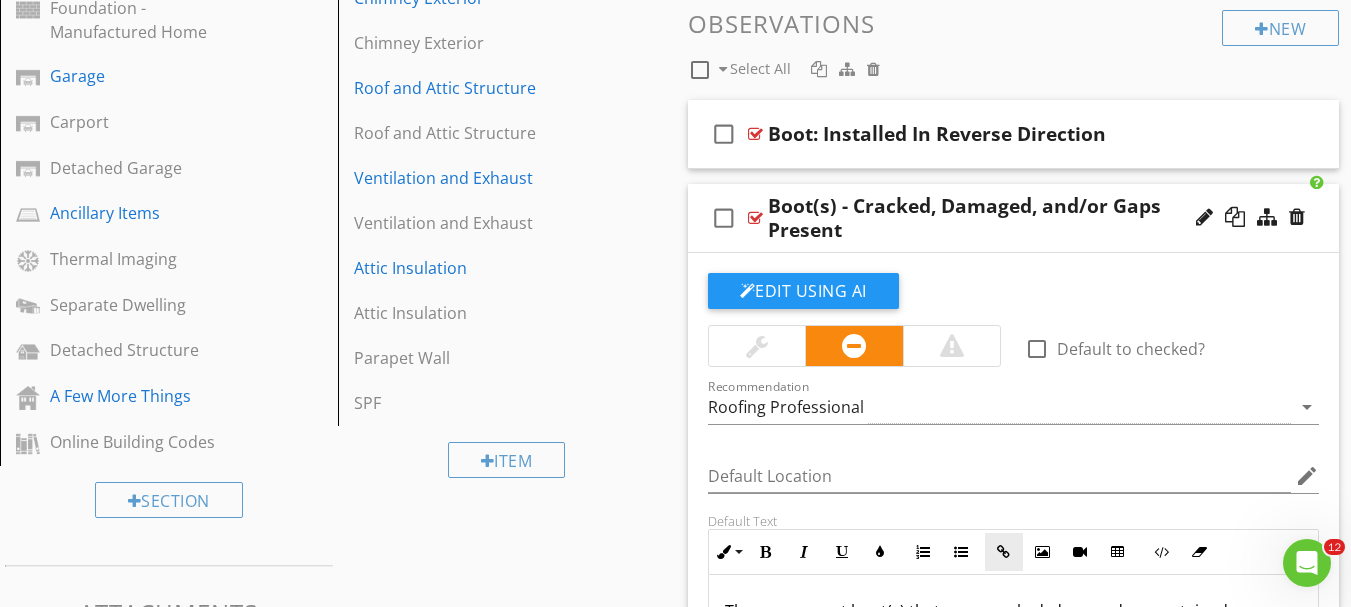 scroll, scrollTop: 1054, scrollLeft: 0, axis: vertical 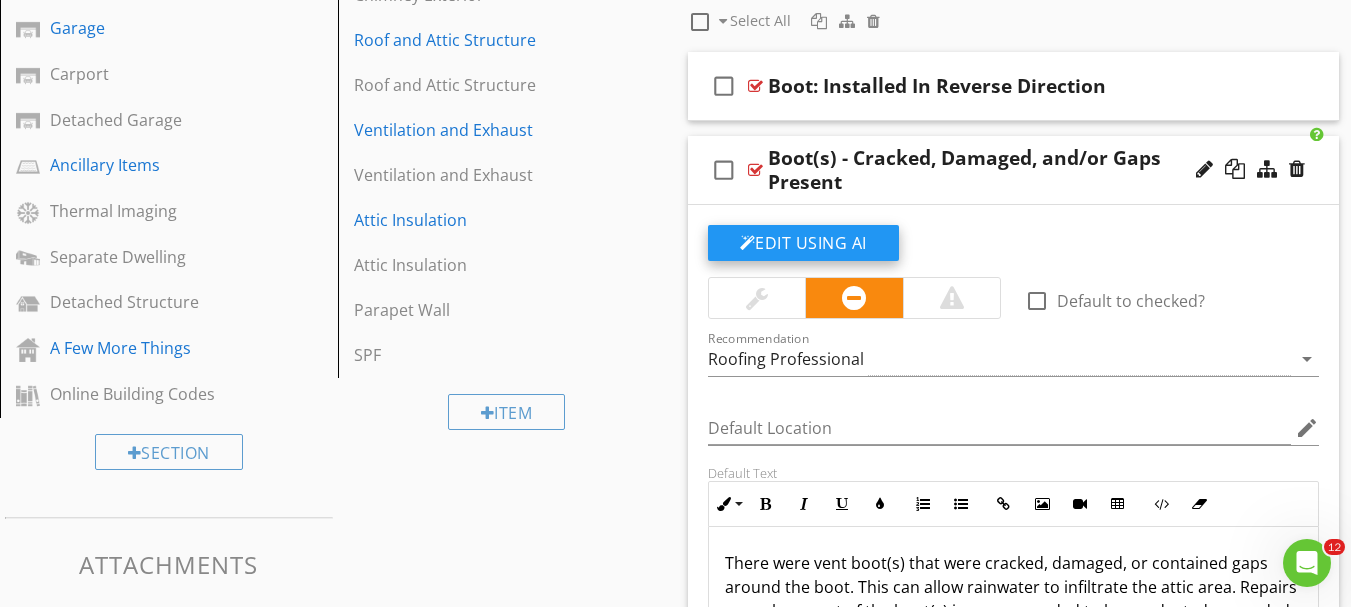 click on "Edit Using AI" at bounding box center (803, 243) 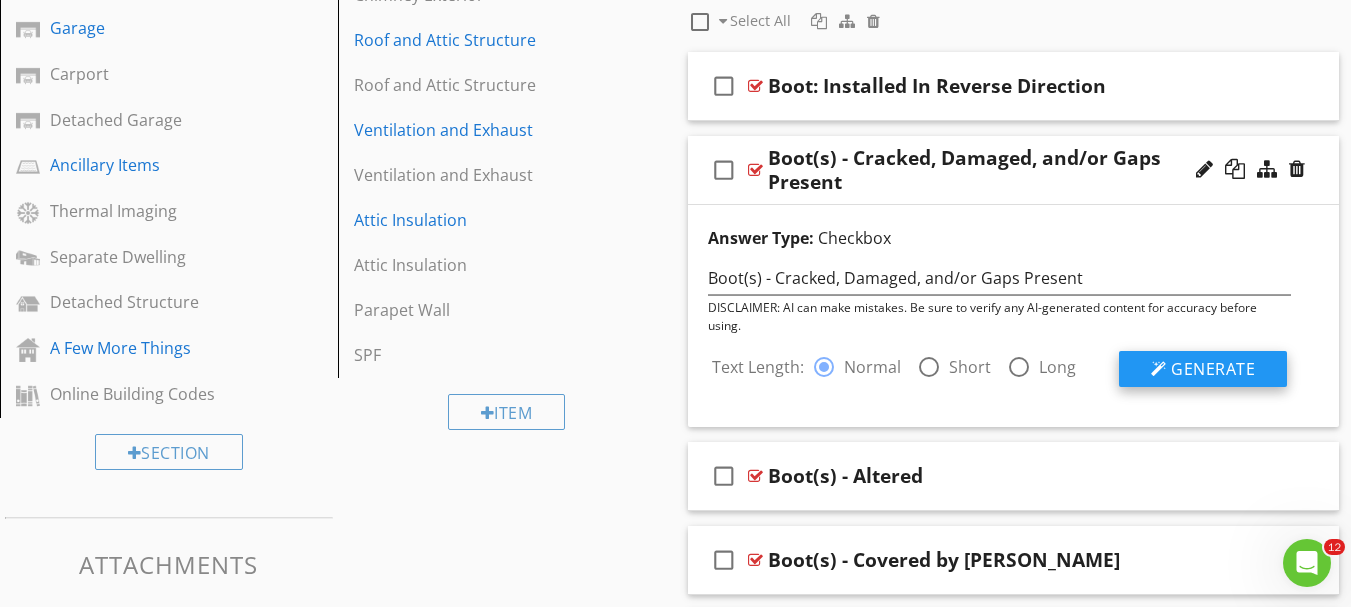 click on "Generate" at bounding box center (1213, 369) 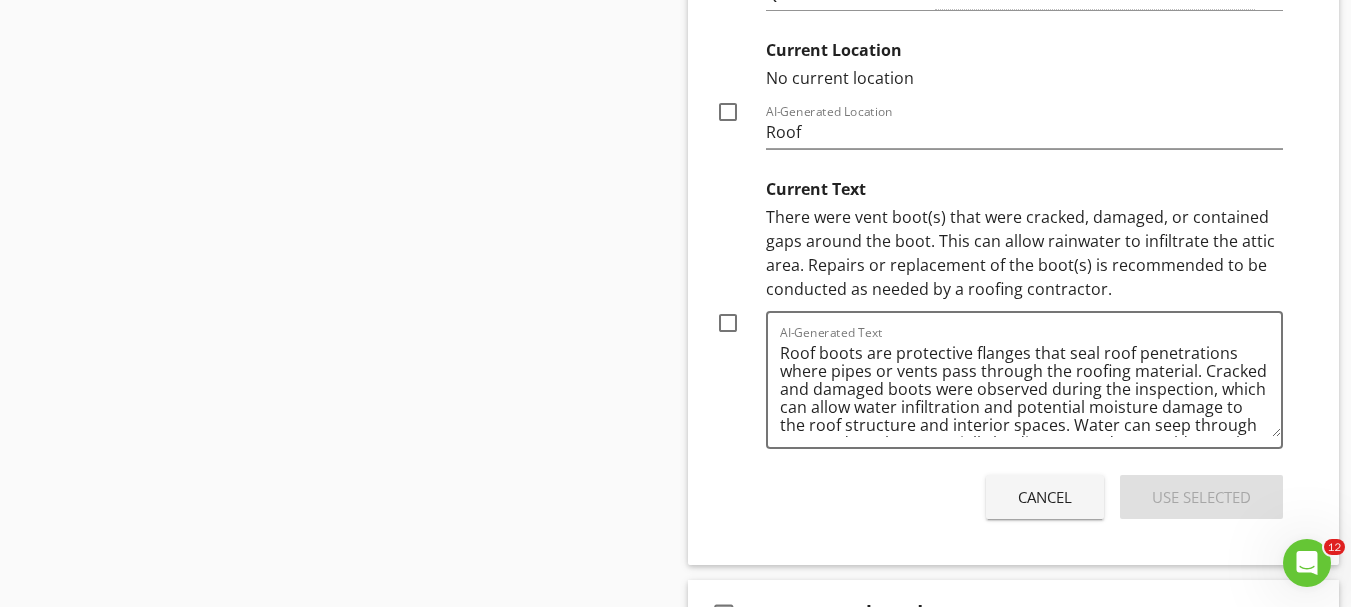 scroll, scrollTop: 1754, scrollLeft: 0, axis: vertical 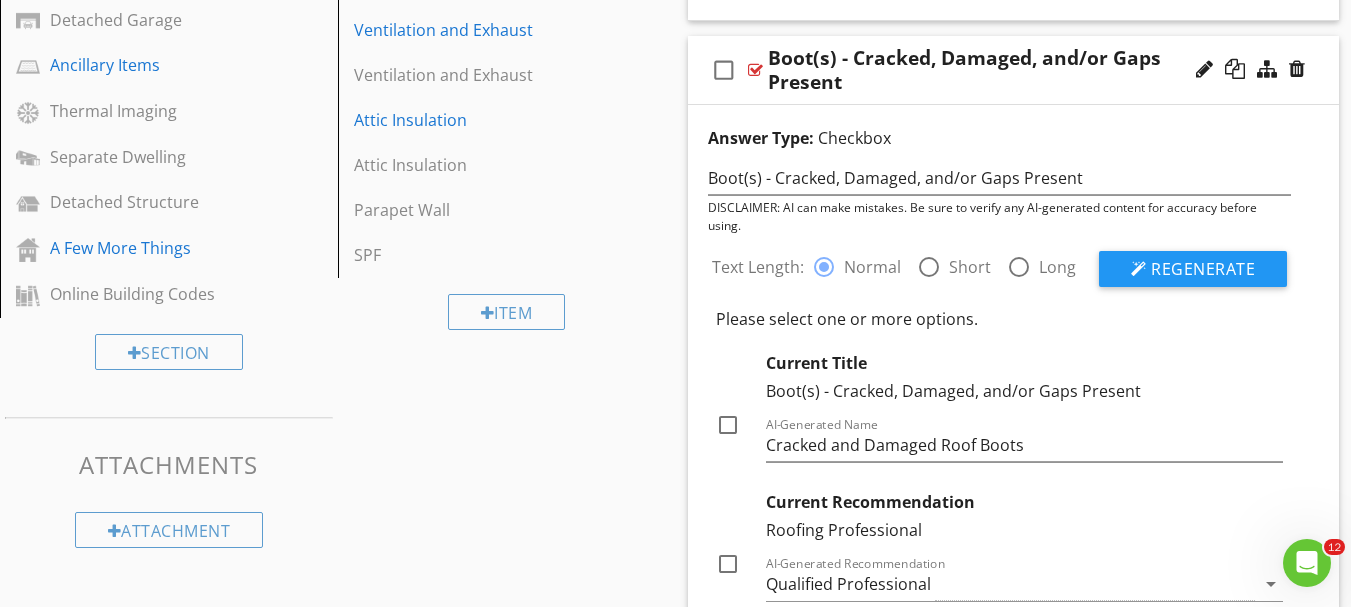 click on "Short" at bounding box center (970, 267) 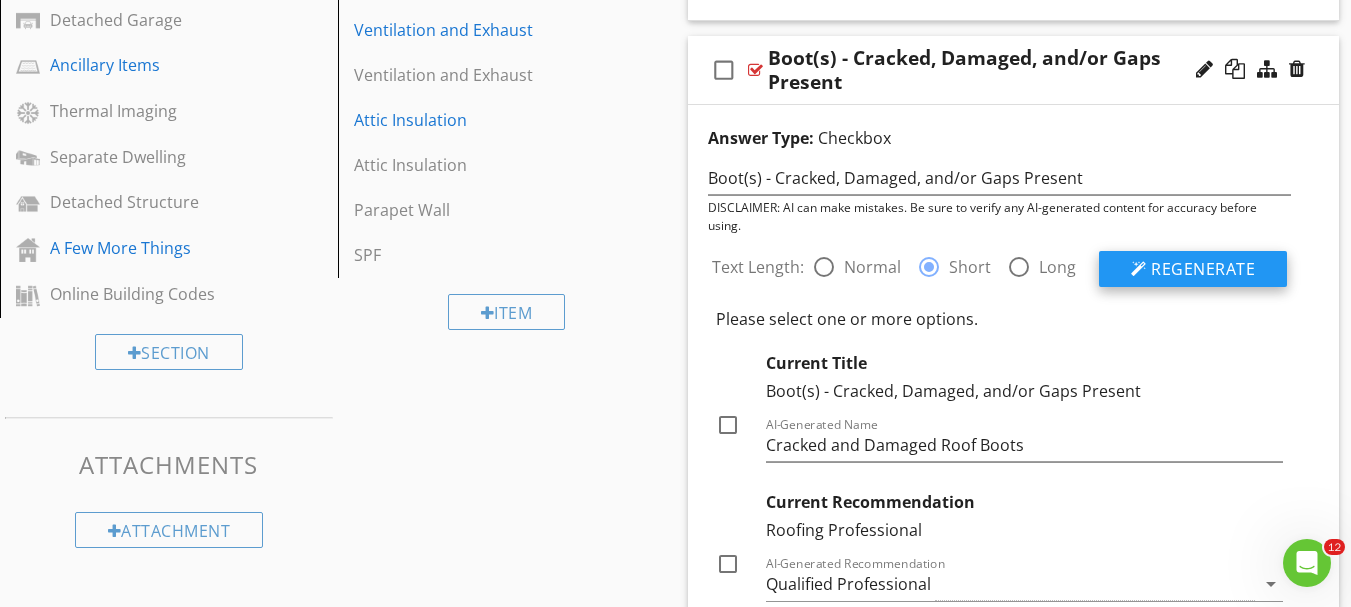 click on "Regenerate" at bounding box center [1203, 269] 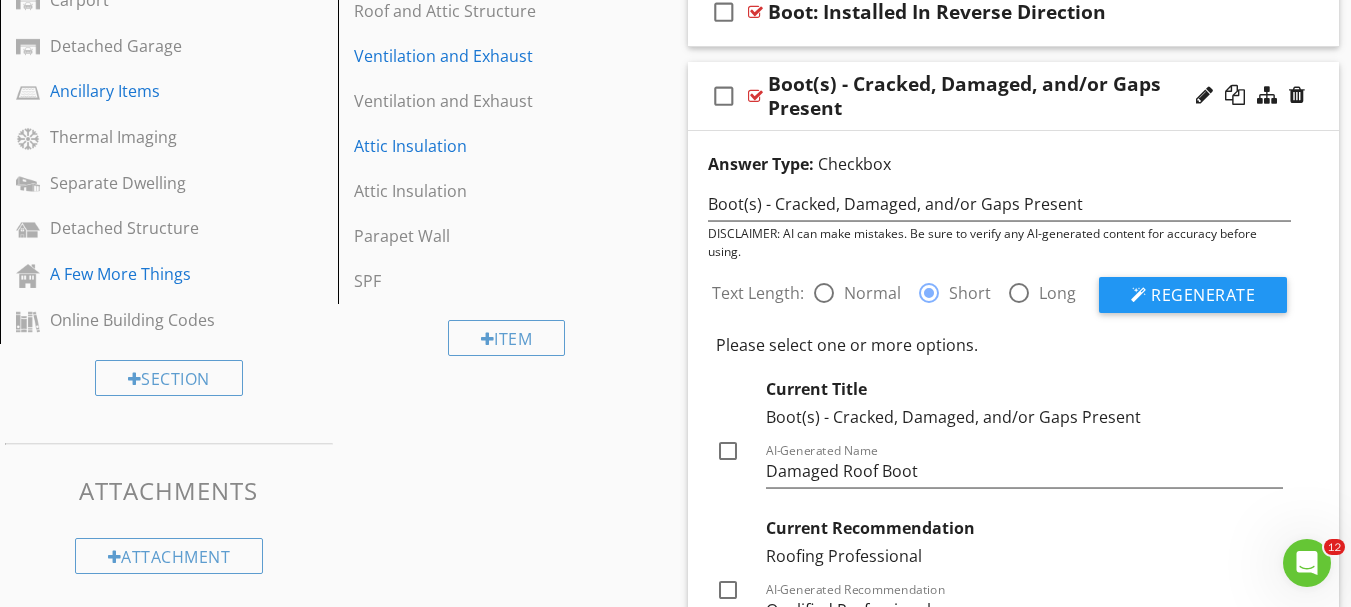 scroll, scrollTop: 954, scrollLeft: 0, axis: vertical 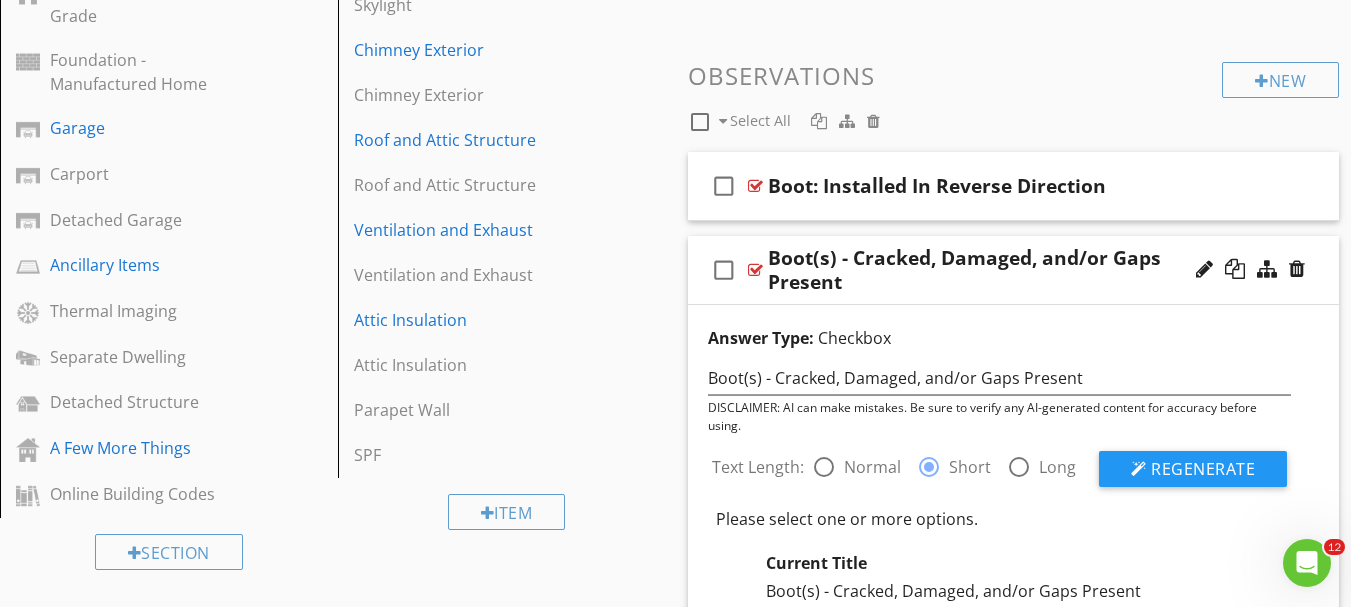 click on "Boot(s) - Cracked, Damaged, and/or Gaps Present" at bounding box center (997, 270) 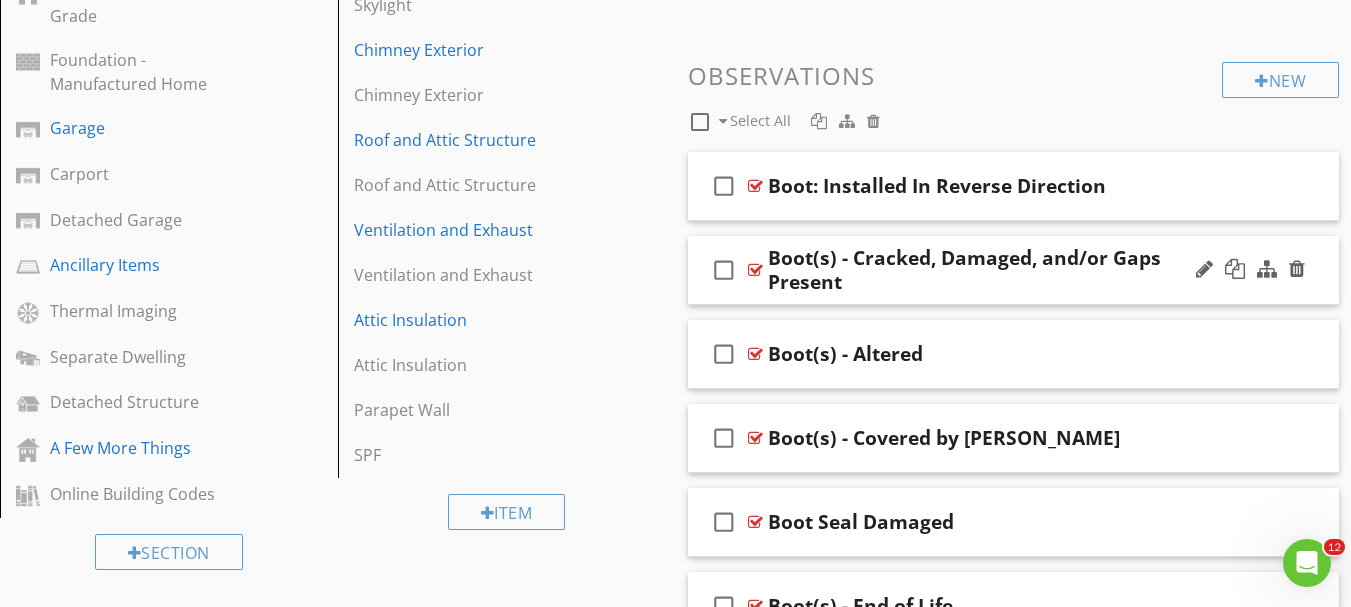 click on "check_box_outline_blank
Boot(s) - Cracked, Damaged, and/or Gaps Present" at bounding box center [1014, 270] 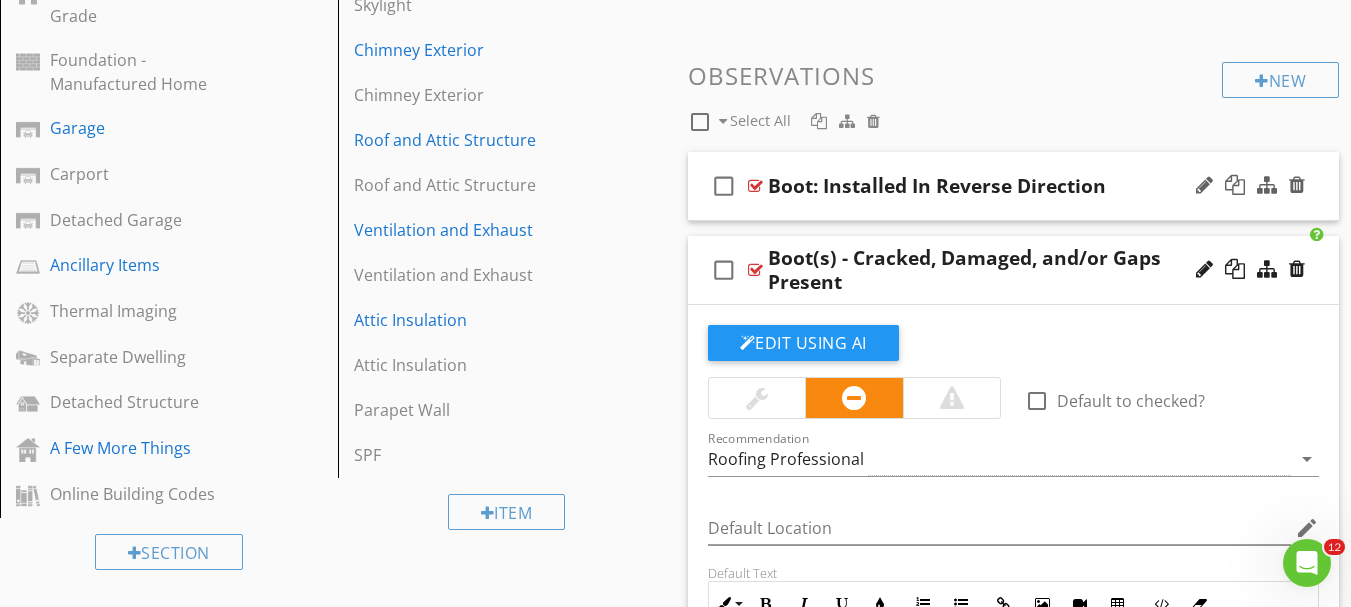 click on "check_box_outline_blank
Boot: Installed In Reverse Direction" at bounding box center [1014, 186] 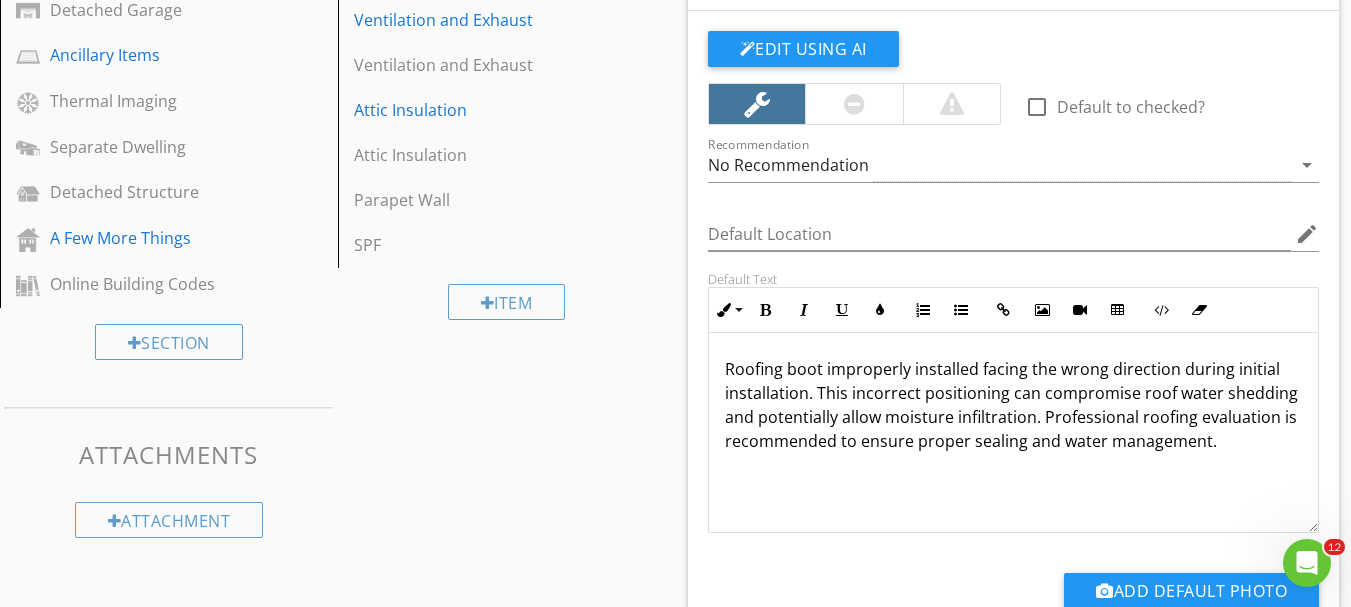 scroll, scrollTop: 1254, scrollLeft: 0, axis: vertical 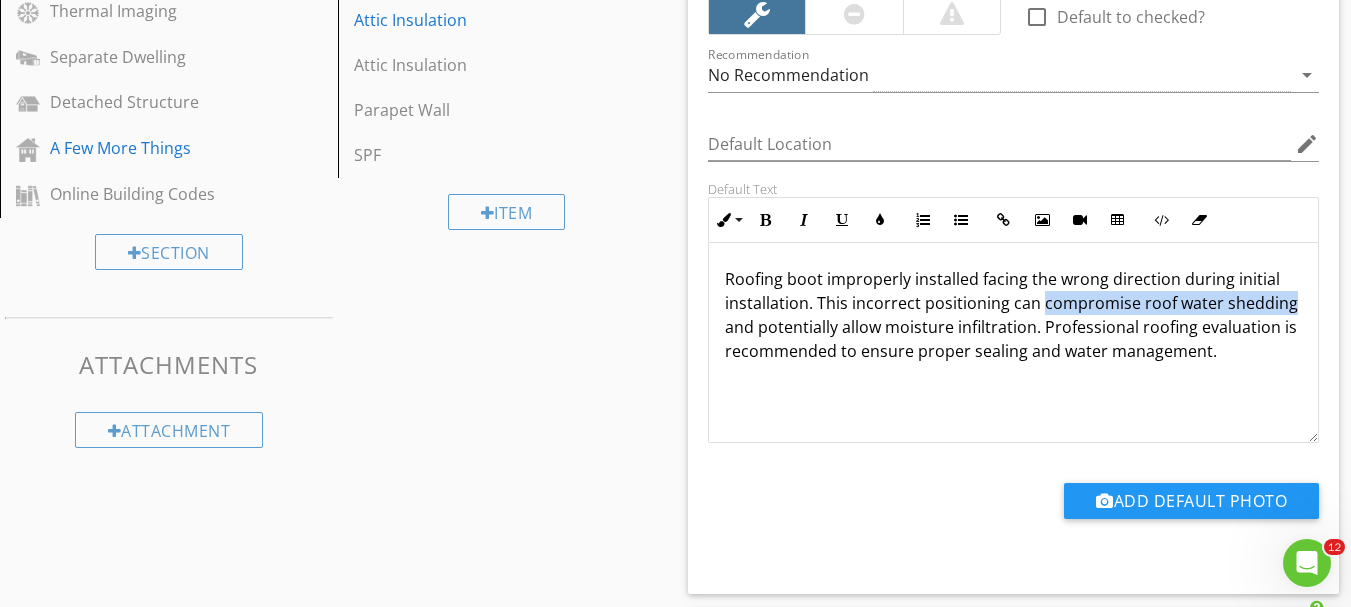 drag, startPoint x: 1039, startPoint y: 304, endPoint x: 1290, endPoint y: 300, distance: 251.03188 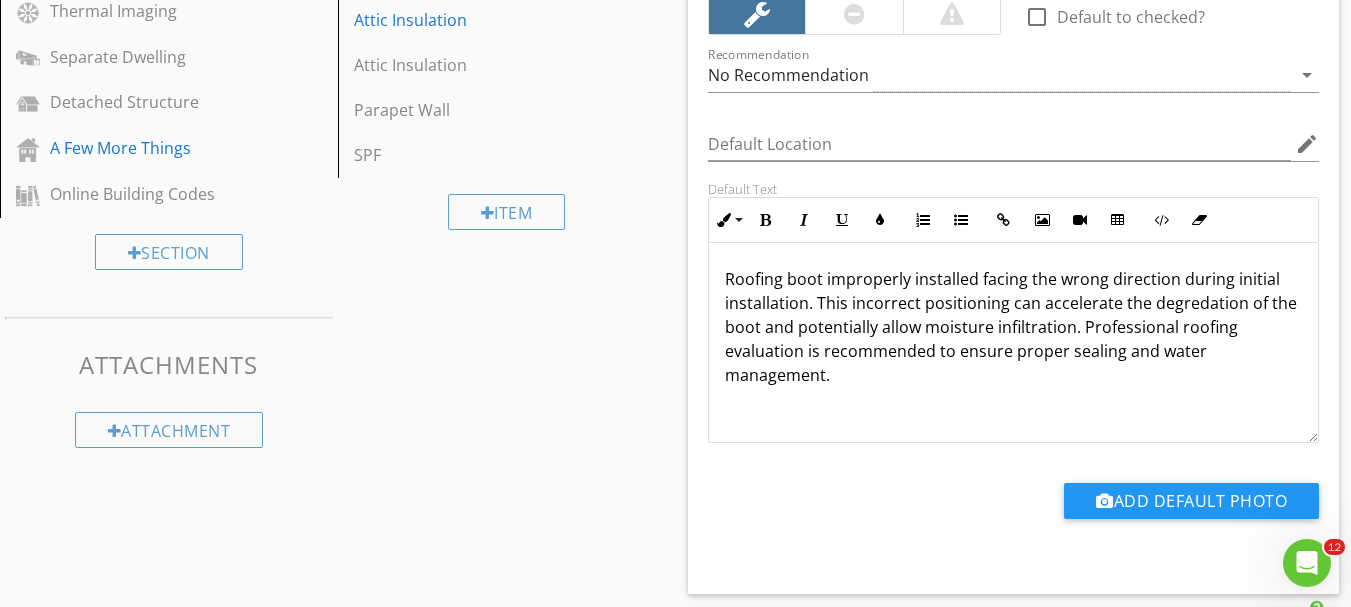 drag, startPoint x: 1200, startPoint y: 309, endPoint x: 1239, endPoint y: 398, distance: 97.16995 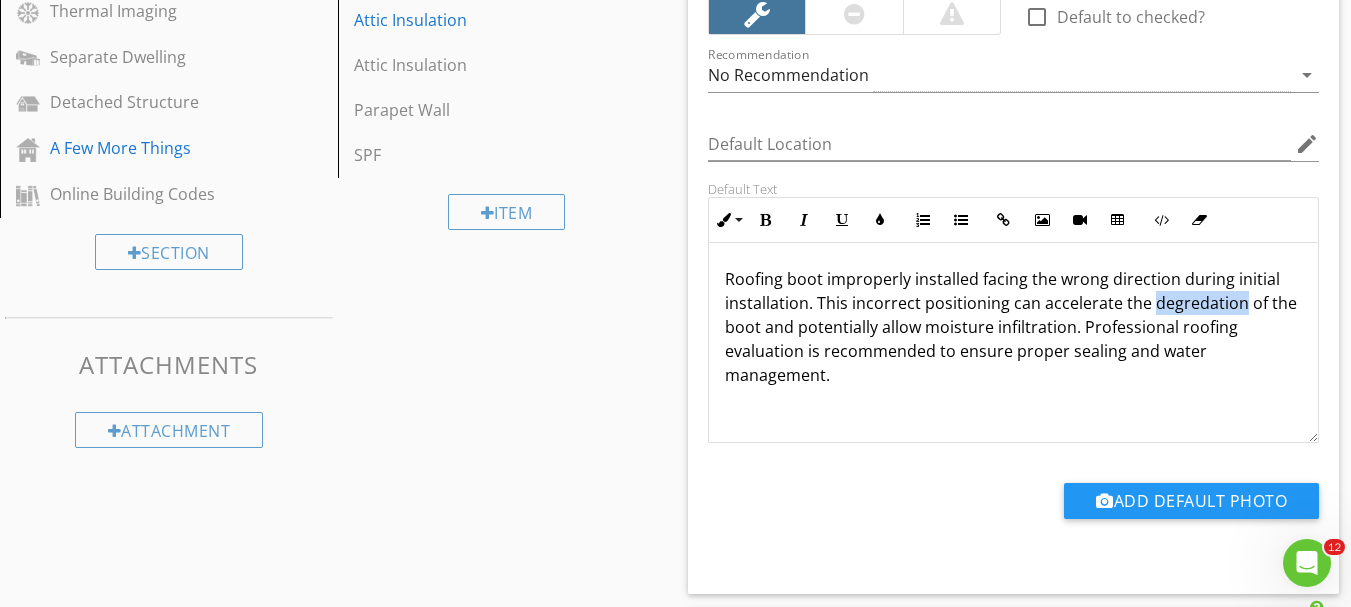 drag, startPoint x: 1235, startPoint y: 304, endPoint x: 1147, endPoint y: 307, distance: 88.051125 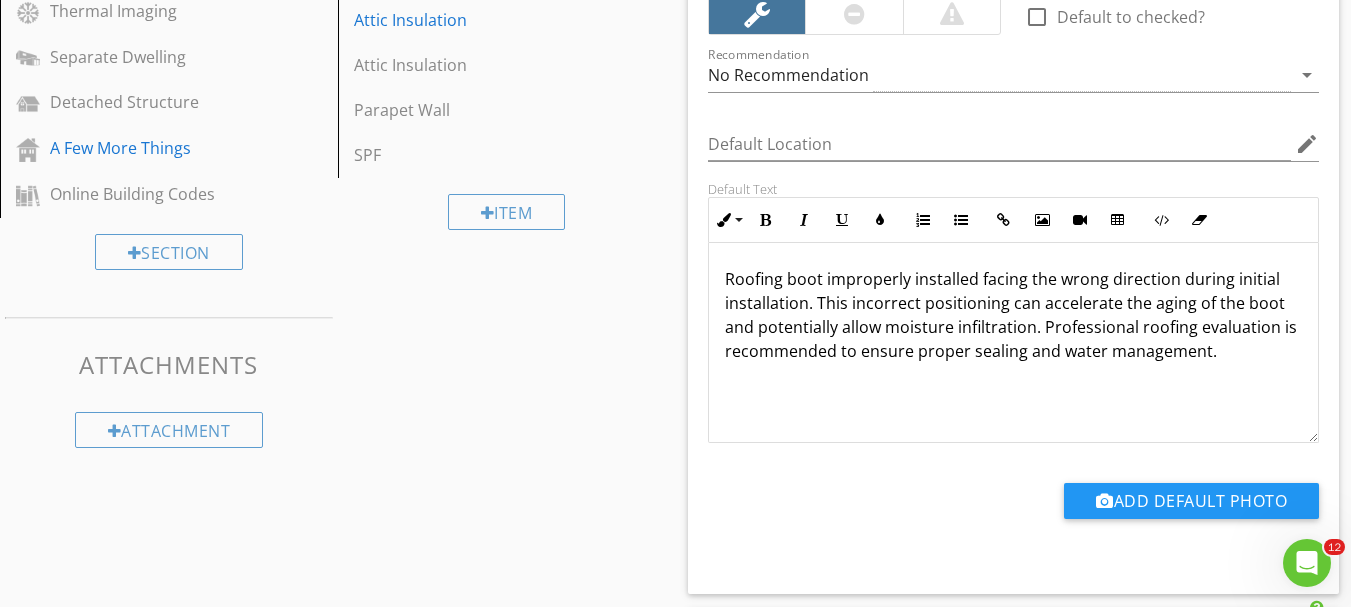 click on "Roofing boot improperly installed facing the wrong direction during initial installation. This incorrect positioning can accelerate the aging of the boot and potentially allow moisture infiltration. Professional roofing evaluation is recommended to ensure proper sealing and water management." at bounding box center (1014, 315) 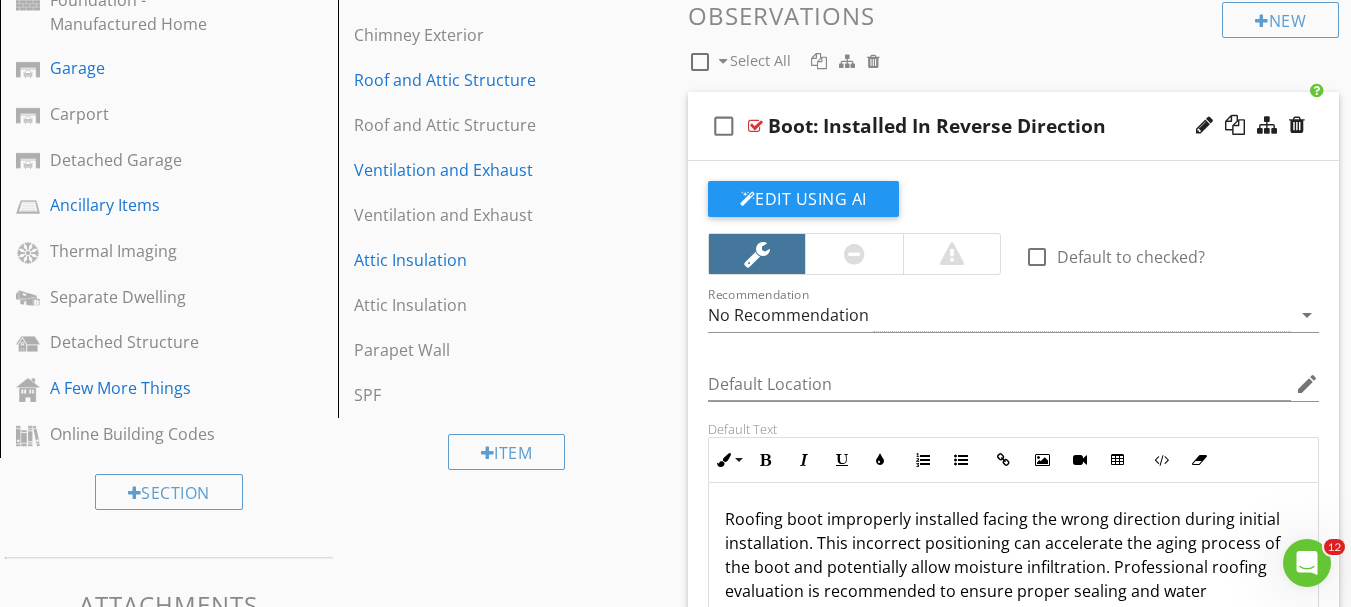 scroll, scrollTop: 854, scrollLeft: 0, axis: vertical 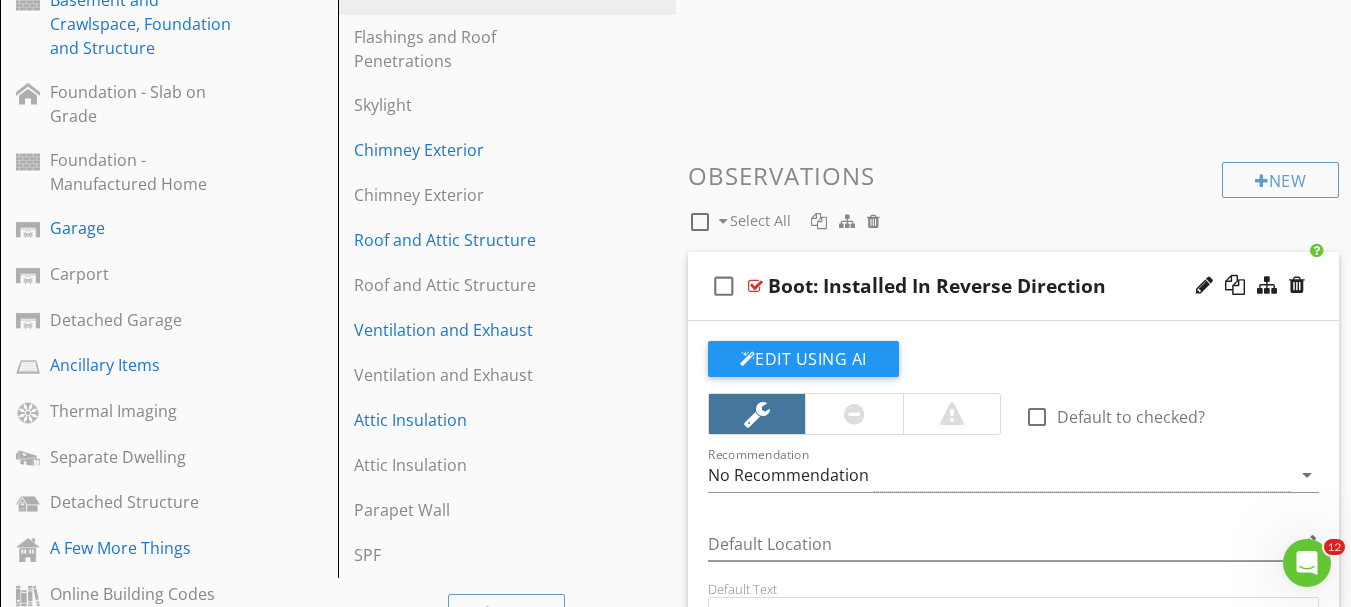 click on "check_box_outline_blank
Boot: Installed In Reverse Direction" at bounding box center [1014, 286] 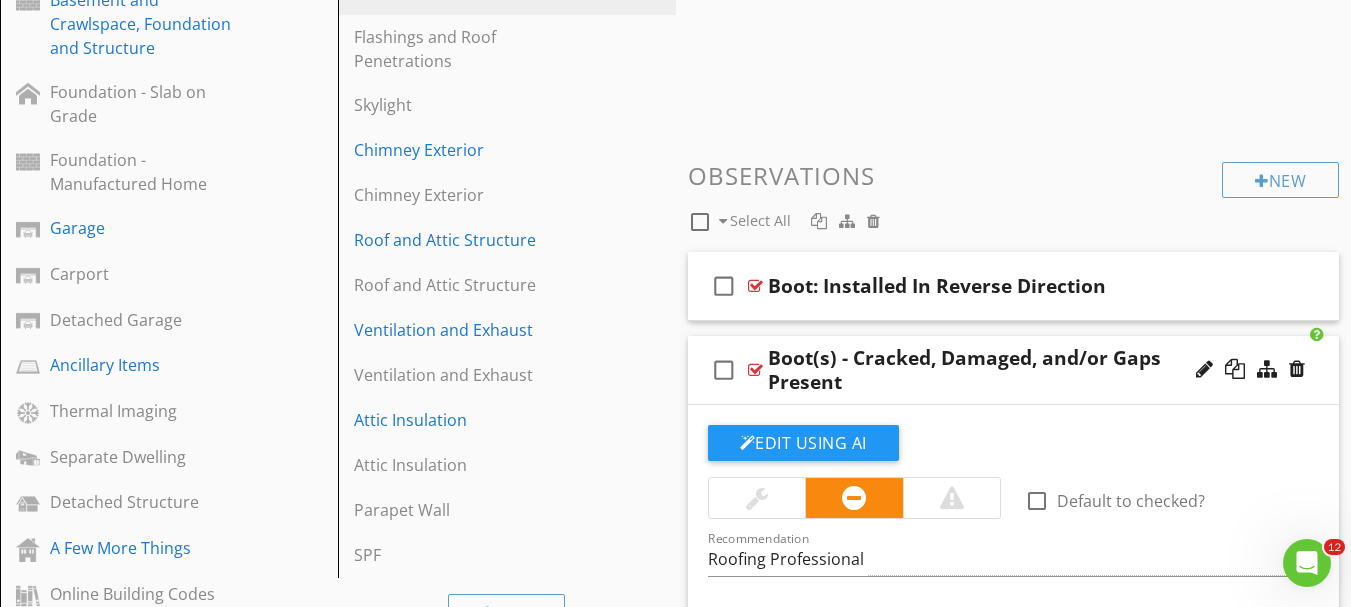 click on "Boot(s) - Cracked, Damaged, and/or Gaps Present" at bounding box center (997, 370) 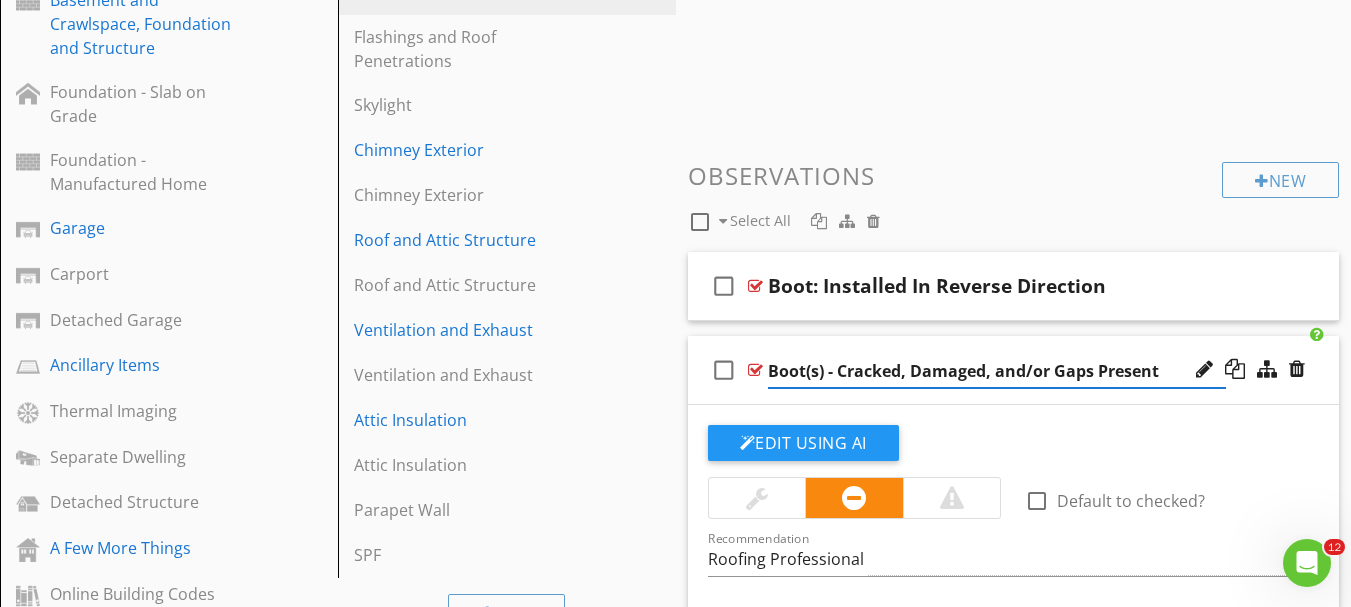 click on "Boot(s) - Cracked, Damaged, and/or Gaps Present" at bounding box center [997, 371] 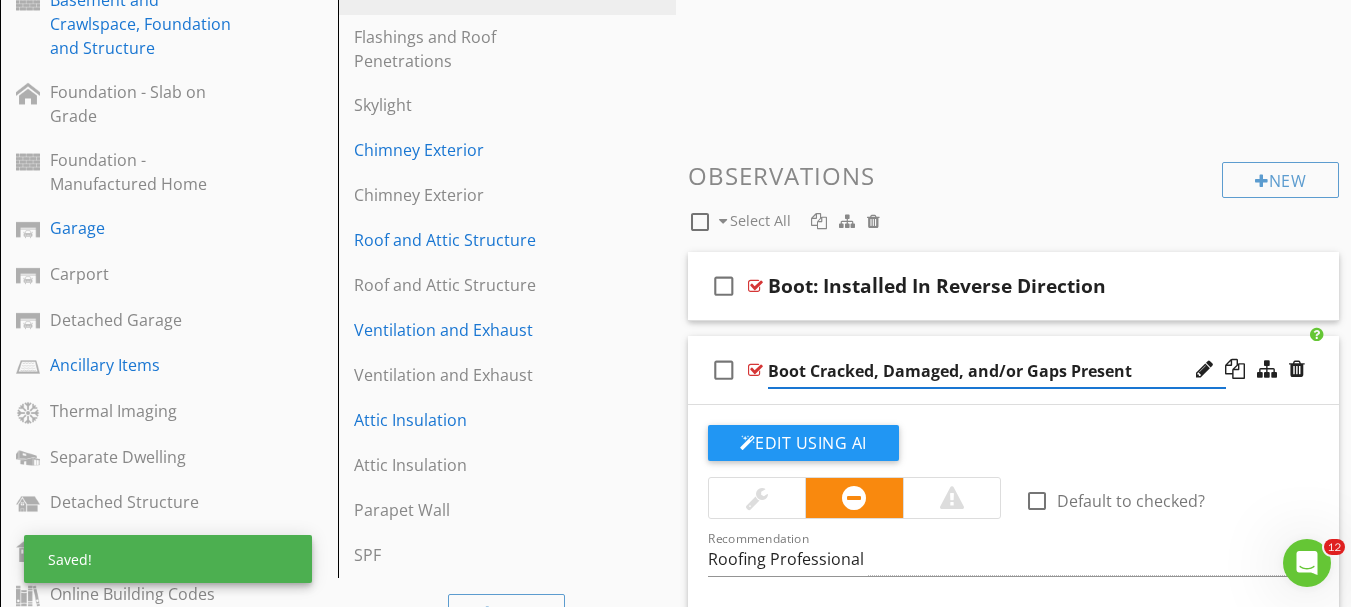 type on "Boot: Cracked, Damaged, and/or Gaps Present" 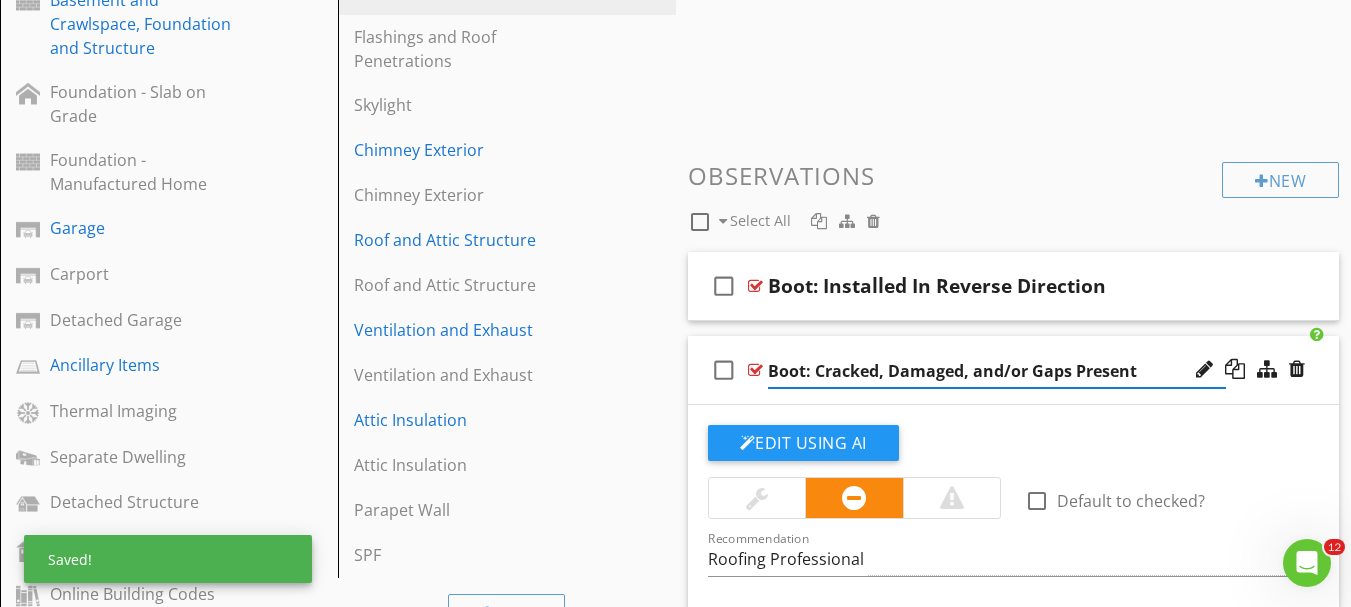 click on "check_box_outline_blank         Boot: Cracked, Damaged, and/or Gaps Present" at bounding box center (1014, 370) 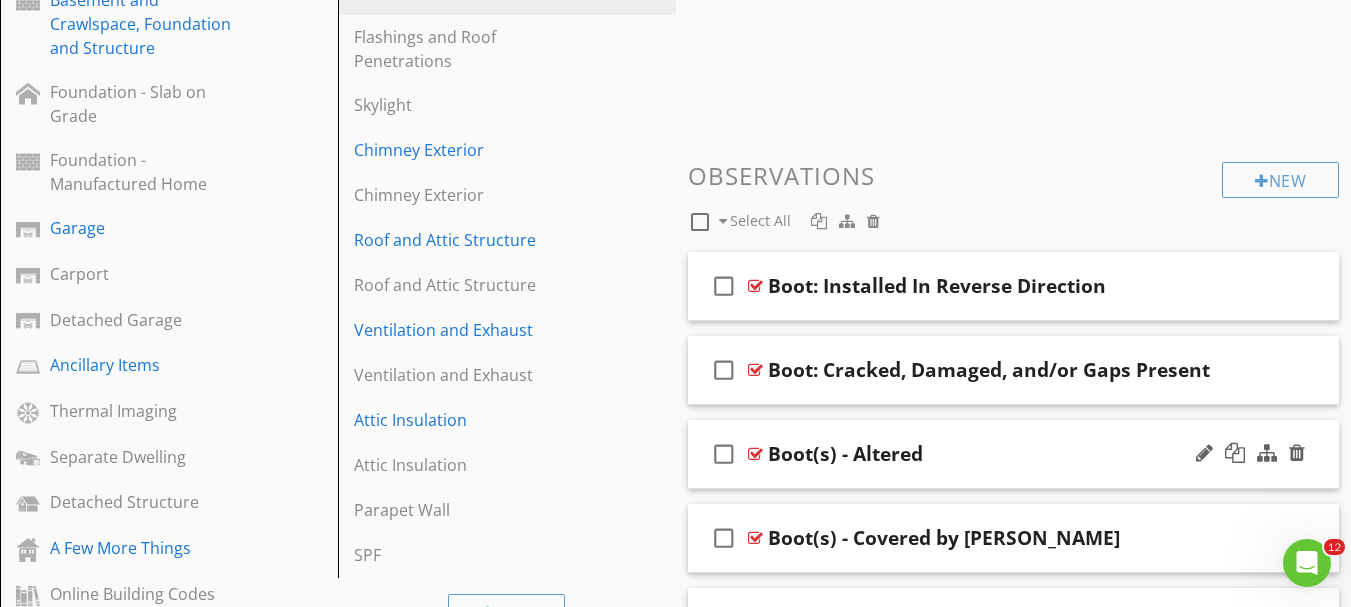click on "Boot(s) - Altered" at bounding box center (845, 454) 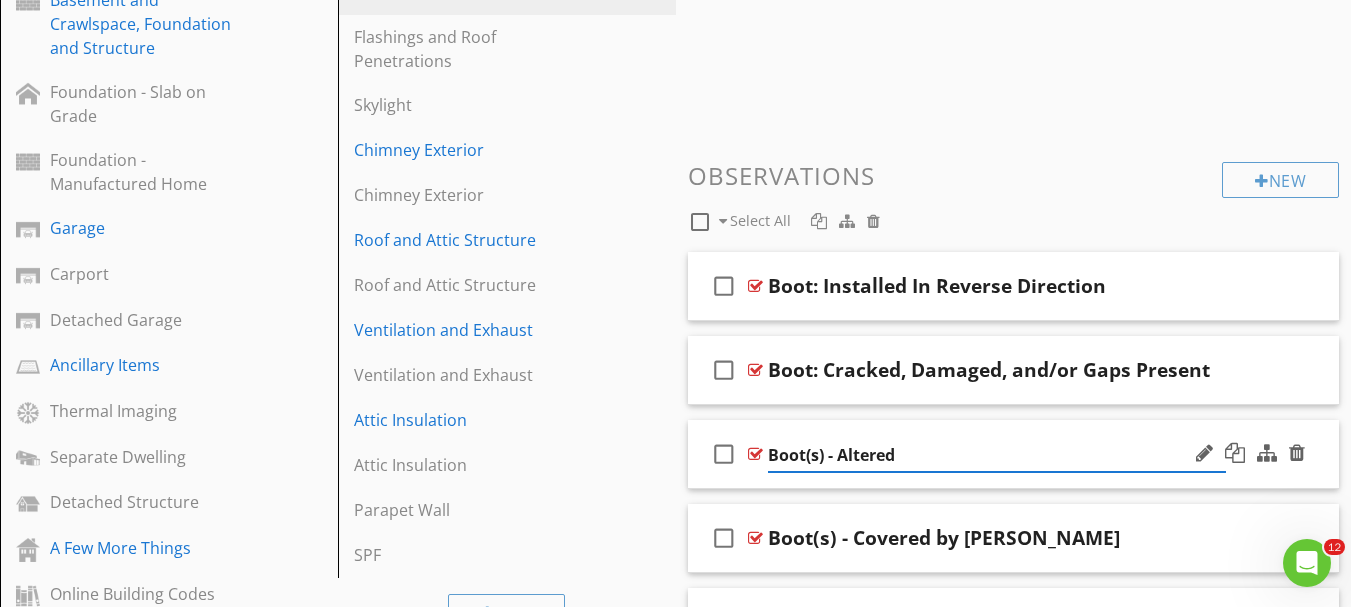 click on "Boot(s) - Altered" at bounding box center [997, 455] 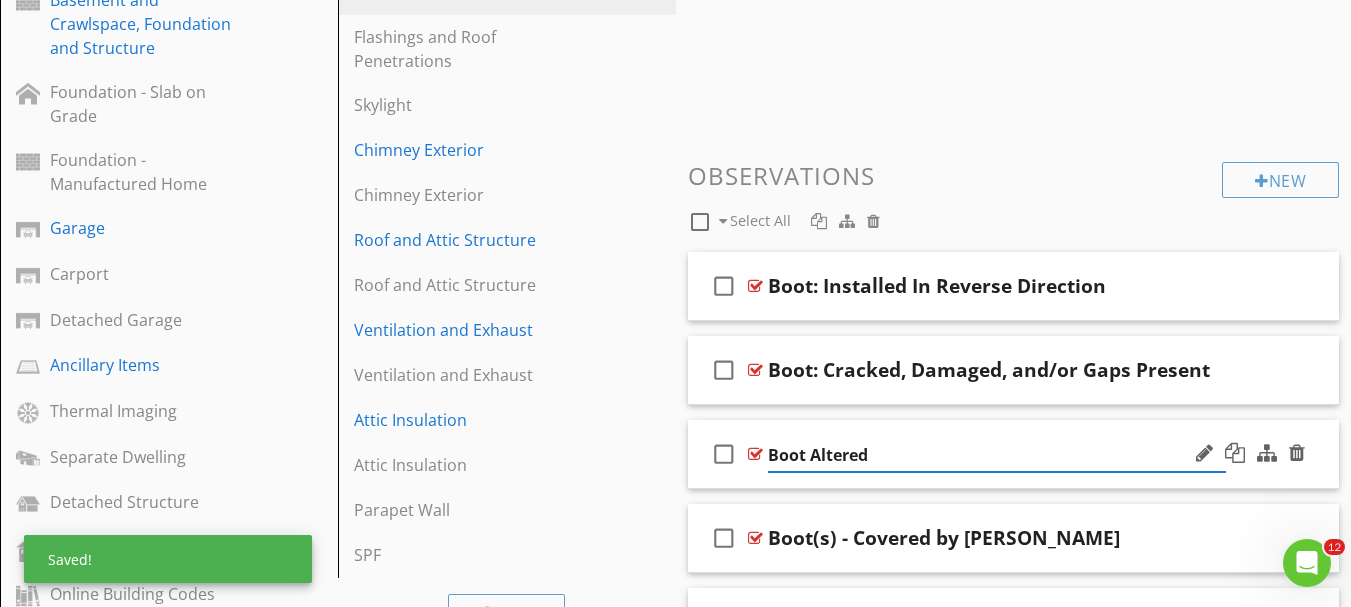 type on "Boot: Altered" 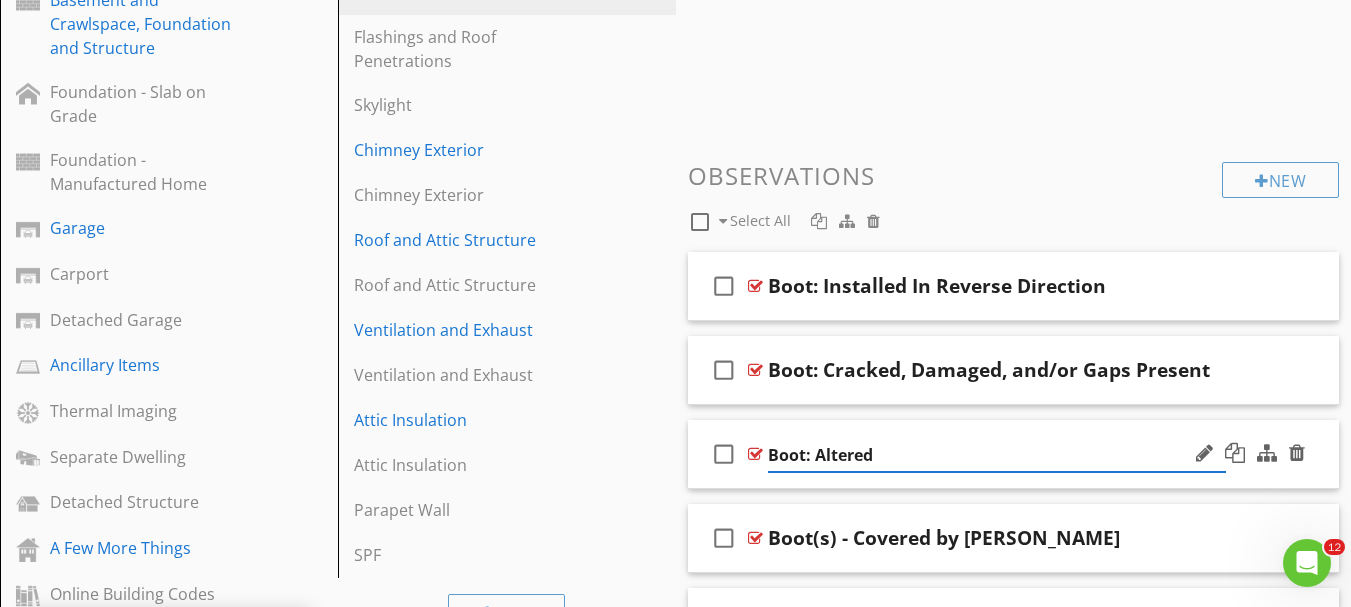scroll, scrollTop: 954, scrollLeft: 0, axis: vertical 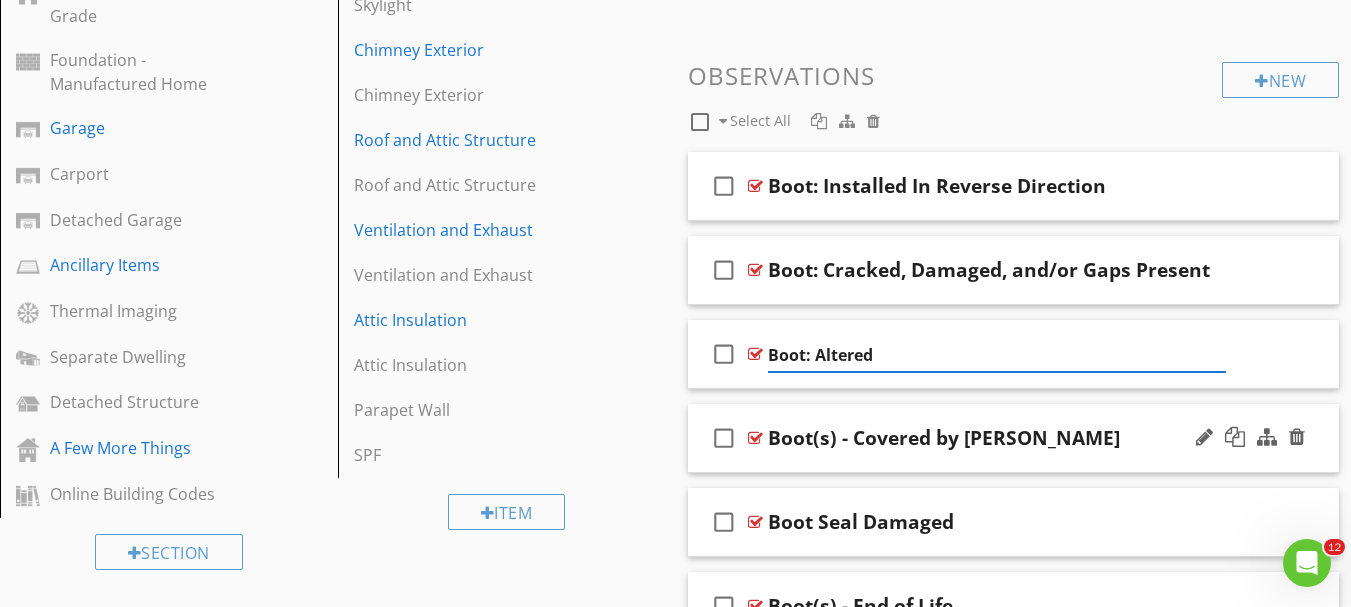 click on "Boot(s) - Covered by [PERSON_NAME]" at bounding box center [944, 438] 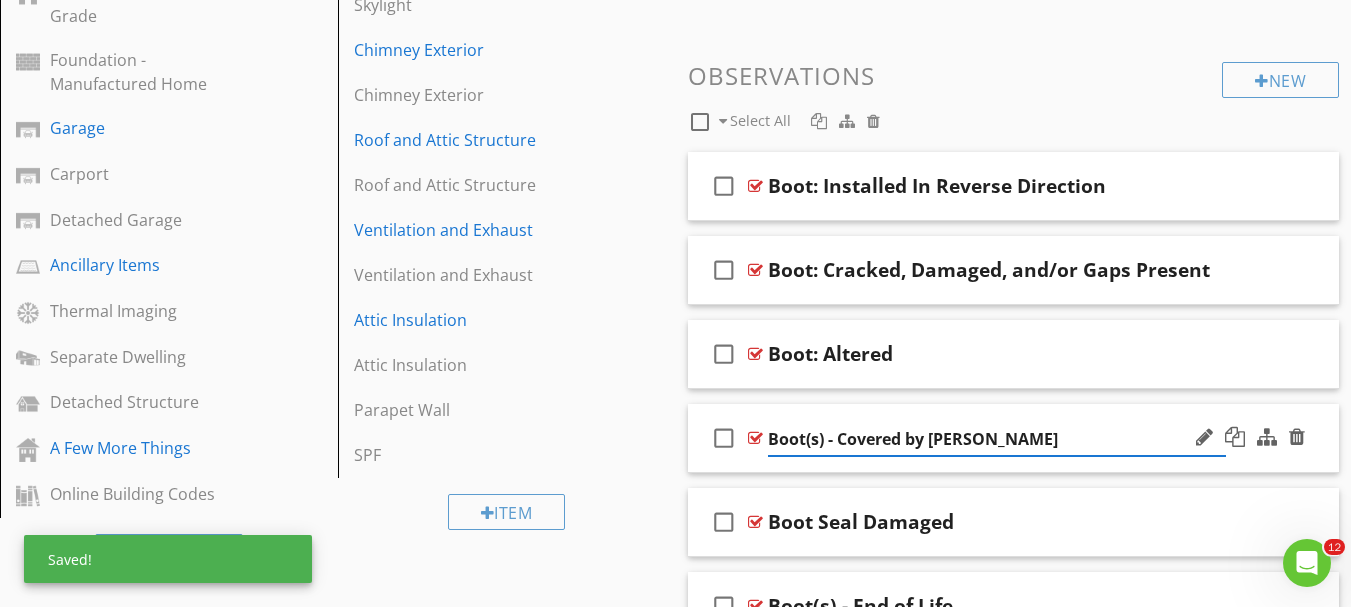 click on "Boot(s) - Covered by [PERSON_NAME]" at bounding box center [997, 439] 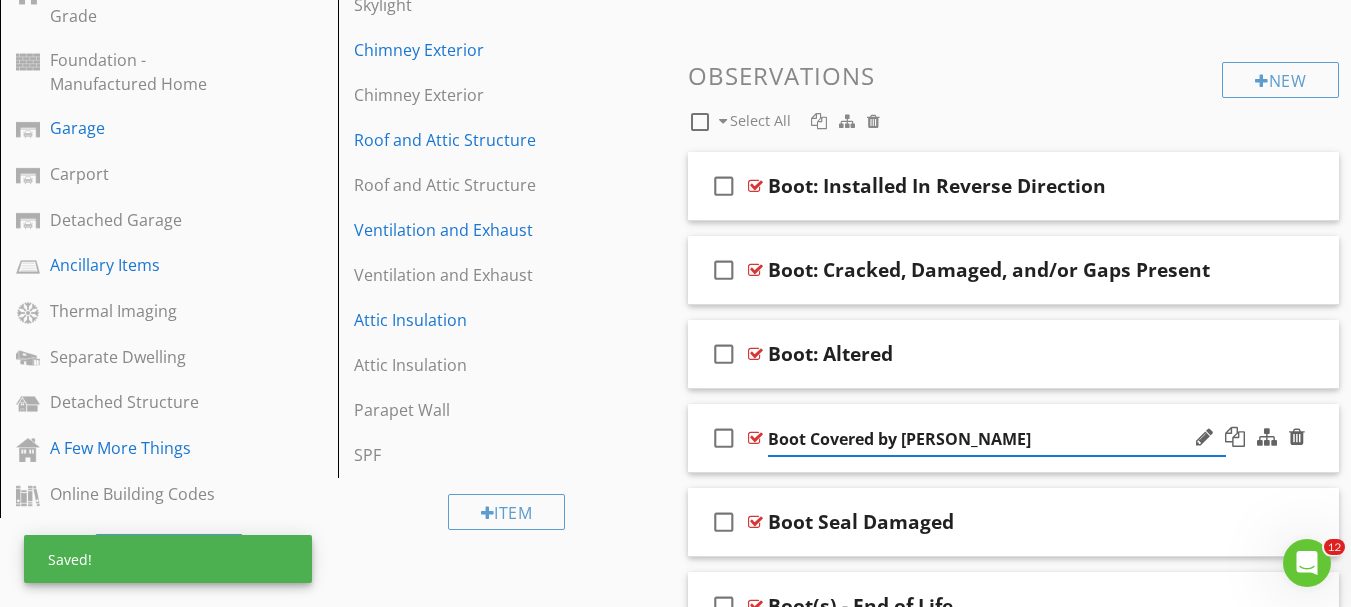 type on "Boot: Covered by [PERSON_NAME]" 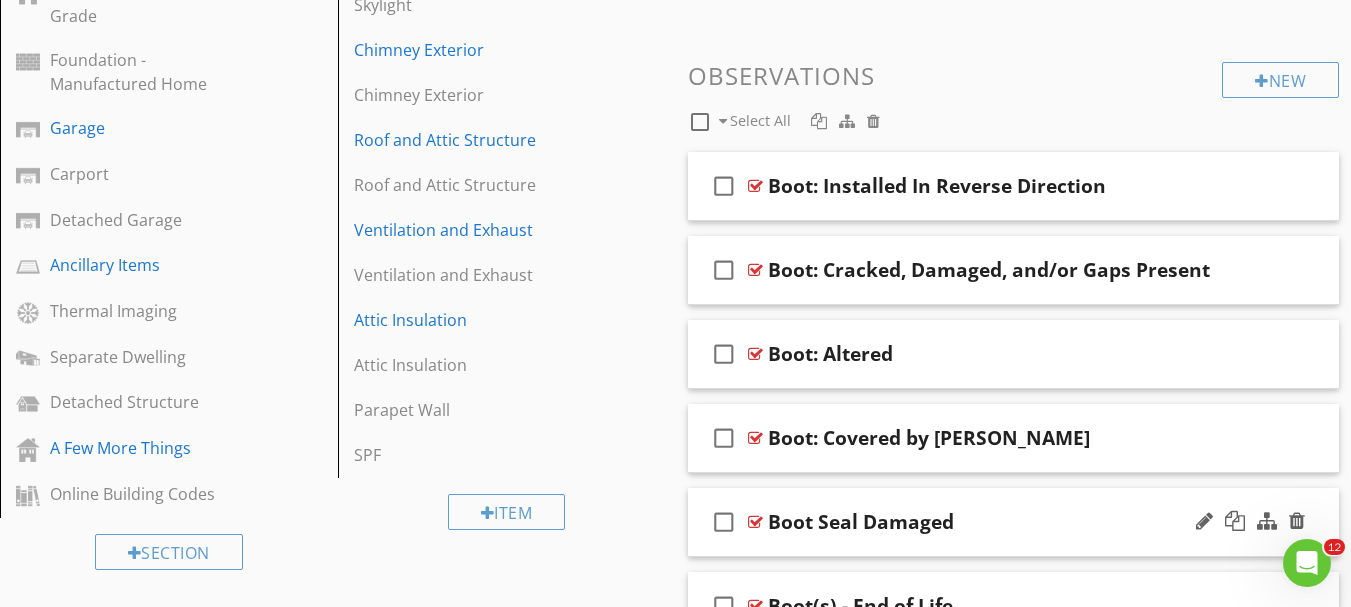 click on "Boot Seal Damaged" at bounding box center (861, 522) 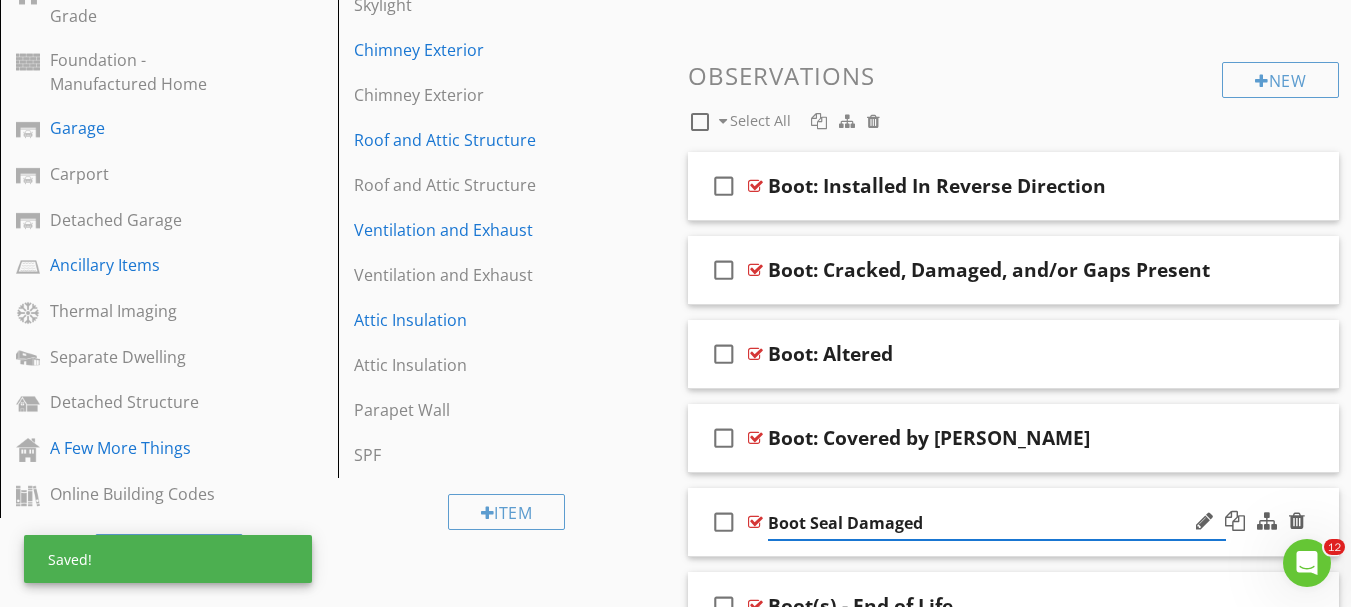 click on "Boot Seal Damaged" at bounding box center (997, 523) 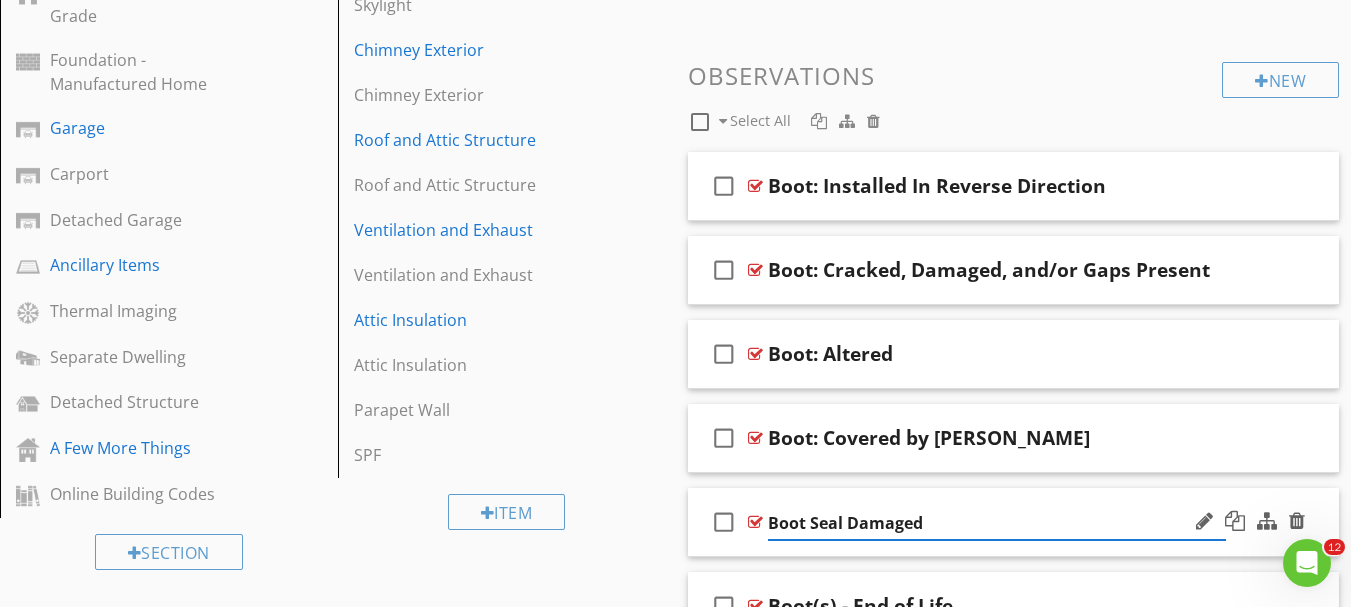 type on "Boot: Seal Damaged" 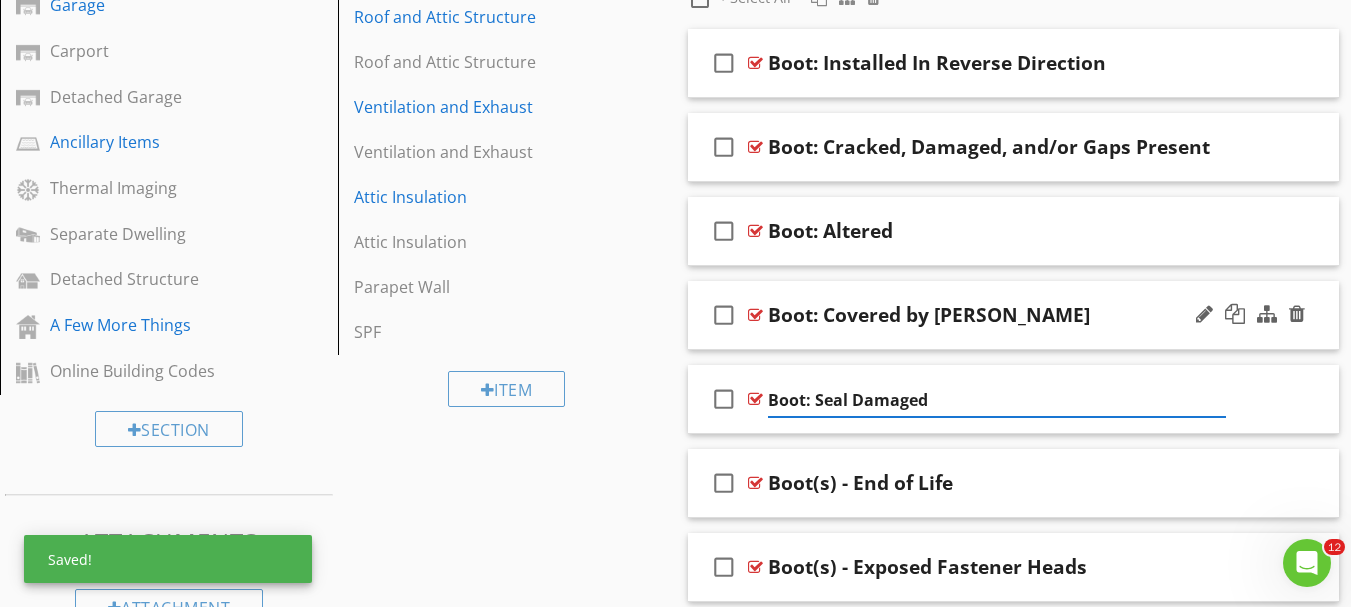 scroll, scrollTop: 1154, scrollLeft: 0, axis: vertical 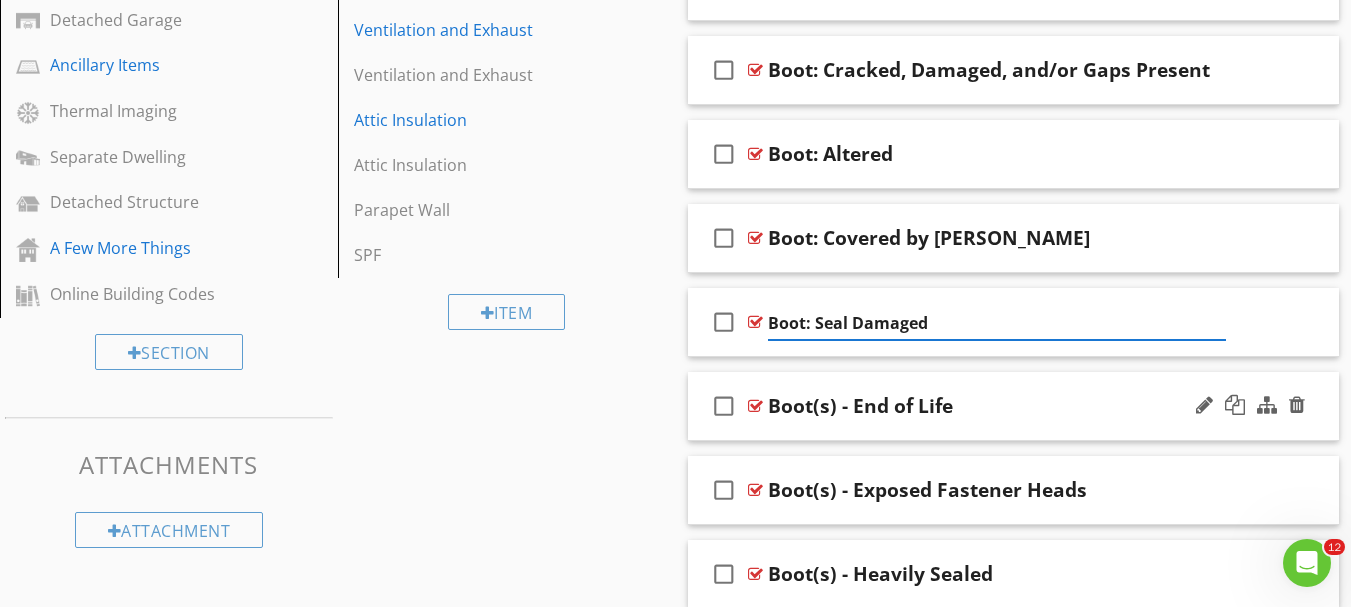 click on "check_box_outline_blank
Boot(s) - End of Life" at bounding box center (1014, 406) 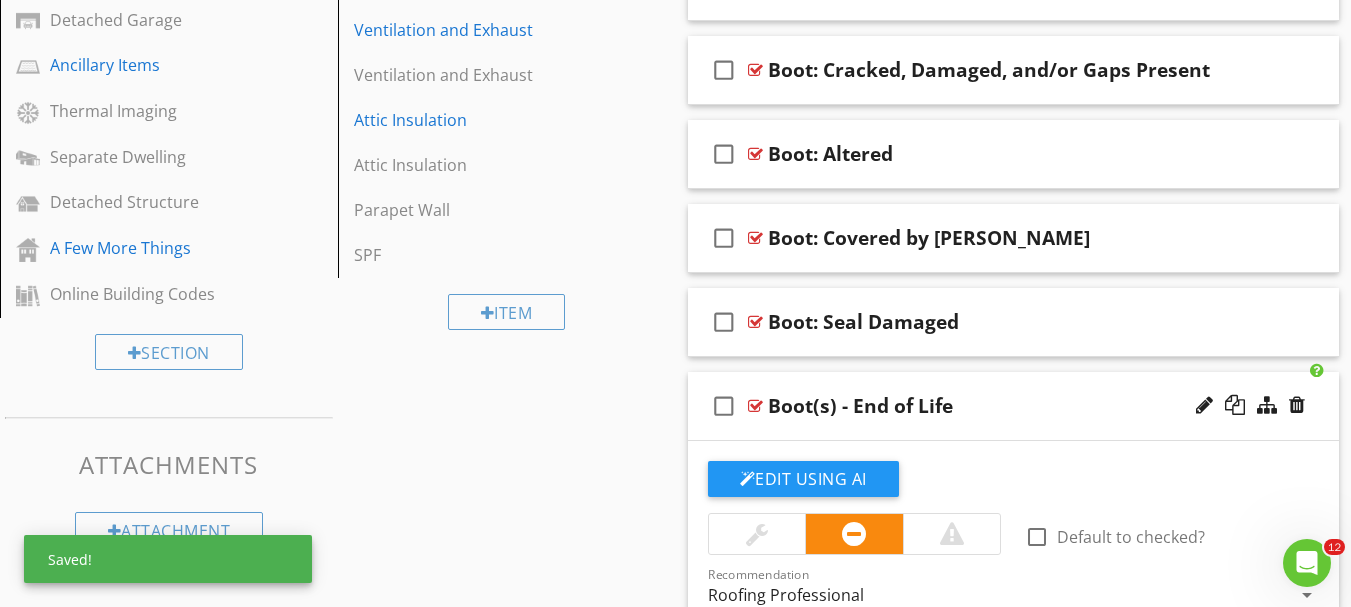 click on "check_box_outline_blank
Boot(s) - End of Life" at bounding box center (1014, 406) 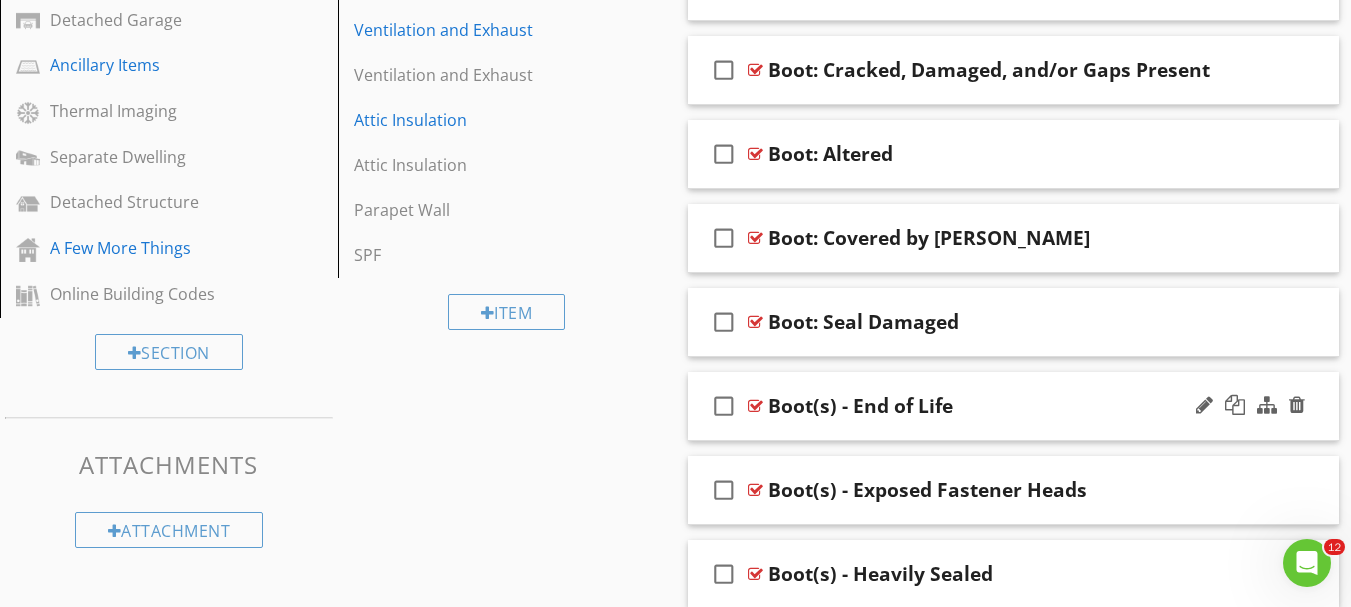 click on "Boot(s) - End of Life" at bounding box center [860, 406] 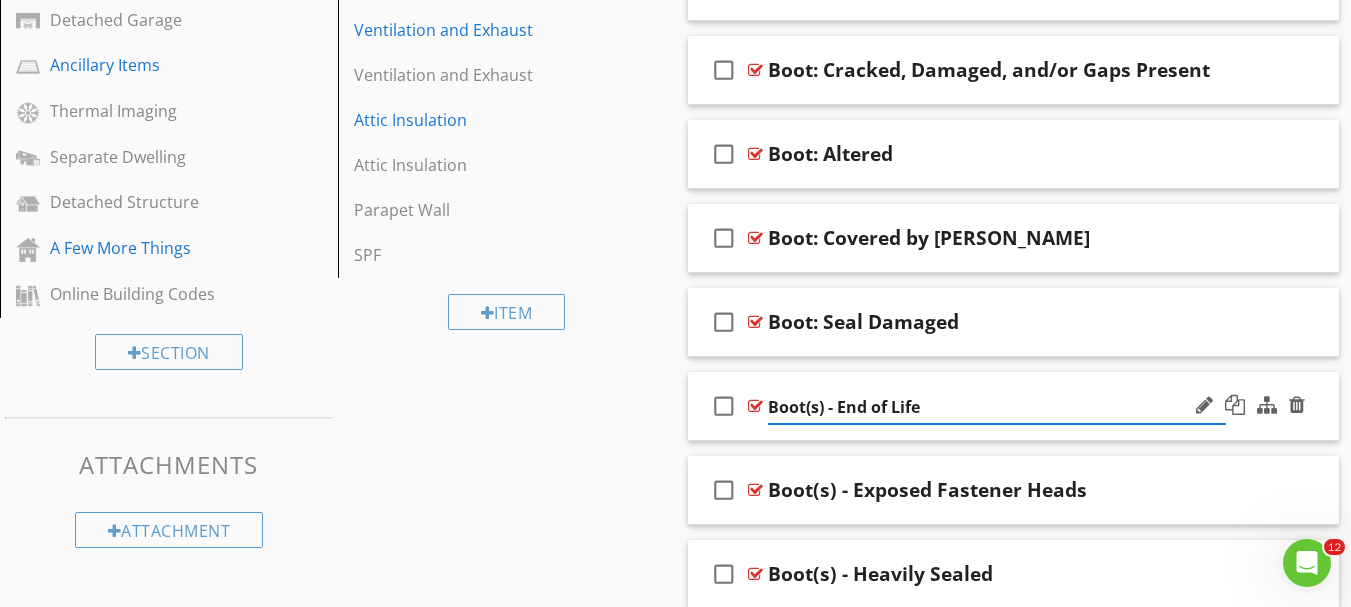 click on "Boot(s) - End of Life" at bounding box center (997, 407) 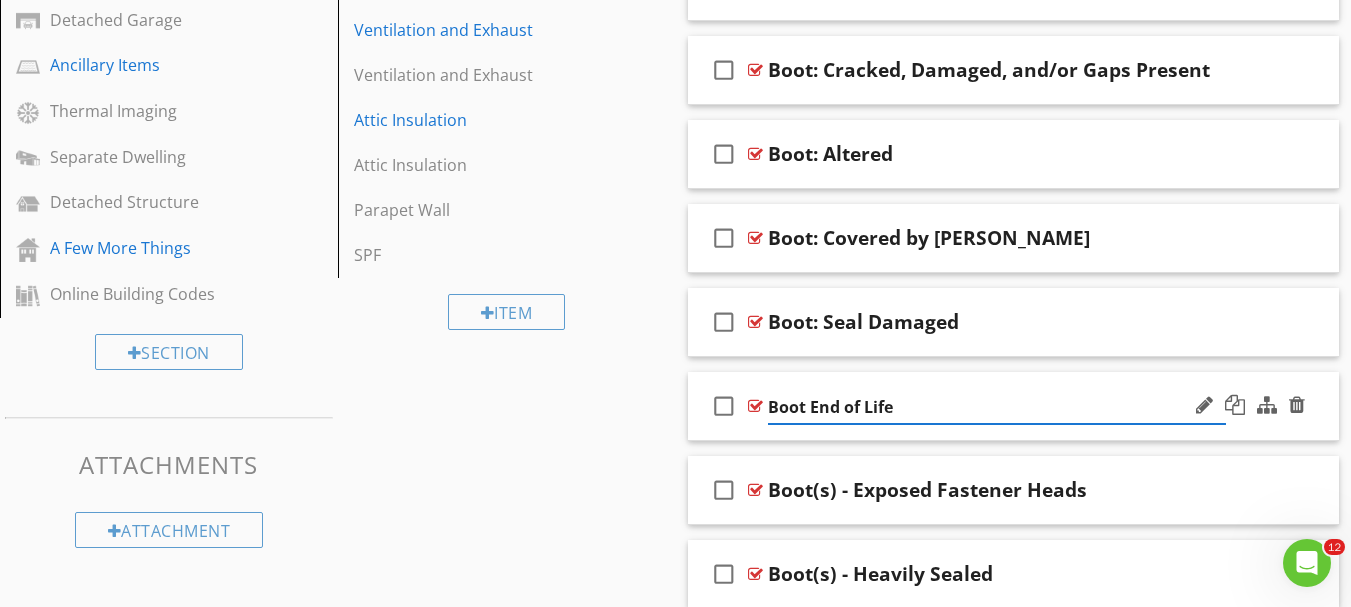 type on "Boot: End of Life" 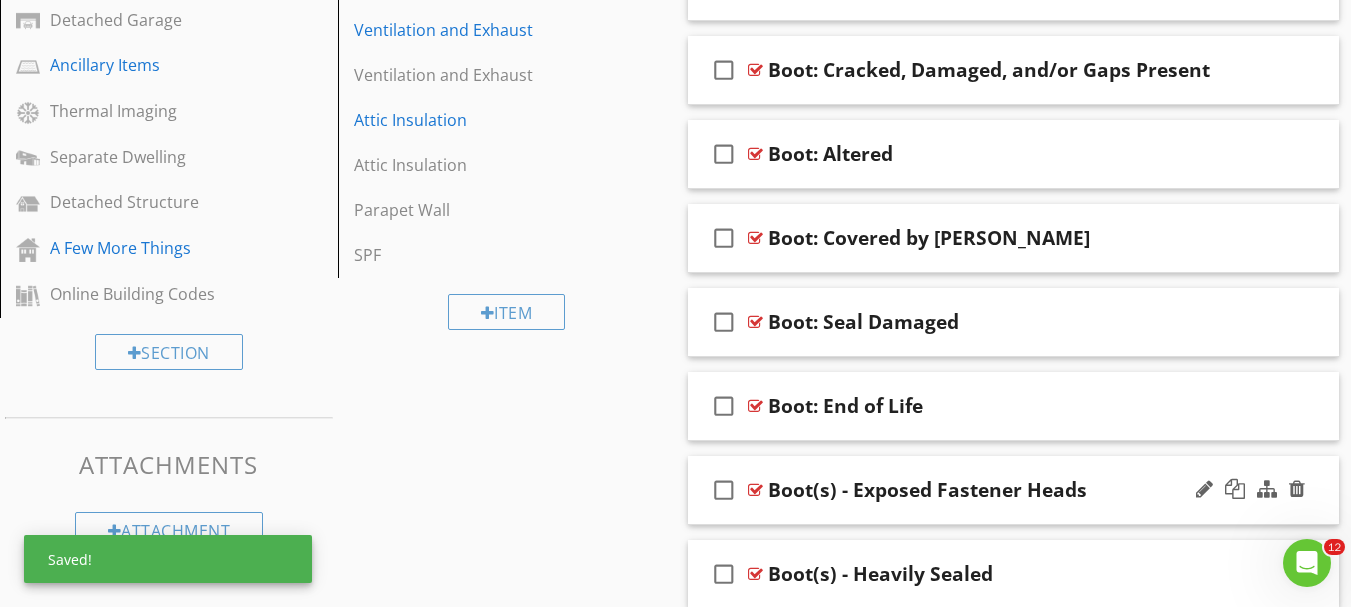 click on "Boot(s) - Exposed Fastener Heads" at bounding box center (927, 490) 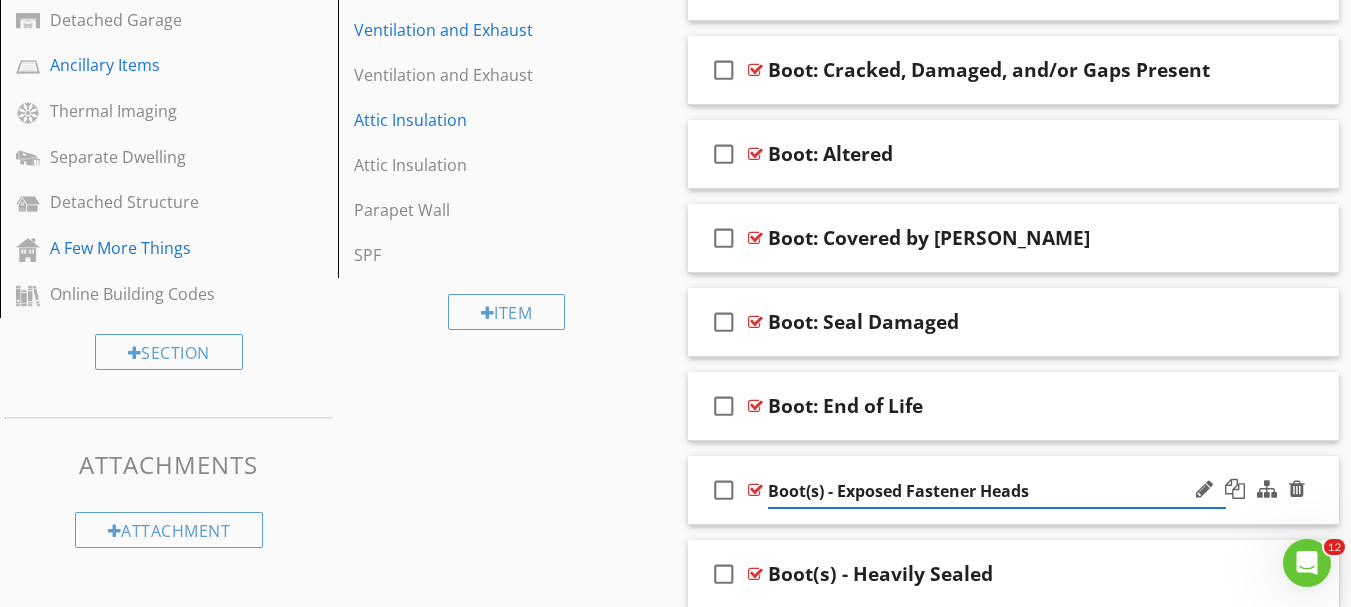 click on "Boot(s) - Exposed Fastener Heads" at bounding box center (997, 491) 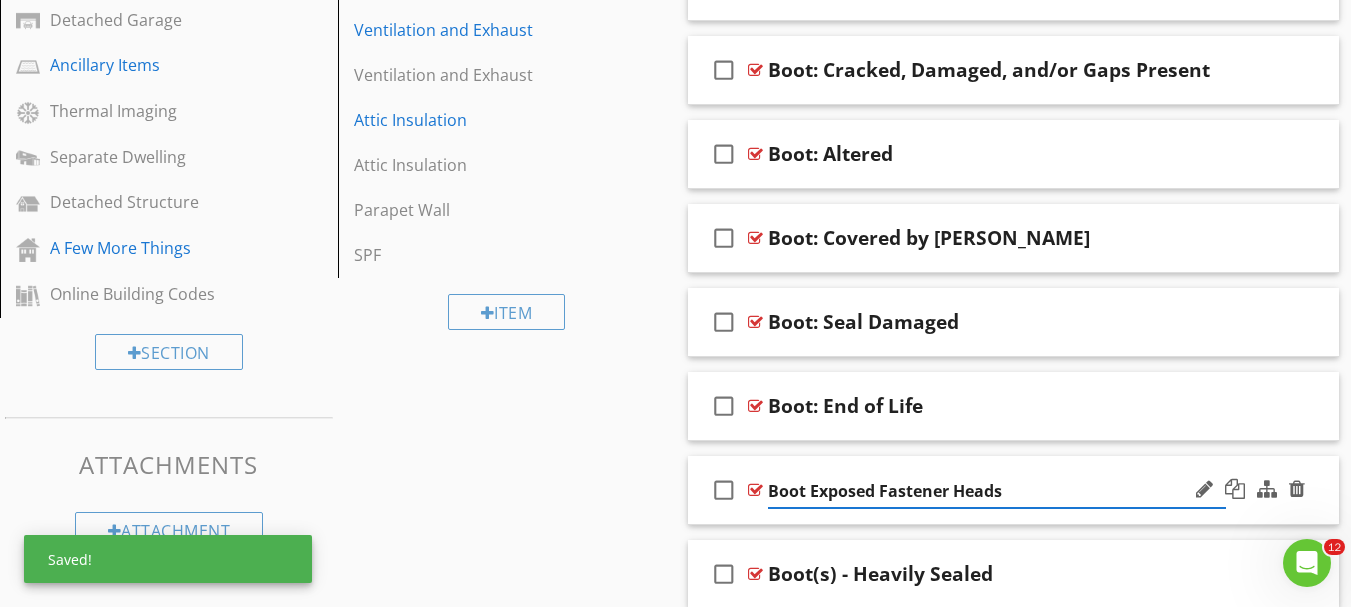 type on "Boot: Exposed Fastener Heads" 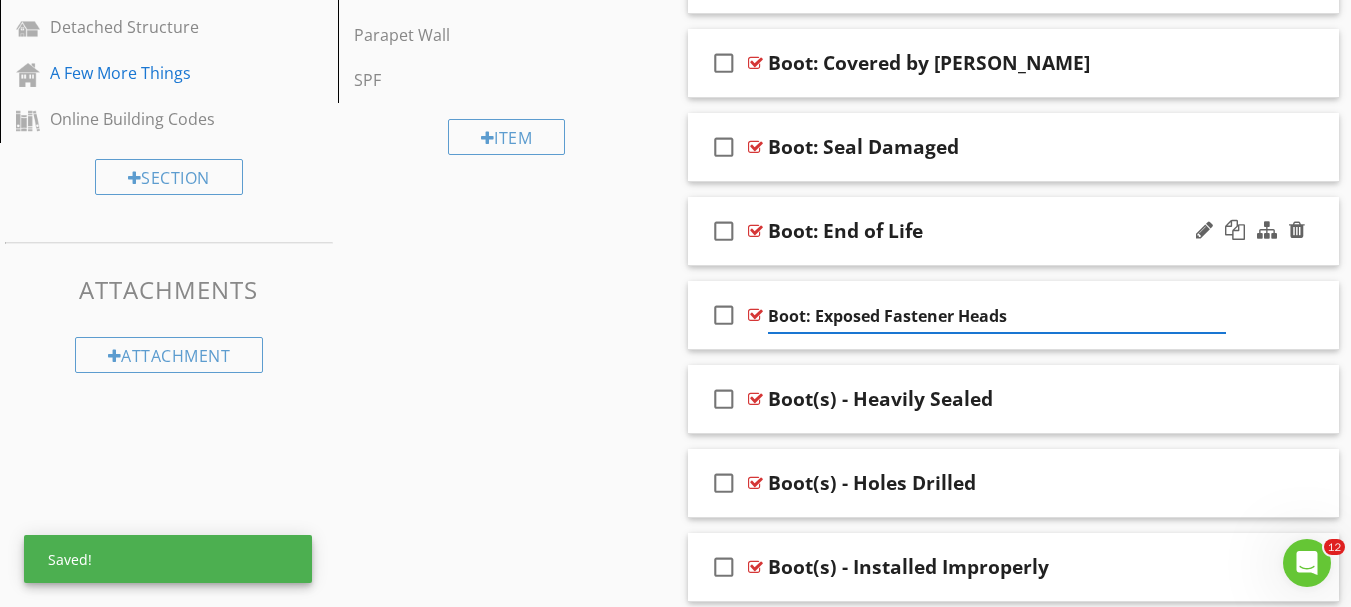scroll, scrollTop: 1354, scrollLeft: 0, axis: vertical 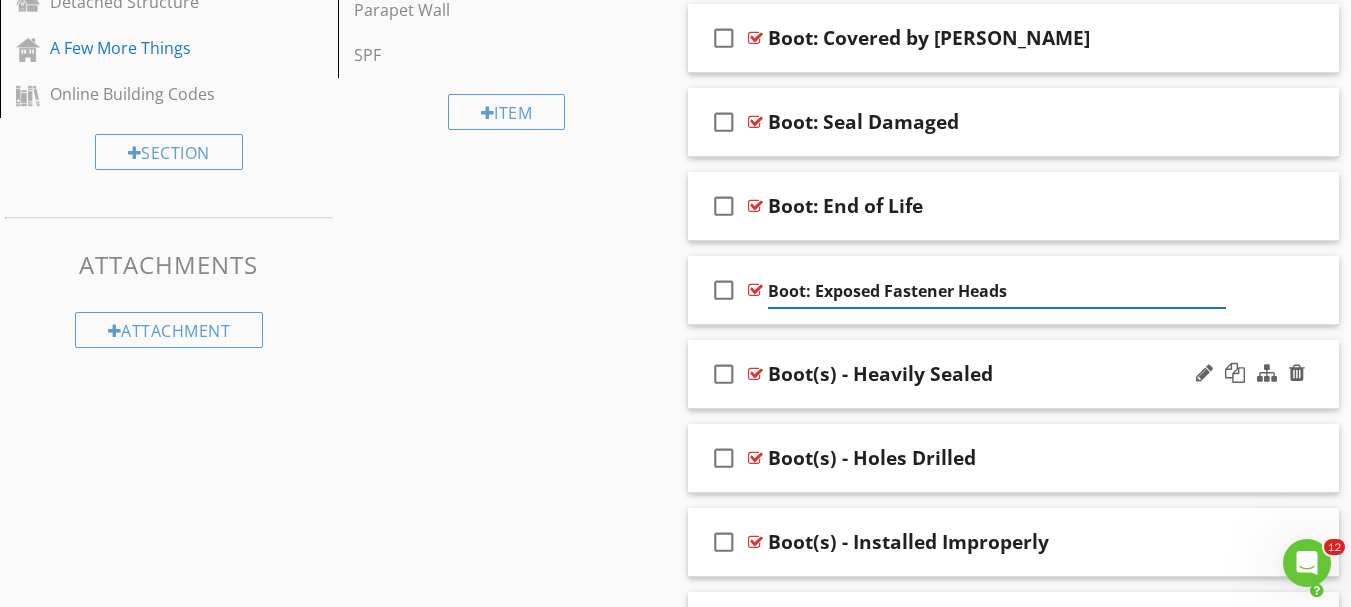 click on "Boot(s) - Heavily Sealed" at bounding box center (880, 374) 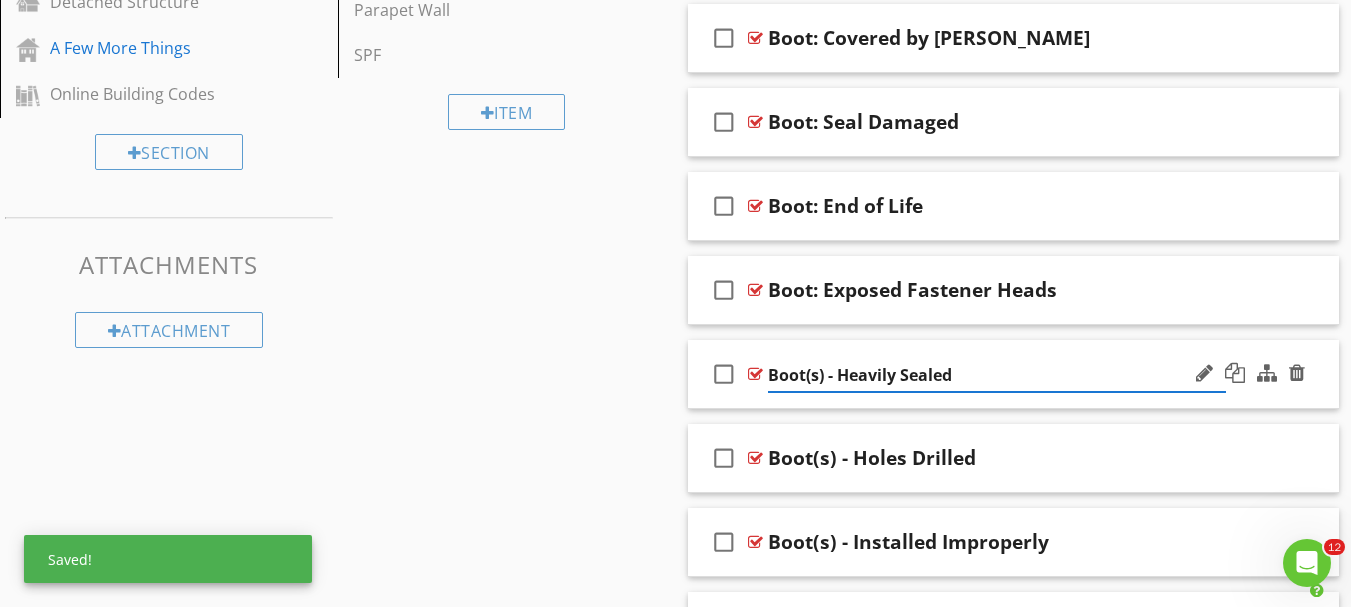 click on "Boot(s) - Heavily Sealed" at bounding box center [997, 375] 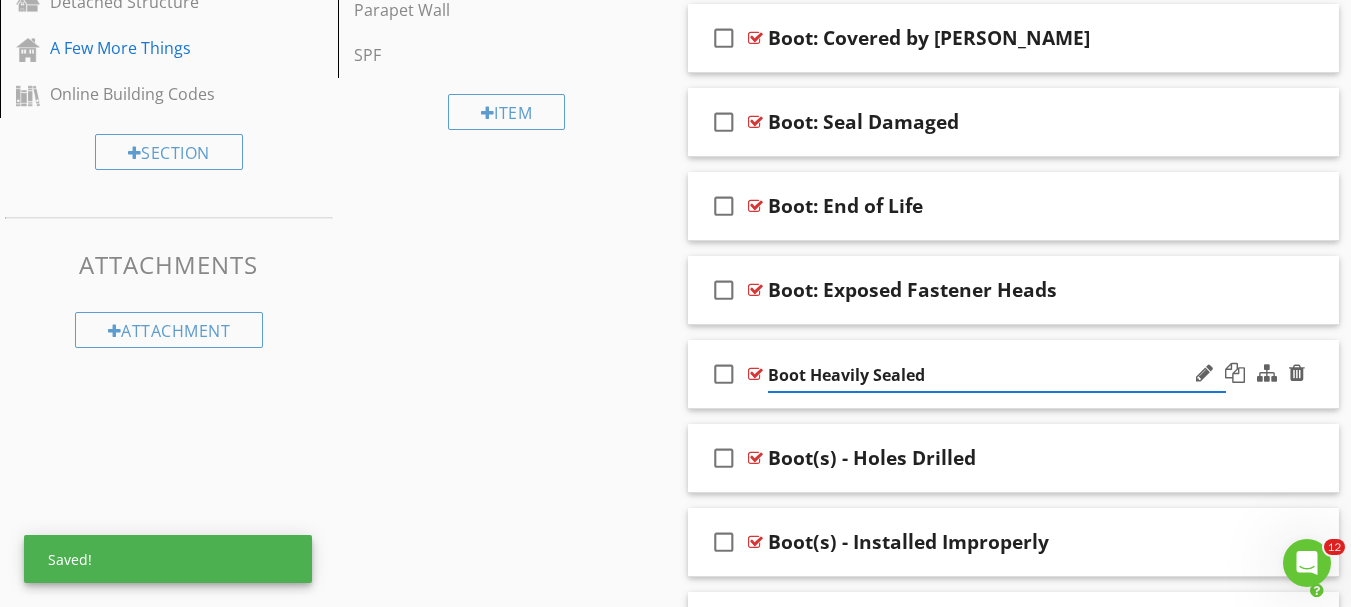 type on "Boot: Heavily Sealed" 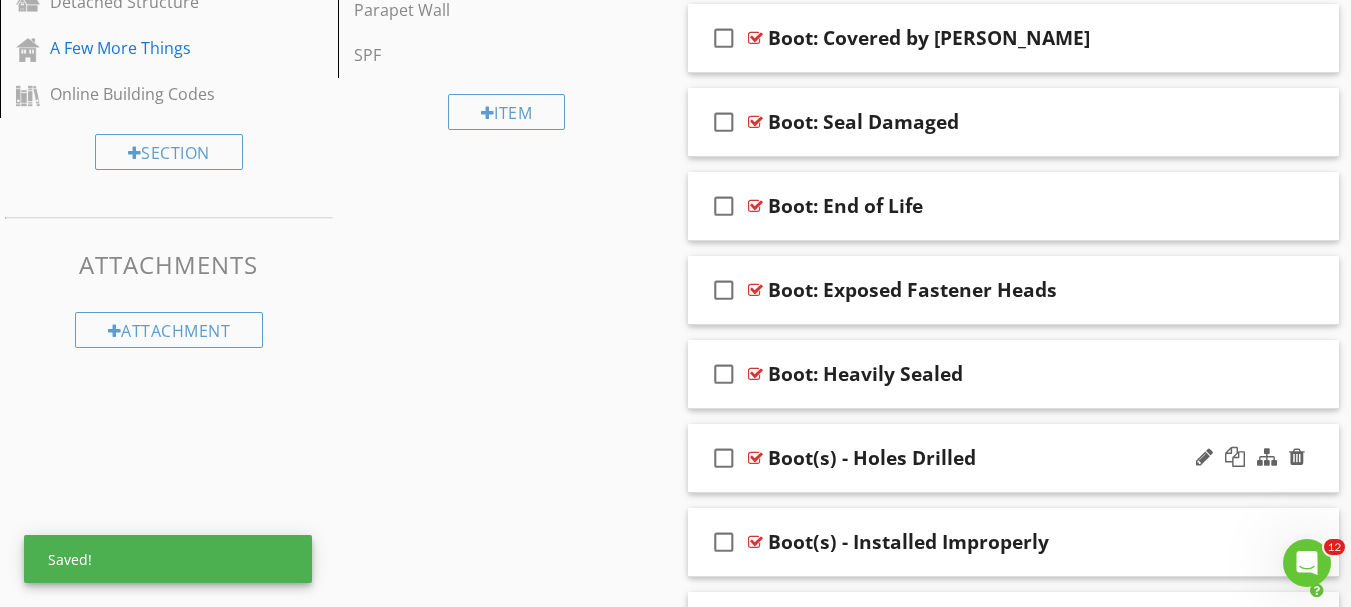click on "Boot(s) - Holes Drilled" at bounding box center (872, 458) 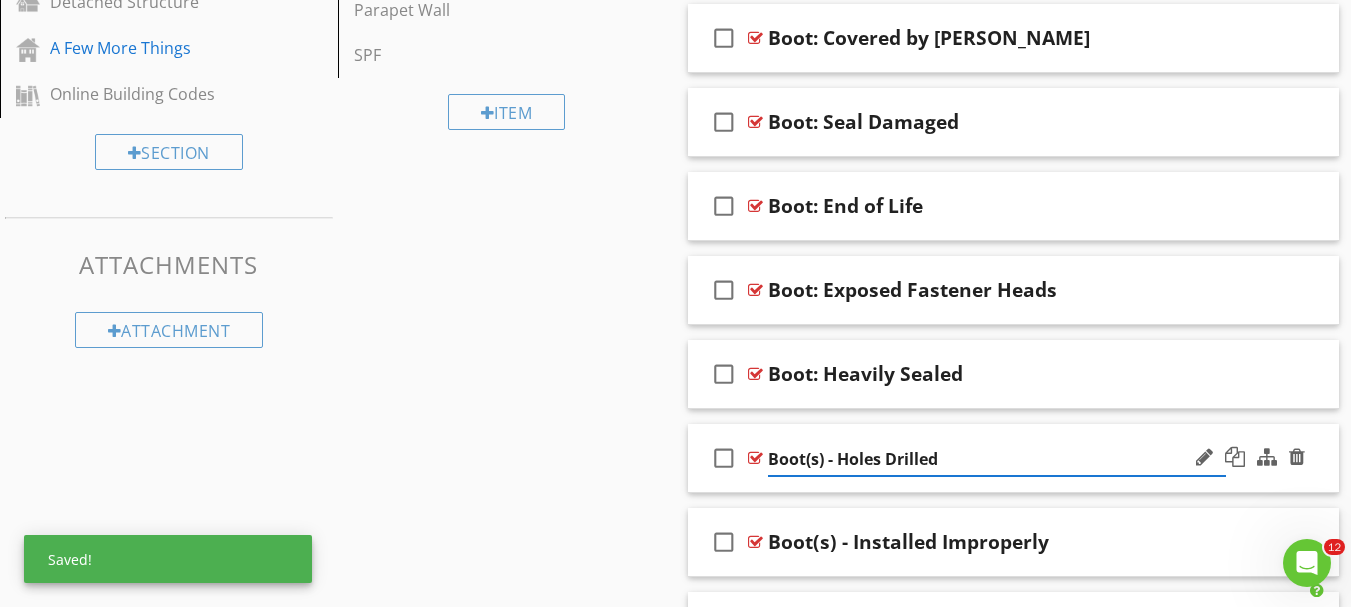 click on "Boot(s) - Holes Drilled" at bounding box center (997, 459) 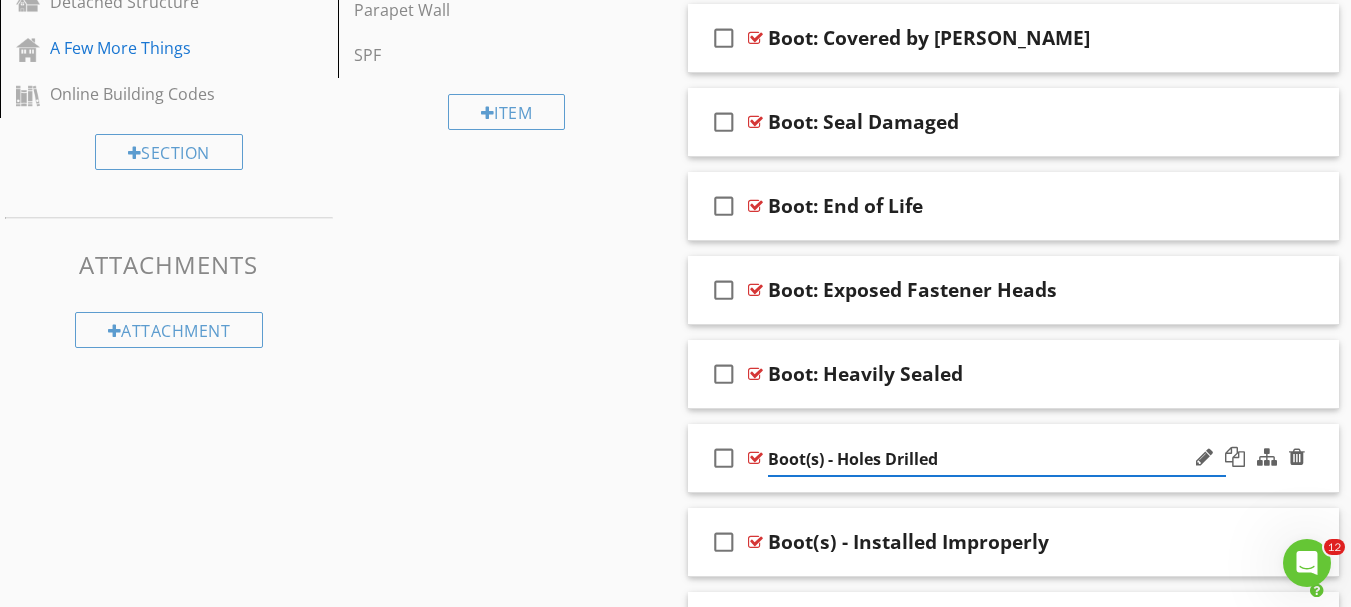 click on "Boot(s) - Holes Drilled" at bounding box center (997, 459) 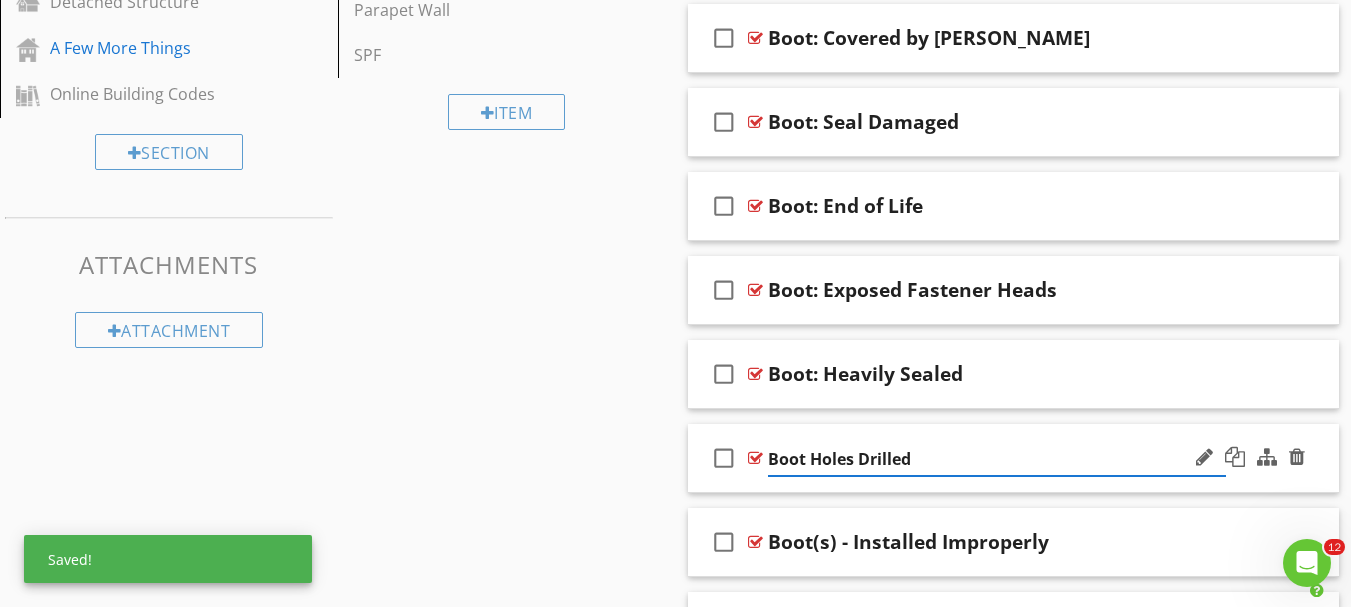 type on "Boot: Holes Drilled" 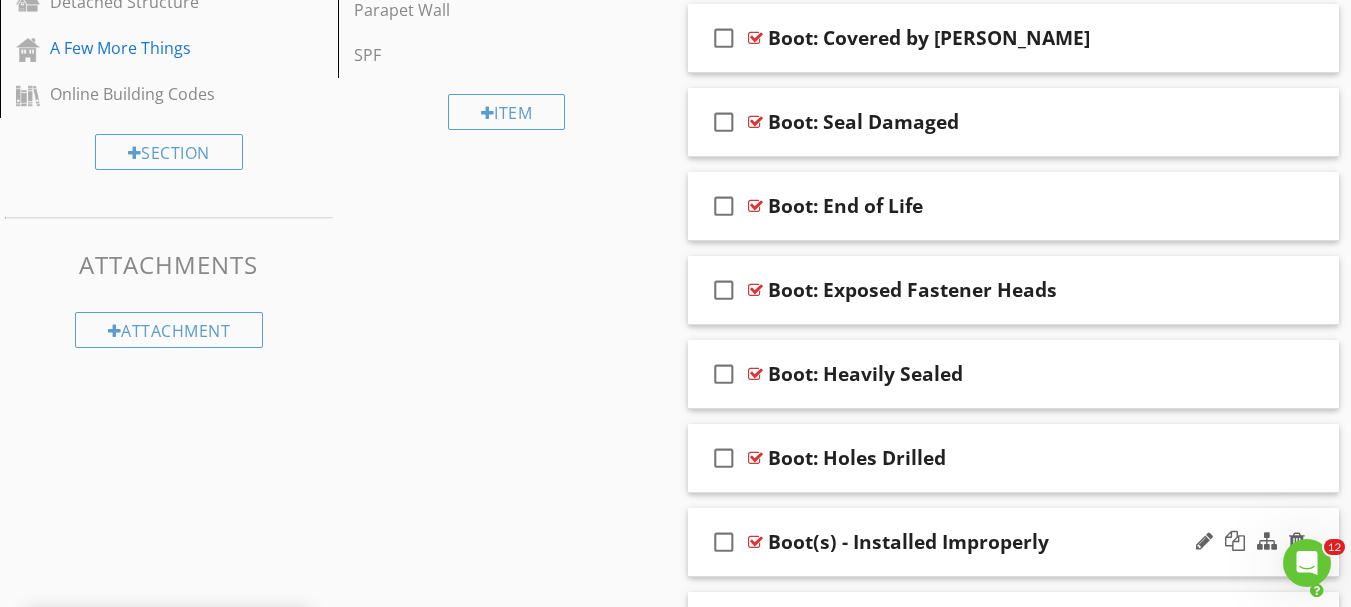 click on "check_box_outline_blank
Boot(s) - Installed Improperly" at bounding box center [1014, 542] 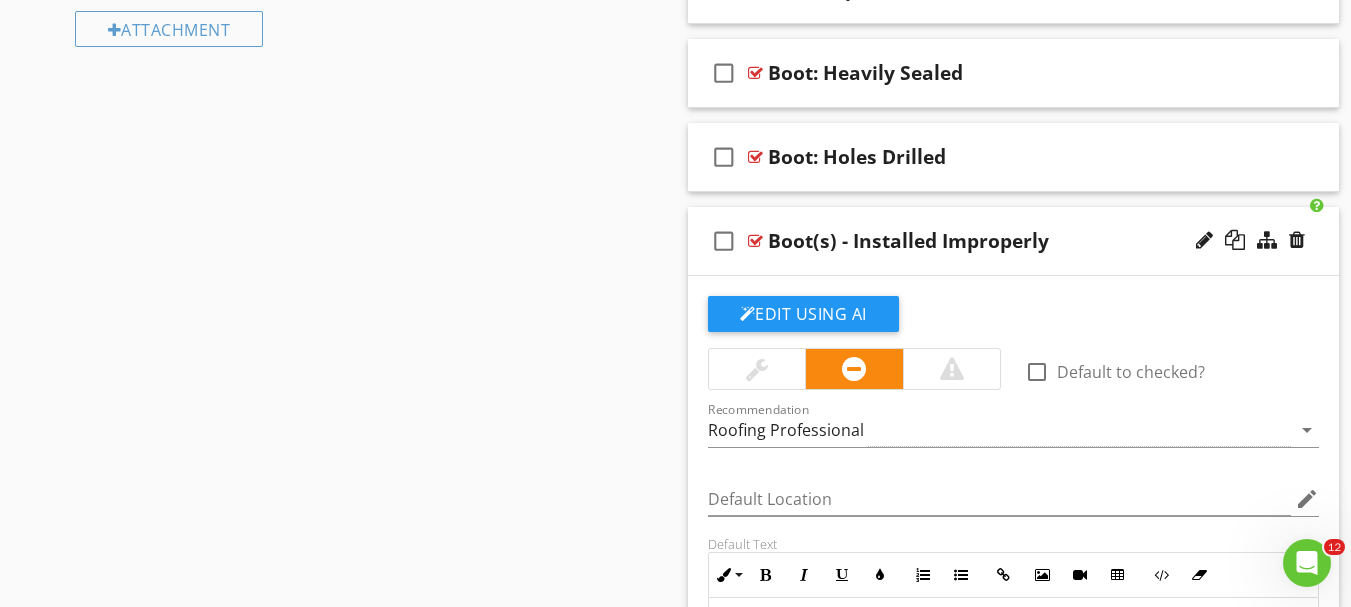 scroll, scrollTop: 1654, scrollLeft: 0, axis: vertical 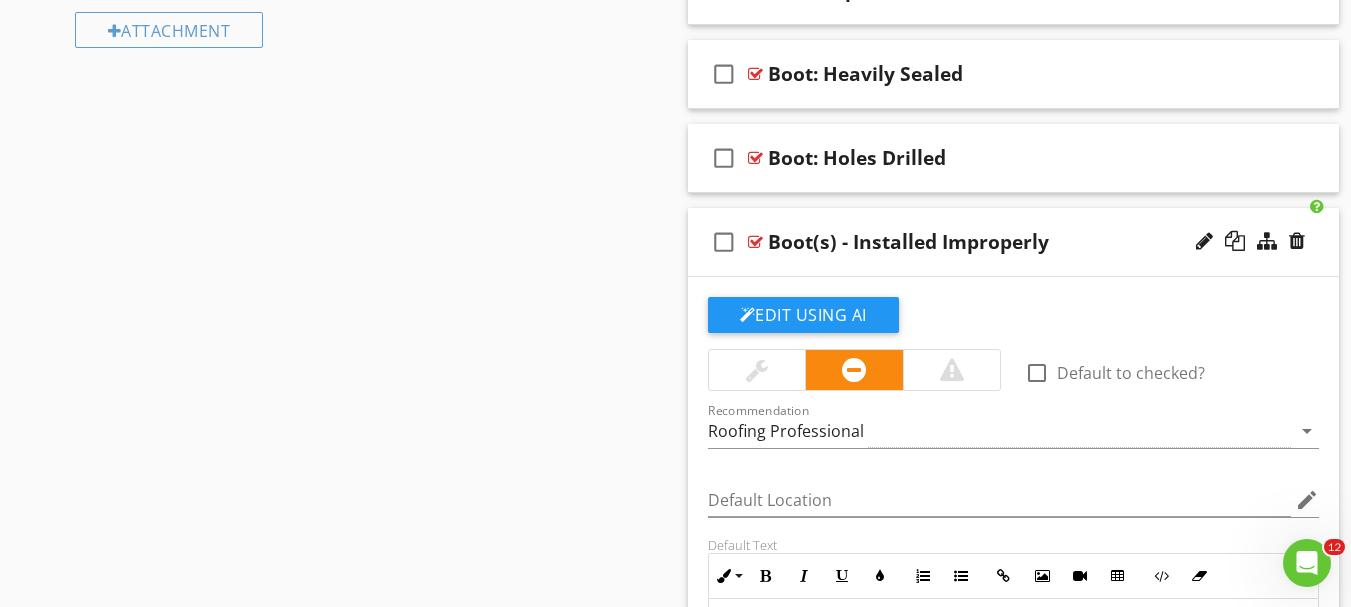 click on "check_box_outline_blank
Boot(s) - Installed Improperly" at bounding box center [1014, 242] 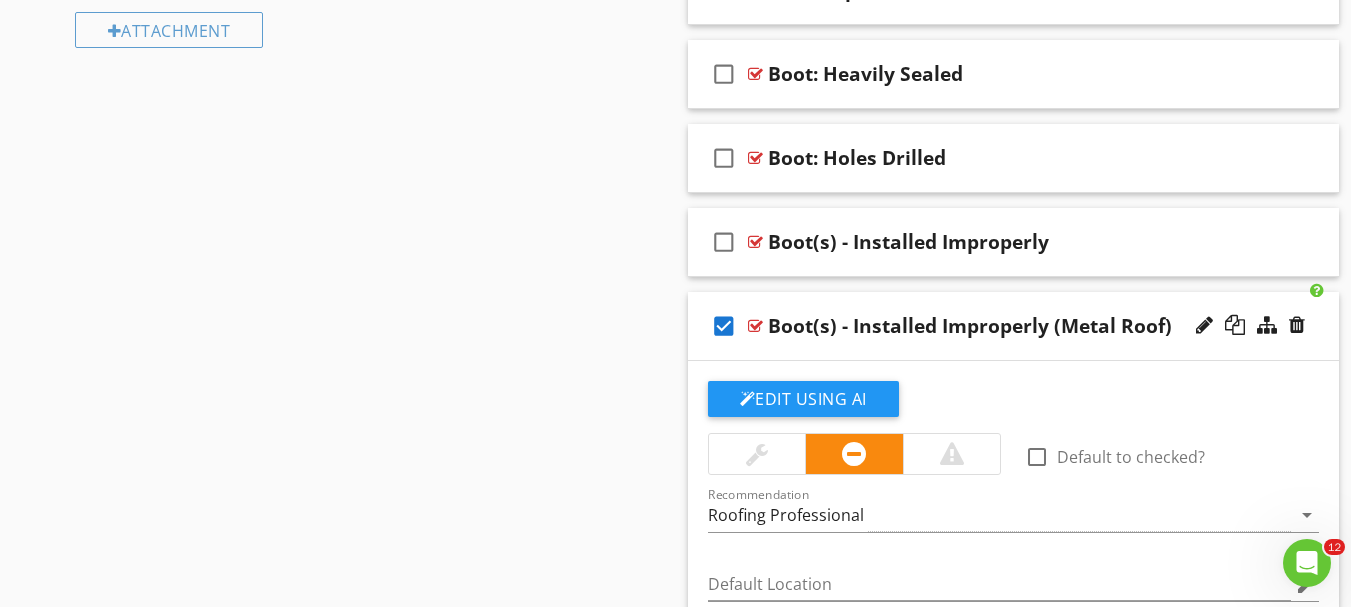click on "check_box" at bounding box center (724, 326) 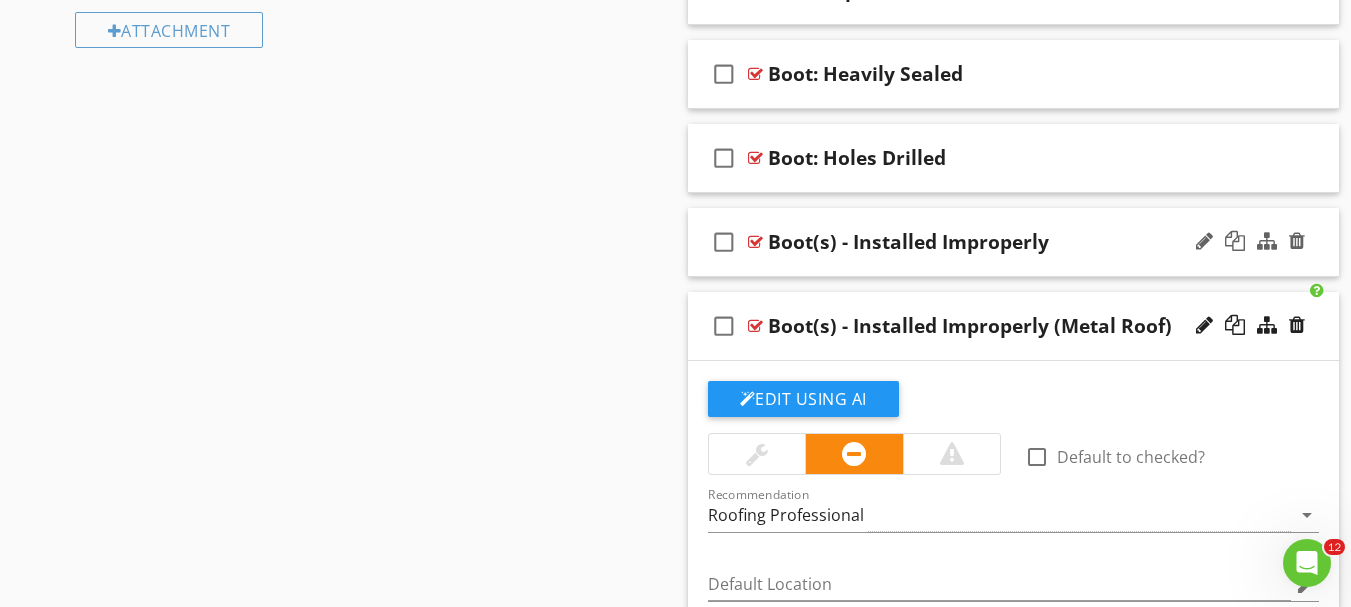 click on "Boot(s) - Installed Improperly" at bounding box center (908, 242) 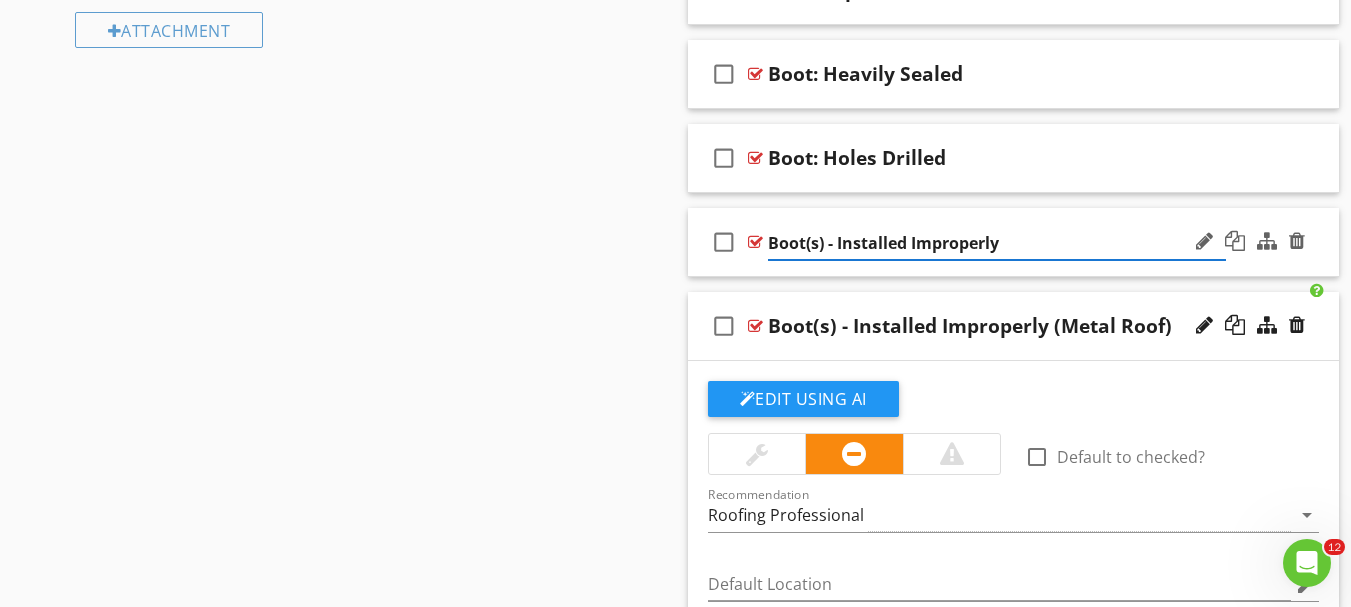 click on "Boot(s) - Installed Improperly" at bounding box center [997, 243] 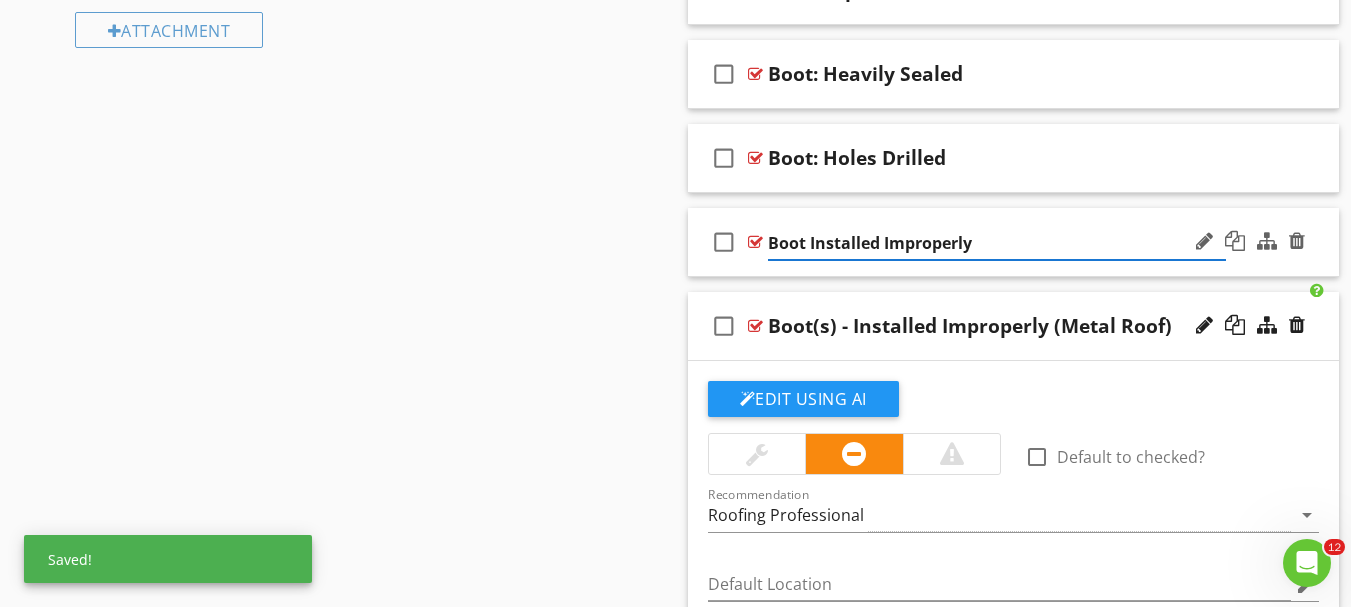 type on "Boot: Installed Improperly" 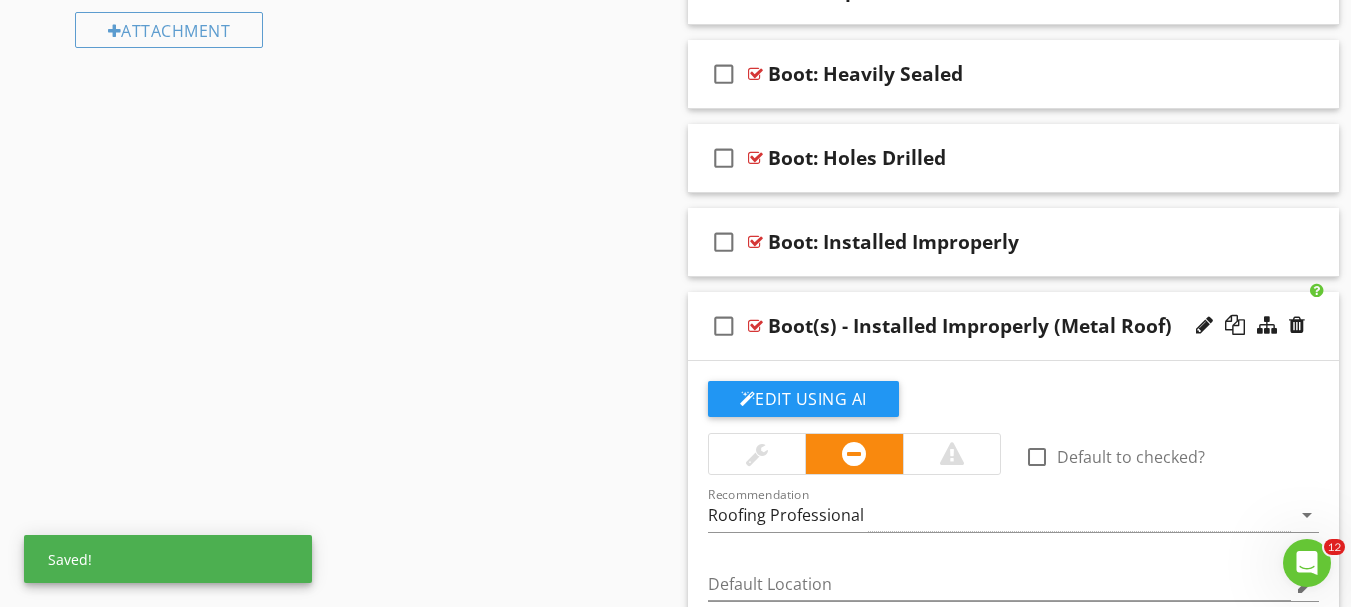click on "Boot(s) - Installed Improperly (Metal Roof)" at bounding box center (970, 326) 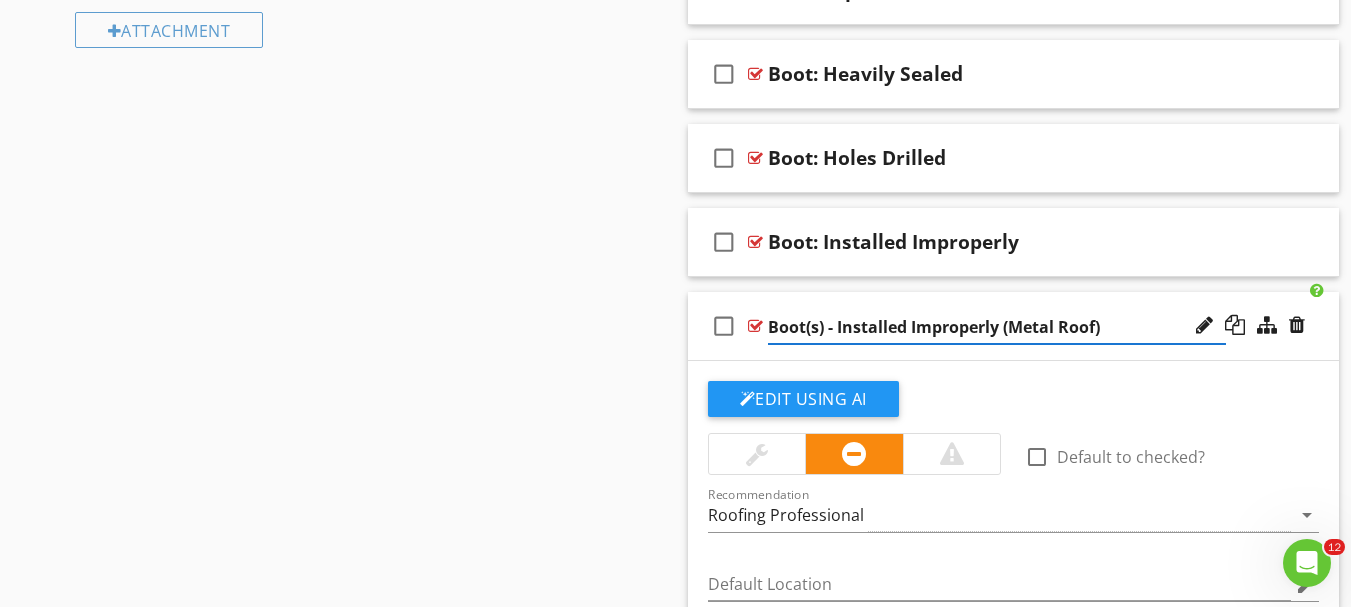 click on "Boot(s) - Installed Improperly (Metal Roof)" at bounding box center (997, 327) 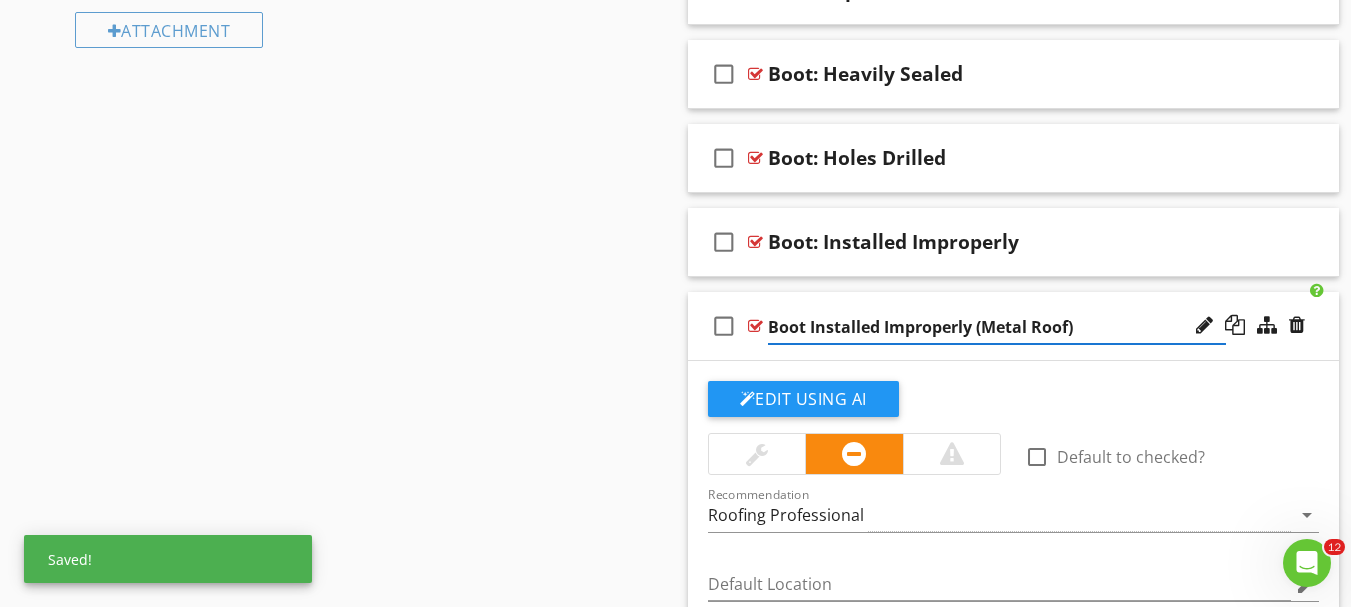 type on "Boot: Installed Improperly (Metal Roof)" 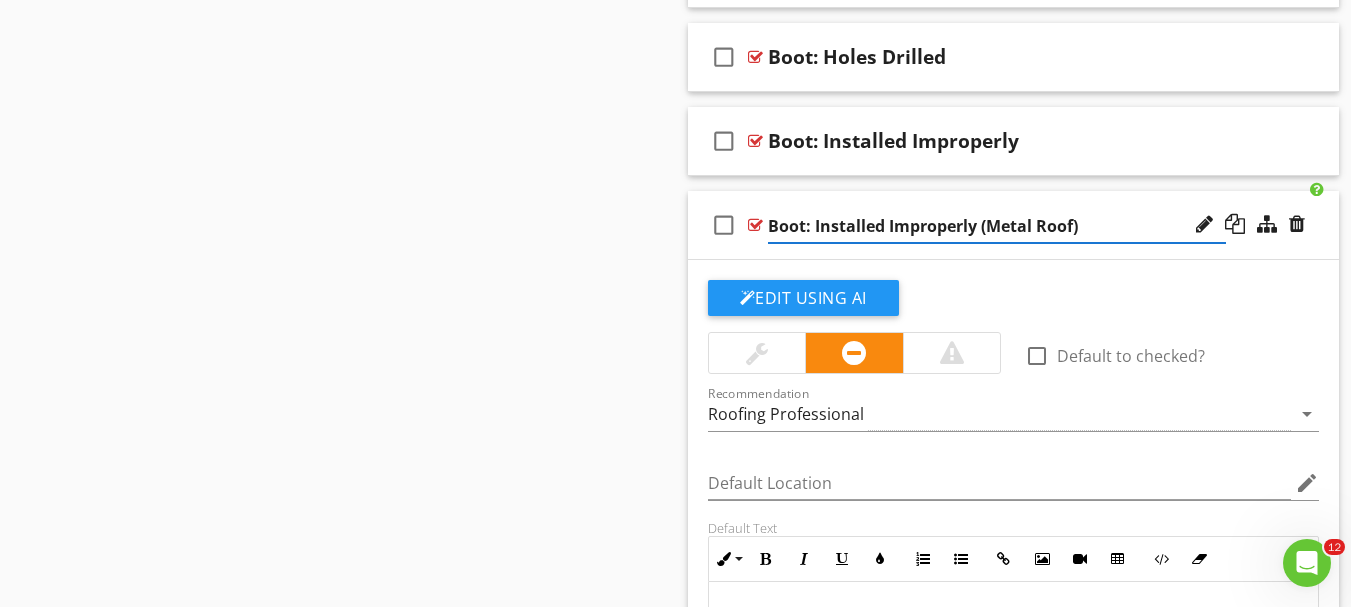 scroll, scrollTop: 1754, scrollLeft: 0, axis: vertical 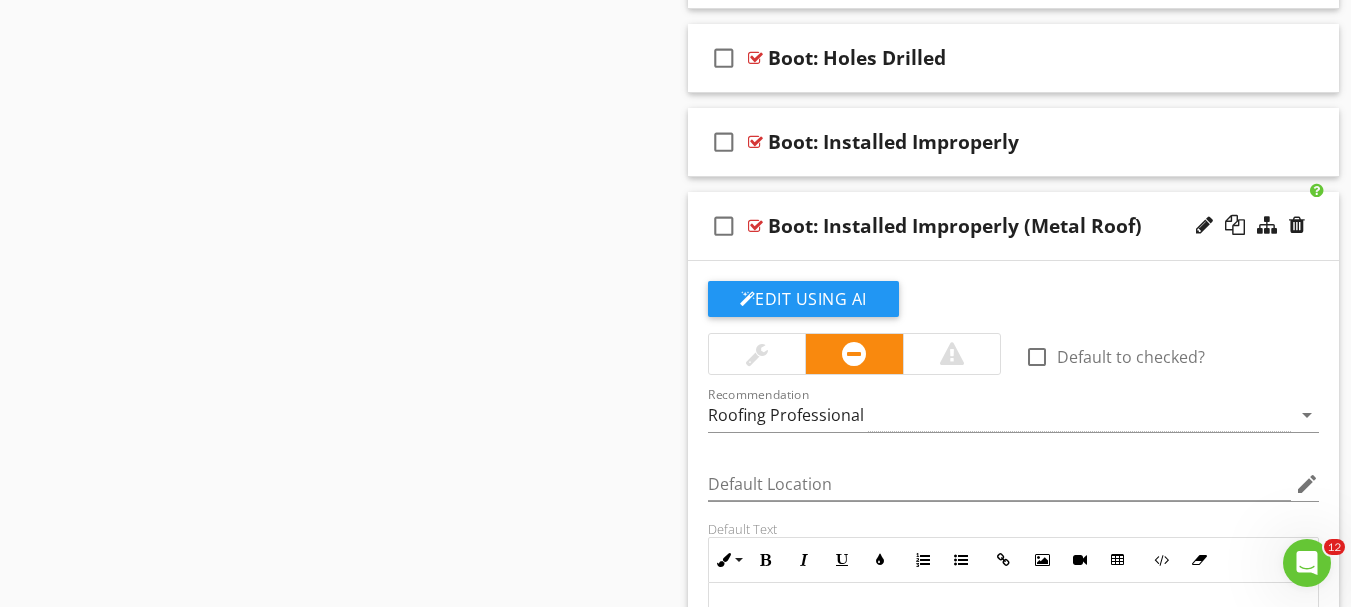 click on "check_box_outline_blank
Boot: Installed Improperly (Metal Roof)" at bounding box center (1014, 226) 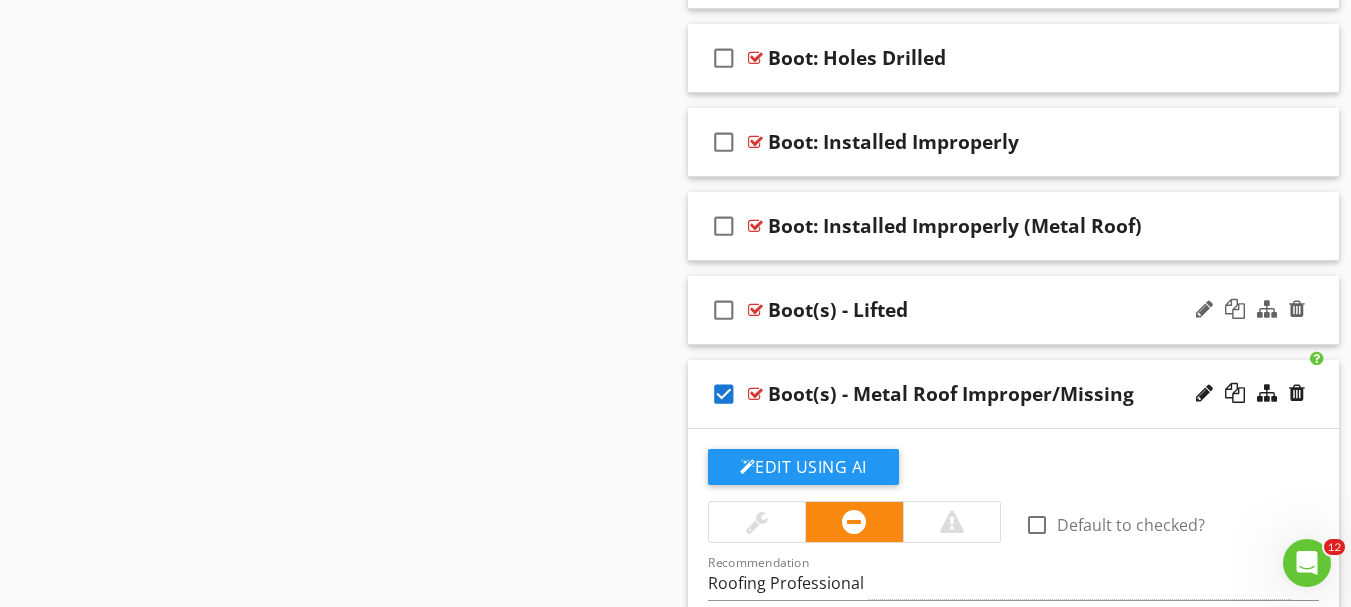 click on "Boot(s) - Lifted" at bounding box center [838, 310] 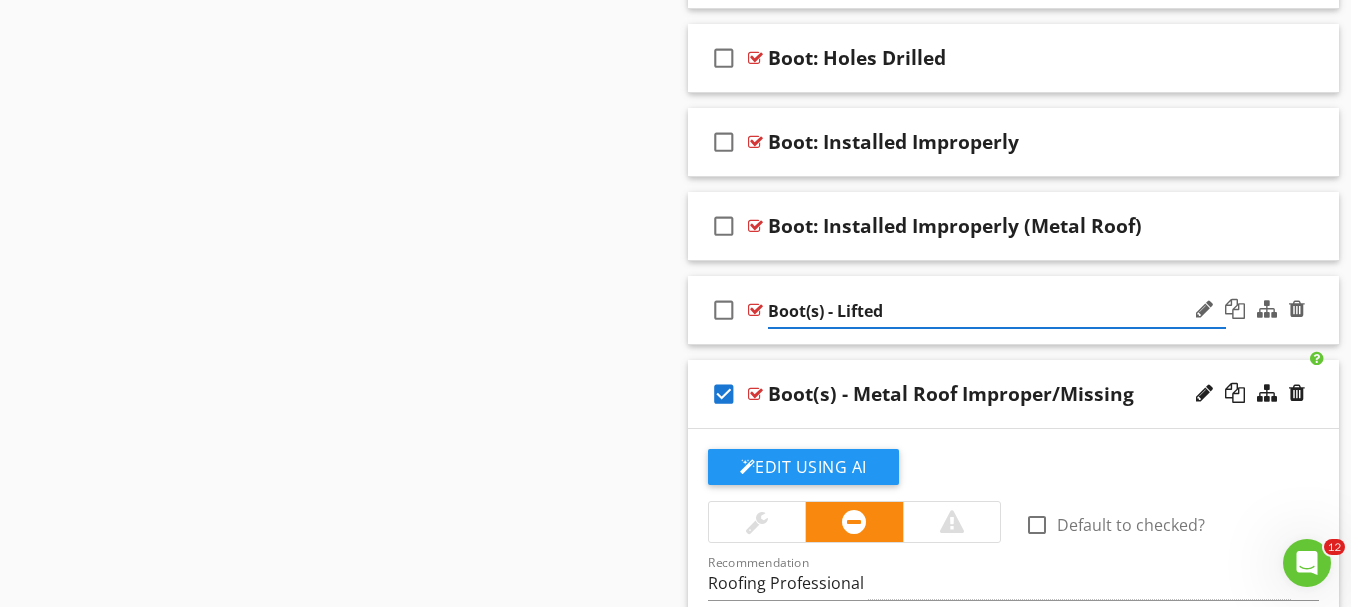 click on "Boot(s) - Lifted" at bounding box center [997, 311] 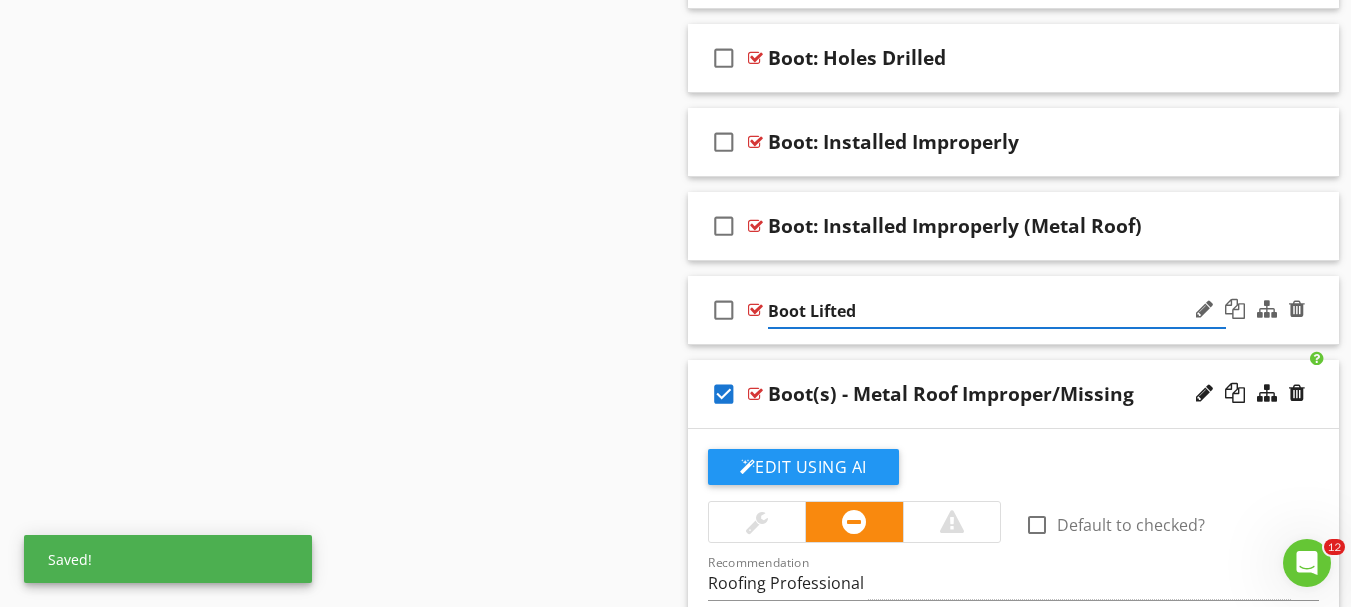 type on "Boot: Lifted" 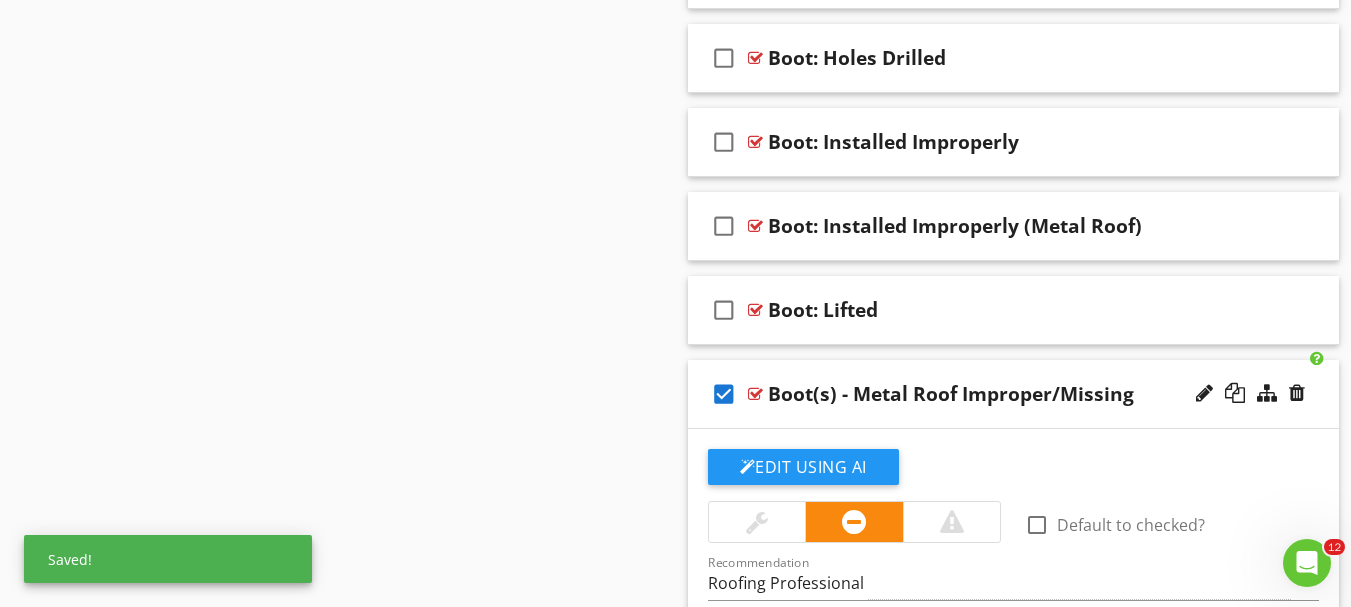 click on "check_box" at bounding box center (724, 394) 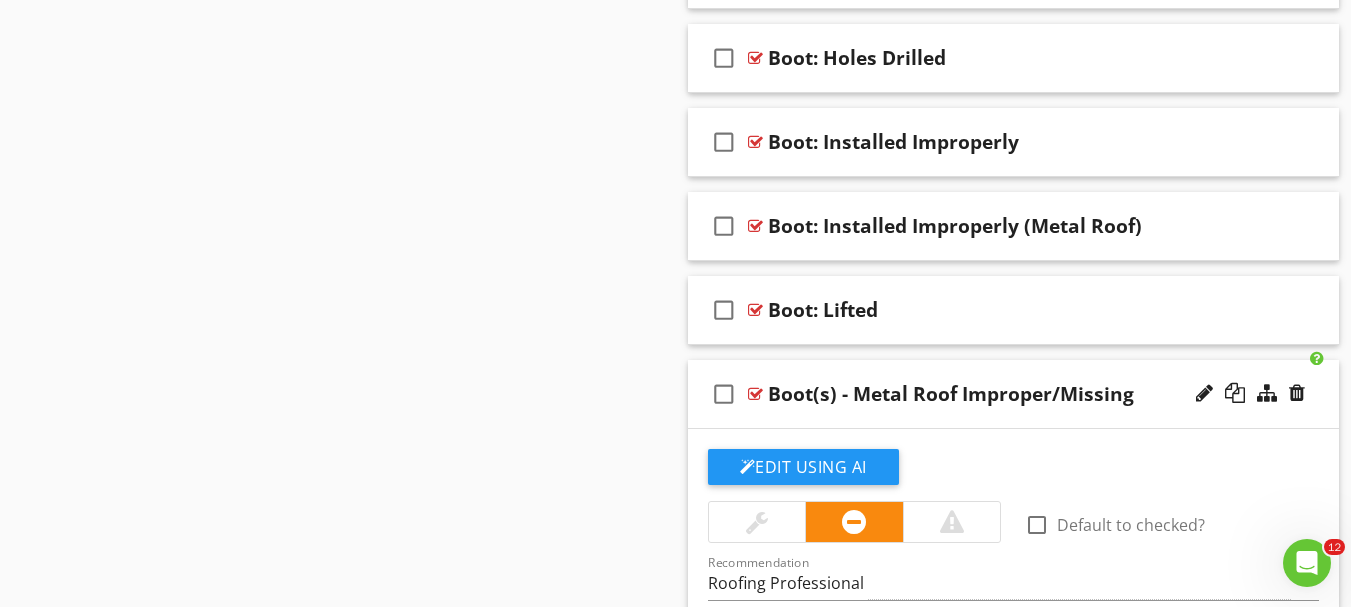 click on "check_box_outline_blank
Boot(s) - Metal Roof Improper/Missing" at bounding box center (1014, 394) 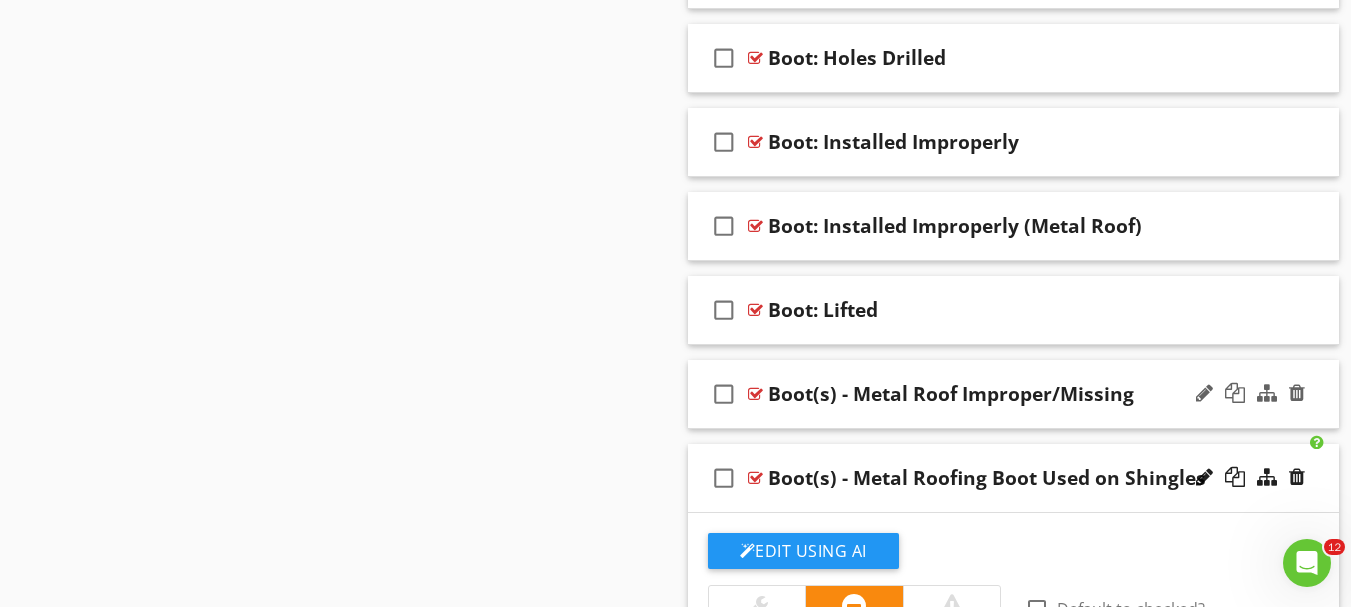 click on "Boot(s) - Metal Roof Improper/Missing" at bounding box center (951, 394) 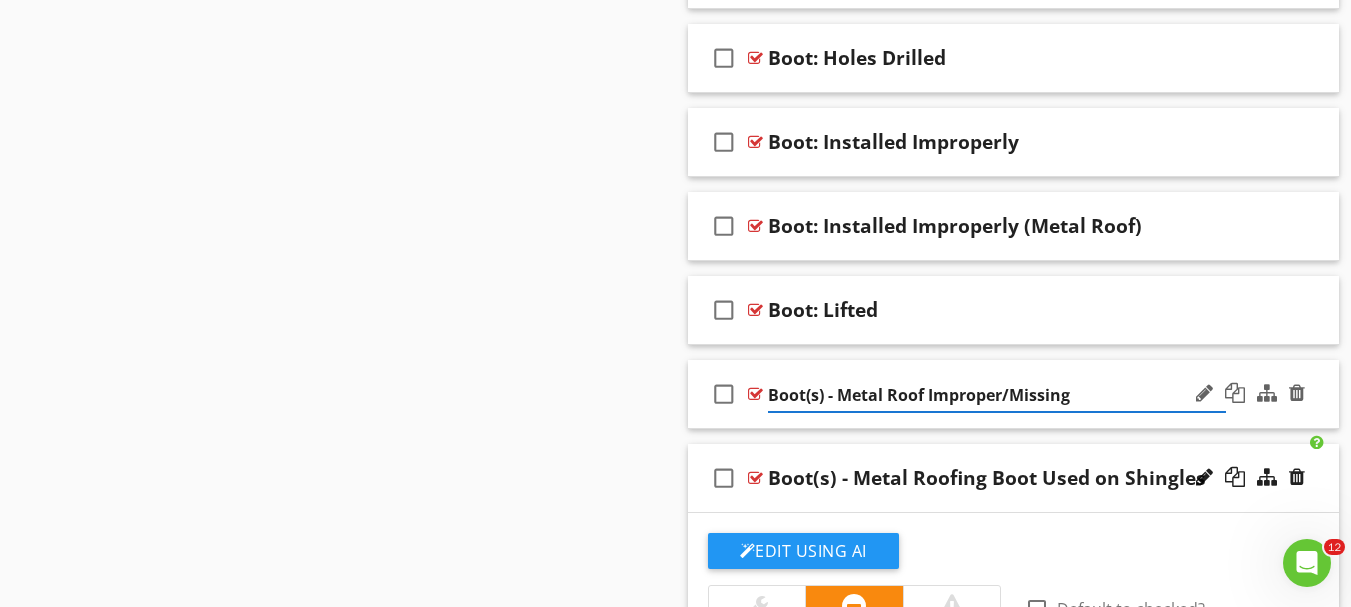 click on "Boot(s) - Metal Roof Improper/Missing" at bounding box center (997, 395) 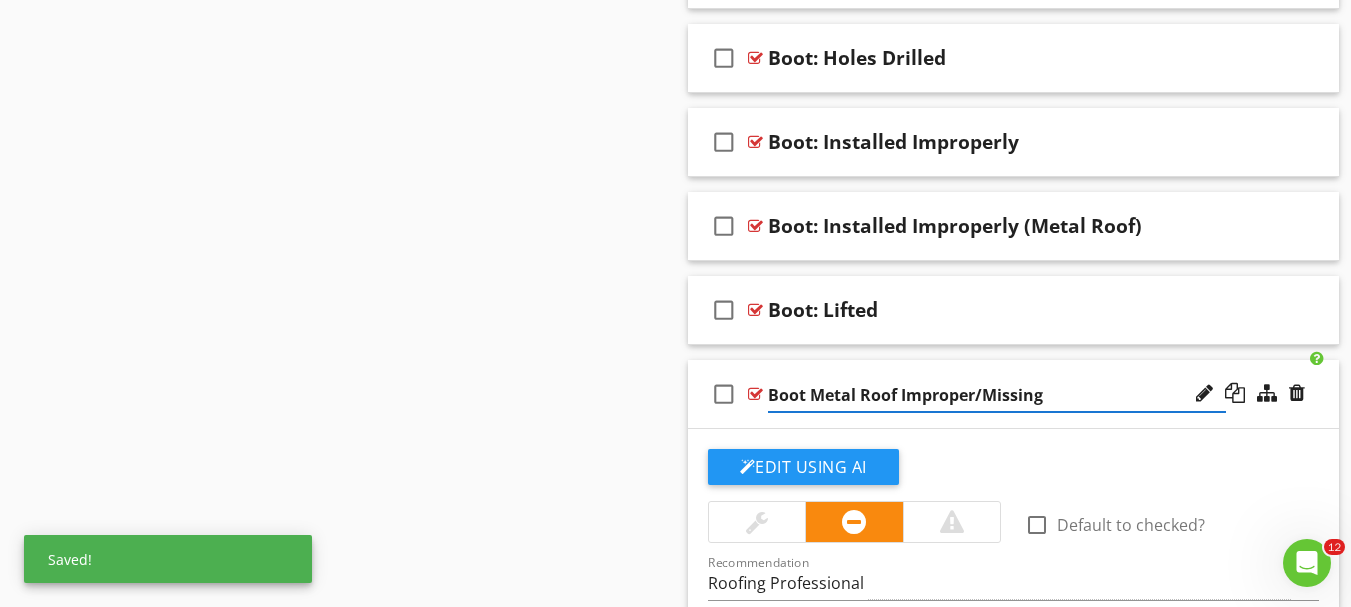 type on "Boot: Metal Roof Improper/Missing" 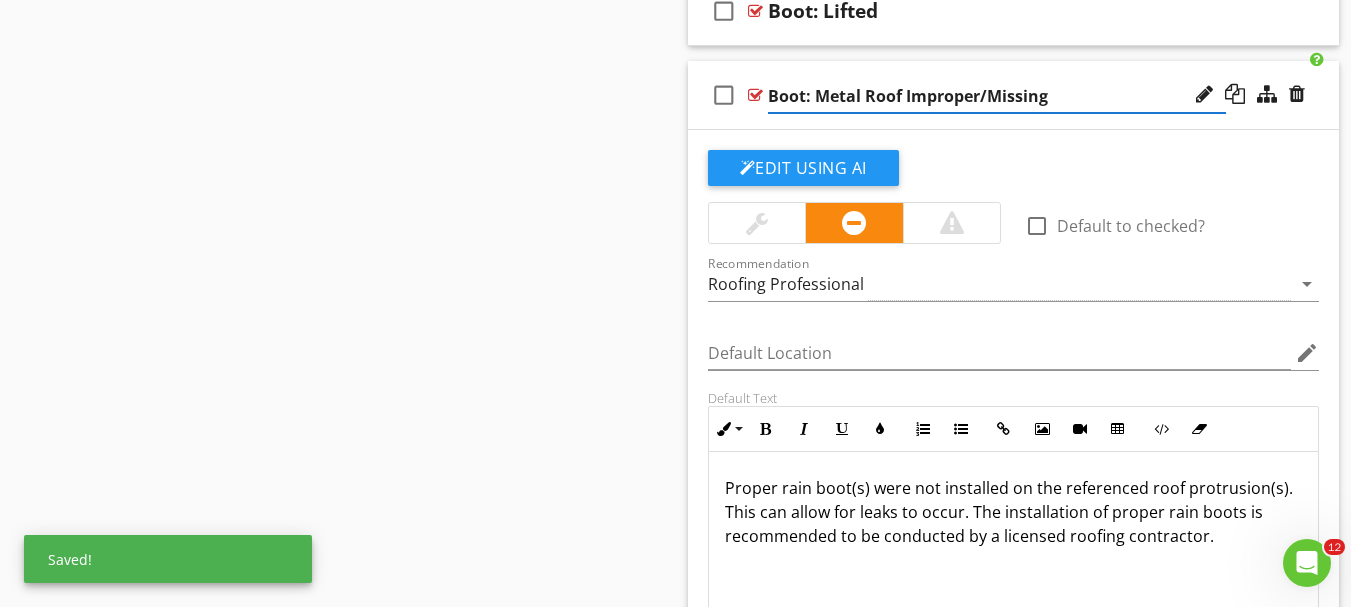 scroll, scrollTop: 1854, scrollLeft: 0, axis: vertical 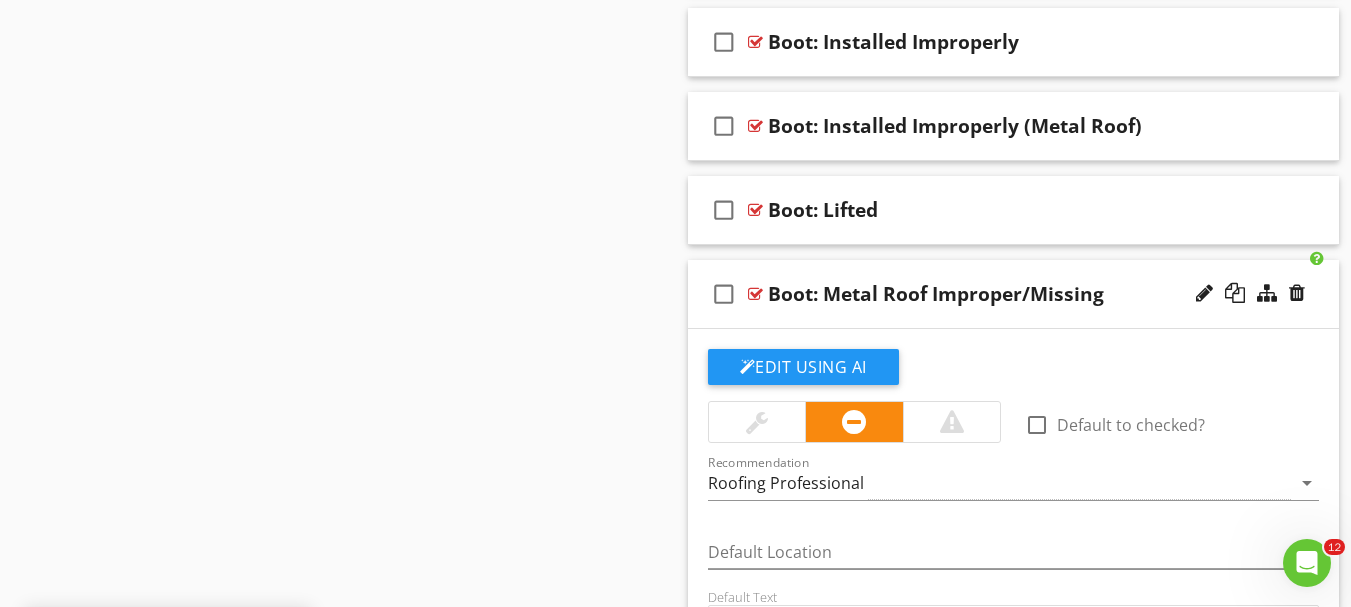 click on "check_box_outline_blank
Boot: Metal Roof Improper/Missing" at bounding box center (1014, 294) 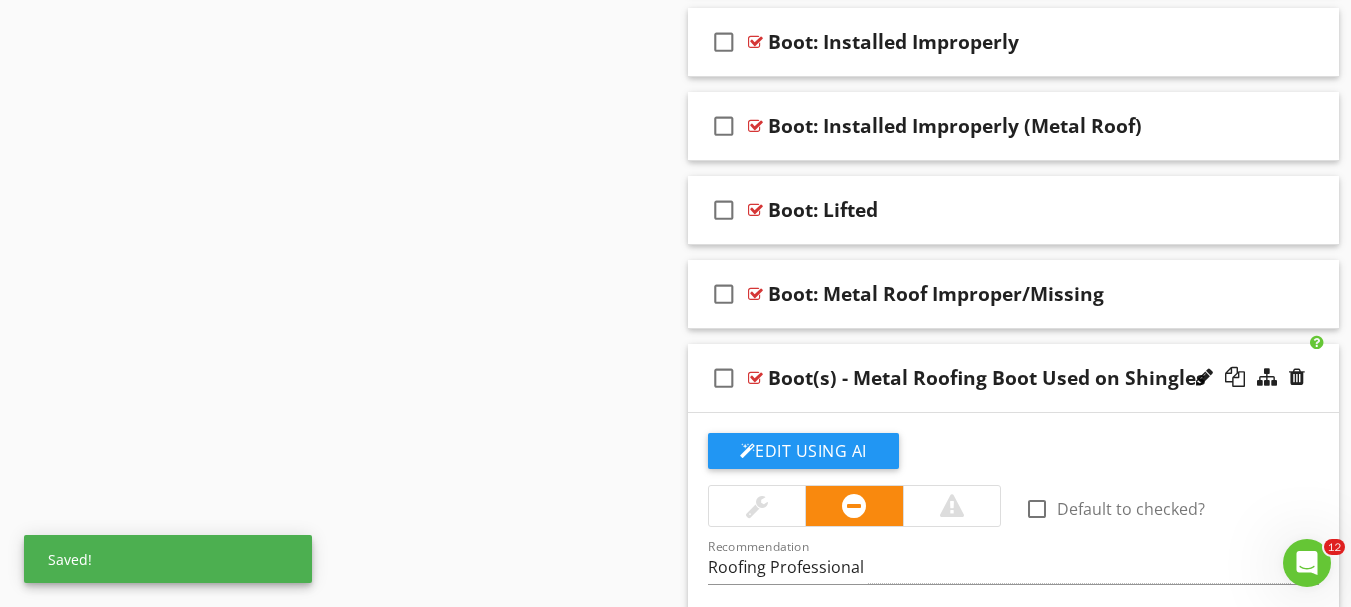 click on "check_box_outline_blank
Boot(s) - Metal Roofing Boot Used on Shingles" at bounding box center [1014, 378] 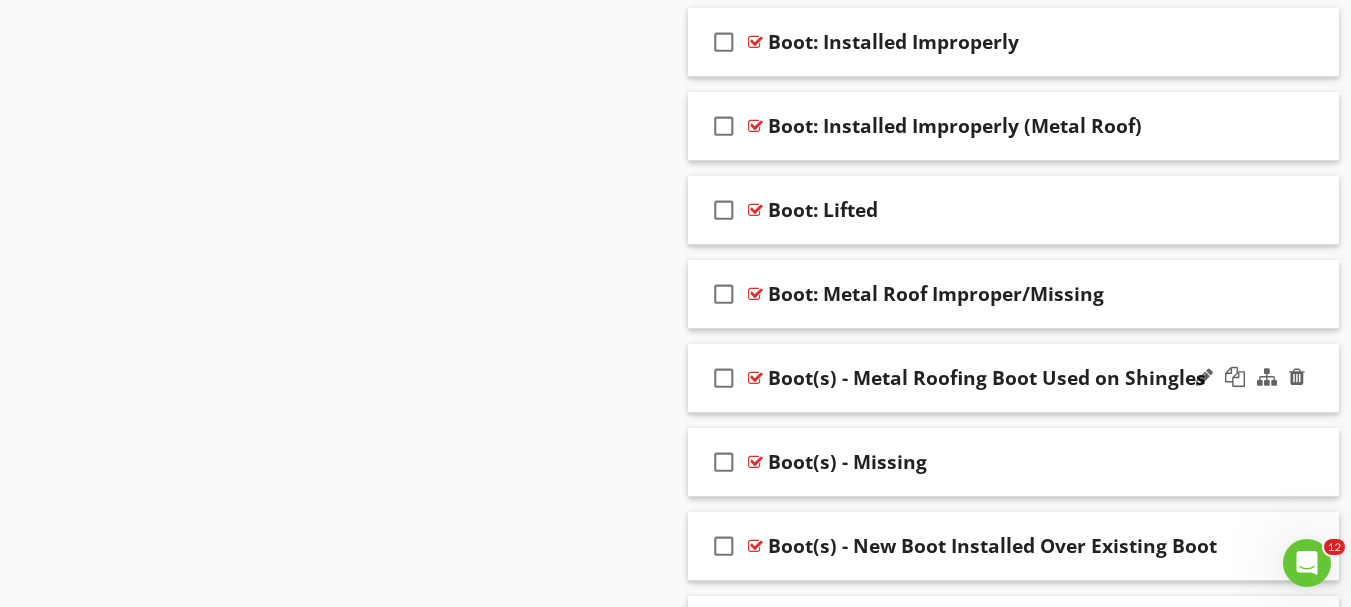click on "Boot(s) - Metal Roofing Boot Used on Shingles" at bounding box center (987, 378) 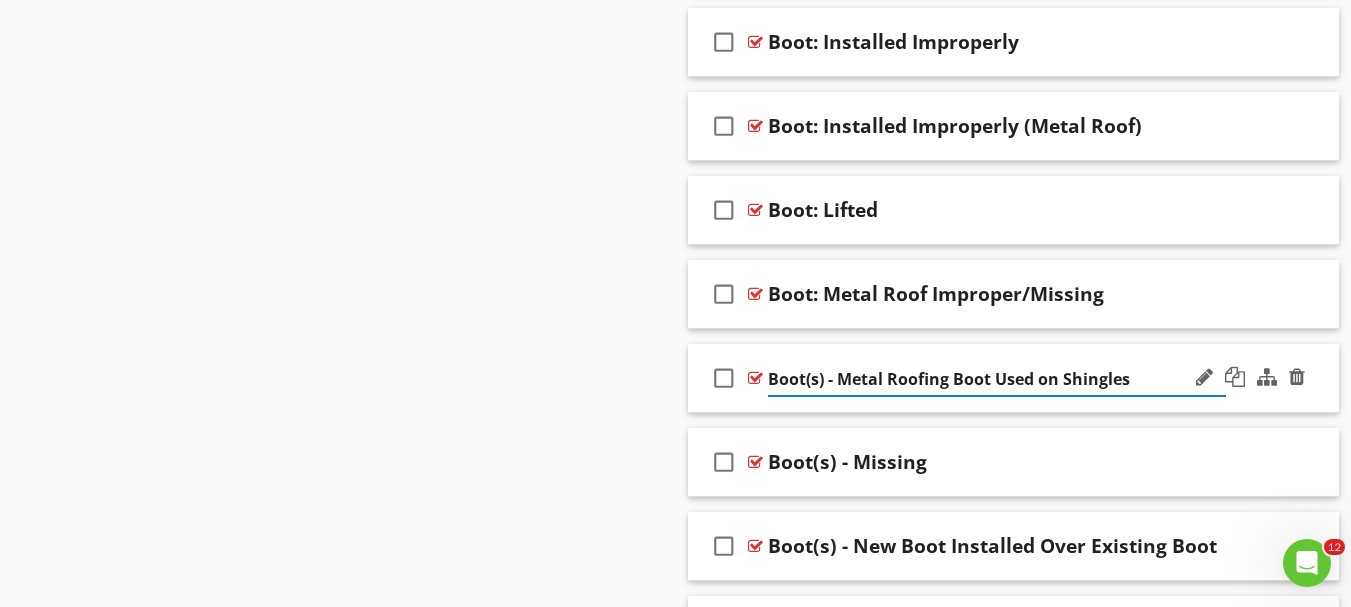 click on "Boot(s) - Metal Roofing Boot Used on Shingles" at bounding box center [997, 379] 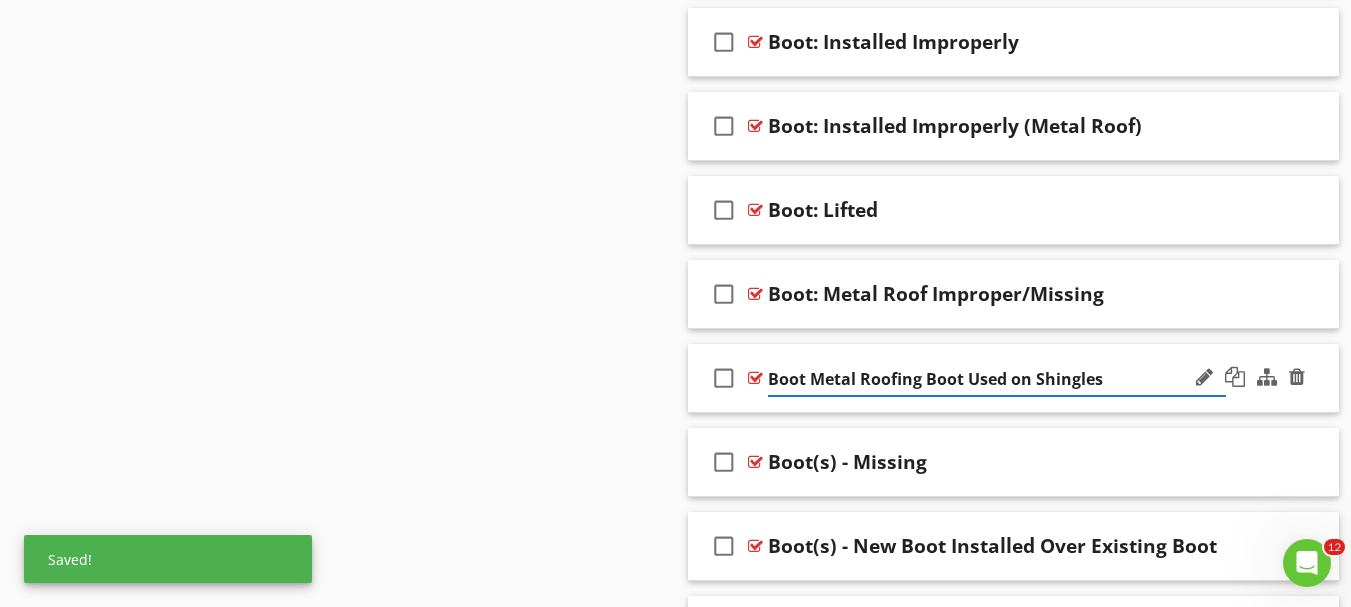 type on "Boot: Metal Roofing Boot Used on Shingles" 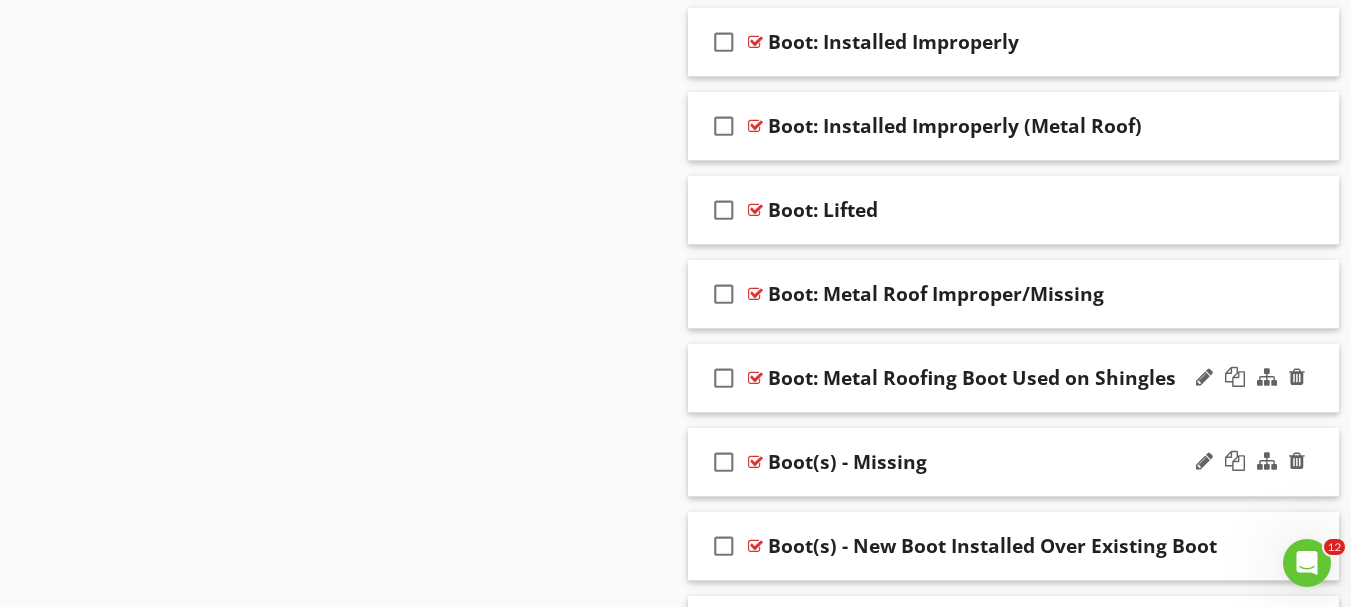 click on "Boot(s) - Missing" at bounding box center (847, 462) 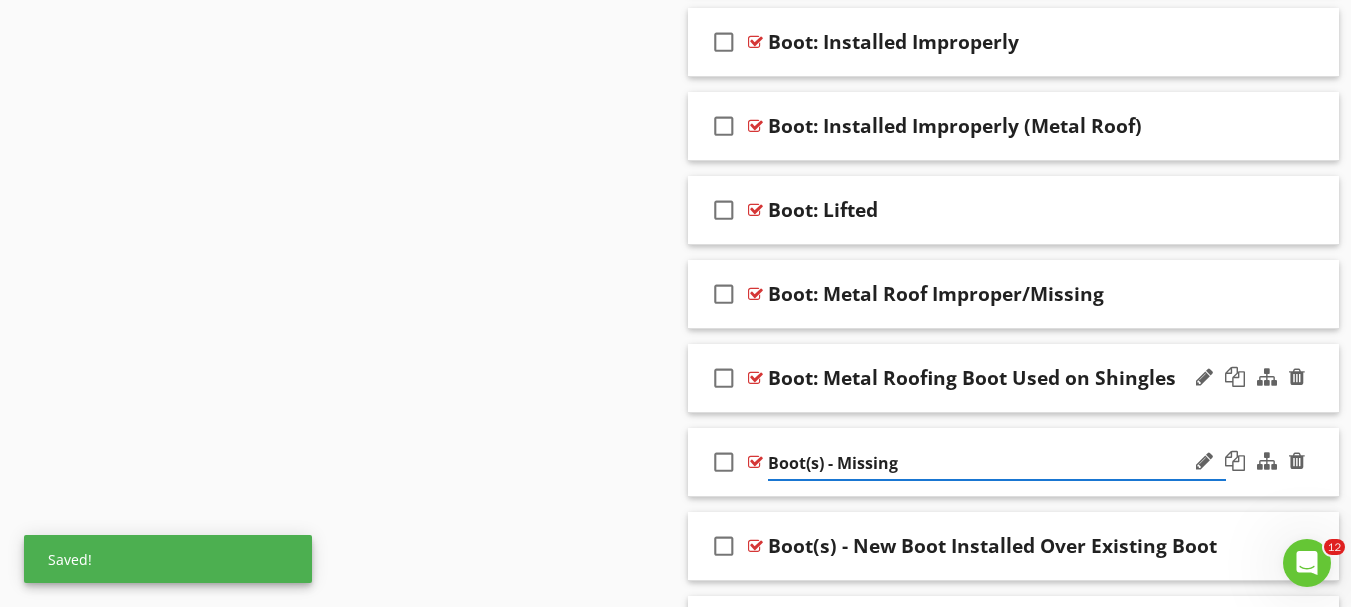 click on "Boot(s) - Missing" at bounding box center (997, 463) 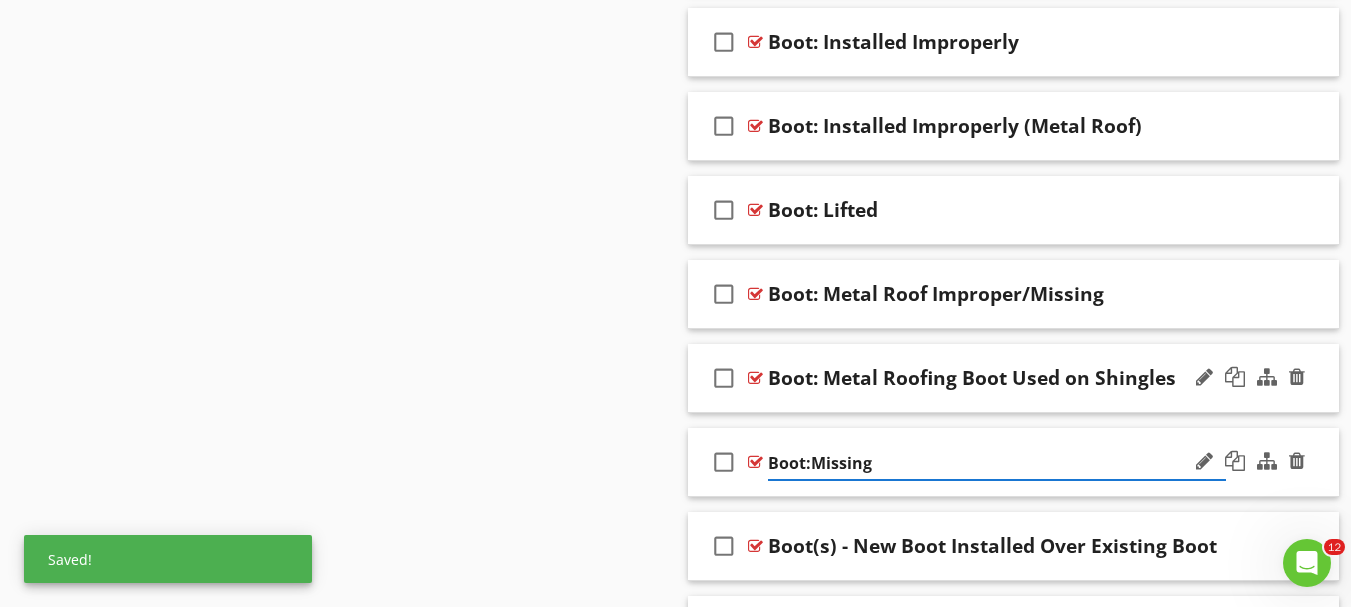 type on "Boot: Missing" 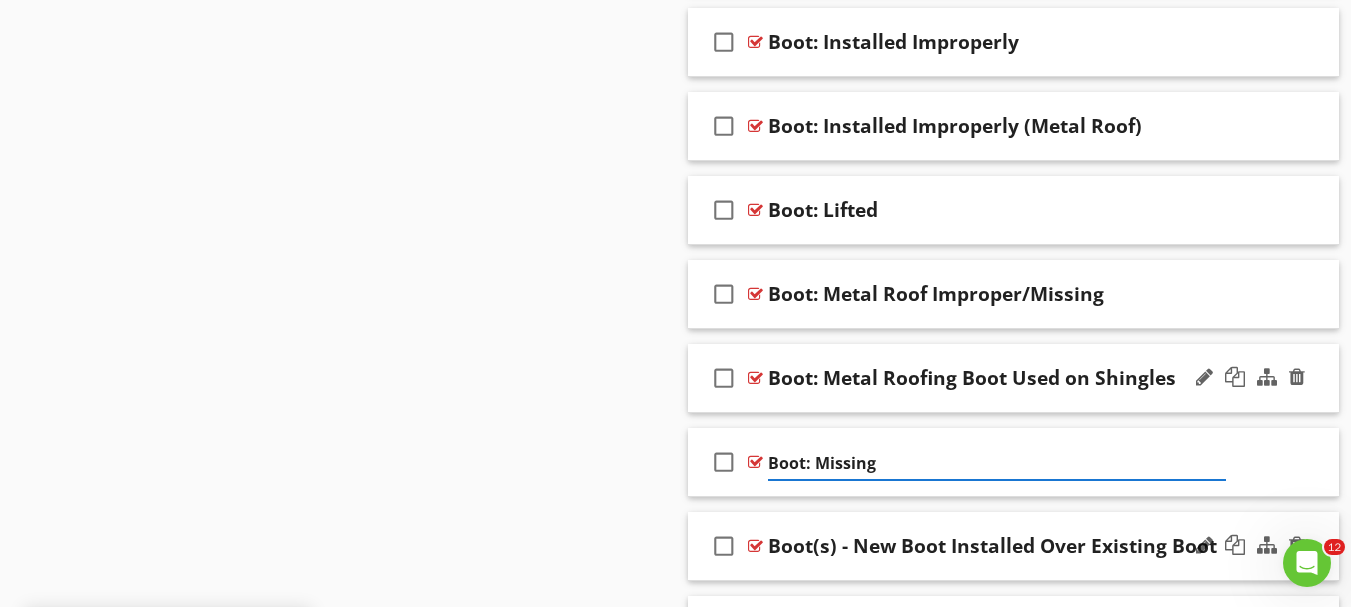 click on "Boot(s) - New Boot Installed Over Existing Boot" at bounding box center (992, 546) 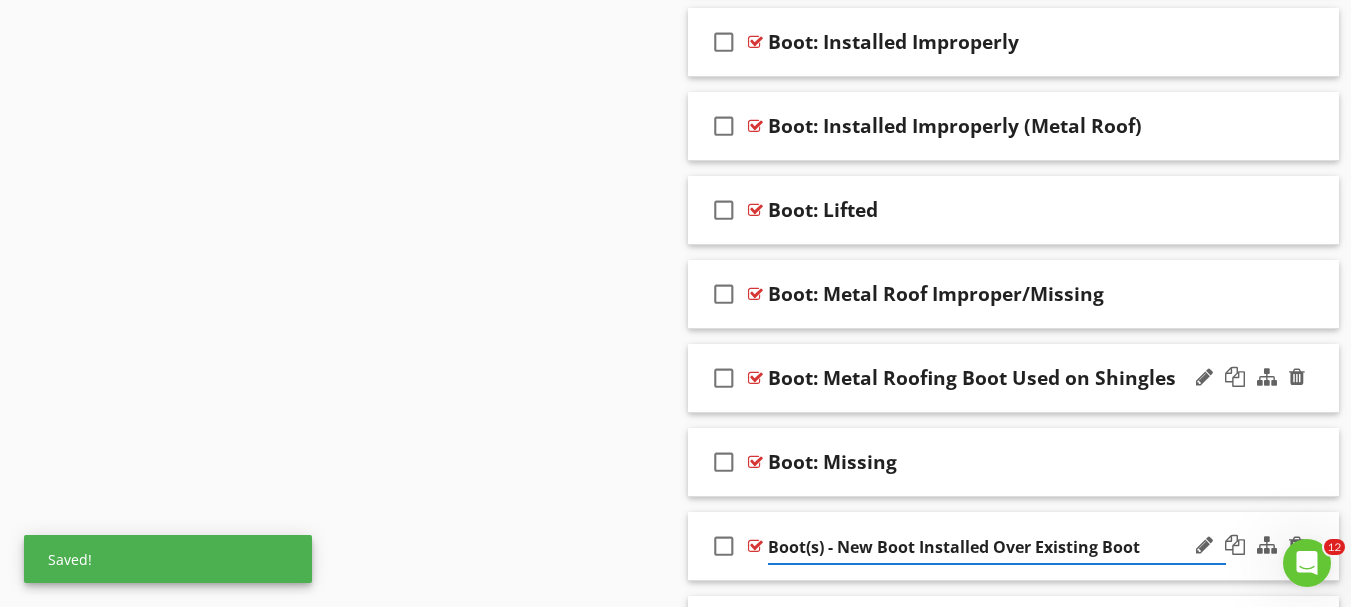 click on "Boot(s) - New Boot Installed Over Existing Boot" at bounding box center (997, 547) 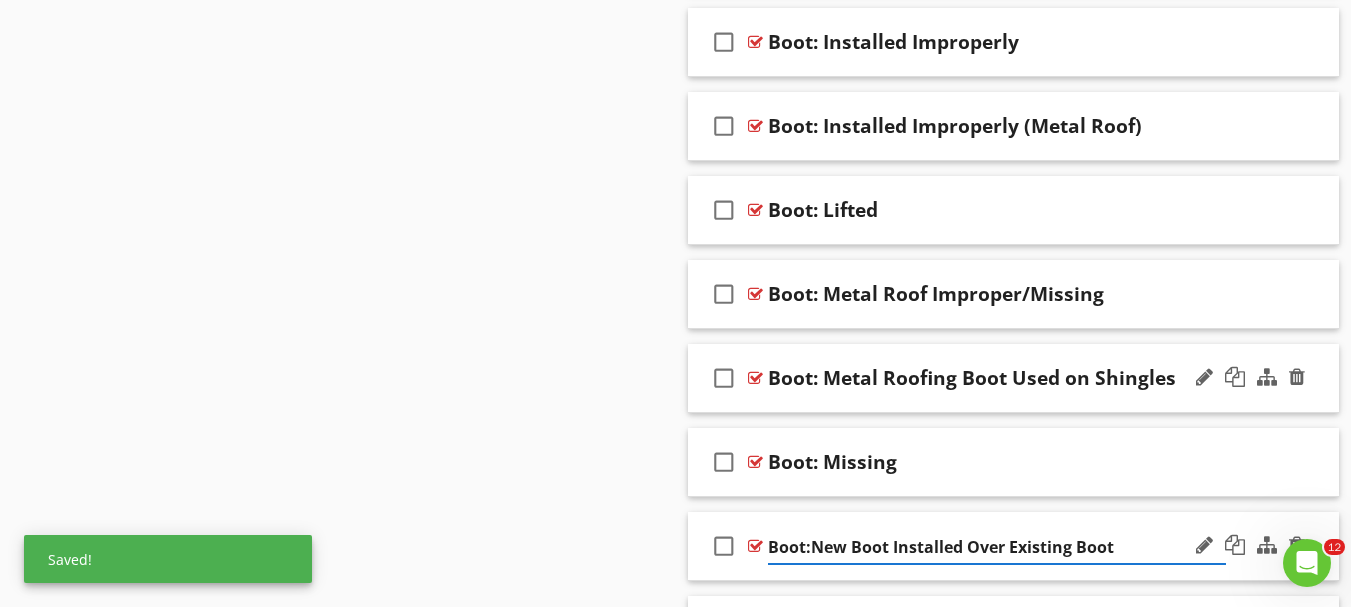 type on "Boot: New Boot Installed Over Existing Boot" 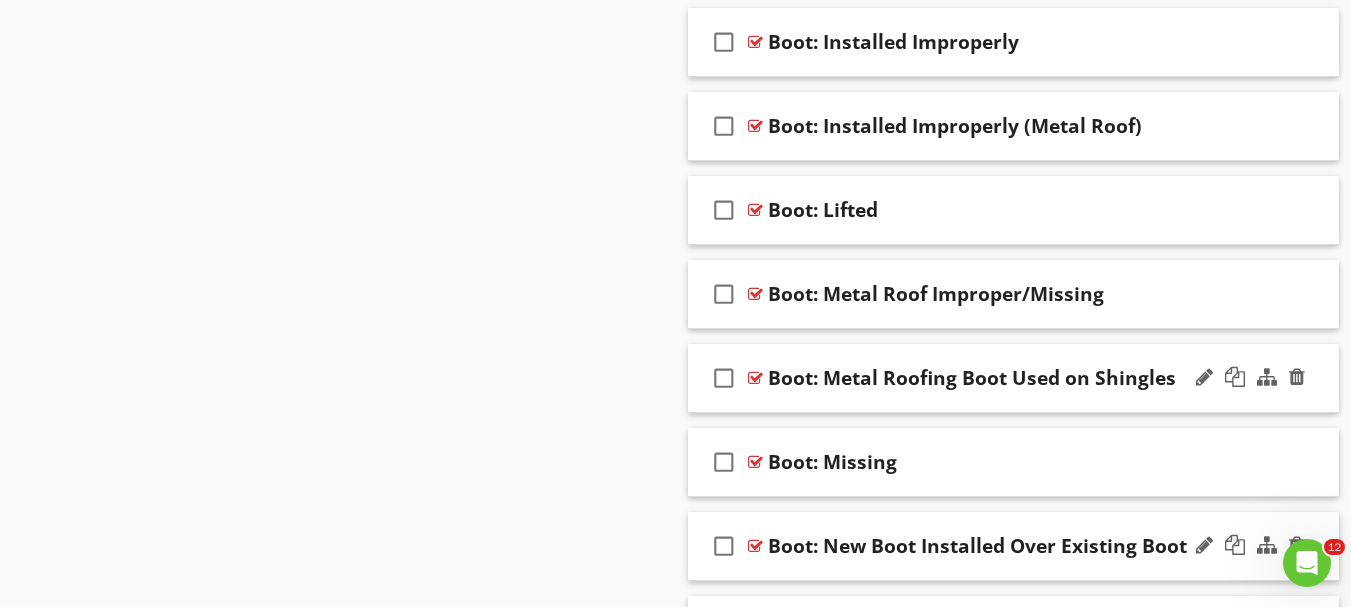 click on "check_box_outline_blank
Boot: New Boot Installed Over Existing Boot" at bounding box center (1014, 546) 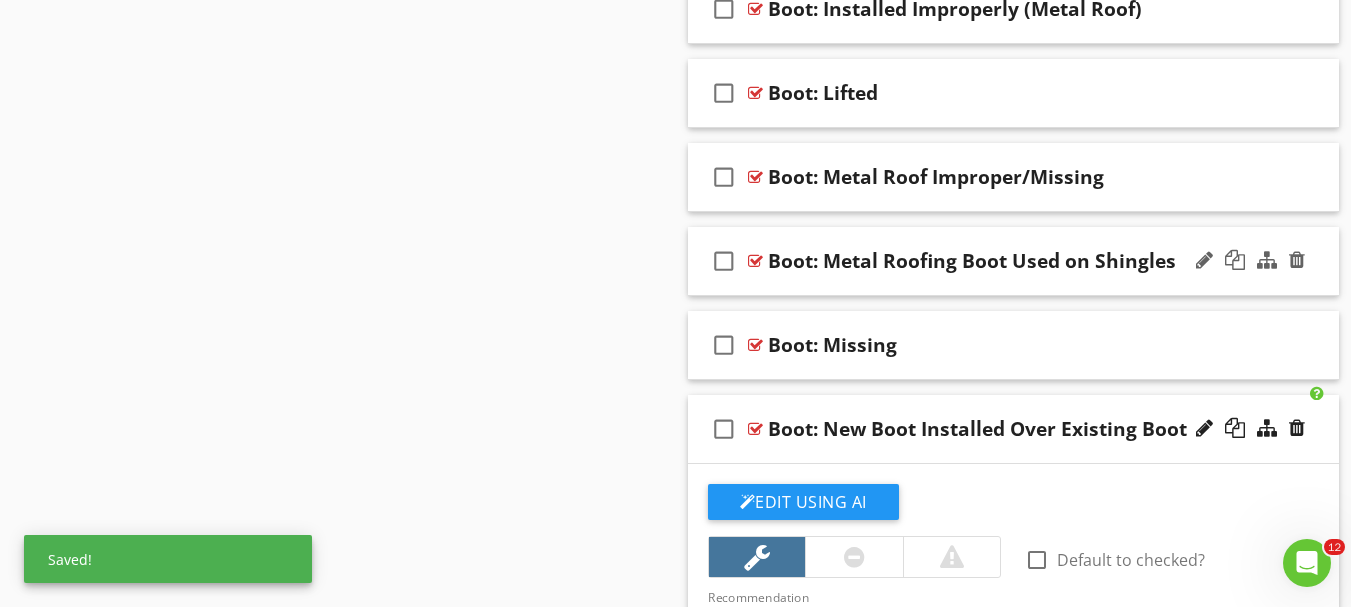 scroll, scrollTop: 2154, scrollLeft: 0, axis: vertical 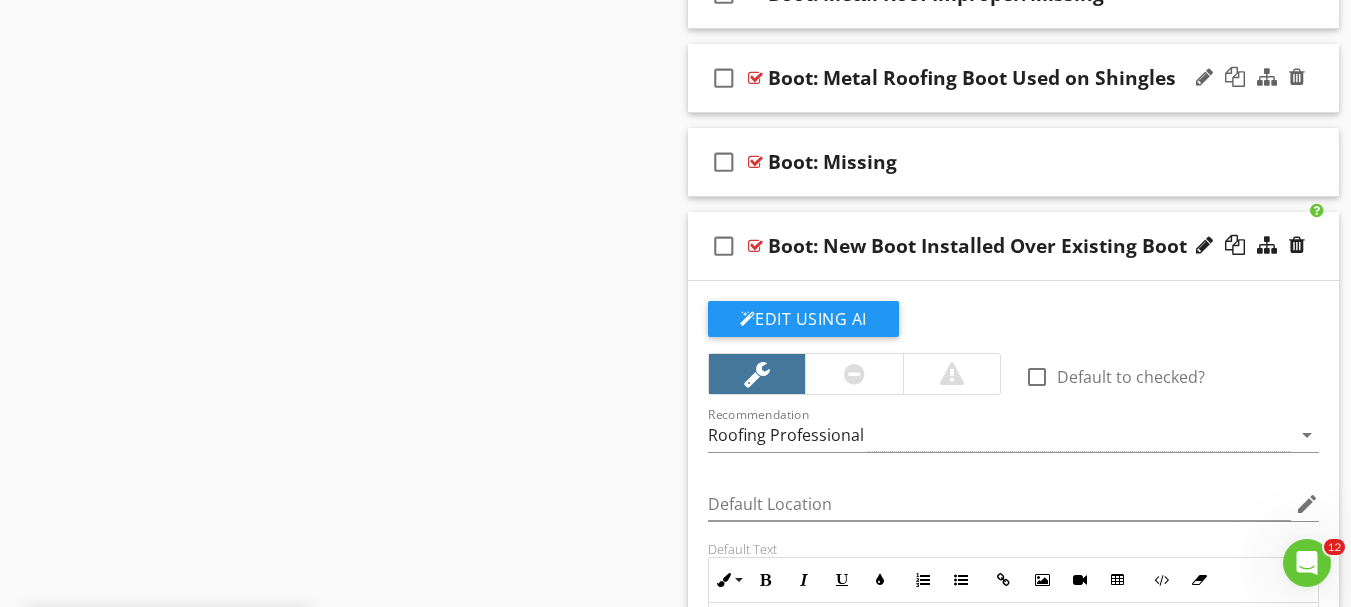 click on "check_box_outline_blank
Boot: New Boot Installed Over Existing Boot" at bounding box center [1014, 246] 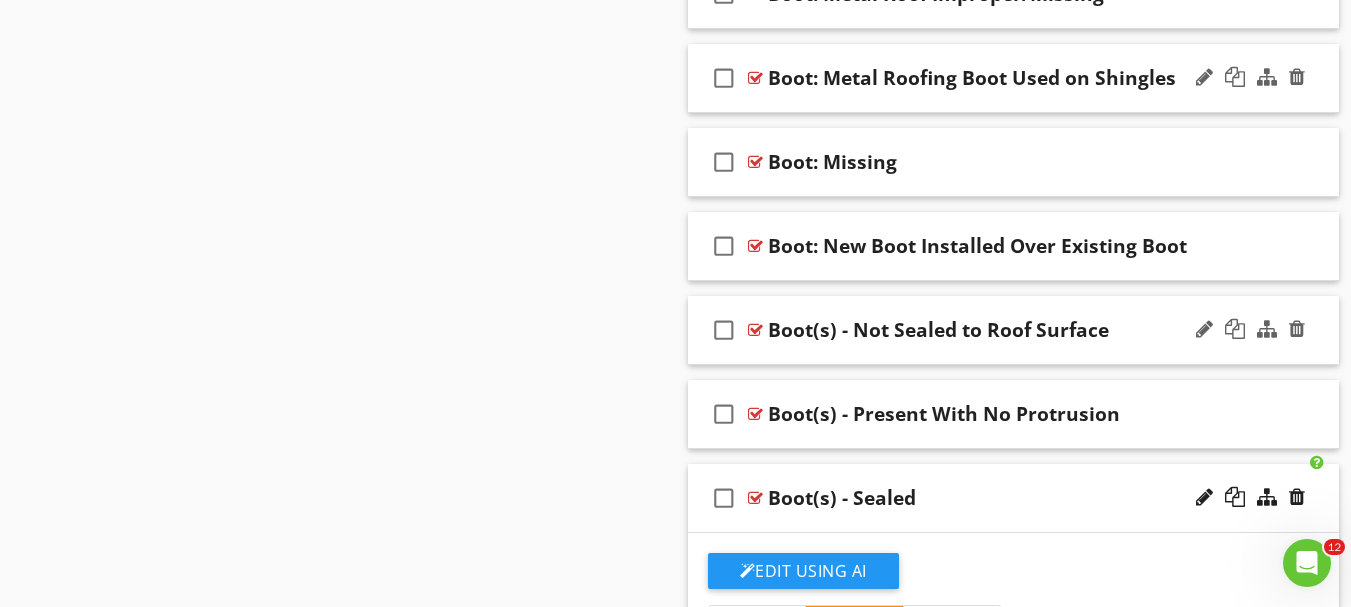 click on "Boot(s) - Not Sealed to Roof Surface" at bounding box center [938, 330] 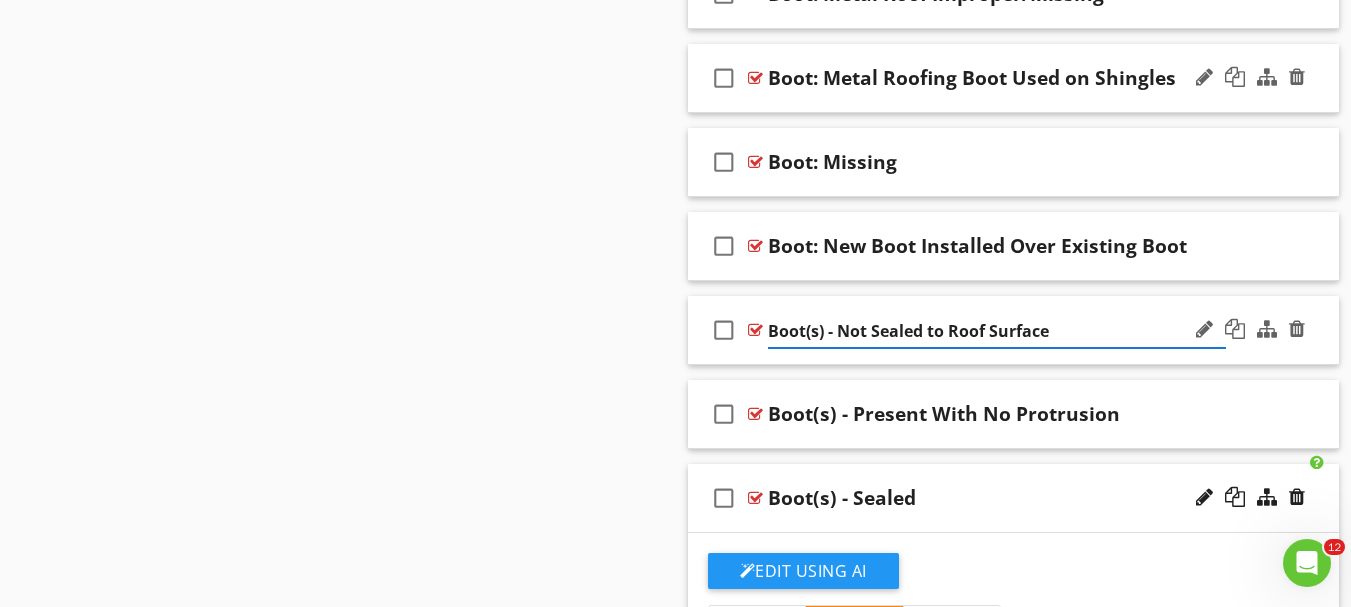click on "Boot(s) - Not Sealed to Roof Surface" at bounding box center [997, 331] 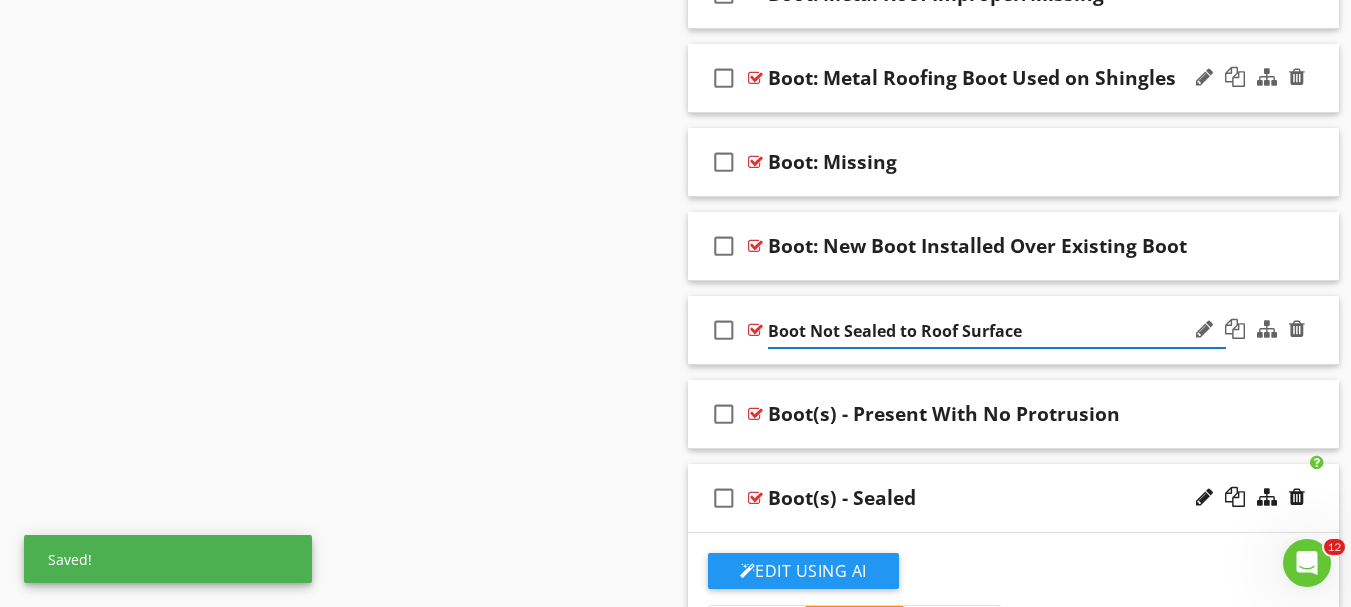 type on "Boot: Not Sealed to Roof Surface" 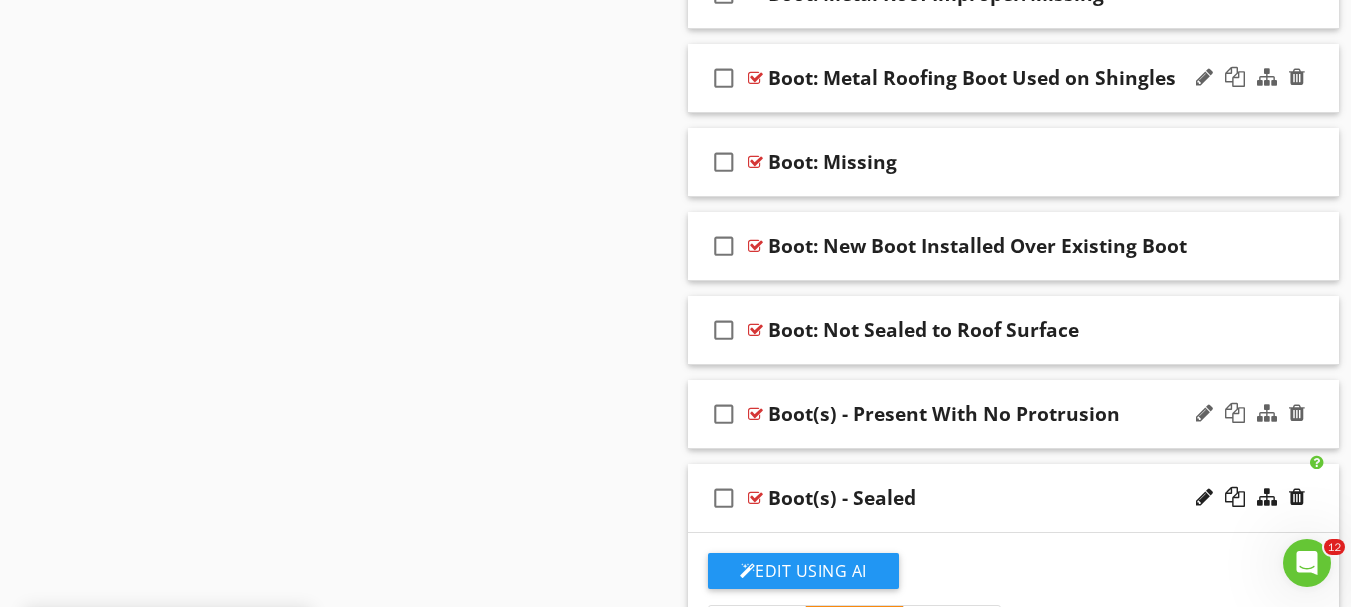 click on "Boot(s) - Present With No Protrusion" at bounding box center (944, 414) 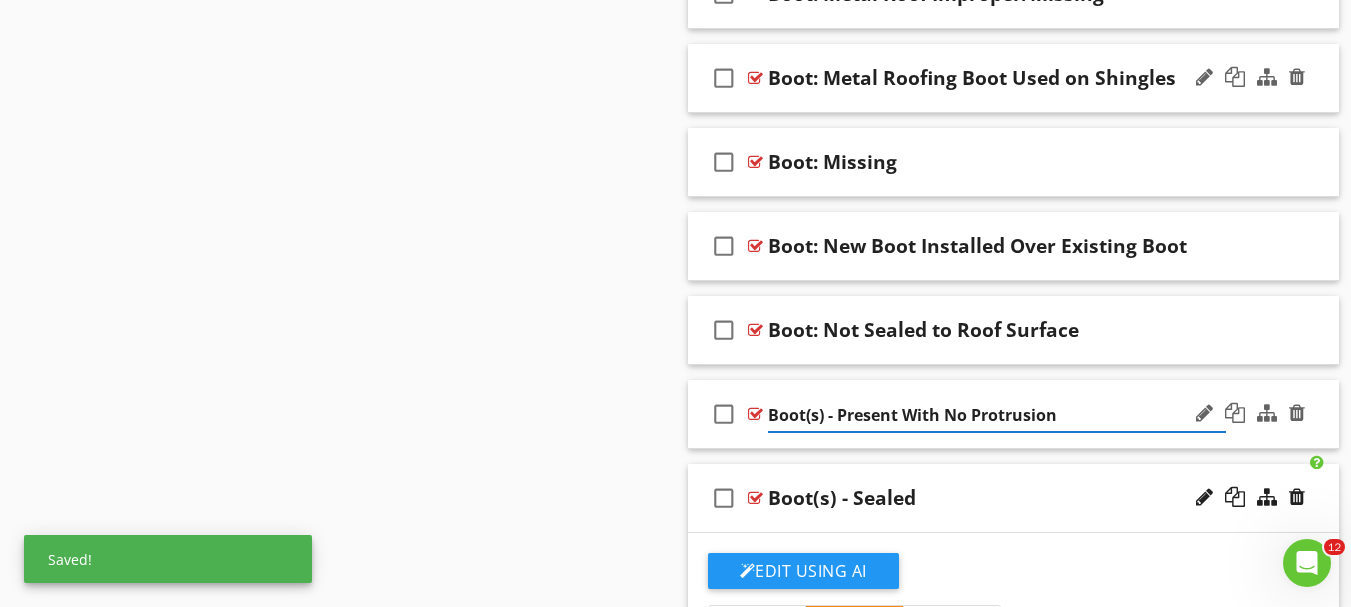 click on "Boot(s) - Present With No Protrusion" at bounding box center (997, 415) 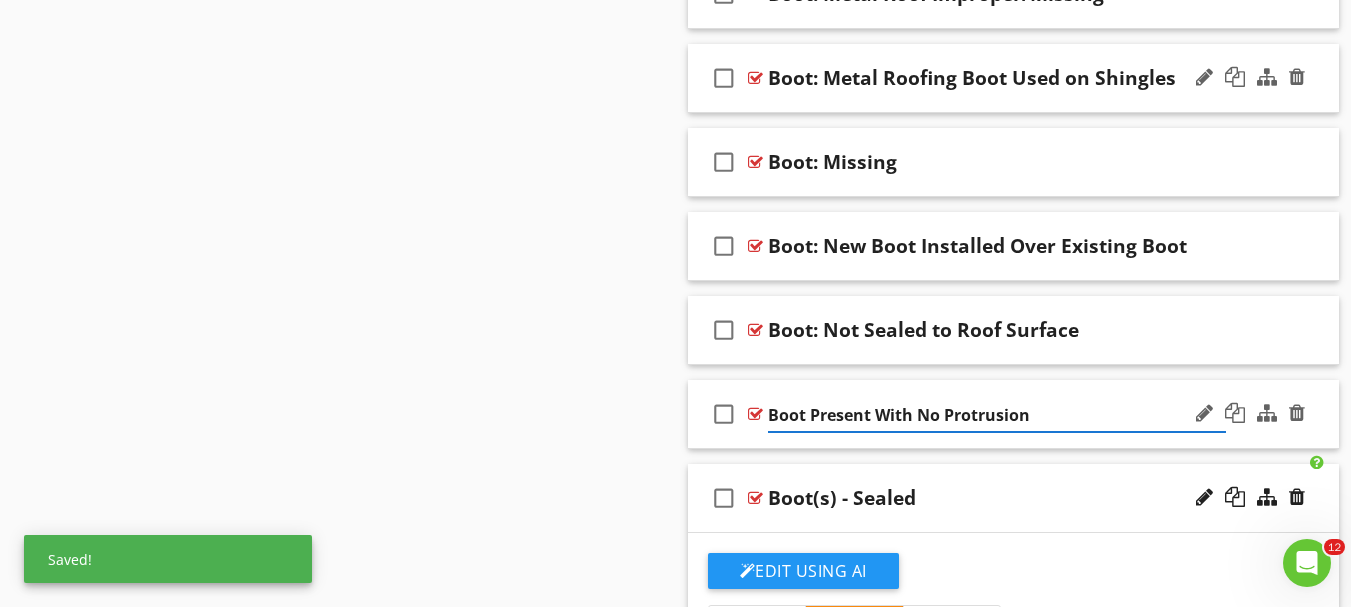 type on "Boot: Present With No Protrusion" 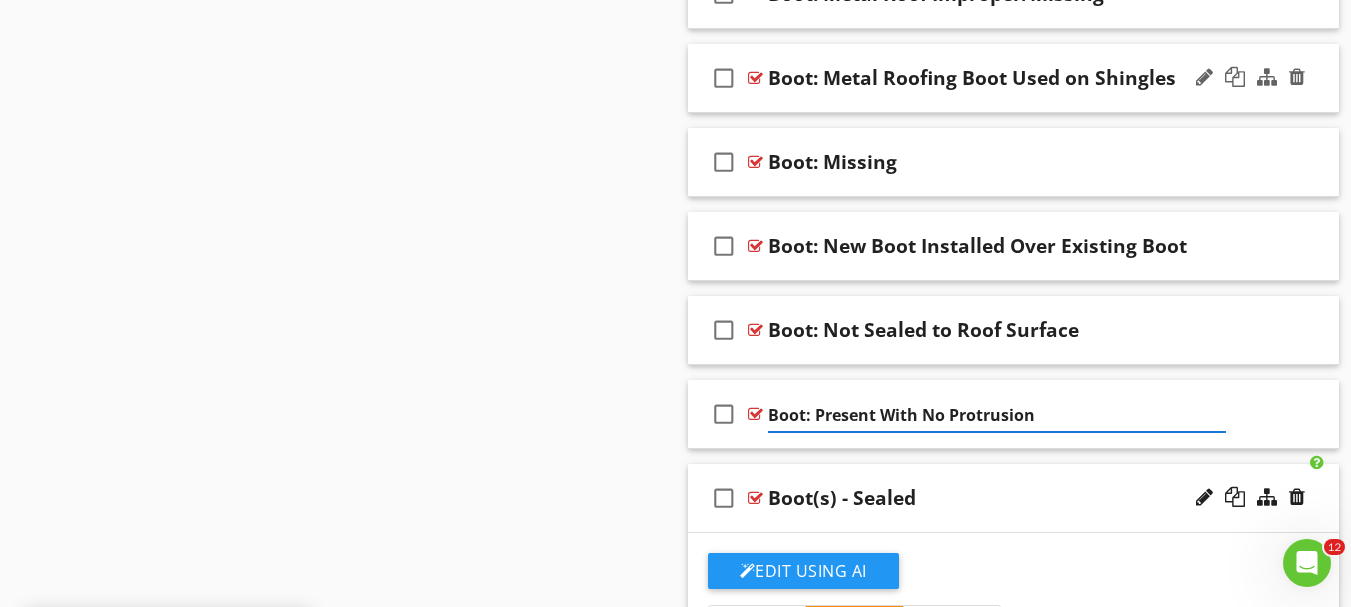 click on "Boot(s) - Sealed" at bounding box center [842, 498] 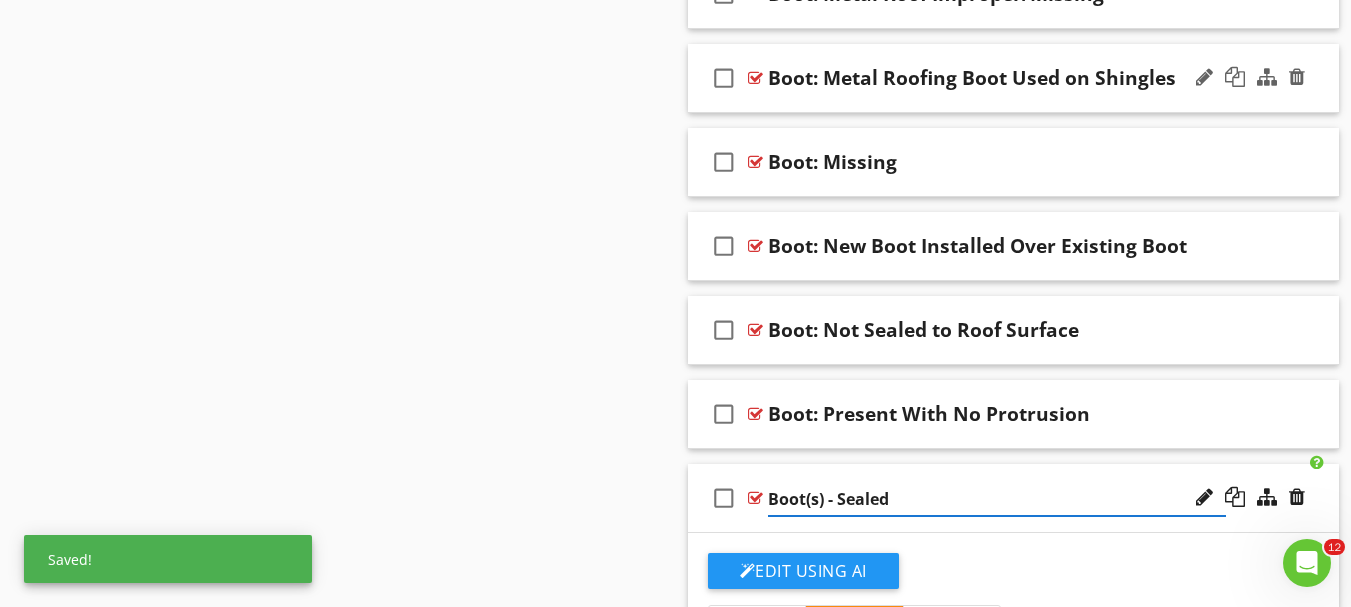 click on "Boot(s) - Sealed" at bounding box center (997, 499) 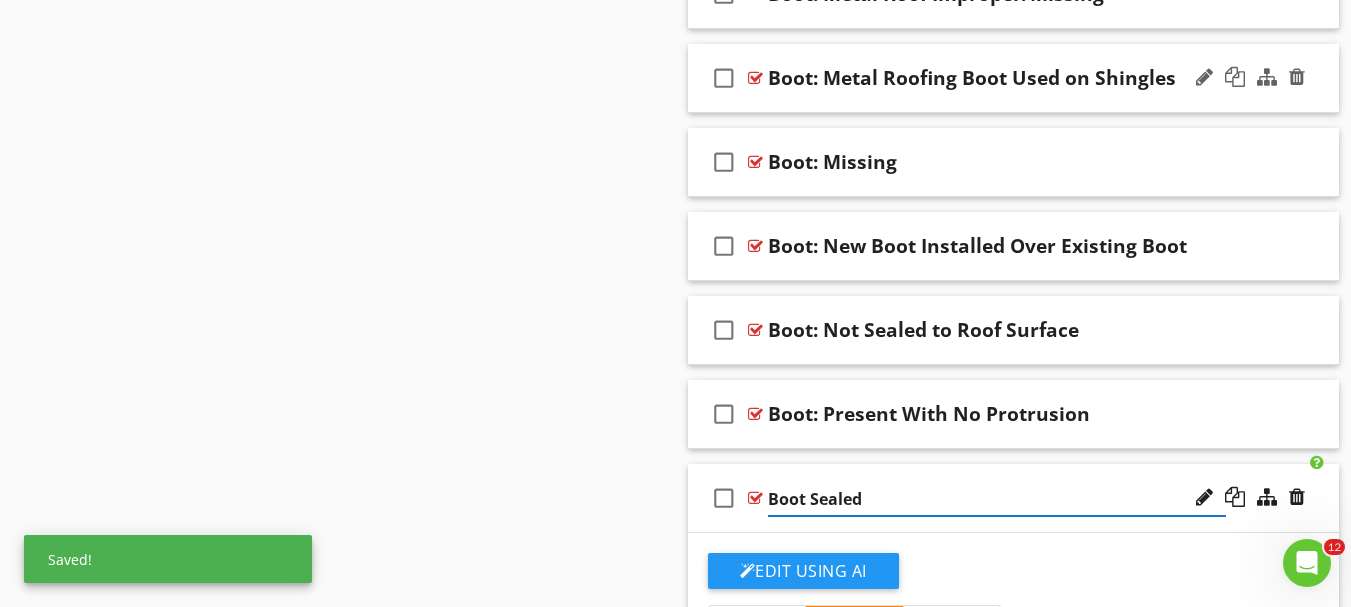 type on "Boot: Sealed" 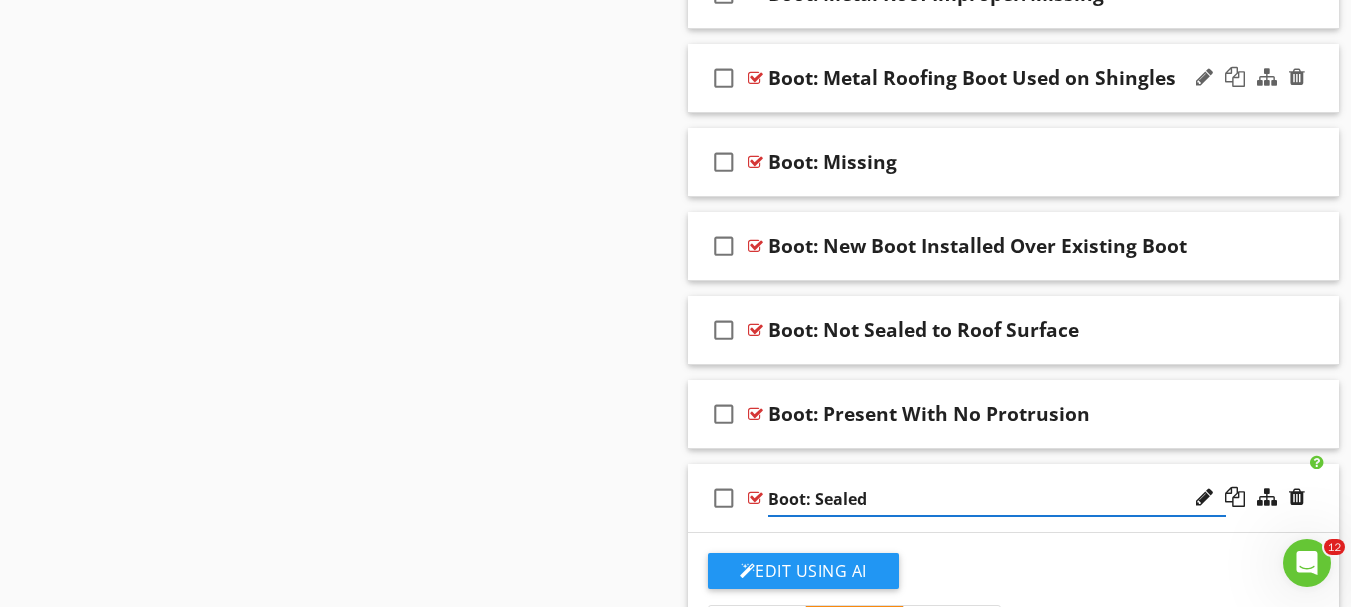 click on "check_box_outline_blank         Boot: Sealed" at bounding box center [1014, 498] 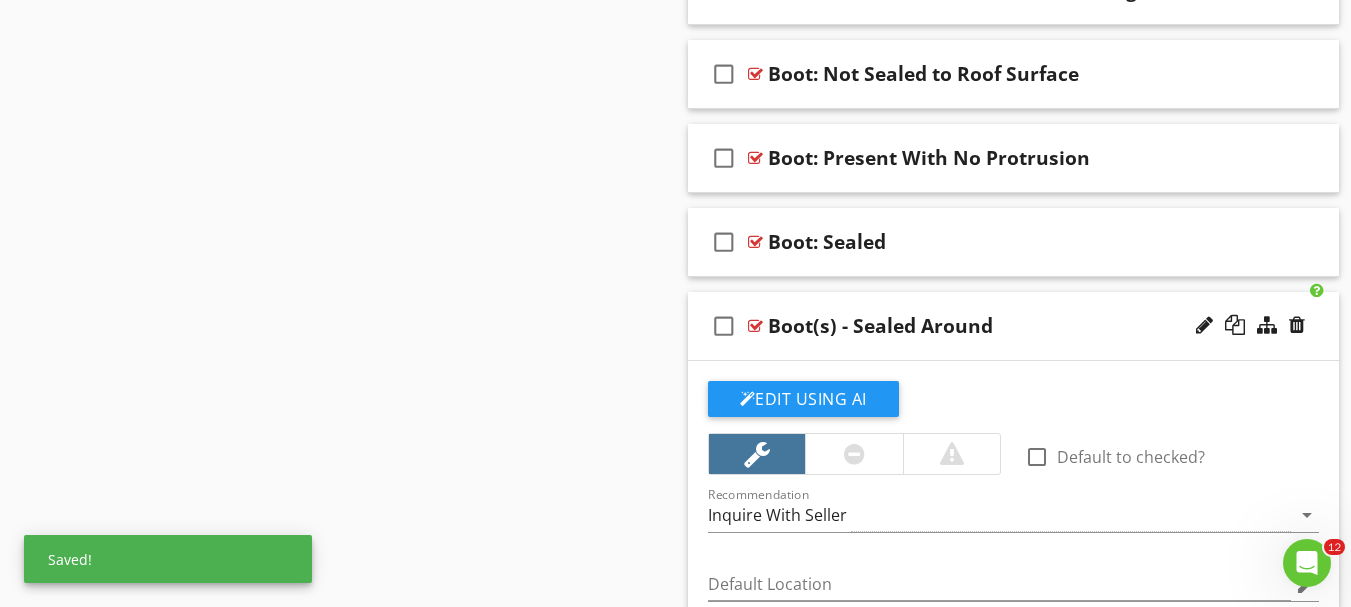 scroll, scrollTop: 2454, scrollLeft: 0, axis: vertical 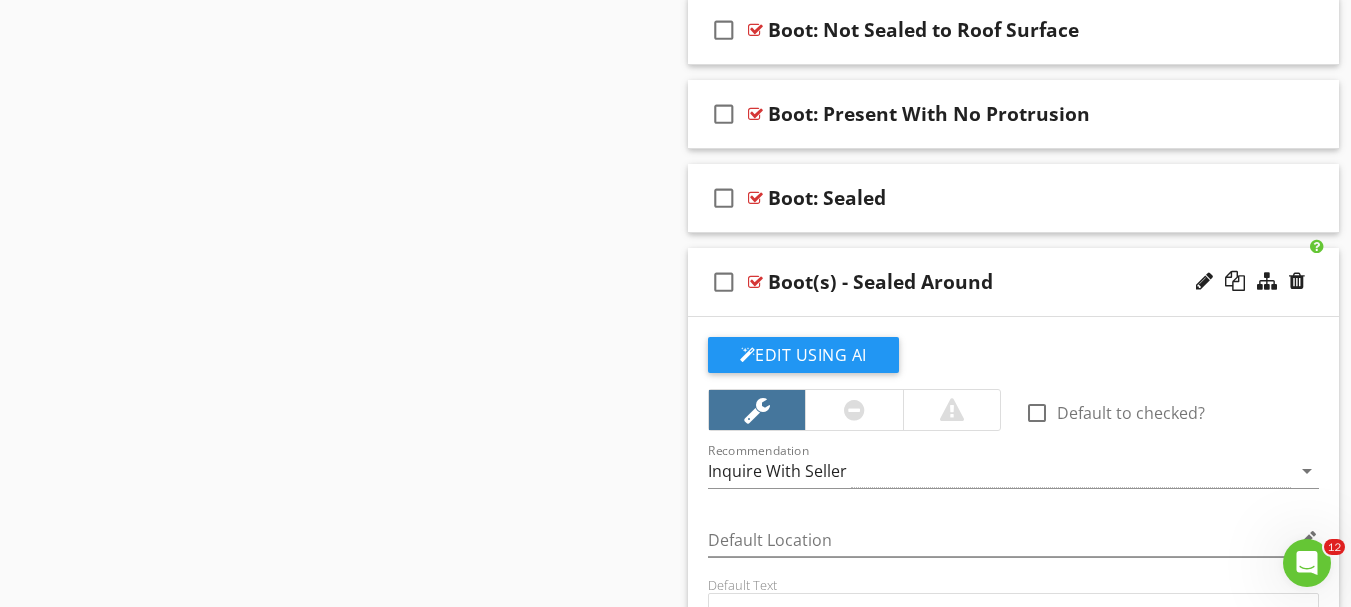 click on "check_box_outline_blank
Boot(s) - Sealed Around" at bounding box center (1014, 282) 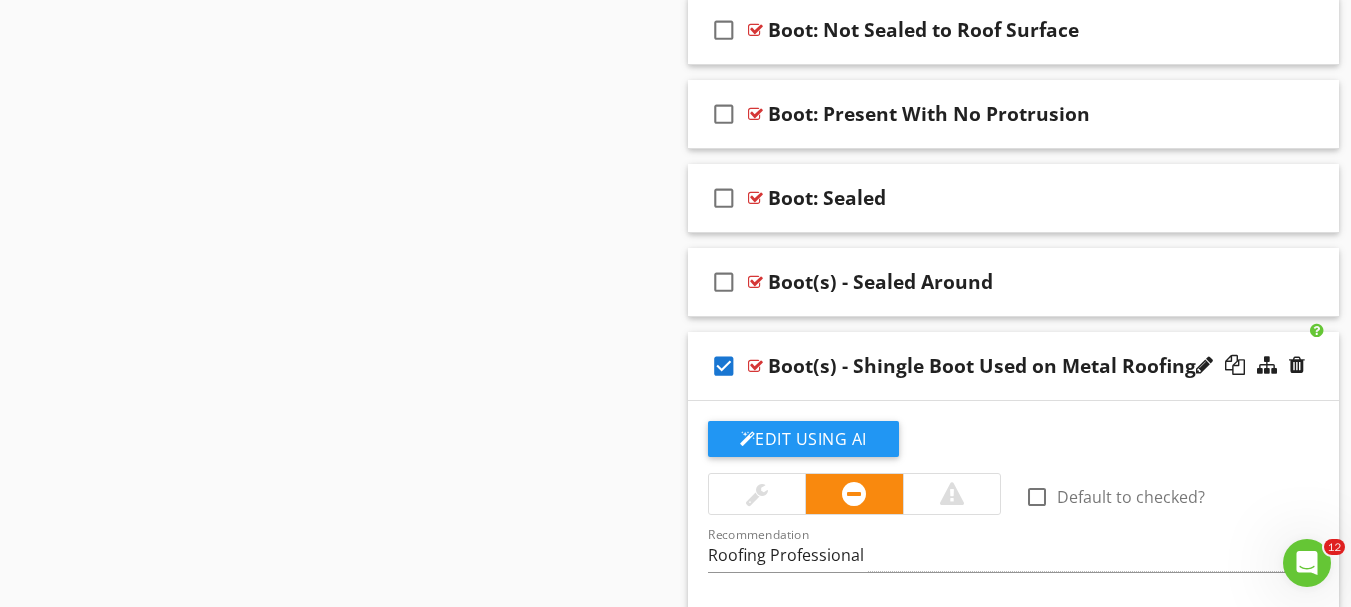 click on "check_box" at bounding box center [724, 366] 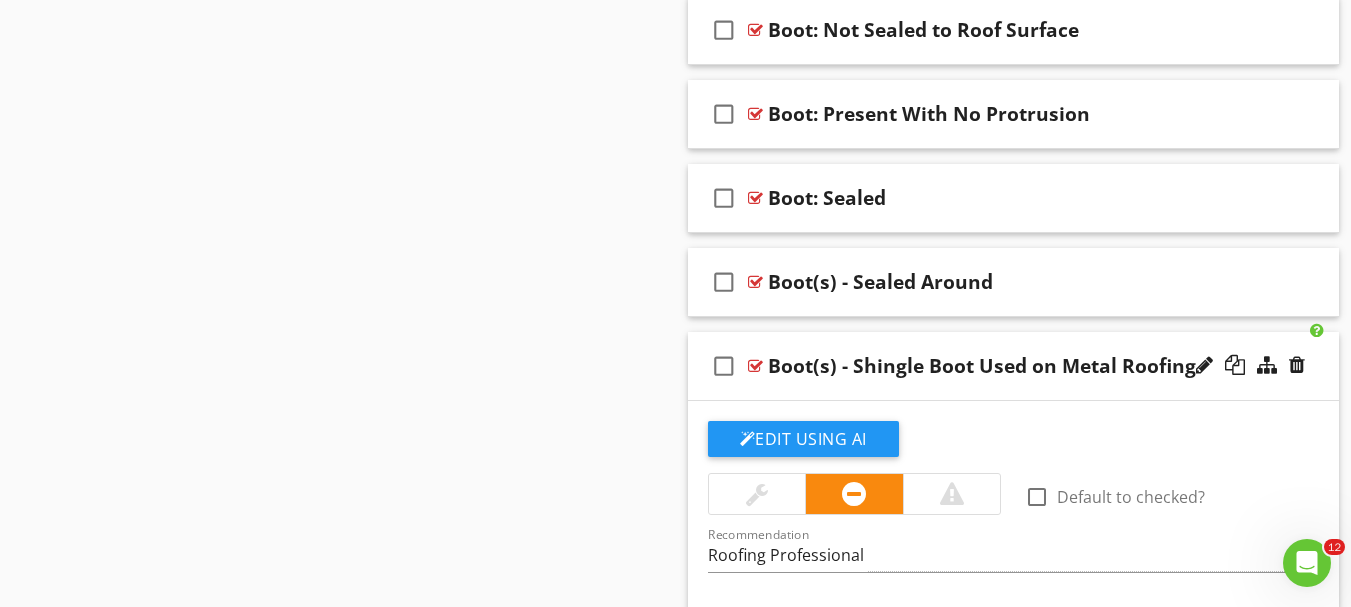click on "check_box_outline_blank
Boot(s) - Shingle Boot Used on Metal Roofing" at bounding box center [1014, 366] 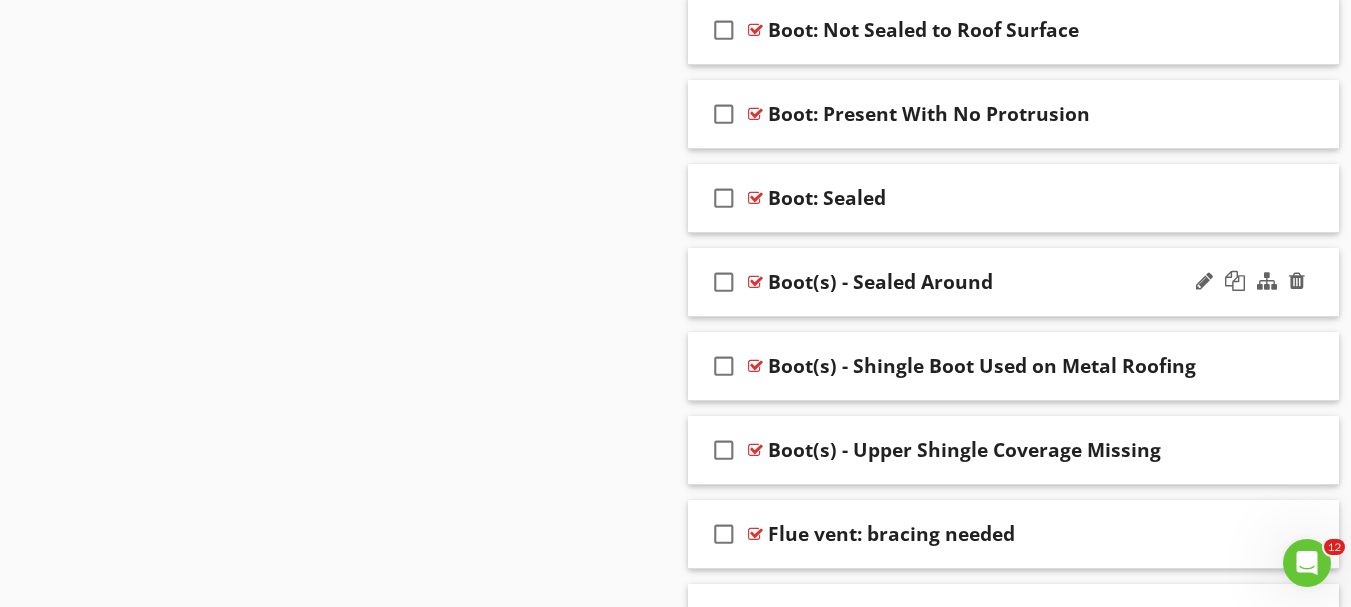 click on "Boot(s) - Sealed Around" at bounding box center (880, 282) 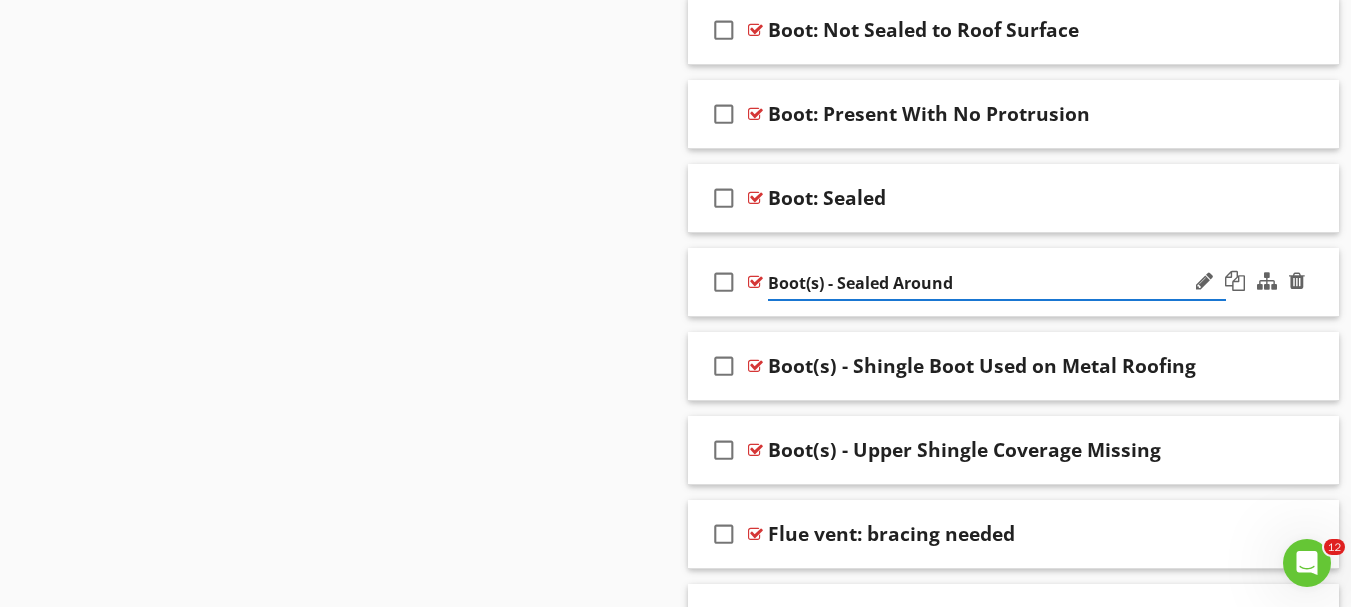 click on "Boot(s) - Sealed Around" at bounding box center [997, 283] 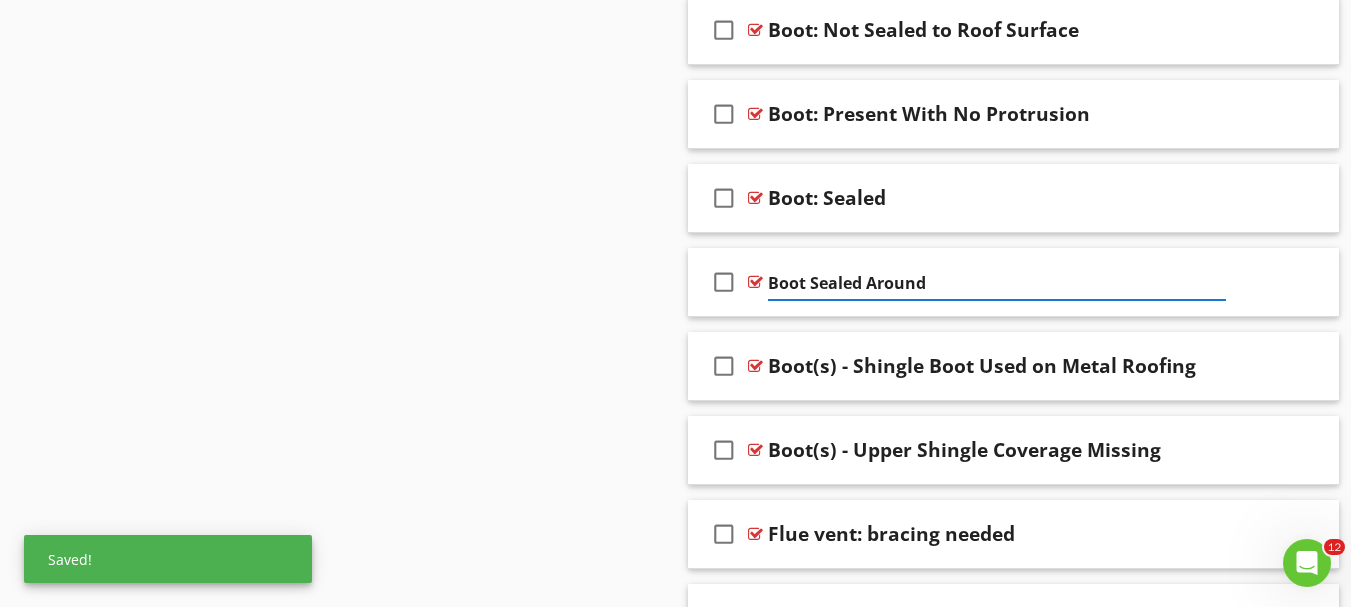 type on "Boot: Sealed Around" 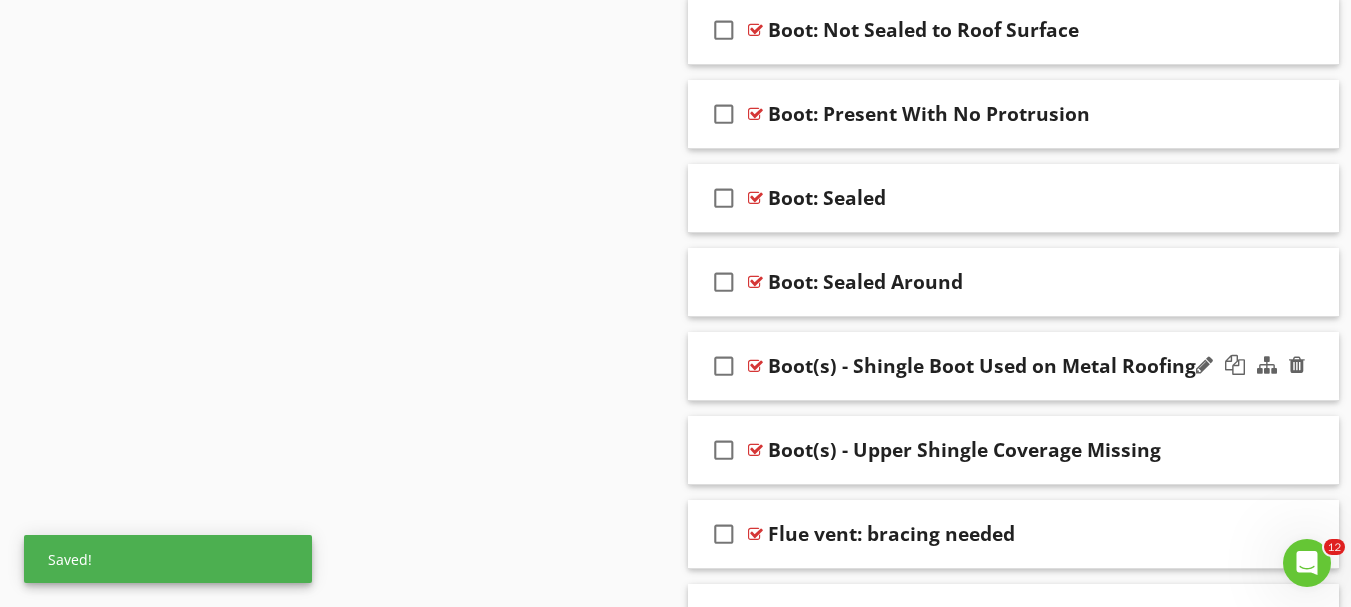 click on "Boot(s) - Shingle Boot Used on Metal Roofing" at bounding box center (982, 366) 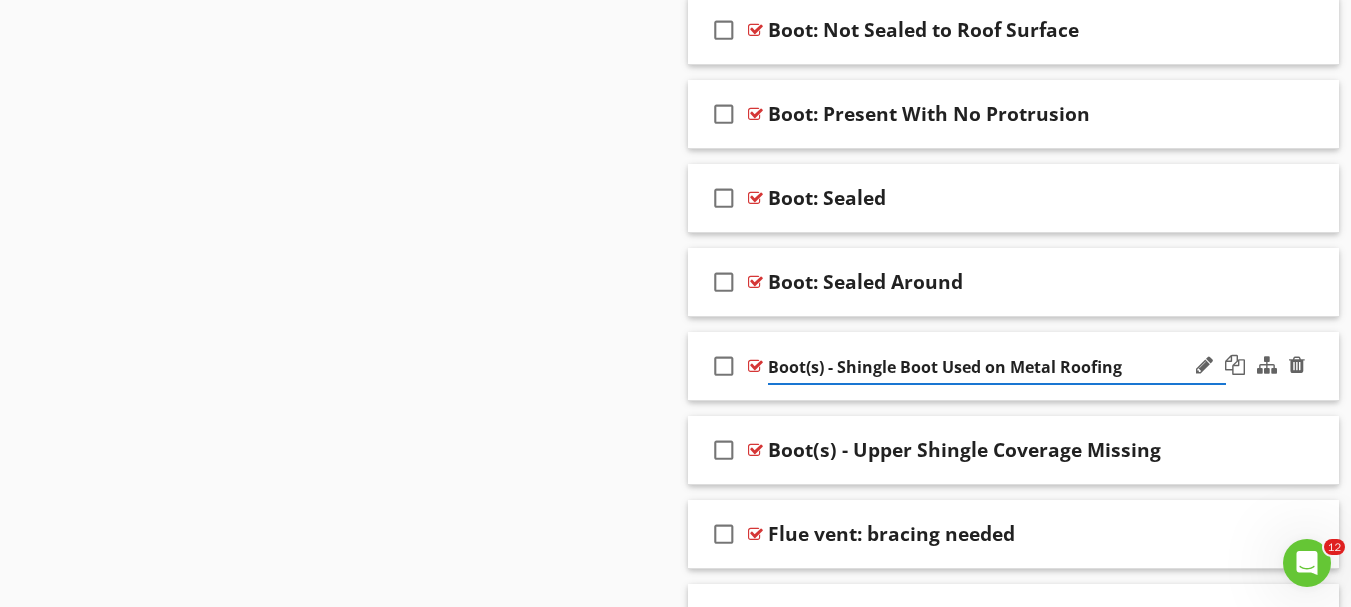 click on "Boot(s) - Shingle Boot Used on Metal Roofing" at bounding box center (997, 367) 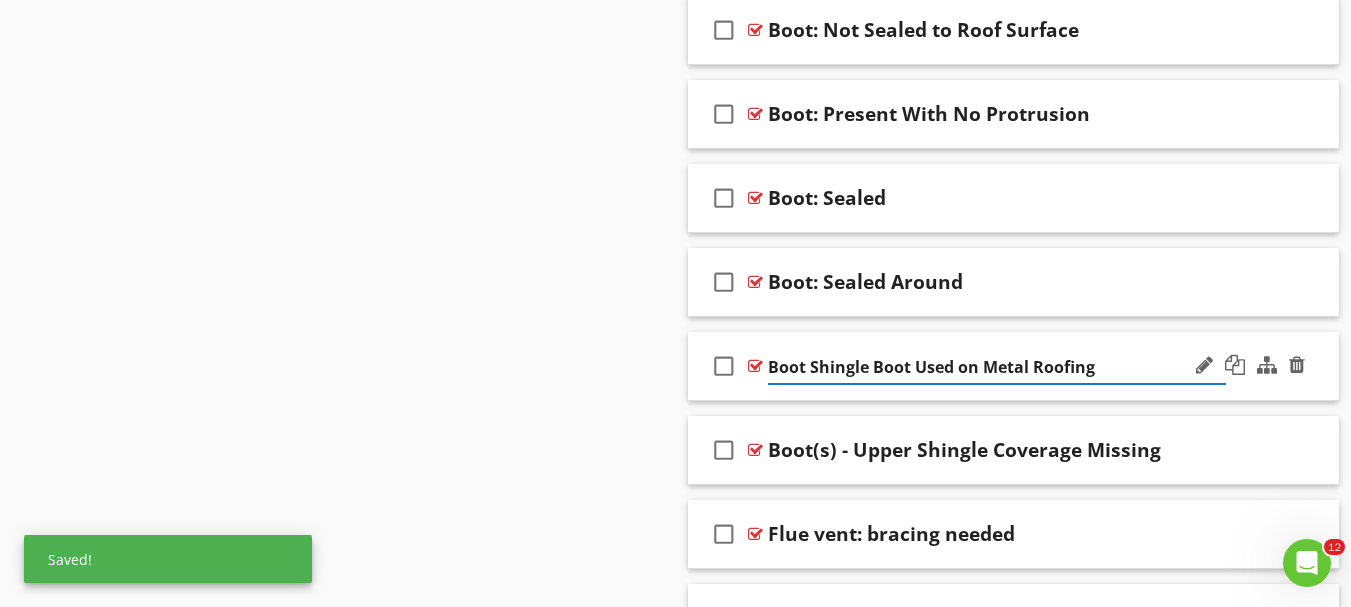 type on "Boot: Shingle Boot Used on Metal Roofing" 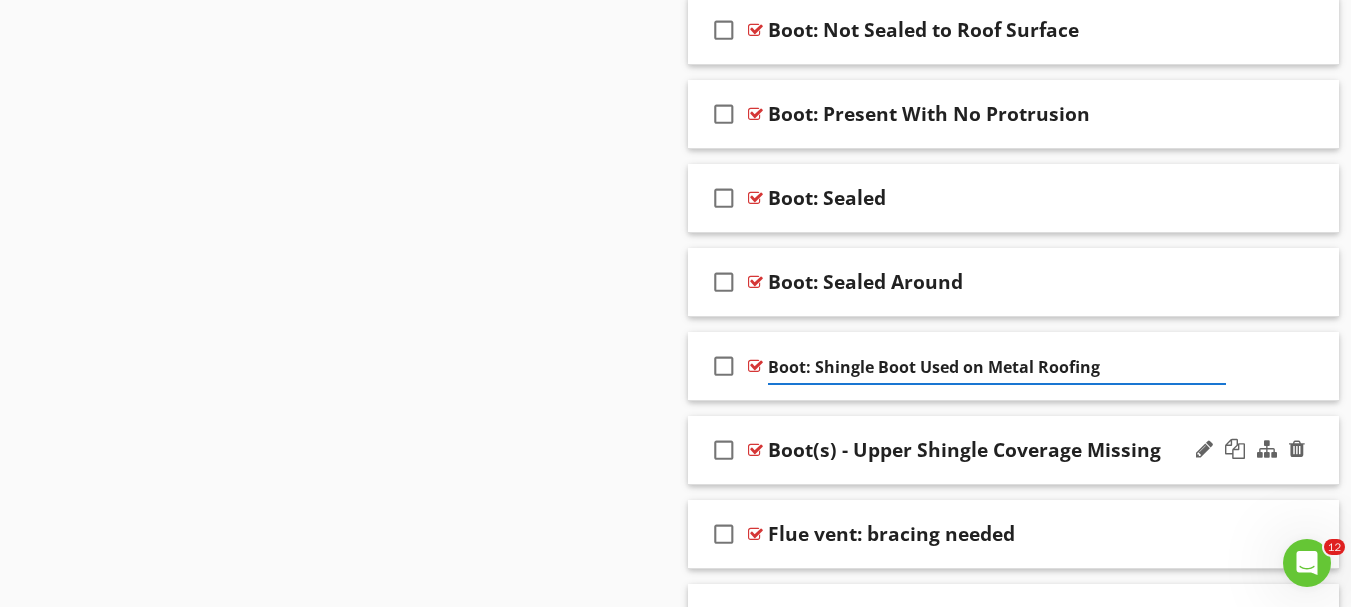 click on "Boot(s) - Upper Shingle Coverage Missing" at bounding box center (964, 450) 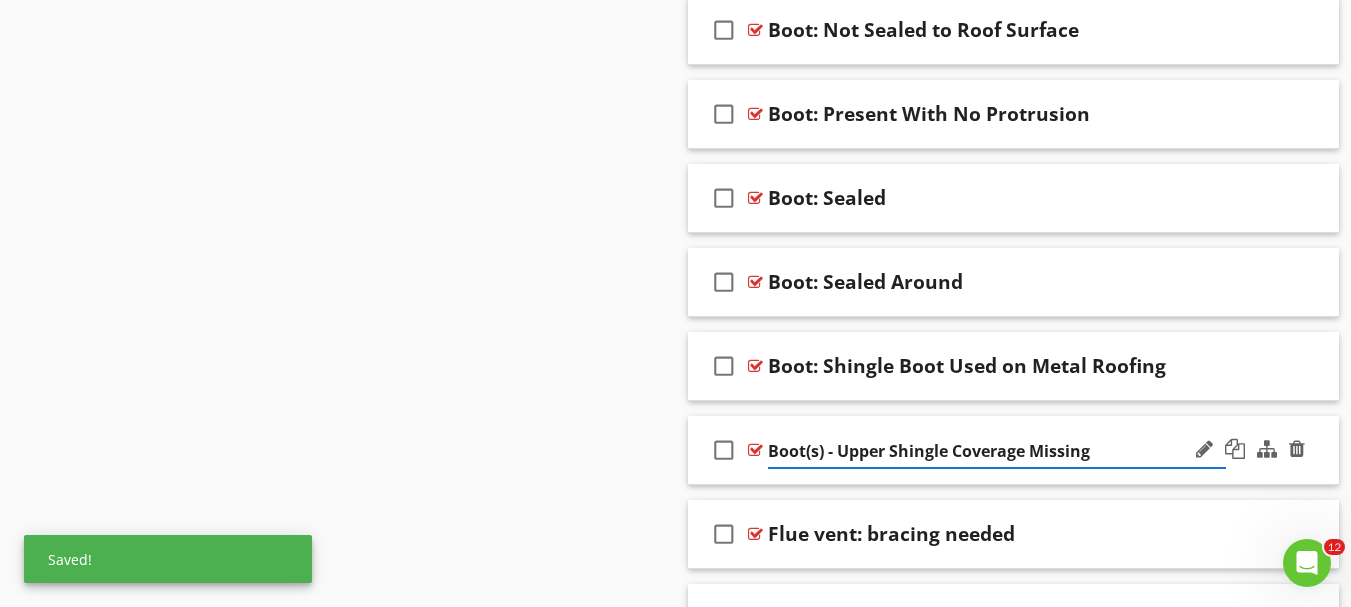 click on "Boot(s) - Upper Shingle Coverage Missing" at bounding box center [997, 451] 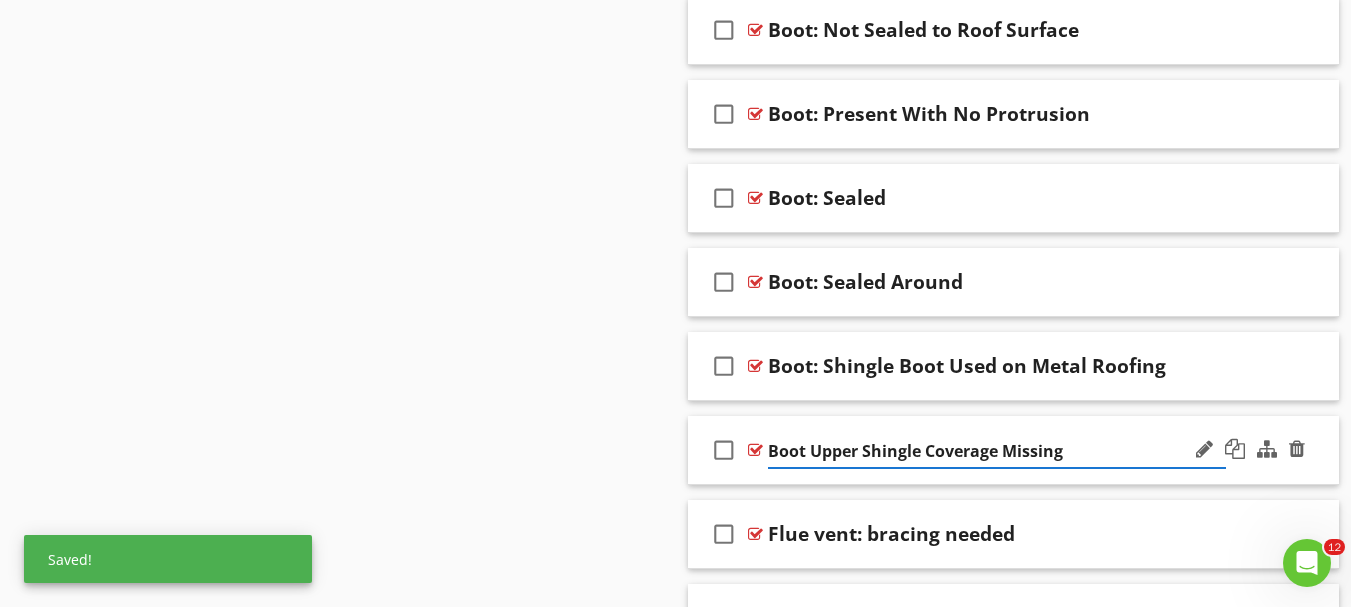 type on "Boot: Upper Shingle Coverage Missing" 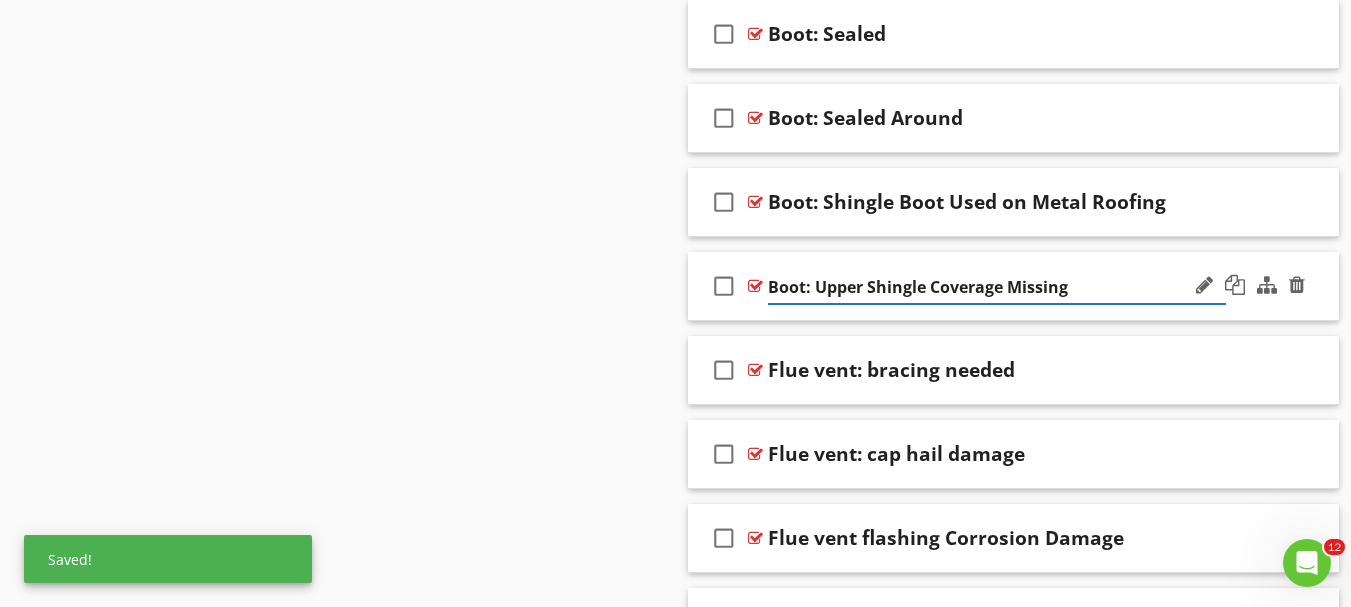 scroll, scrollTop: 2654, scrollLeft: 0, axis: vertical 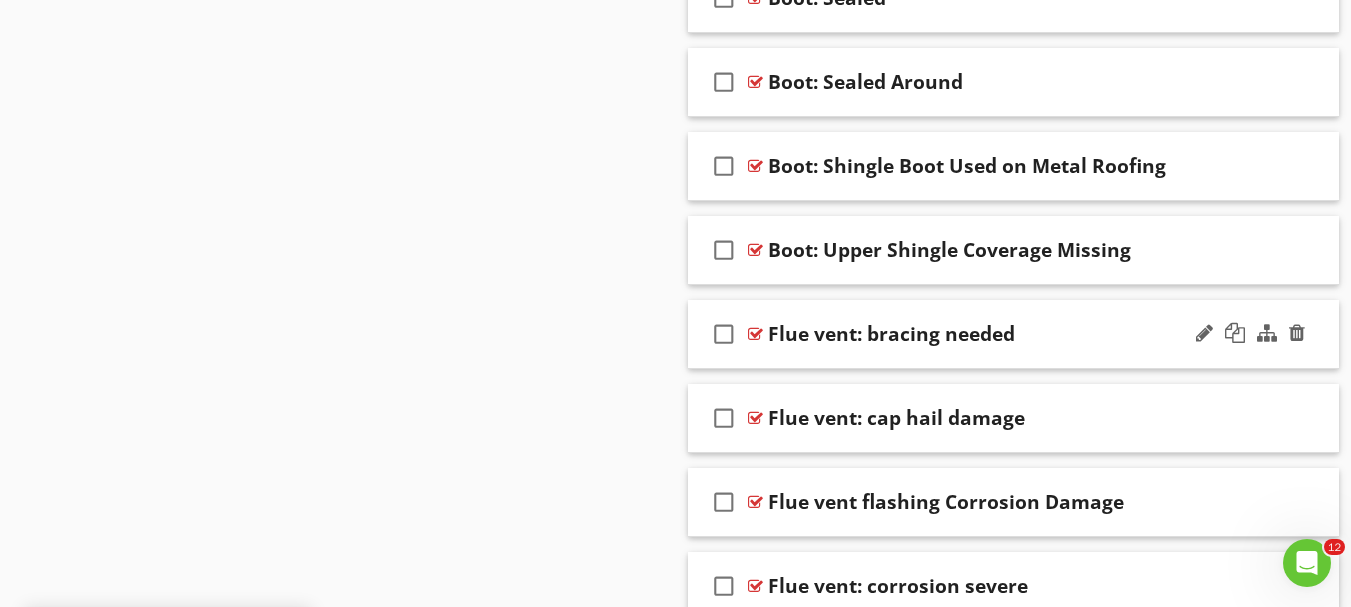 click on "Flue vent: bracing needed" at bounding box center [891, 334] 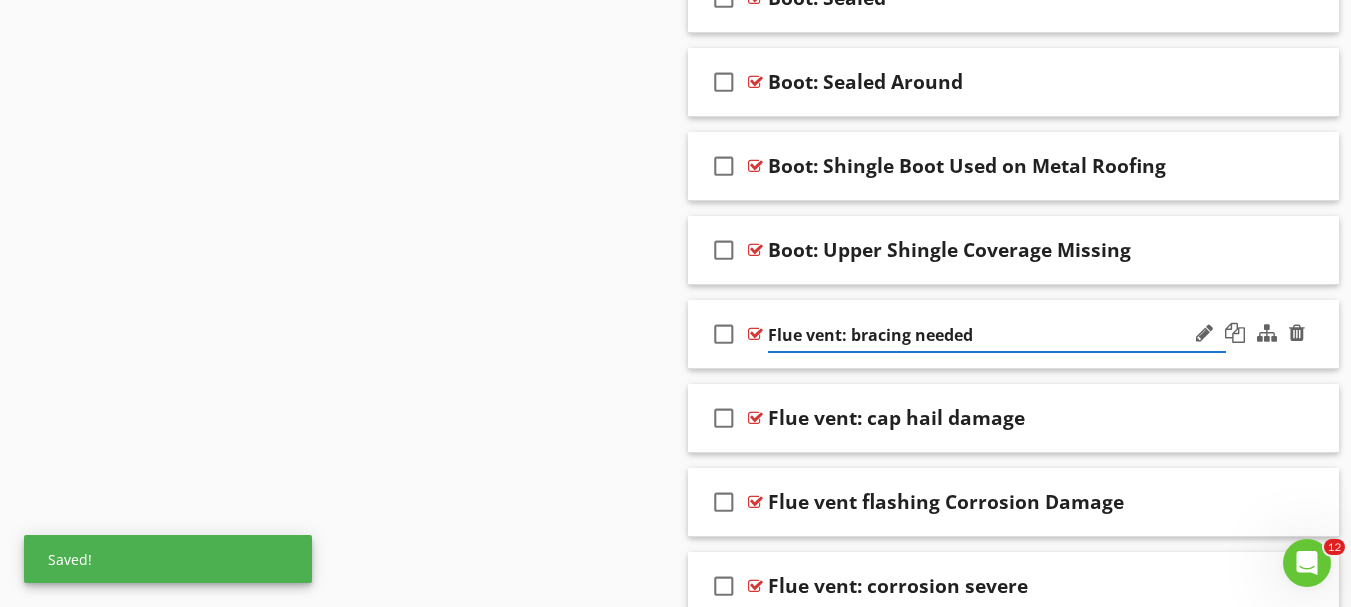 click on "Flue vent: bracing needed" at bounding box center [997, 335] 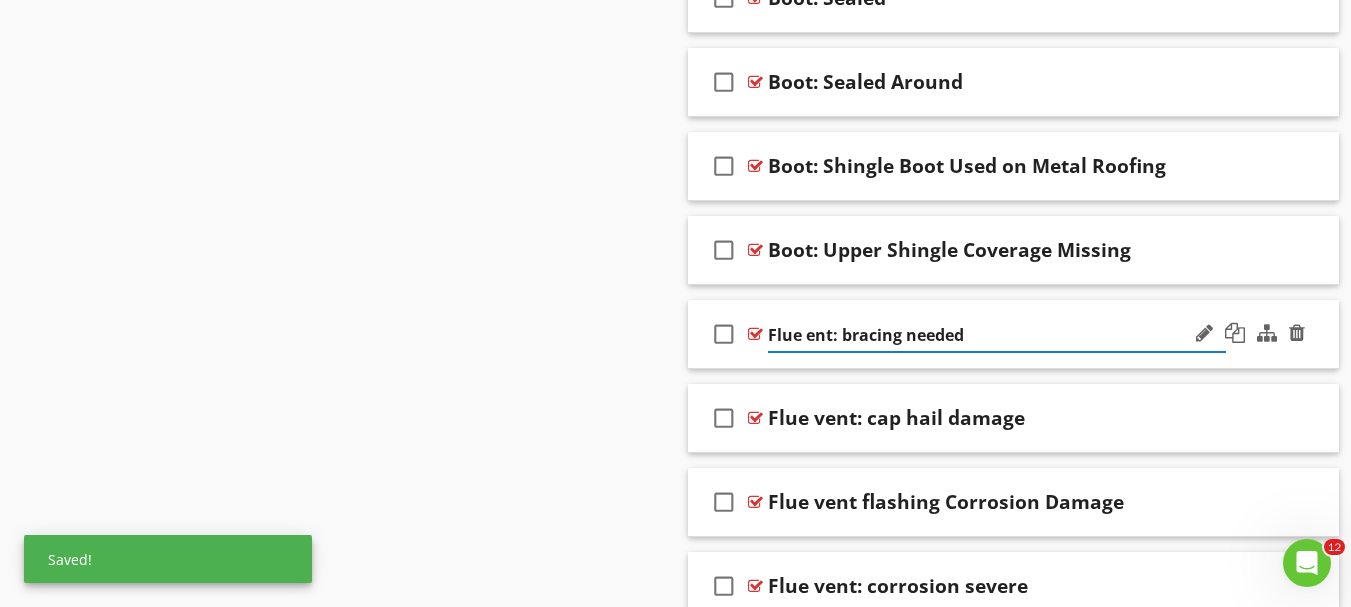 type on "Flue Vent: bracing needed" 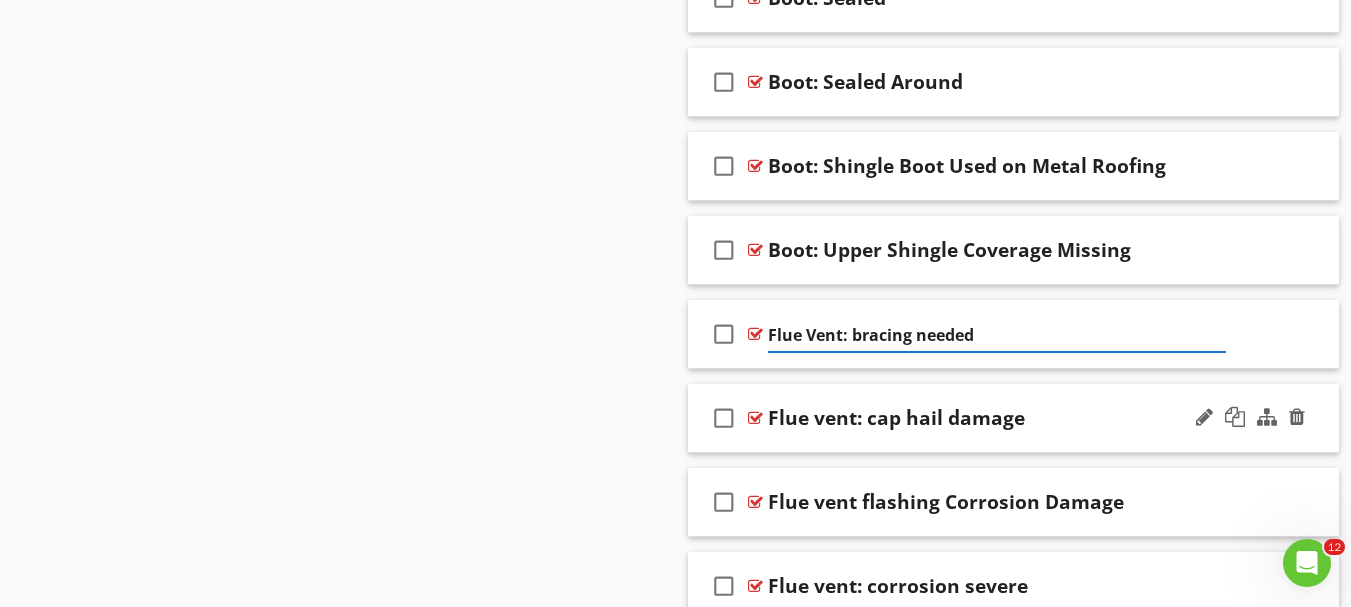 click on "check_box_outline_blank
Flue vent: cap hail damage" at bounding box center [1014, 418] 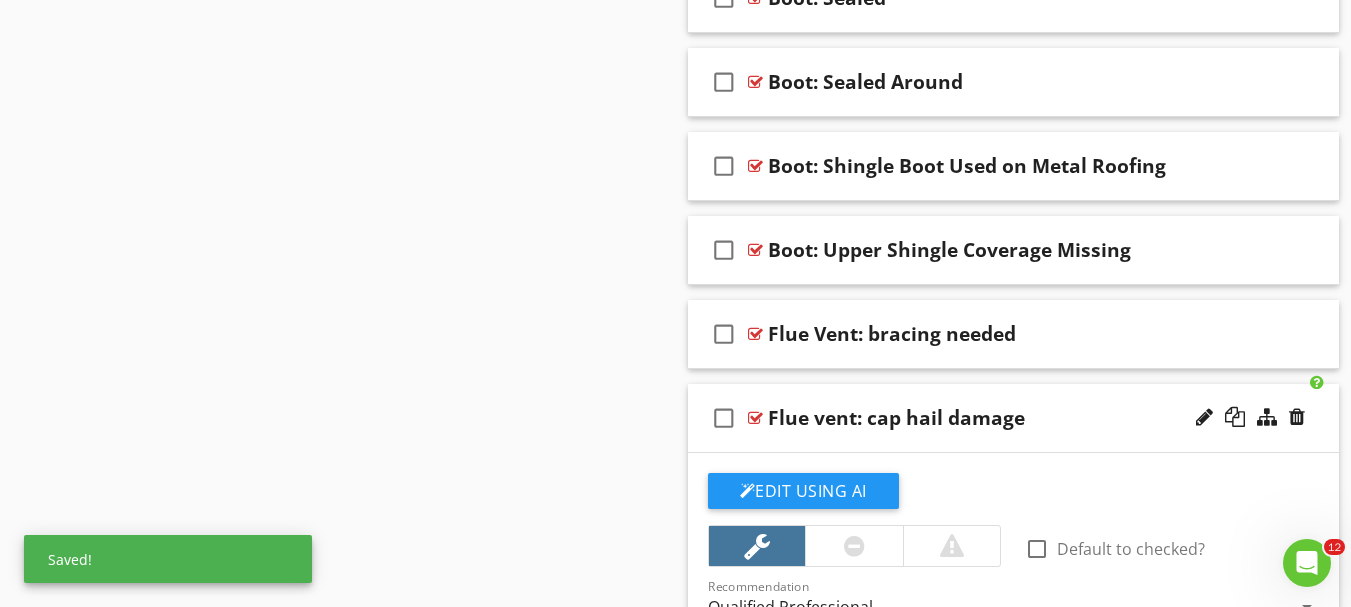 click on "check_box_outline_blank
Flue vent: cap hail damage" at bounding box center [1014, 418] 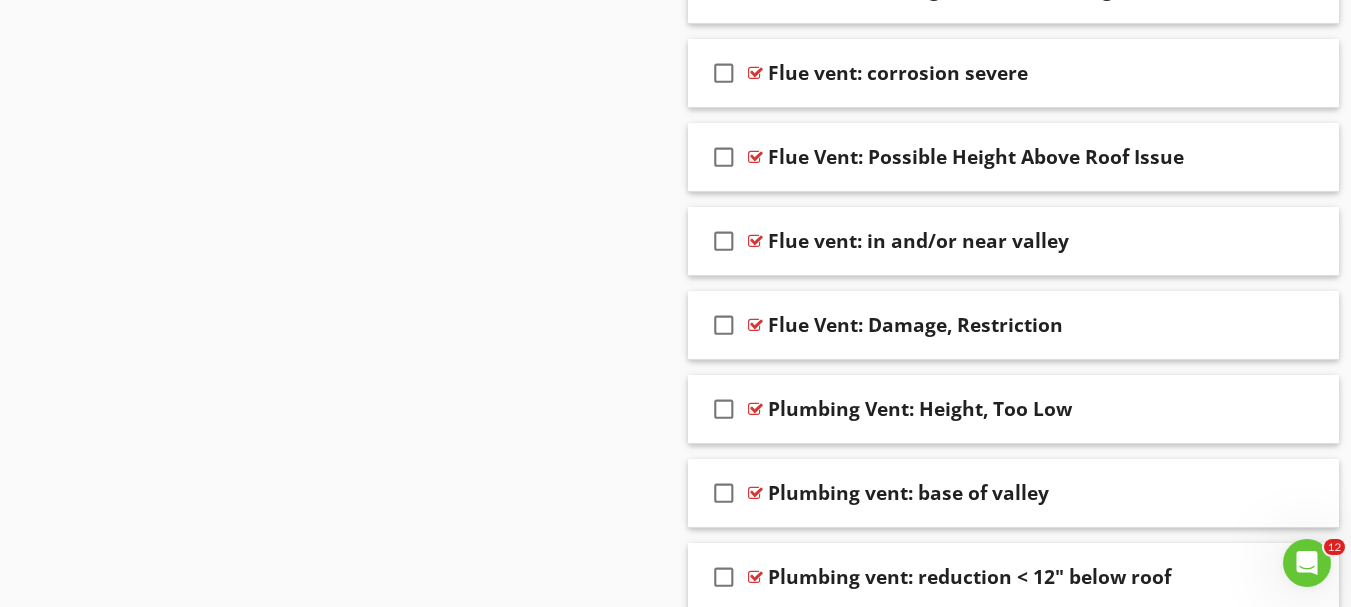 scroll, scrollTop: 3254, scrollLeft: 0, axis: vertical 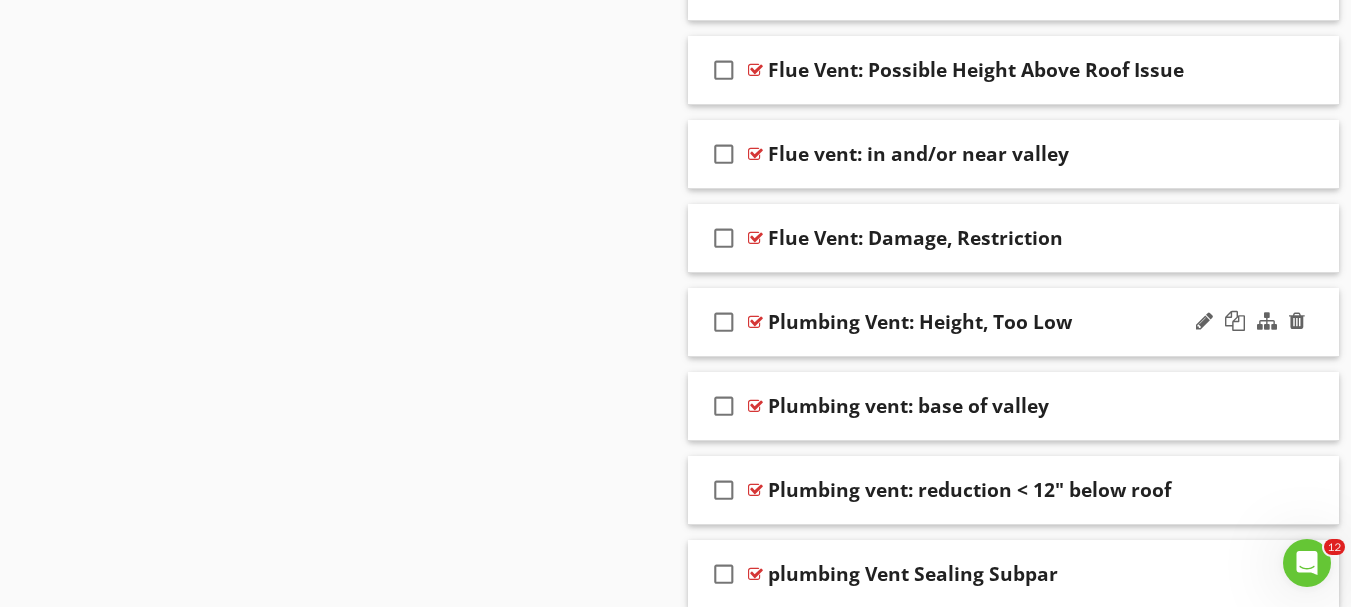 click on "check_box_outline_blank
Plumbing Vent: Height, Too Low" at bounding box center [1014, 322] 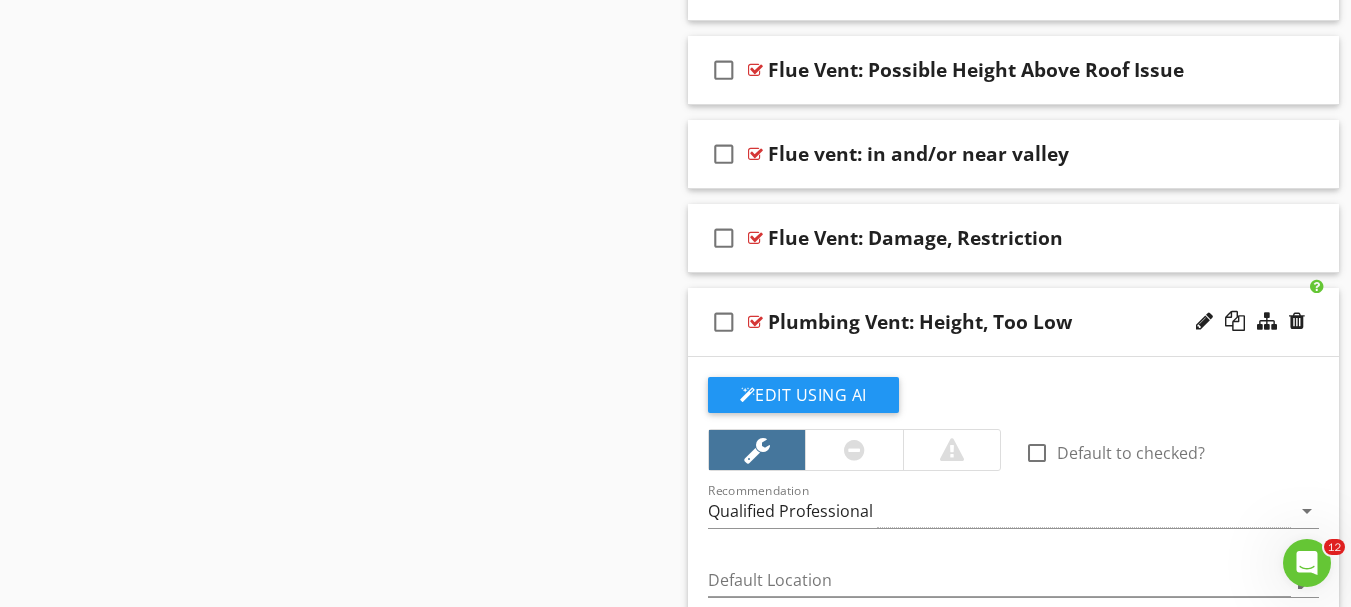 click on "check_box_outline_blank
Plumbing Vent: Height, Too Low" at bounding box center [1014, 322] 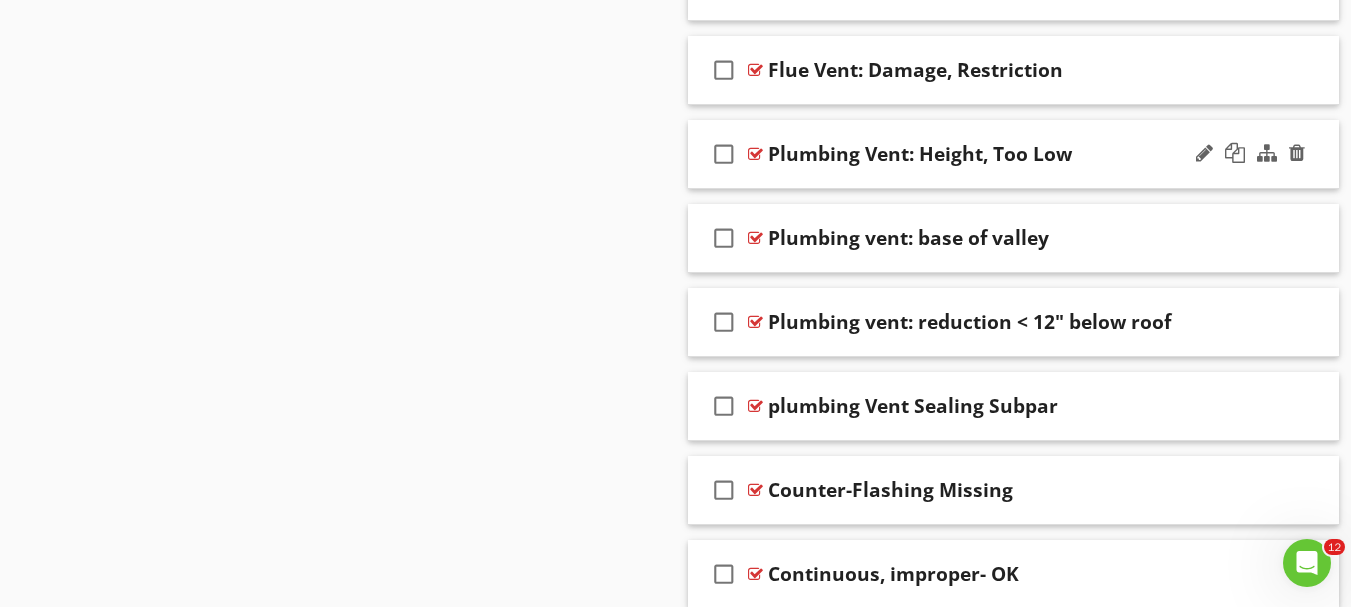 scroll, scrollTop: 3554, scrollLeft: 0, axis: vertical 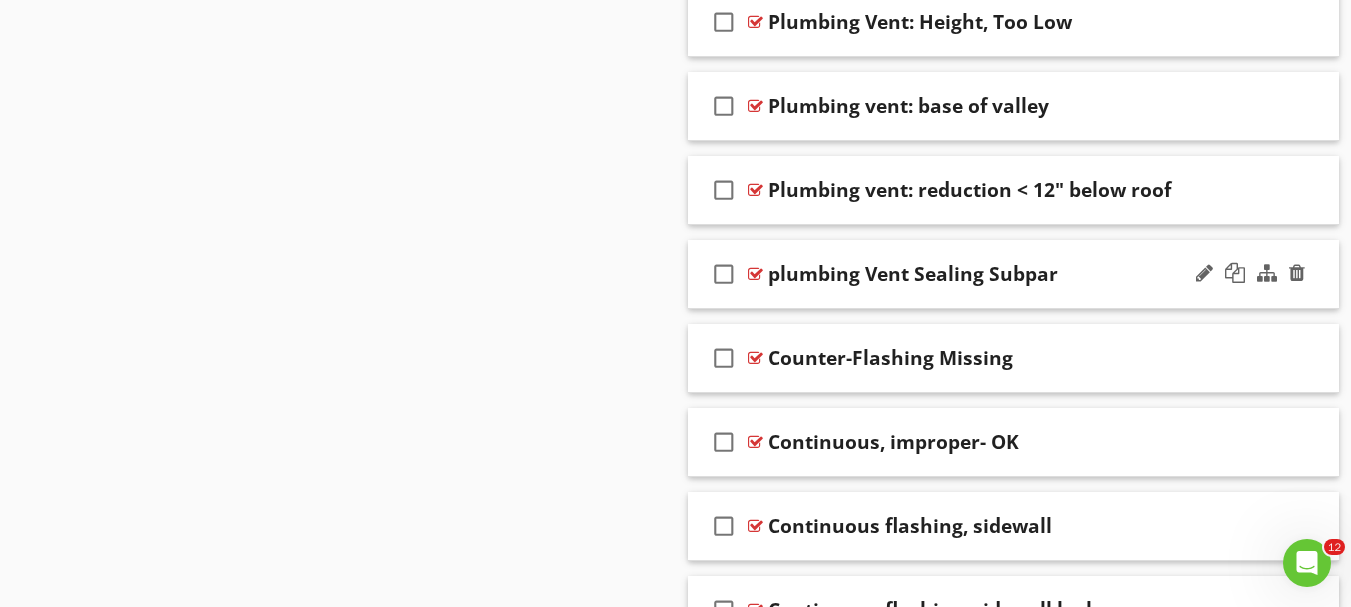 click on "check_box_outline_blank
plumbing Vent Sealing Subpar" at bounding box center [1014, 274] 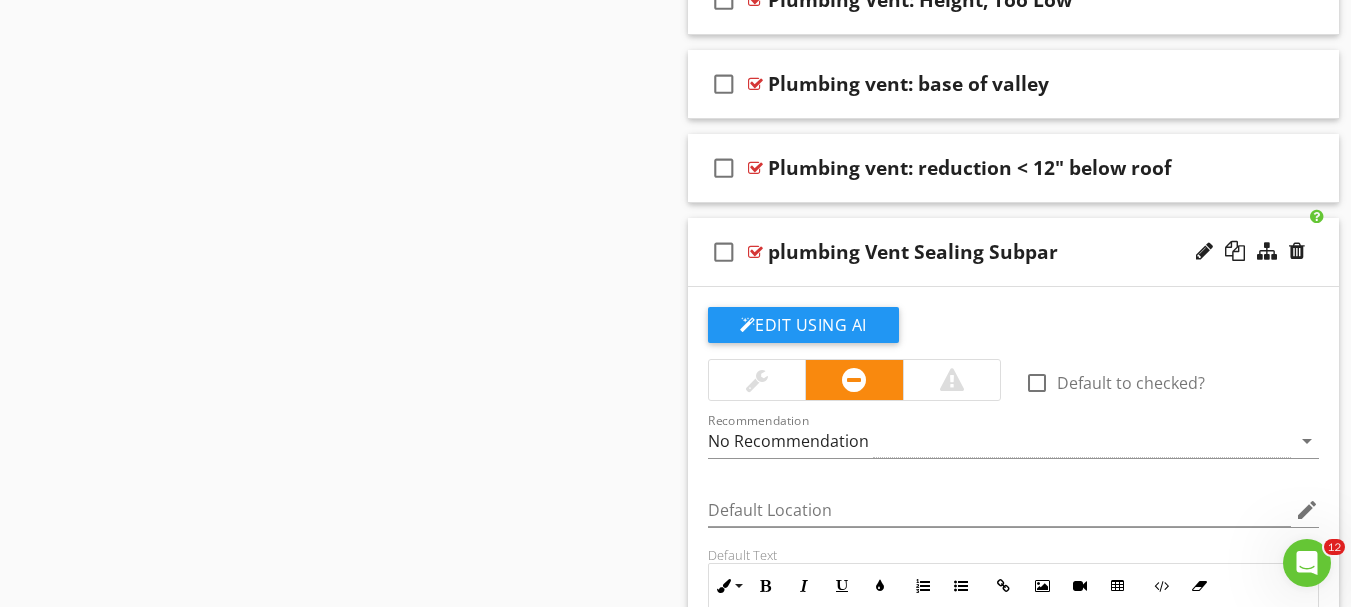 scroll, scrollTop: 3554, scrollLeft: 0, axis: vertical 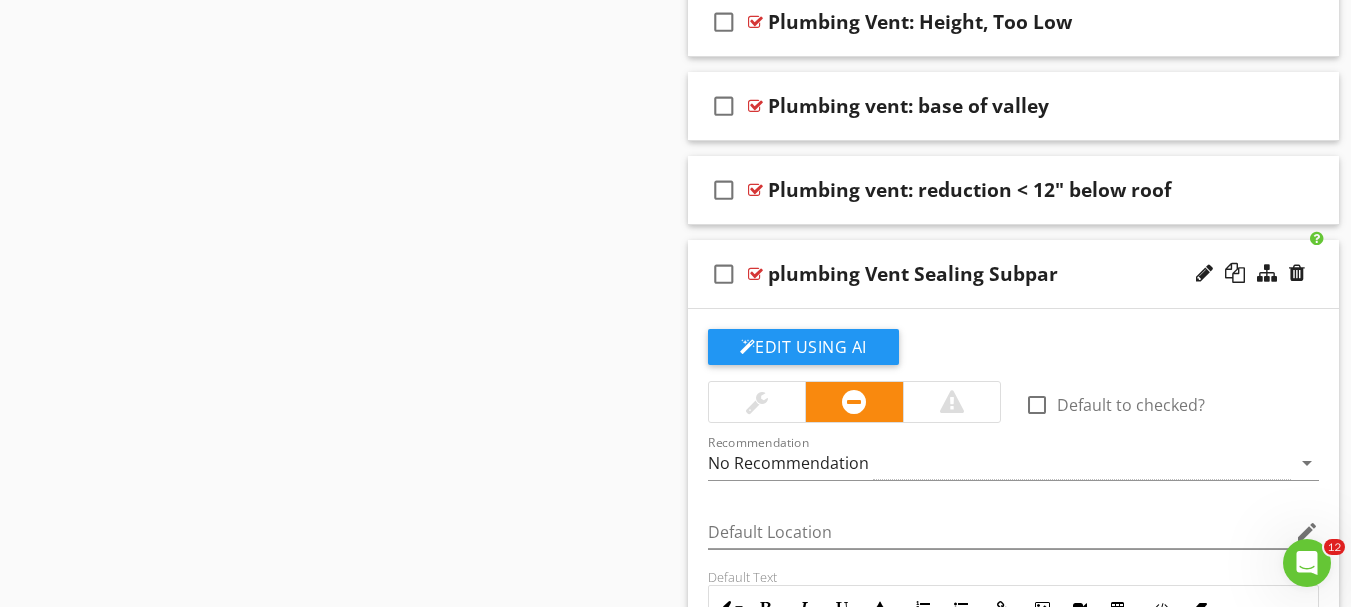 click on "check_box_outline_blank
plumbing Vent Sealing Subpar" at bounding box center (1014, 274) 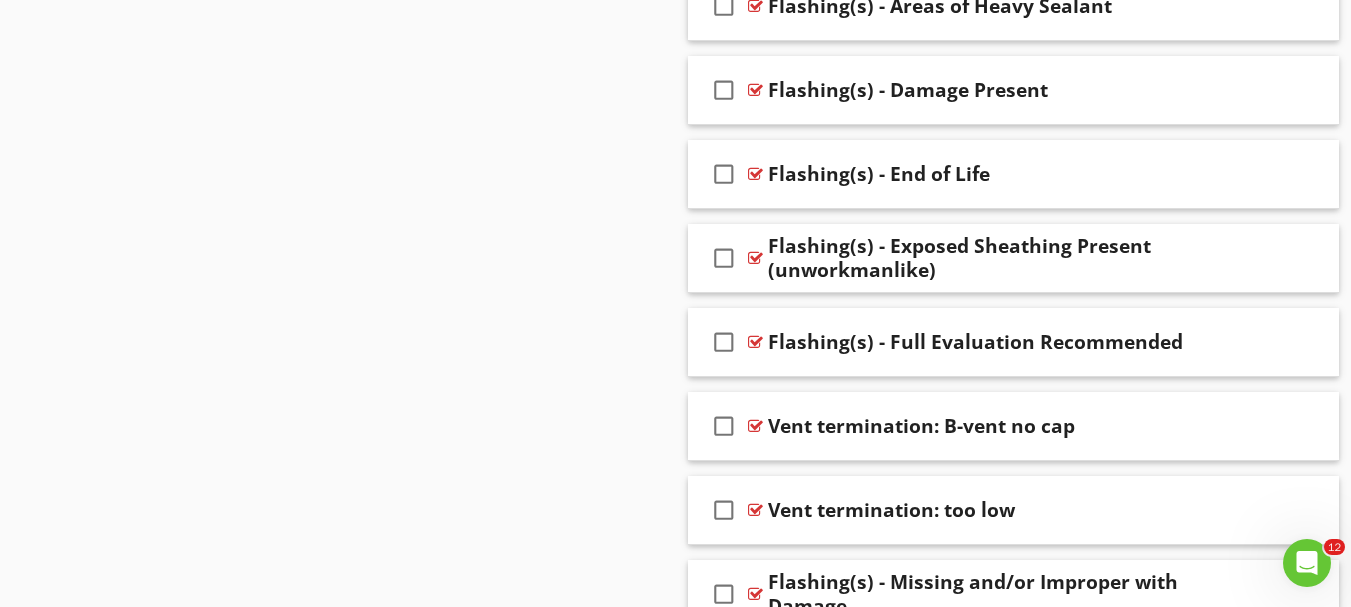 scroll, scrollTop: 6354, scrollLeft: 0, axis: vertical 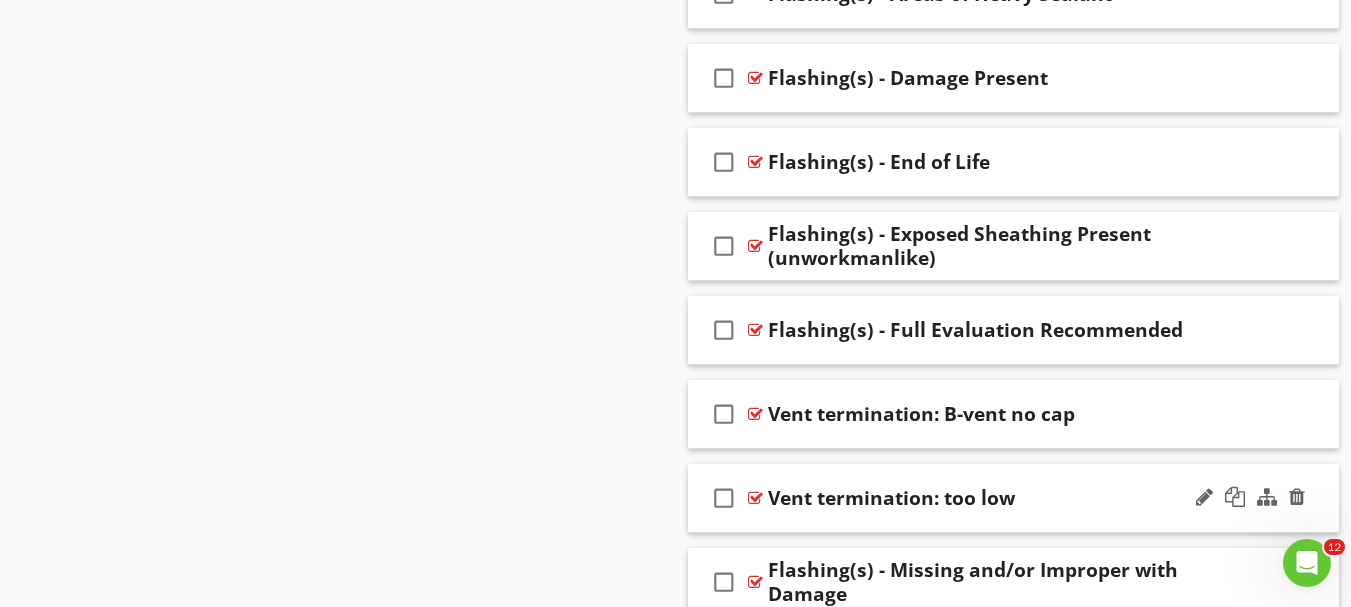 click on "check_box_outline_blank
Vent termination: too low" at bounding box center (1014, 498) 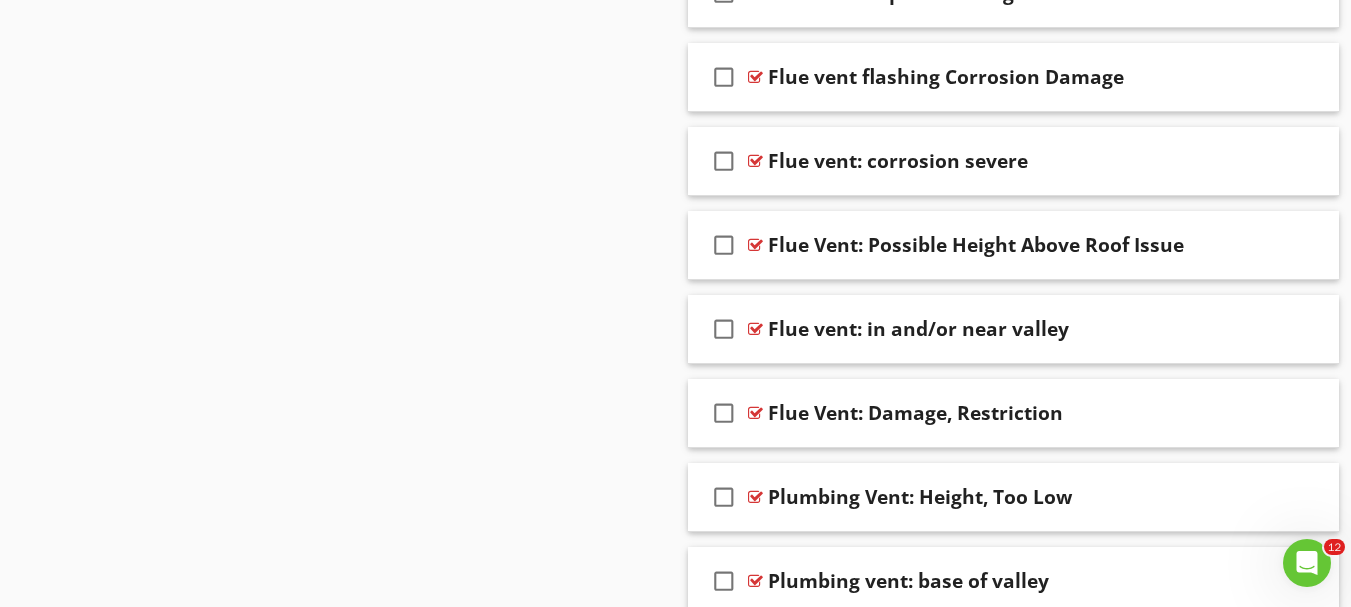 scroll, scrollTop: 3054, scrollLeft: 0, axis: vertical 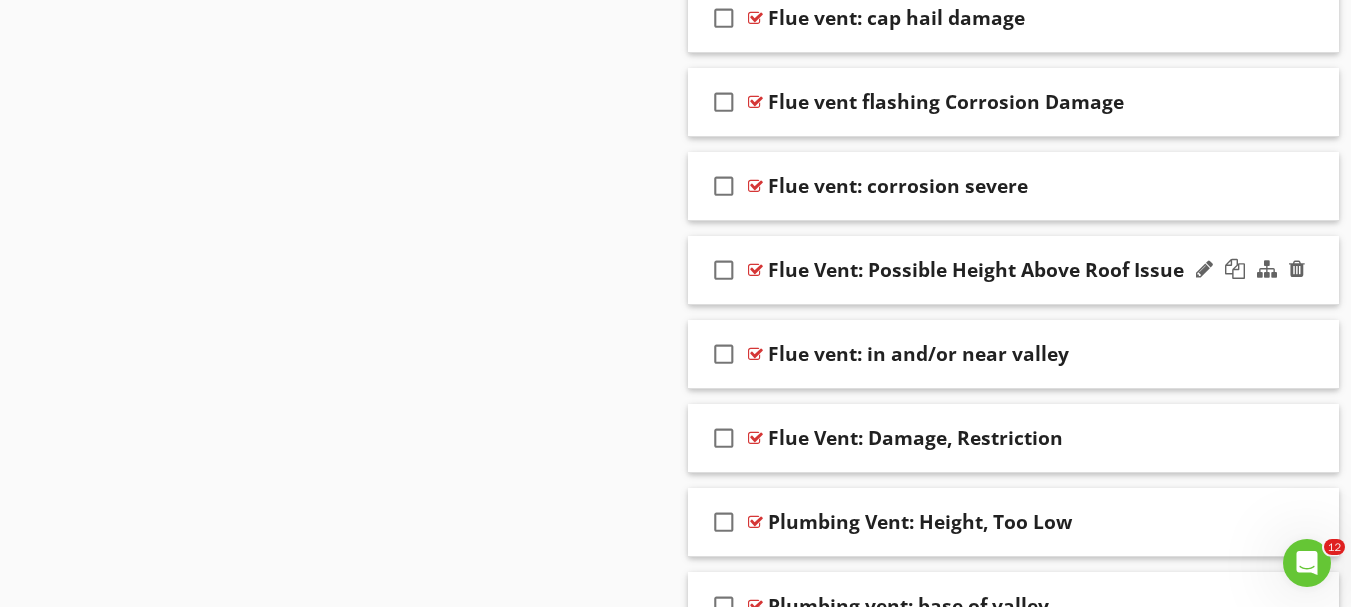 click on "check_box_outline_blank
Flue Vent: Possible Height Above Roof Issue" at bounding box center [1014, 270] 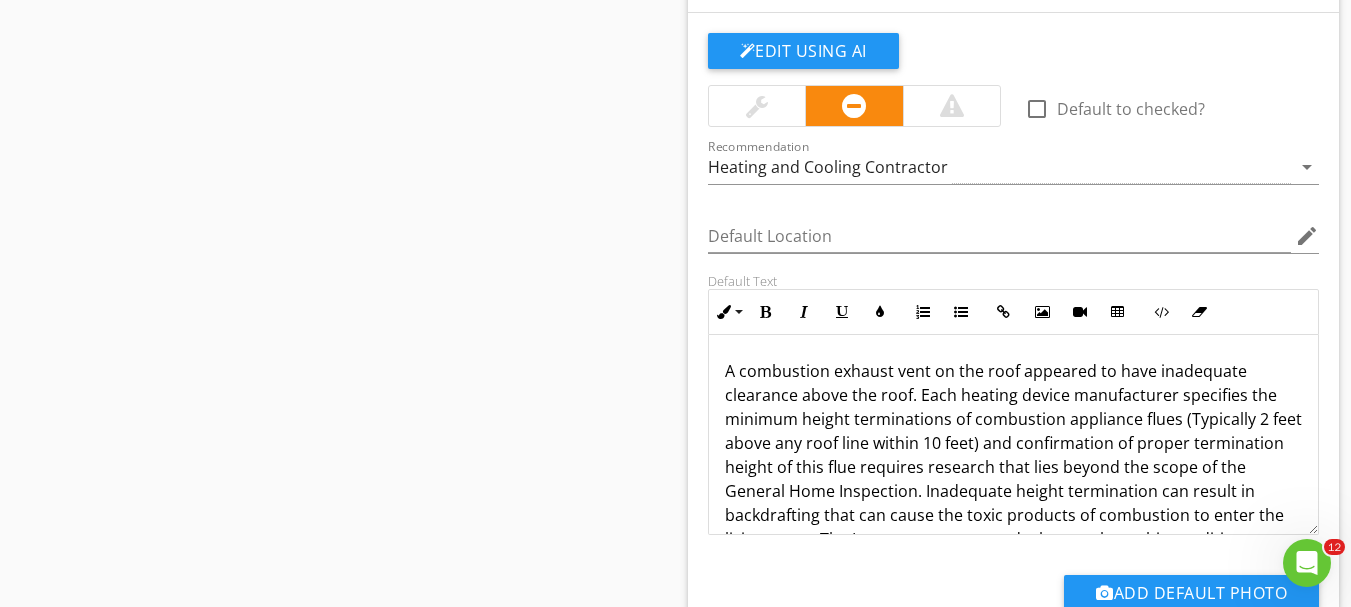 scroll, scrollTop: 3354, scrollLeft: 0, axis: vertical 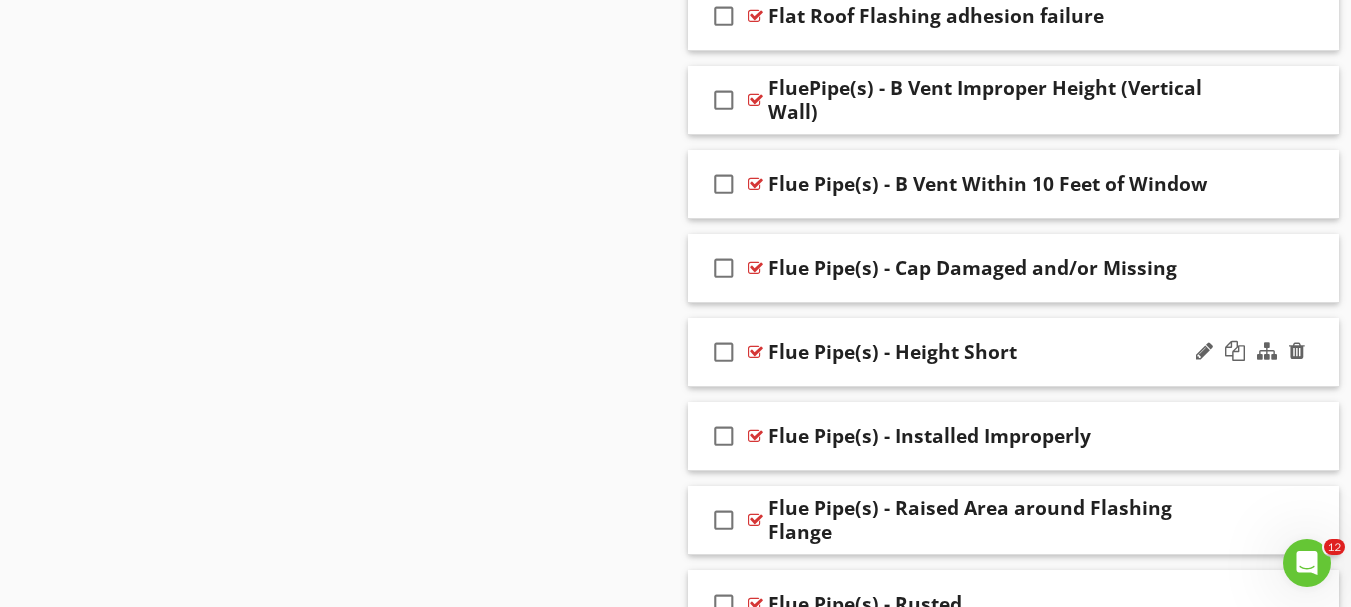 click on "check_box_outline_blank
Flue Pipe(s) - Height Short" at bounding box center (1014, 352) 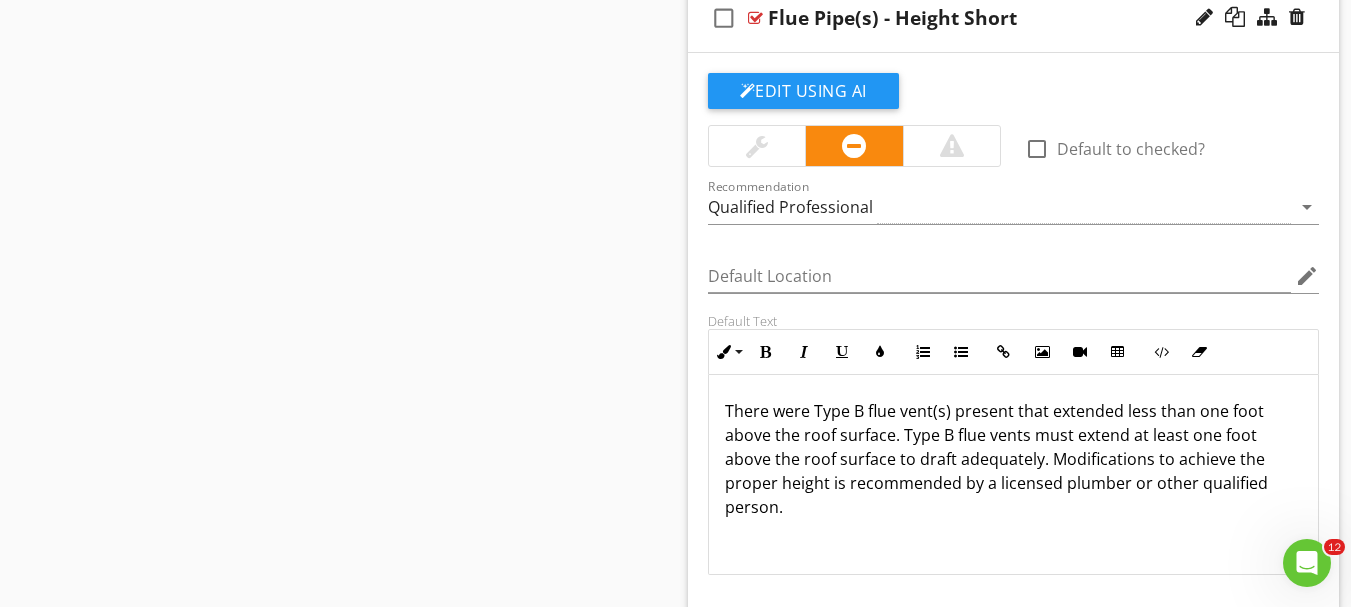 scroll, scrollTop: 9254, scrollLeft: 0, axis: vertical 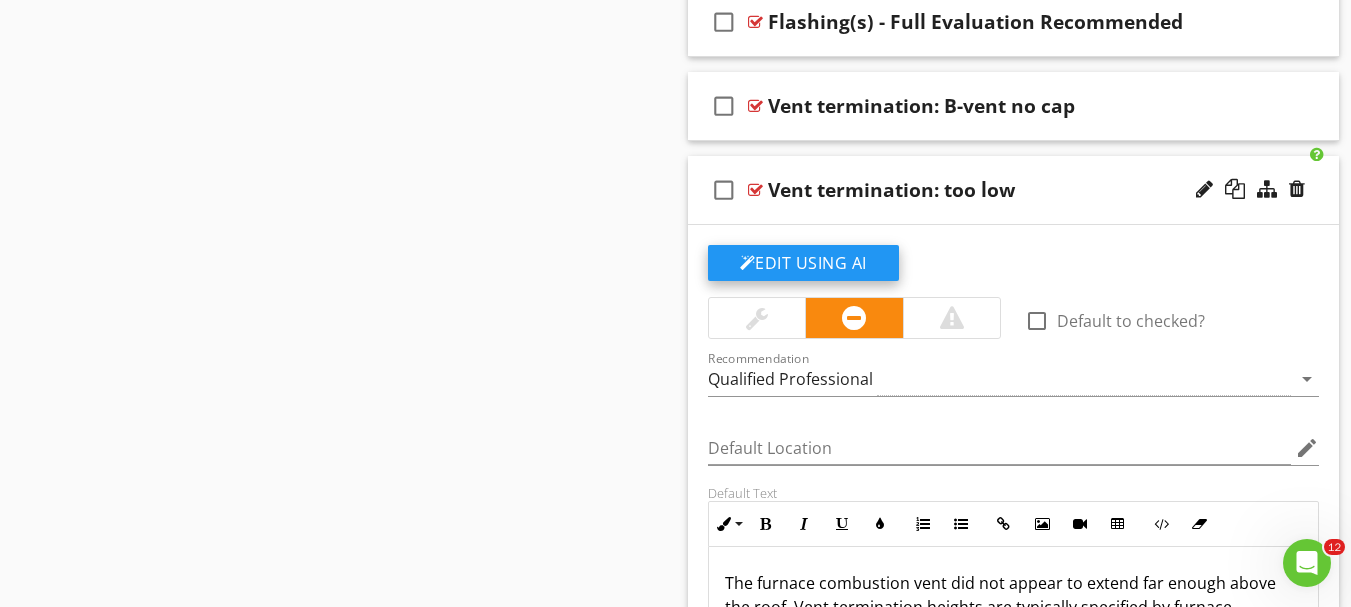 click on "Edit Using AI" at bounding box center (803, -3938) 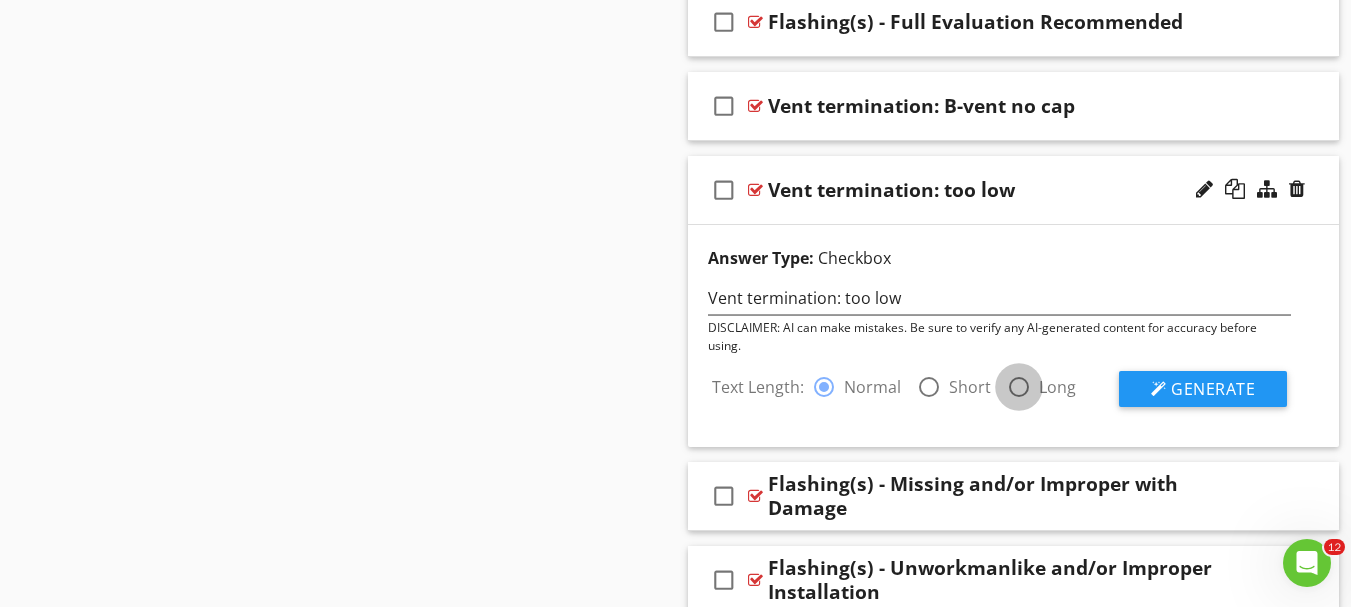 click at bounding box center (1019, 387) 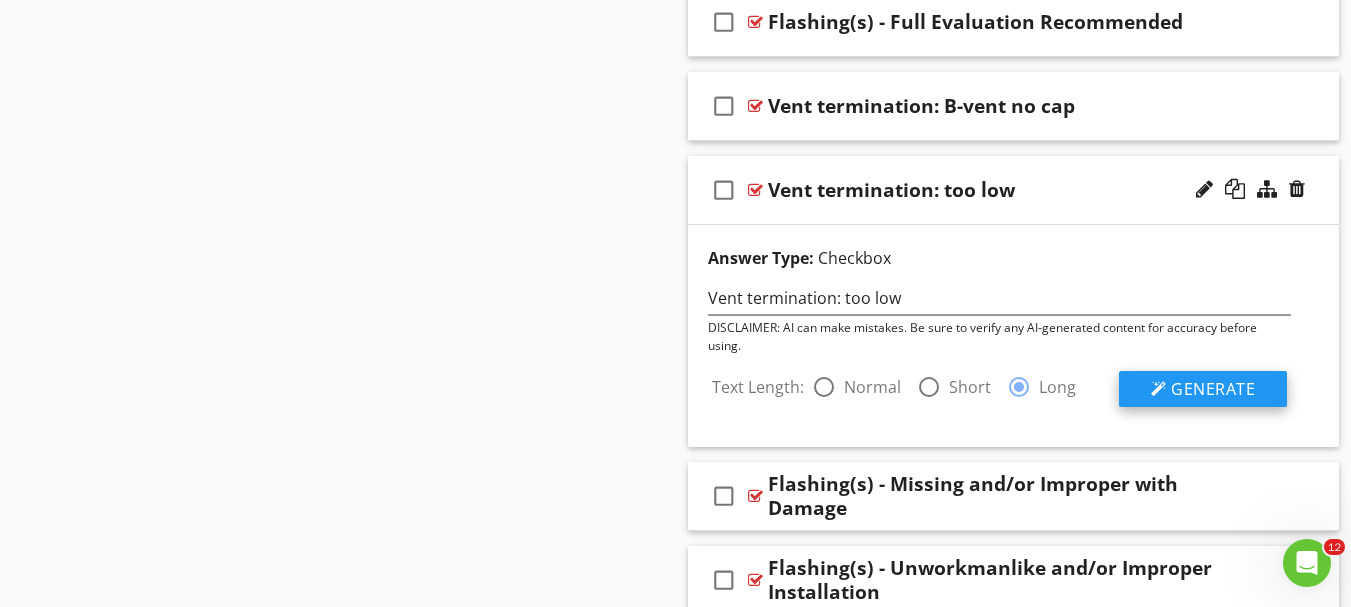 click at bounding box center (1159, 389) 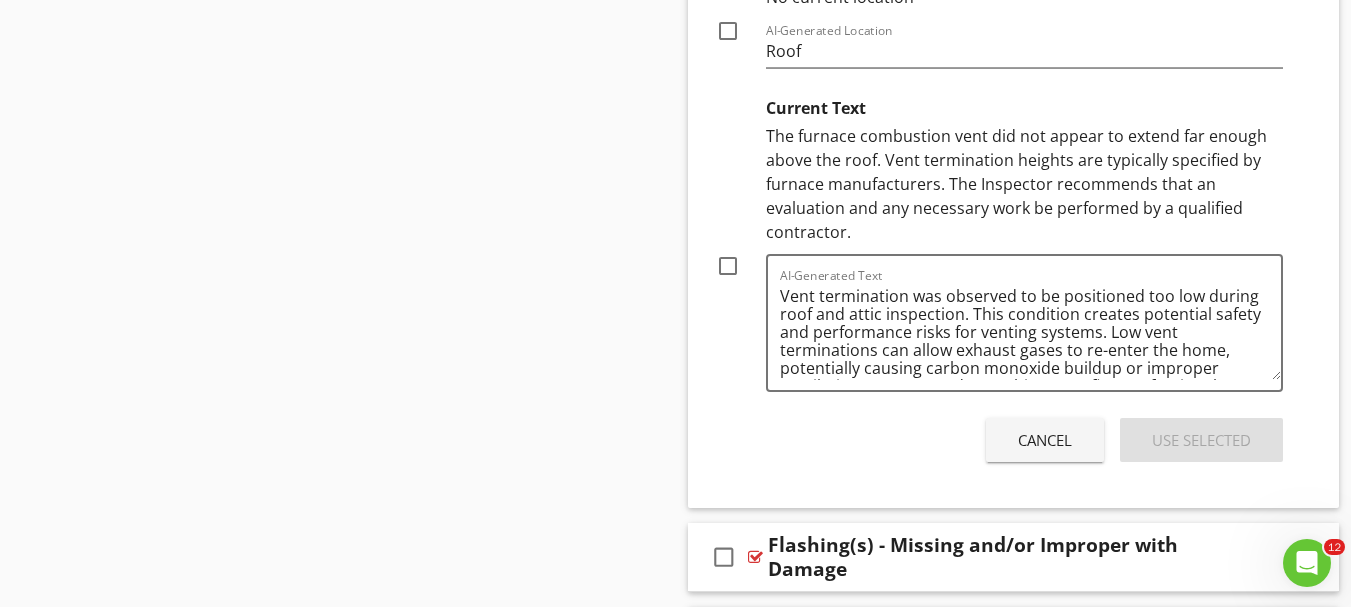 scroll, scrollTop: 8135, scrollLeft: 0, axis: vertical 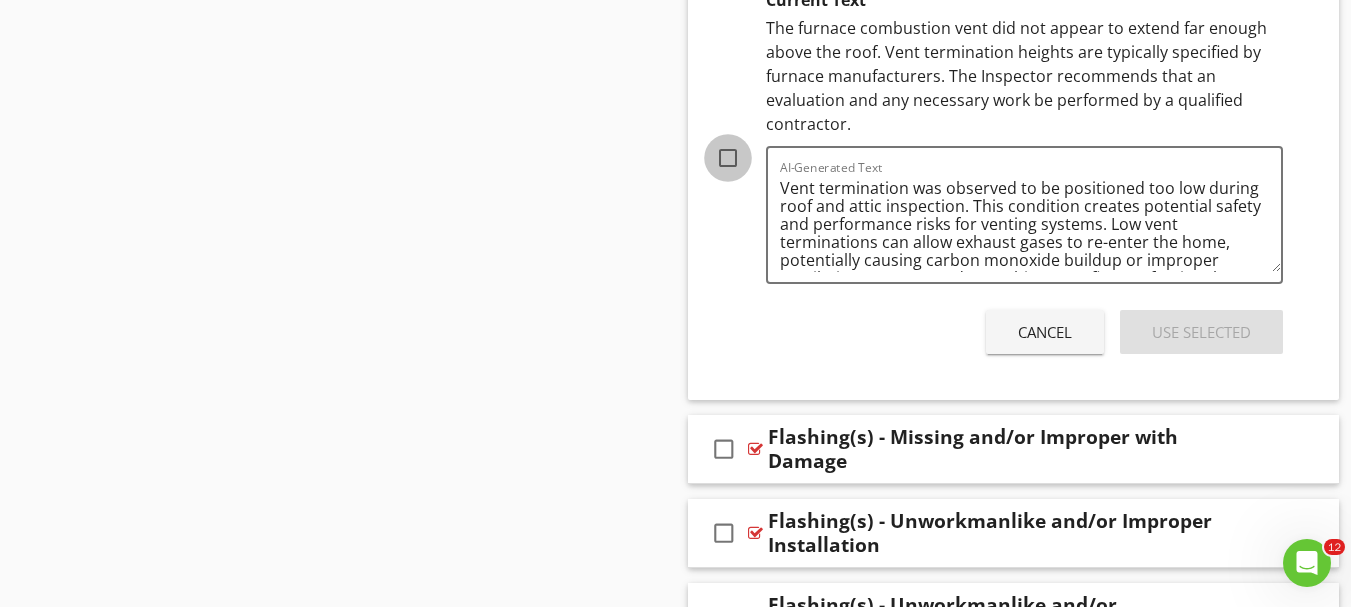 click at bounding box center (728, 158) 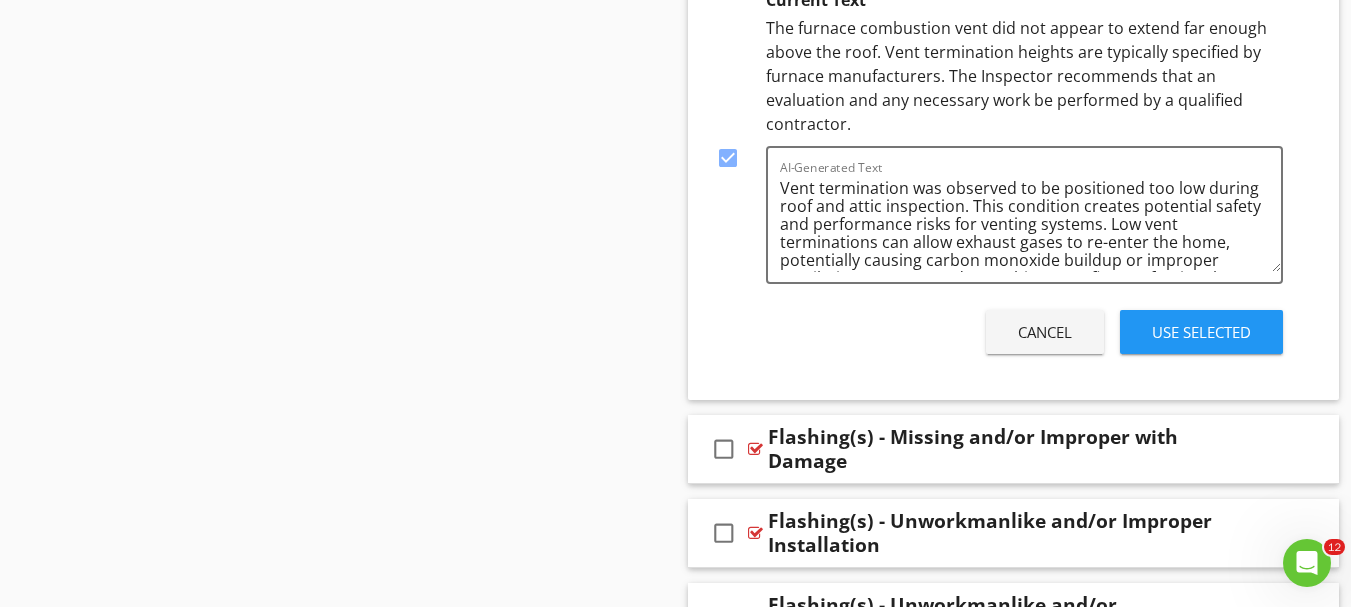 click on "Use Selected" at bounding box center (1201, 332) 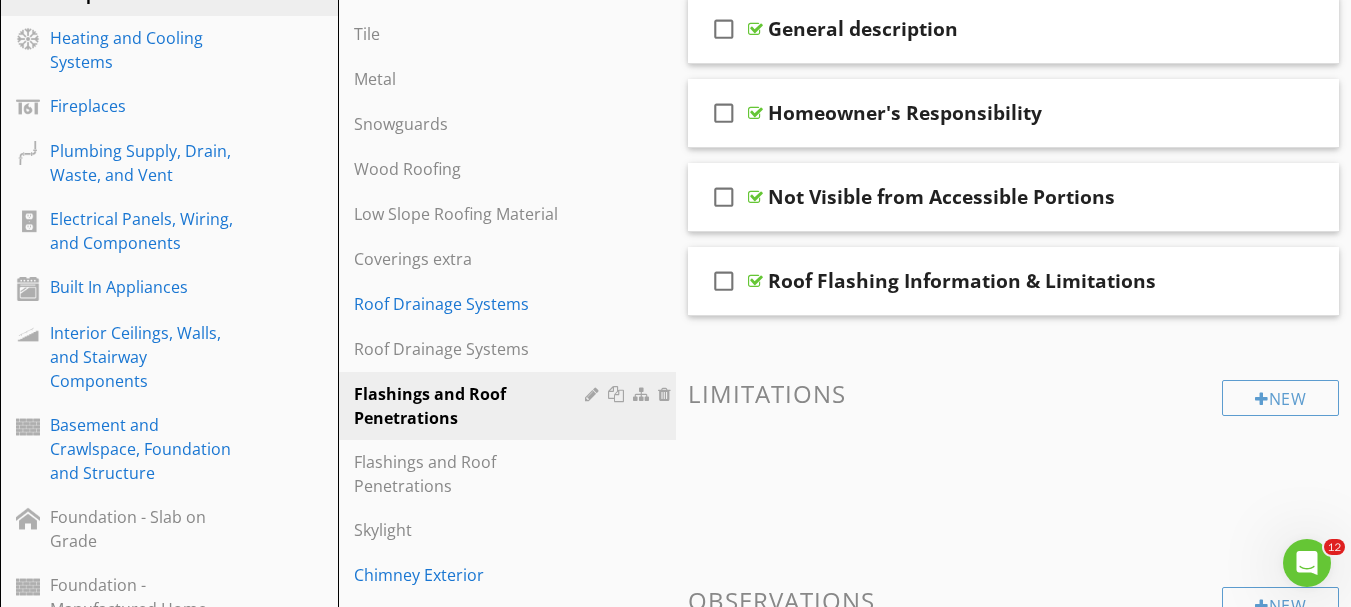 scroll, scrollTop: 401, scrollLeft: 0, axis: vertical 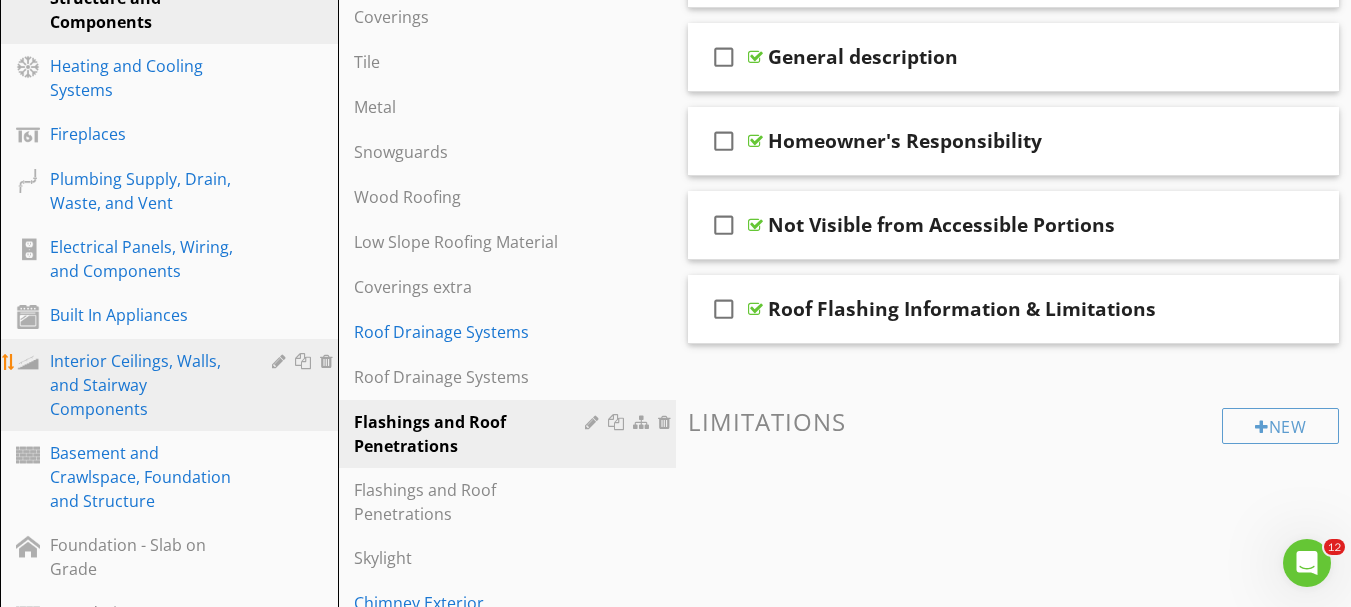 click on "Interior Ceilings, Walls, and Stairway Components" at bounding box center [146, 385] 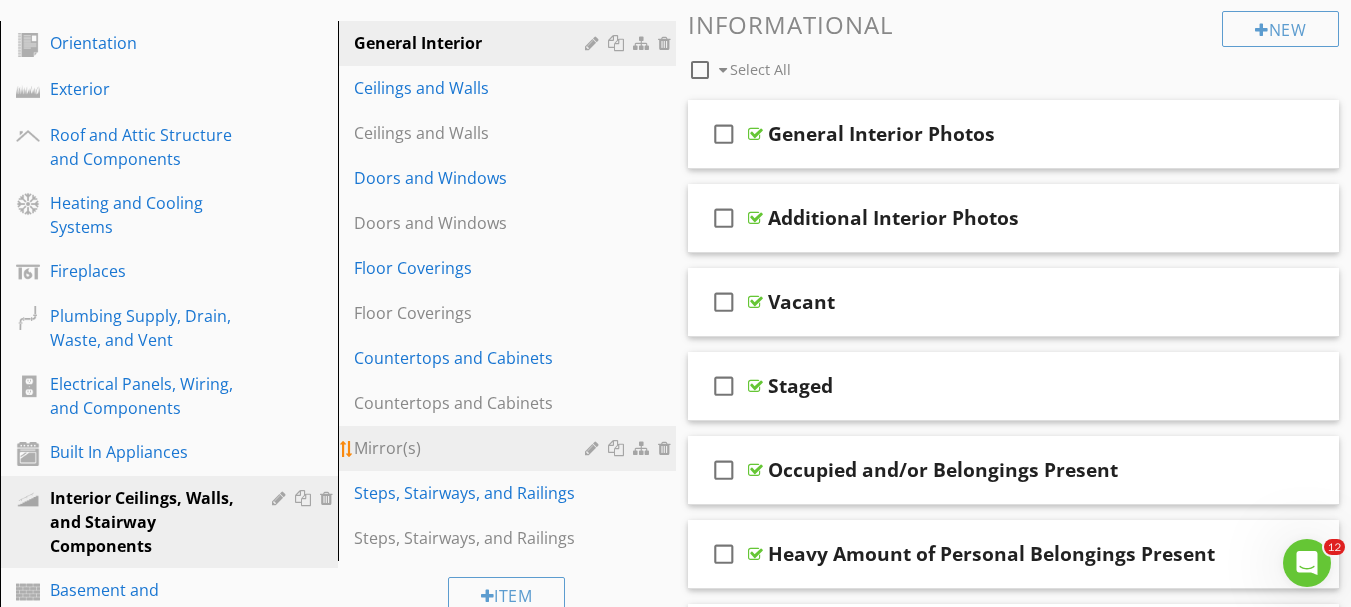 scroll, scrollTop: 201, scrollLeft: 0, axis: vertical 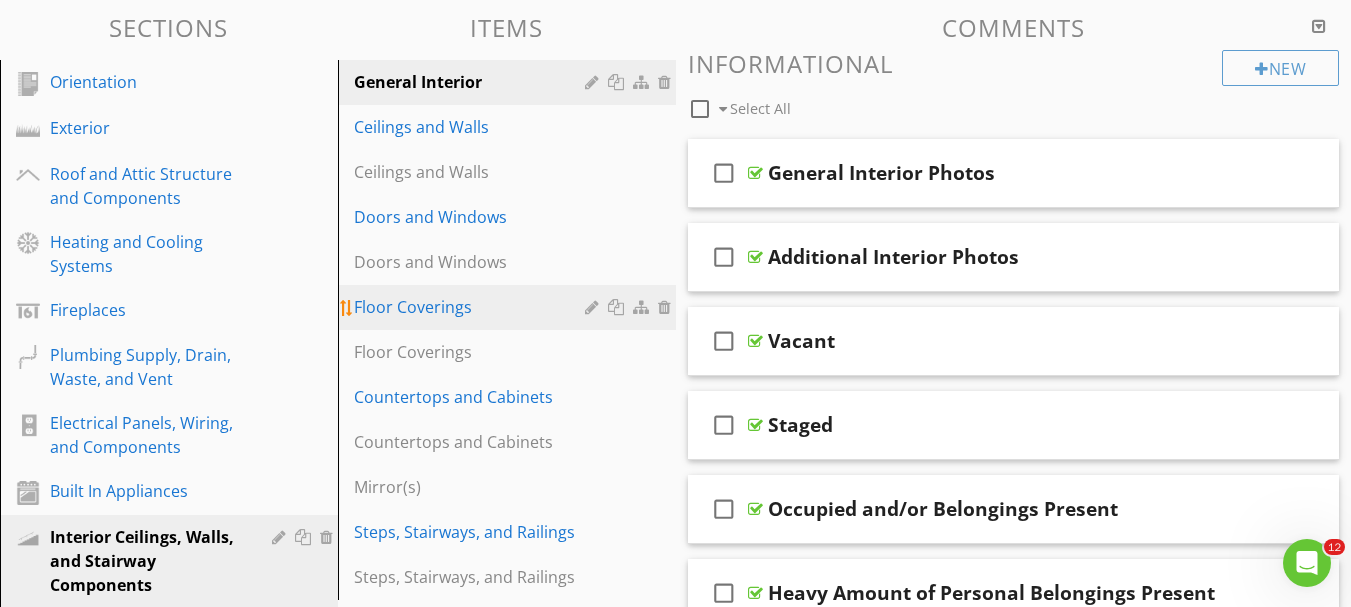 click on "Floor Coverings" at bounding box center (472, 307) 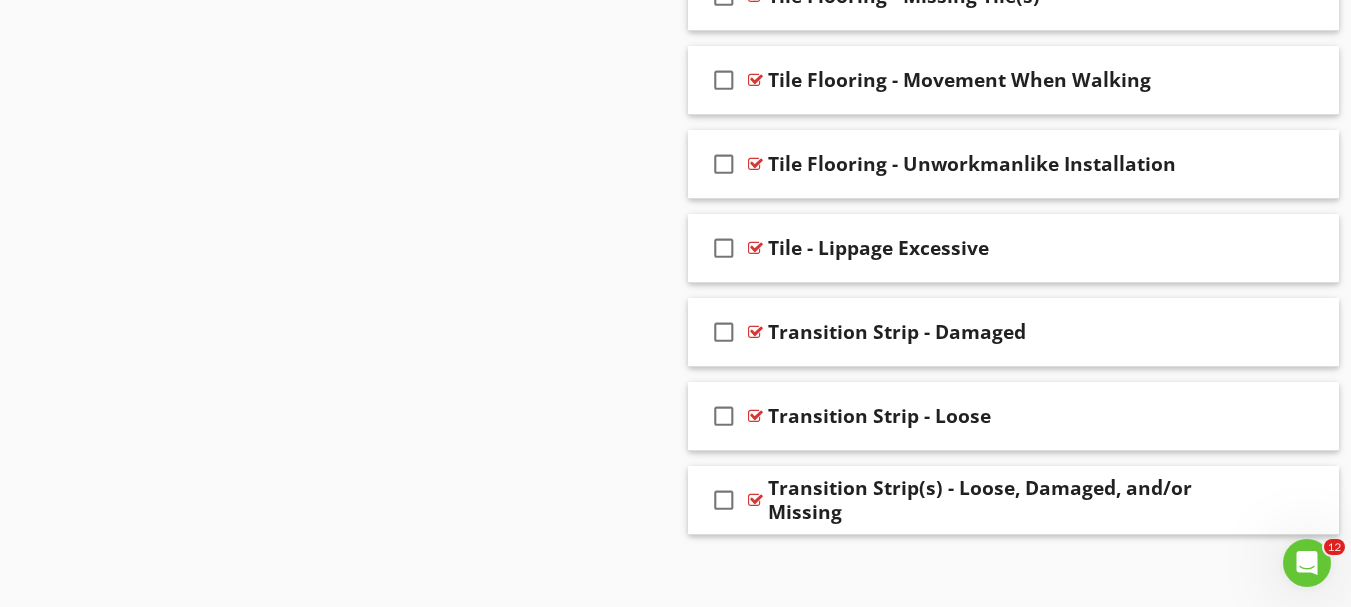 scroll, scrollTop: 8128, scrollLeft: 0, axis: vertical 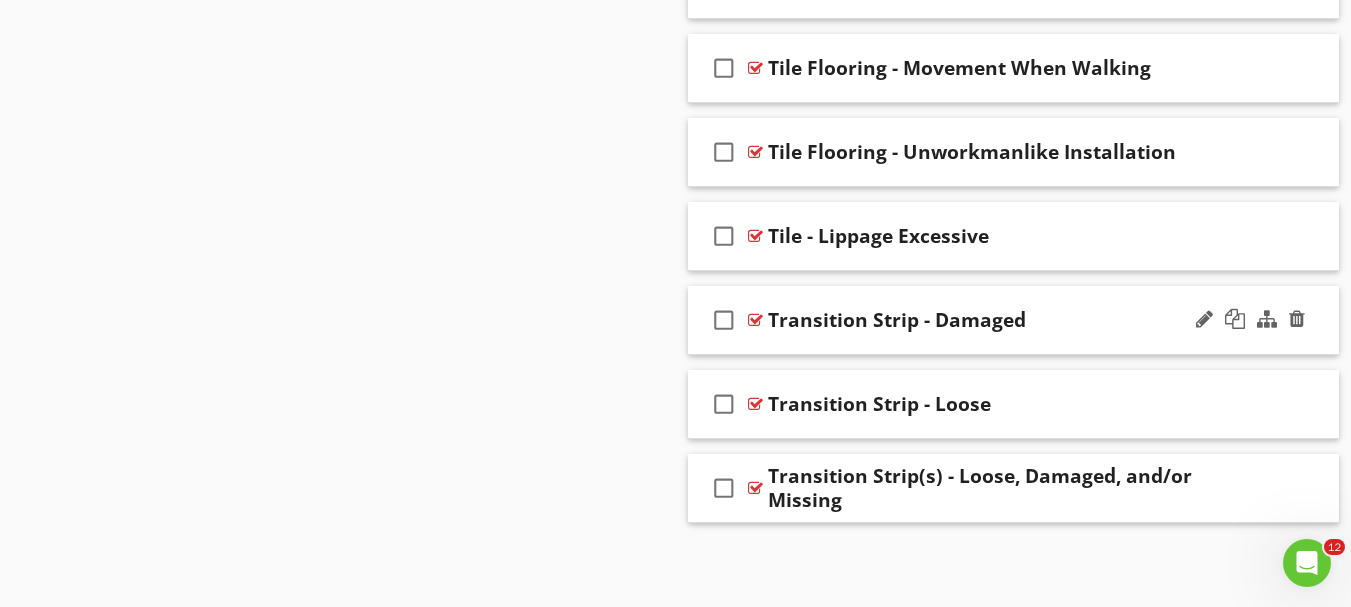click on "check_box_outline_blank
Transition Strip - Damaged" at bounding box center (1014, 320) 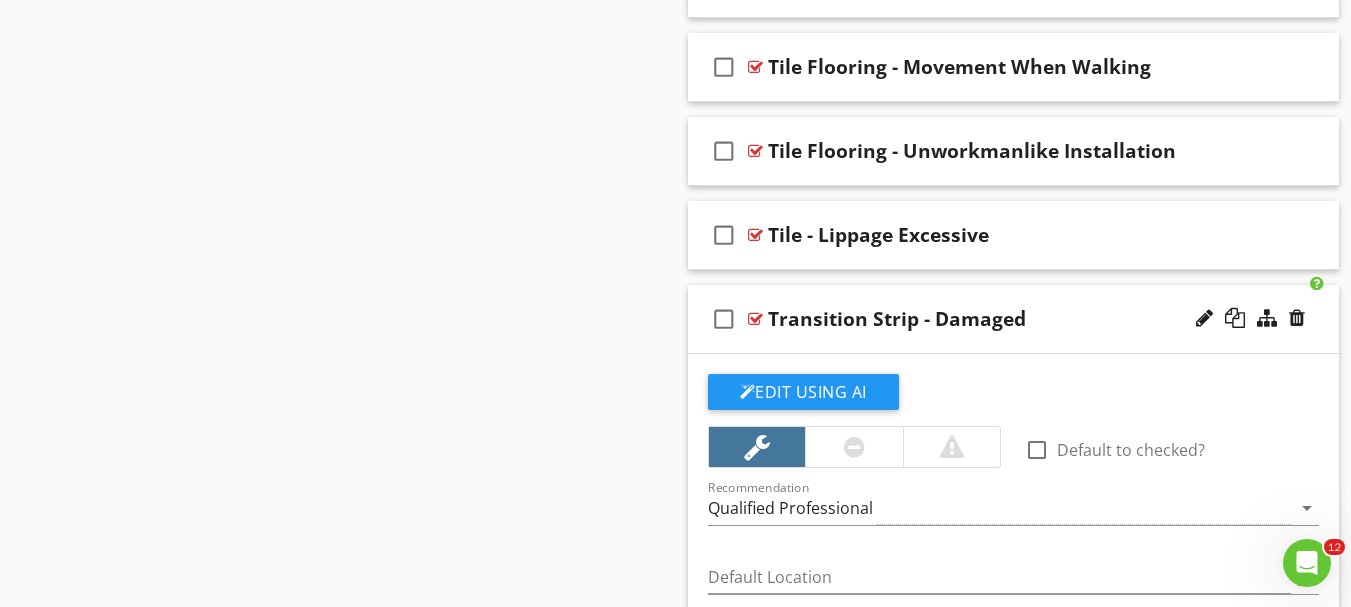 scroll, scrollTop: 8128, scrollLeft: 0, axis: vertical 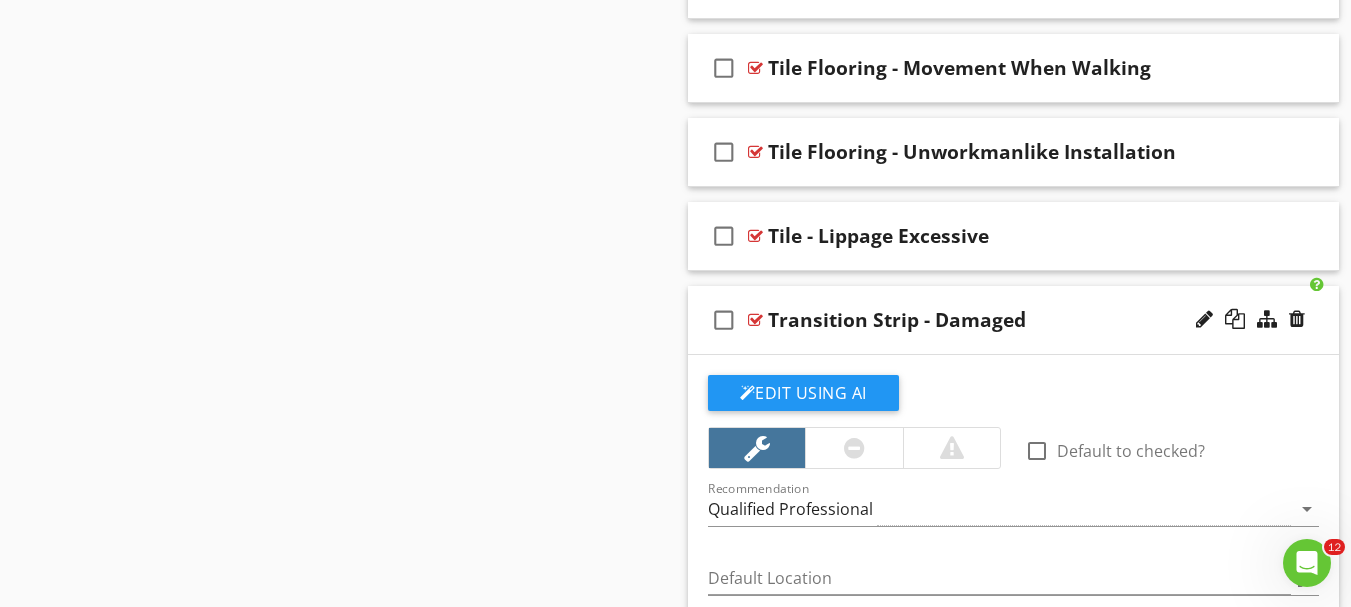 click on "check_box_outline_blank
Transition Strip - Damaged" at bounding box center (1014, 320) 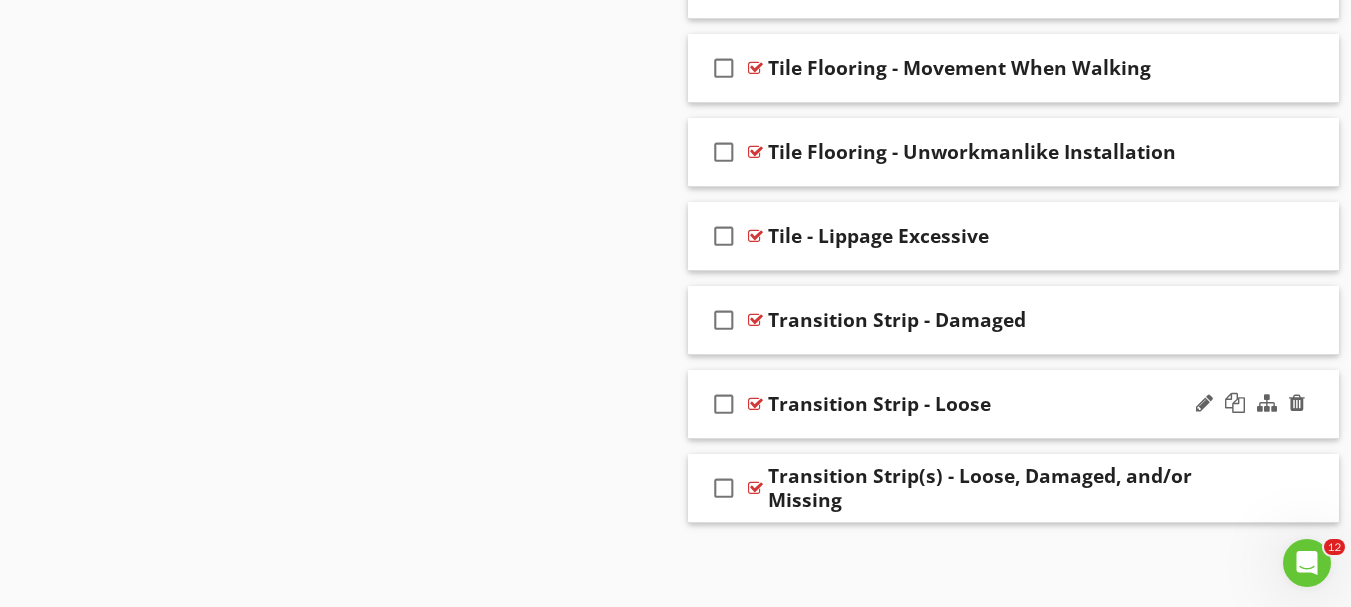 click on "check_box_outline_blank
Transition Strip - Loose" at bounding box center [1014, 404] 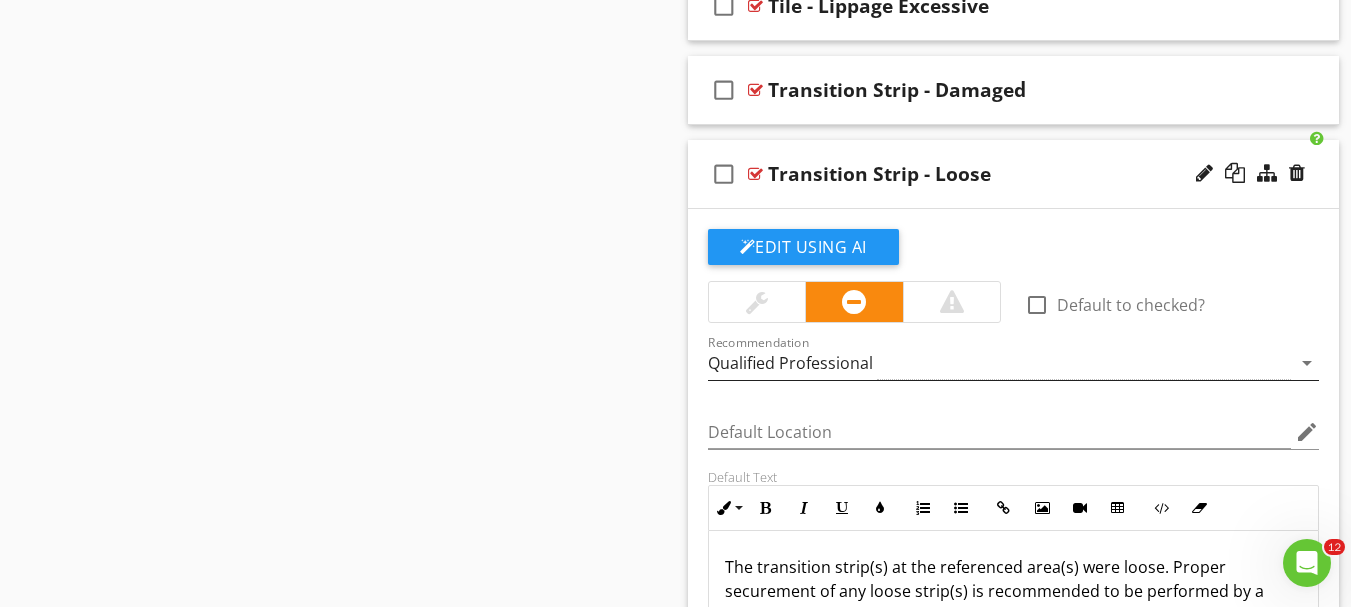 scroll, scrollTop: 8328, scrollLeft: 0, axis: vertical 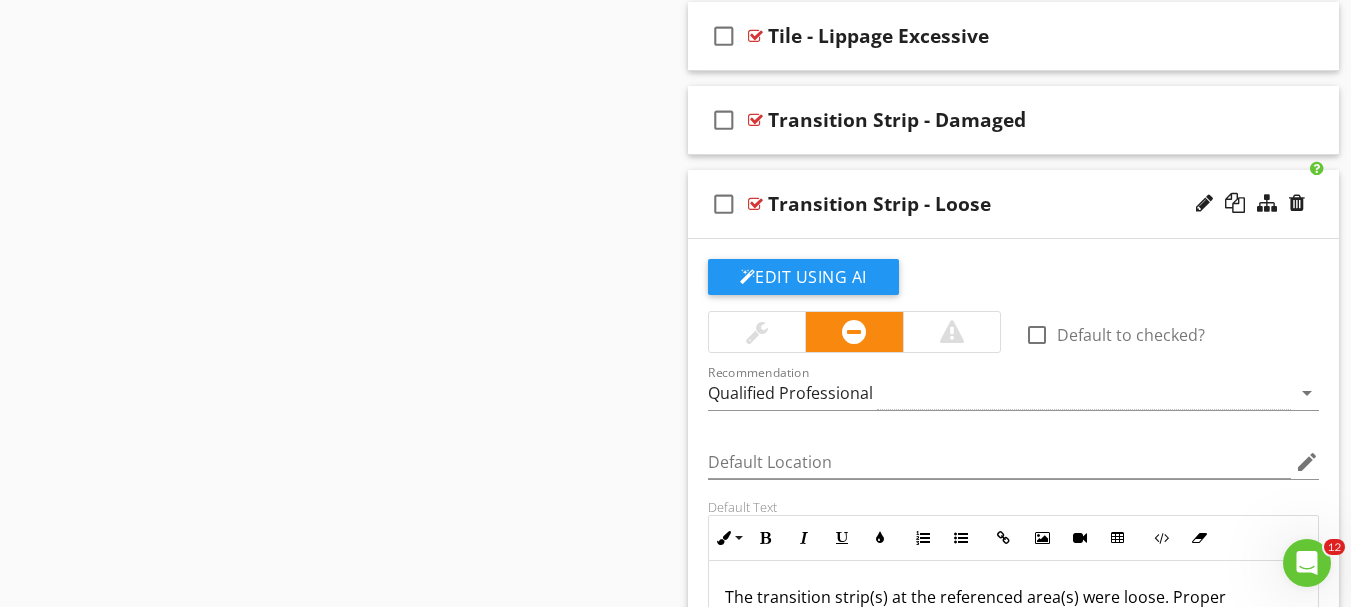 click on "check_box_outline_blank
Transition Strip - Loose" at bounding box center (1014, 204) 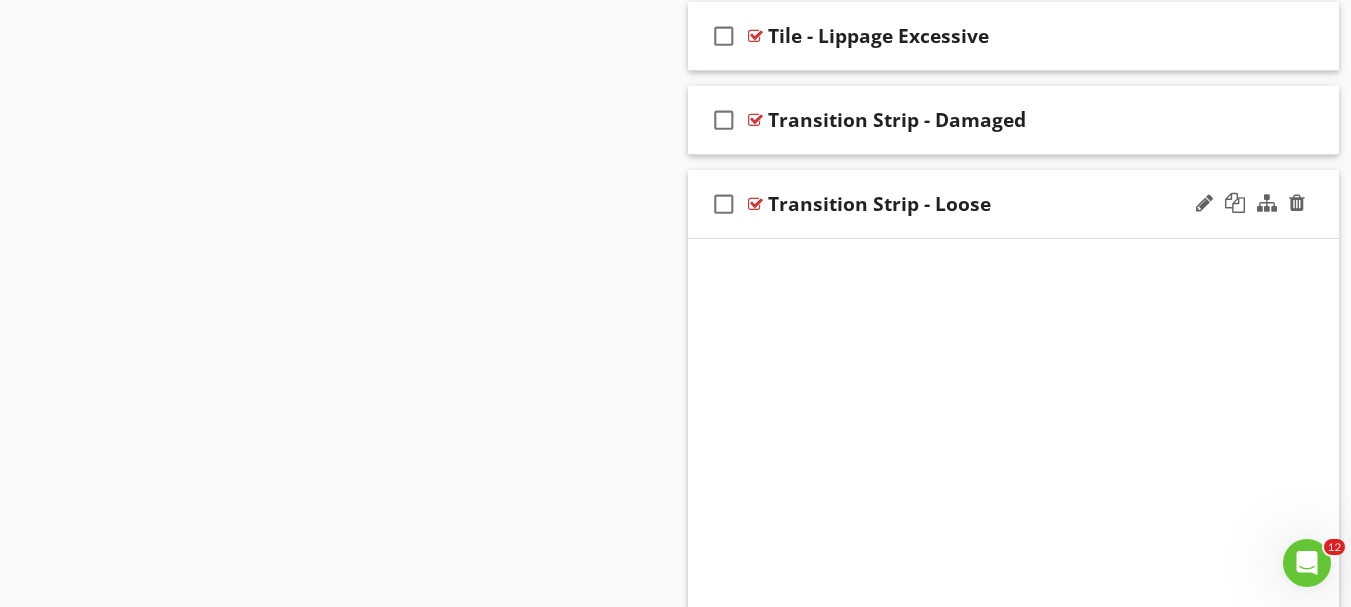scroll, scrollTop: 8128, scrollLeft: 0, axis: vertical 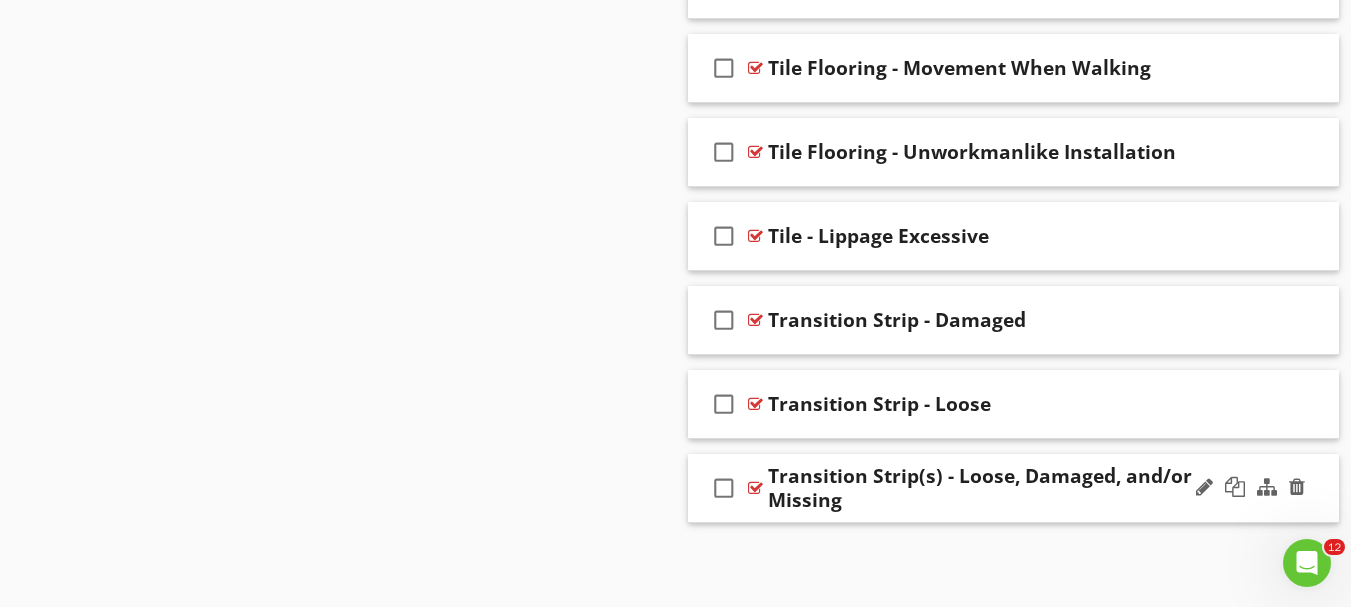 click on "check_box_outline_blank
Transition Strip(s) - Loose, Damaged, and/or Missing" at bounding box center (1014, 488) 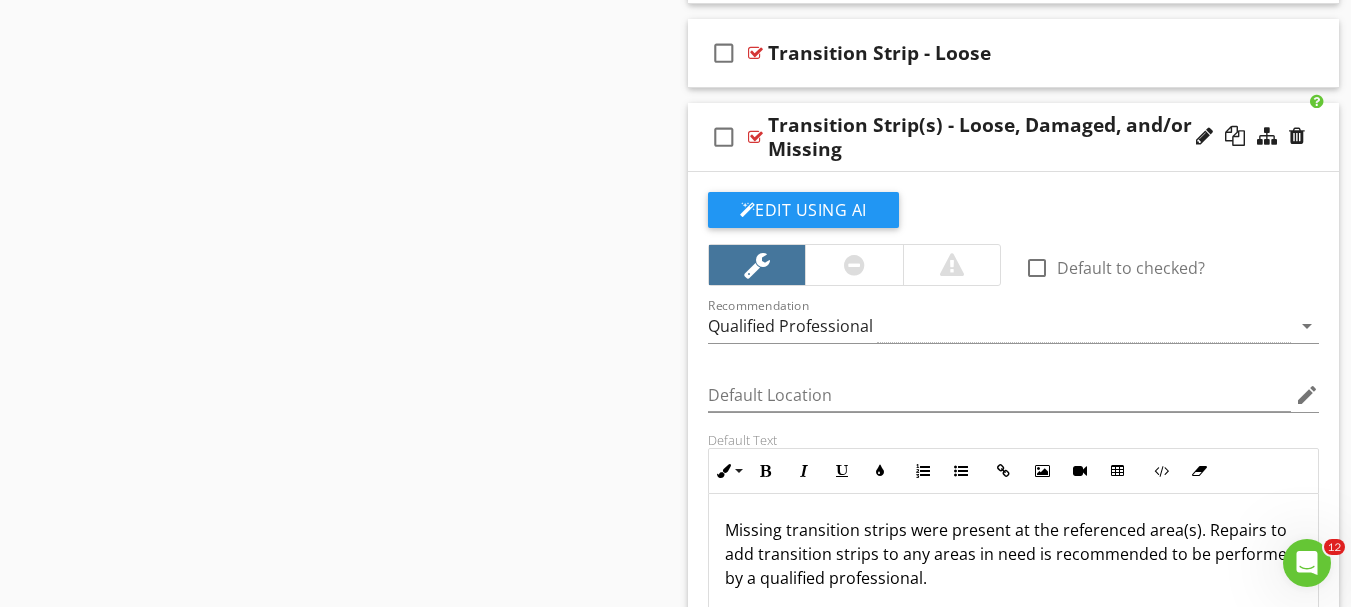 scroll, scrollTop: 8428, scrollLeft: 0, axis: vertical 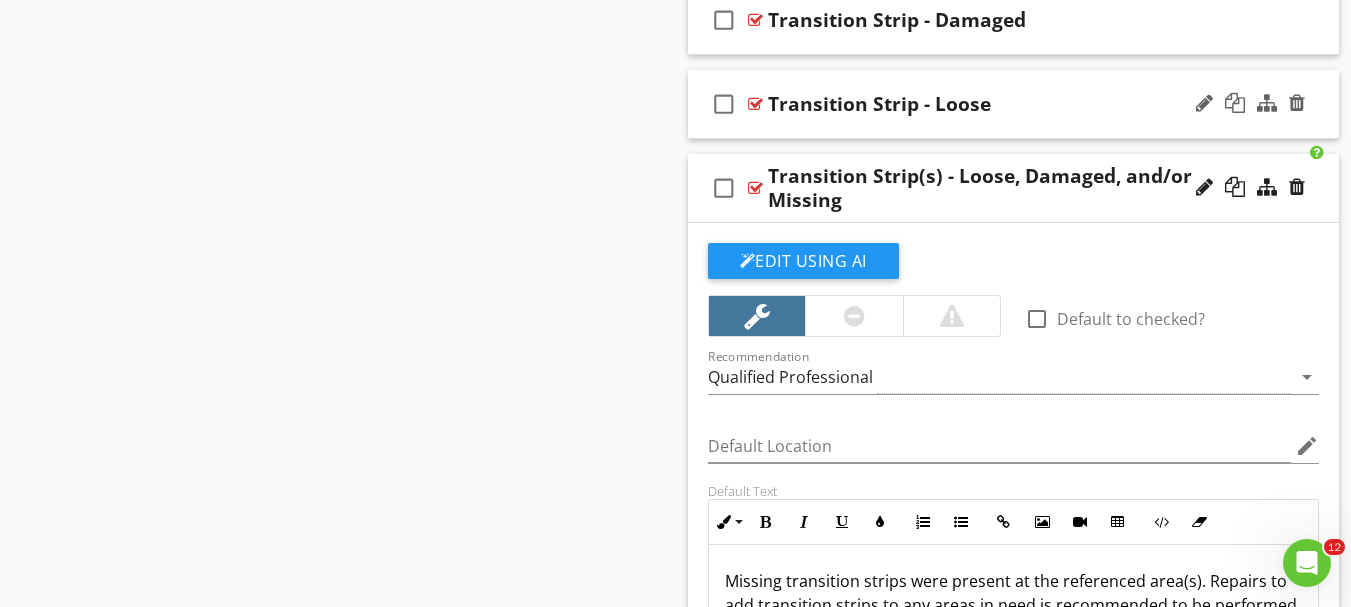 click on "check_box_outline_blank
Transition Strip - Loose" at bounding box center [1014, 104] 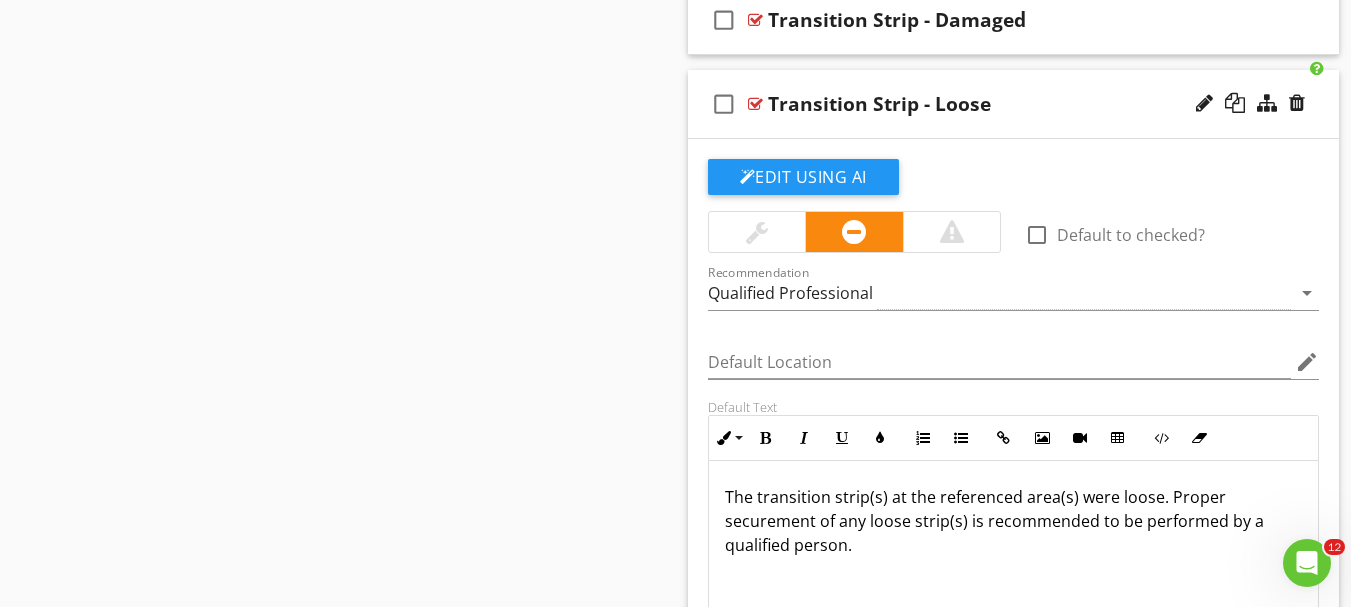 click on "check_box_outline_blank
Transition Strip - Loose" at bounding box center [1014, 104] 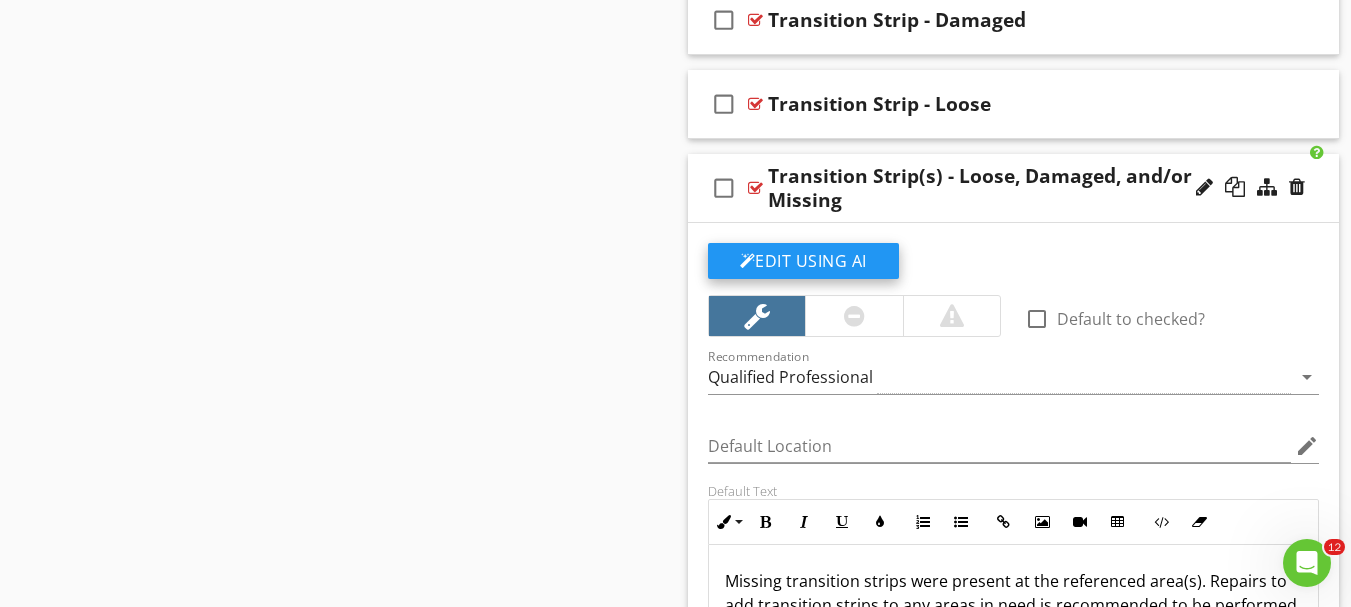click on "Edit Using AI" at bounding box center (803, 261) 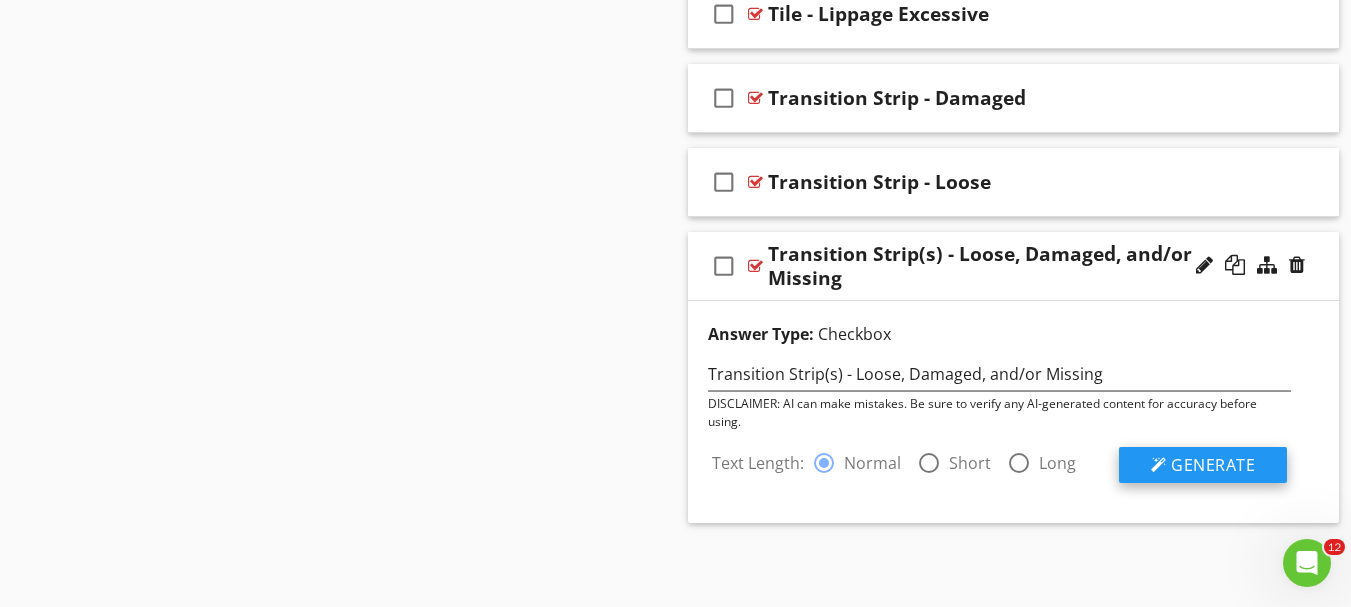 click on "Generate" at bounding box center (1213, 465) 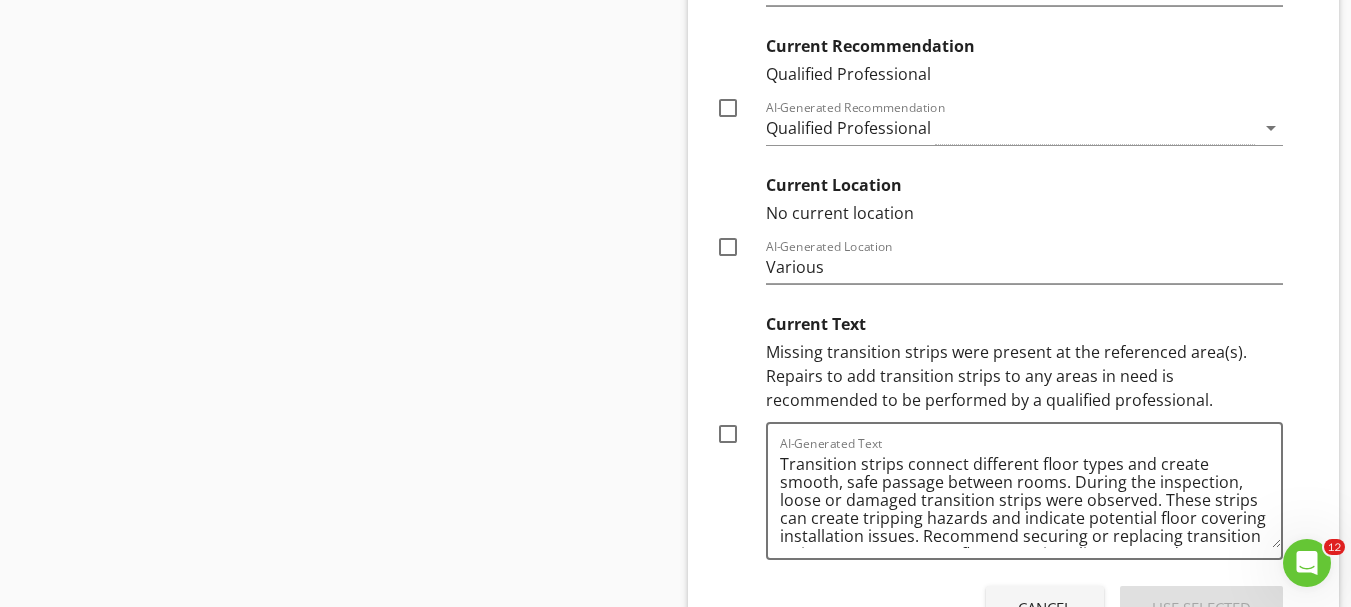 scroll, scrollTop: 9050, scrollLeft: 0, axis: vertical 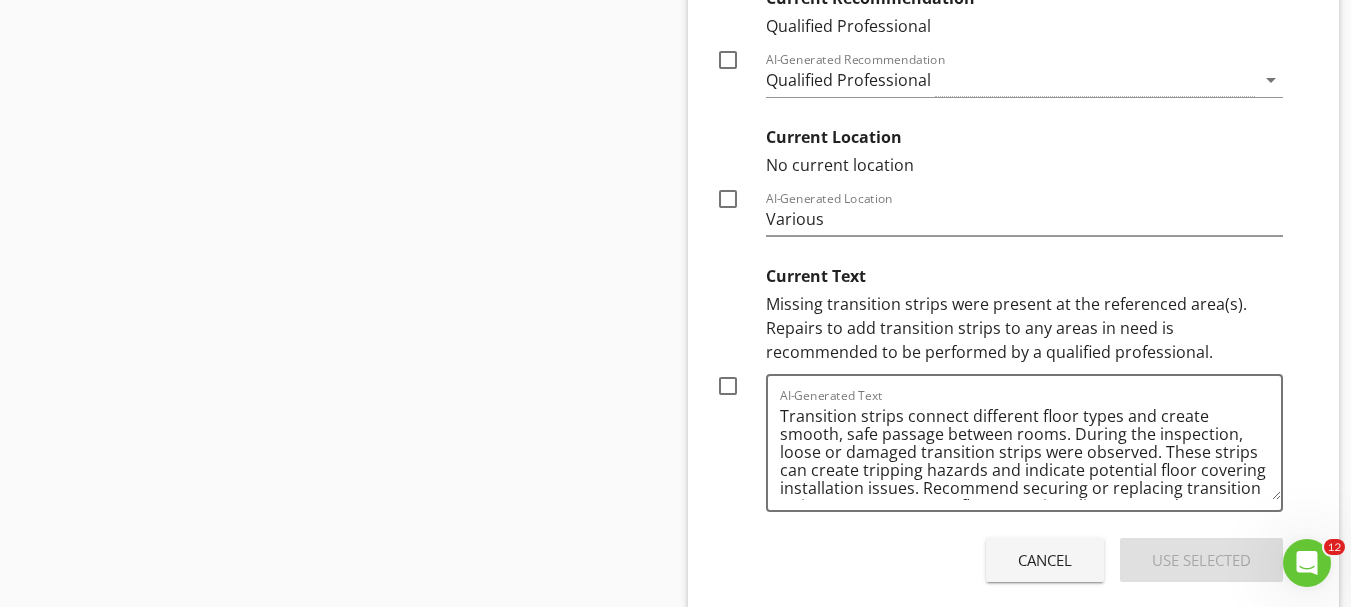 click at bounding box center [728, 386] 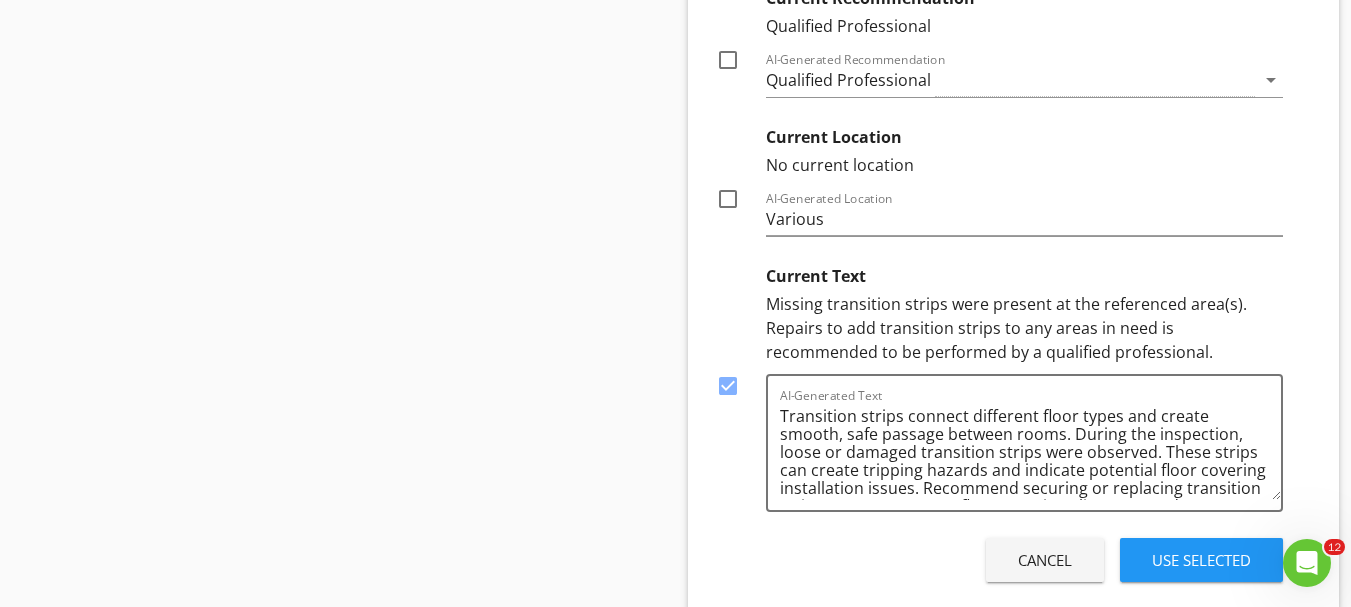 click on "Use Selected" at bounding box center [1201, 560] 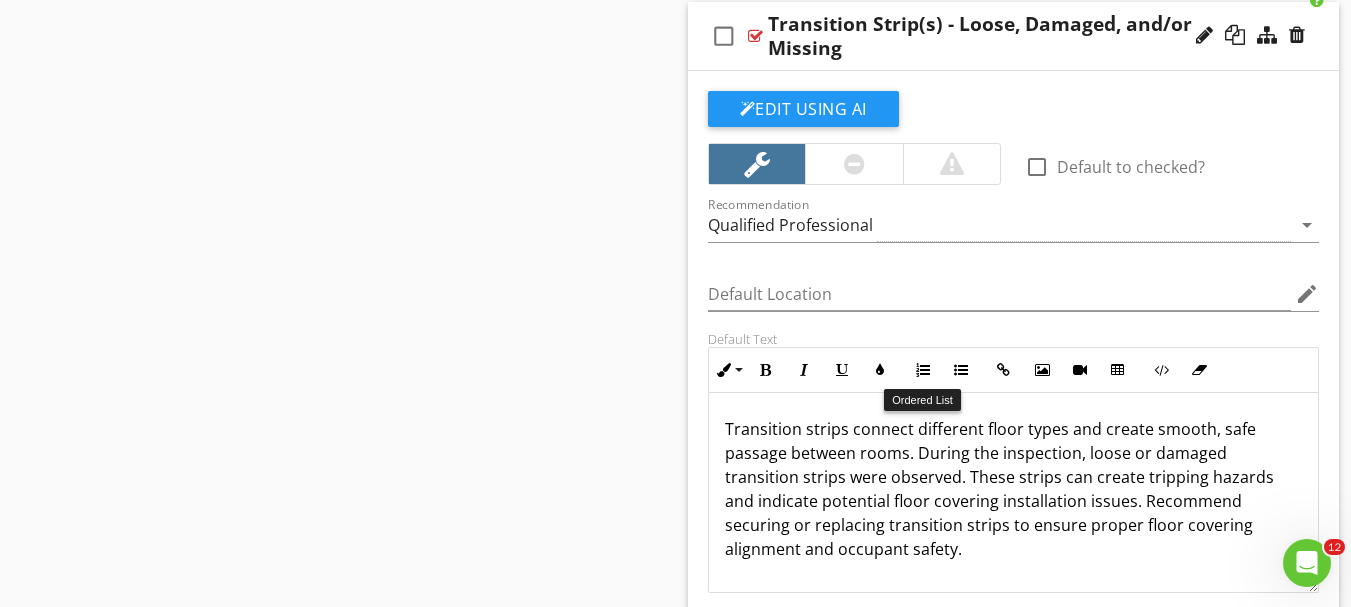 scroll, scrollTop: 8615, scrollLeft: 0, axis: vertical 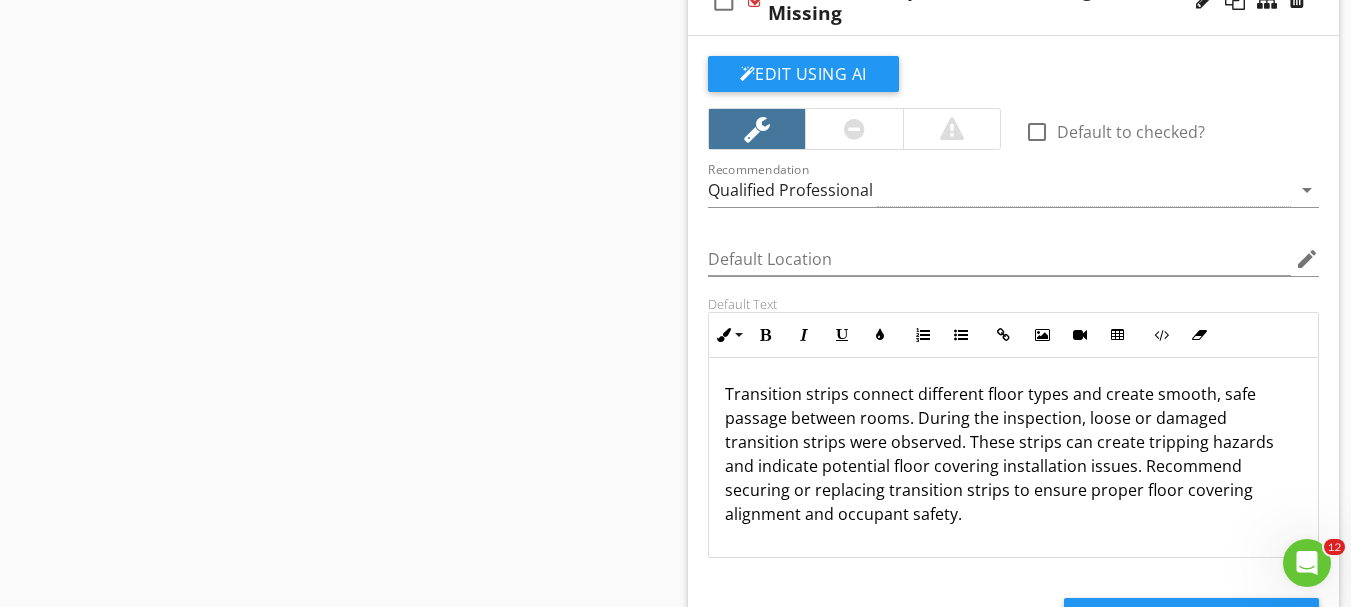 click on "Transition strips connect different floor types and create smooth, safe passage between rooms. During the inspection, loose or damaged transition strips were observed. These strips can create tripping hazards and indicate potential floor covering installation issues. Recommend securing or replacing transition strips to ensure proper floor covering alignment and occupant safety." at bounding box center (1014, 454) 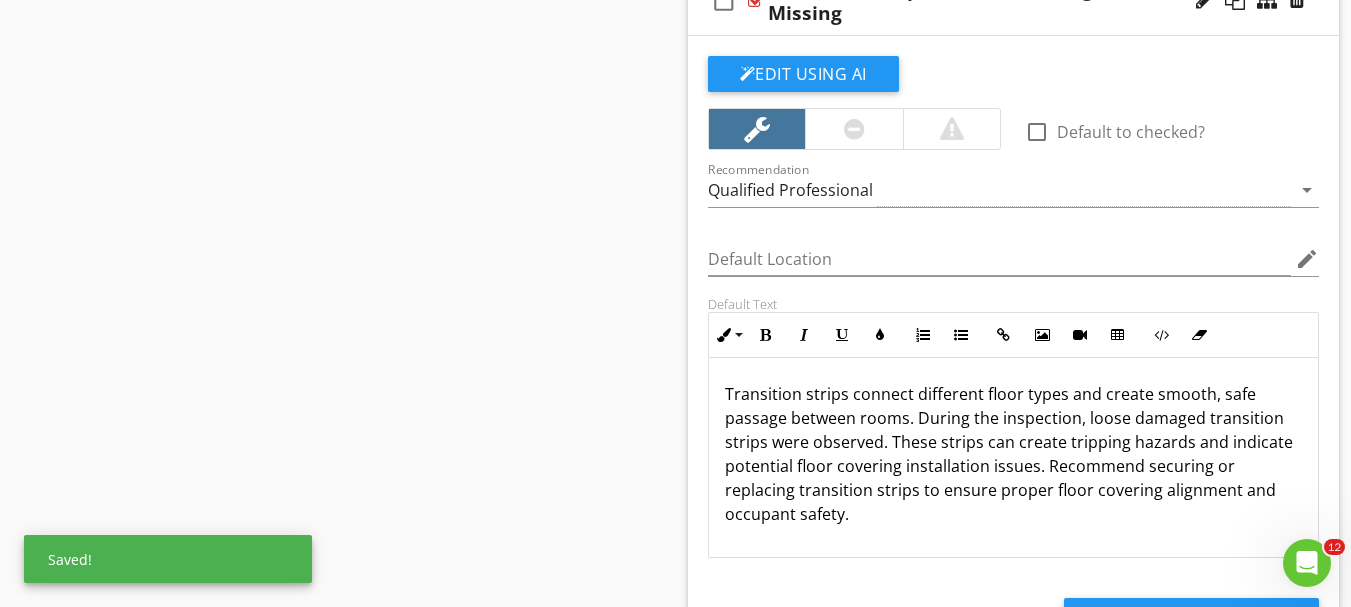 type 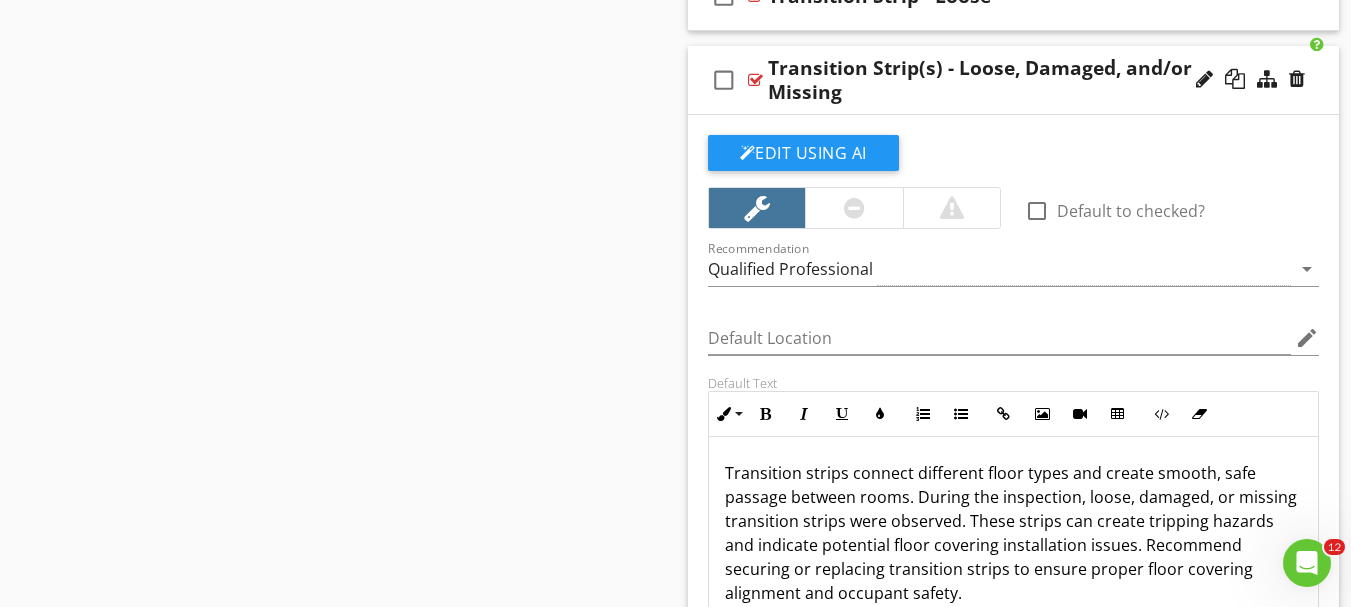 scroll, scrollTop: 8315, scrollLeft: 0, axis: vertical 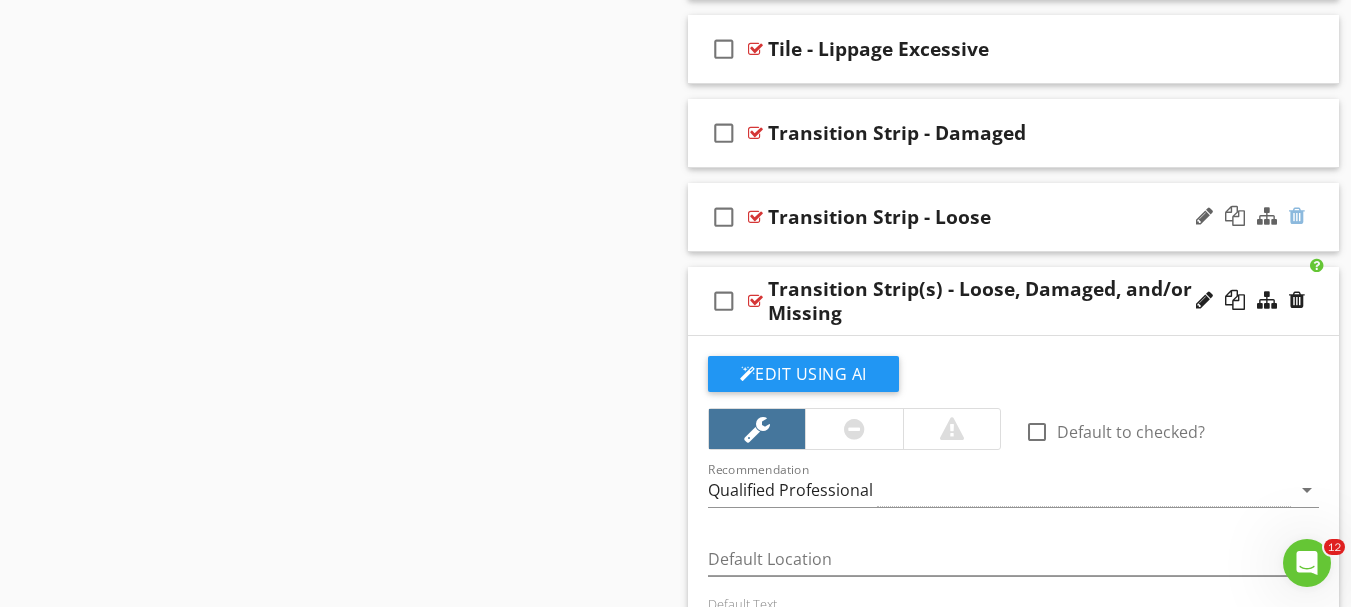 click at bounding box center [1297, 216] 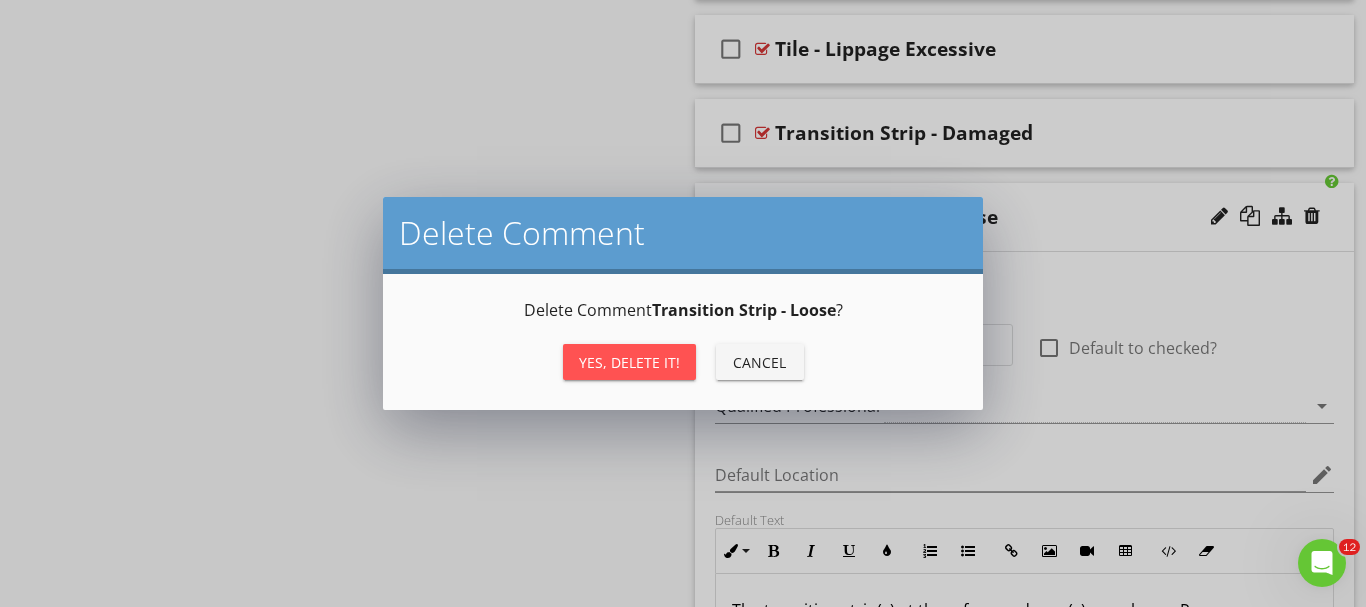 click on "Yes, Delete it!" at bounding box center [629, 362] 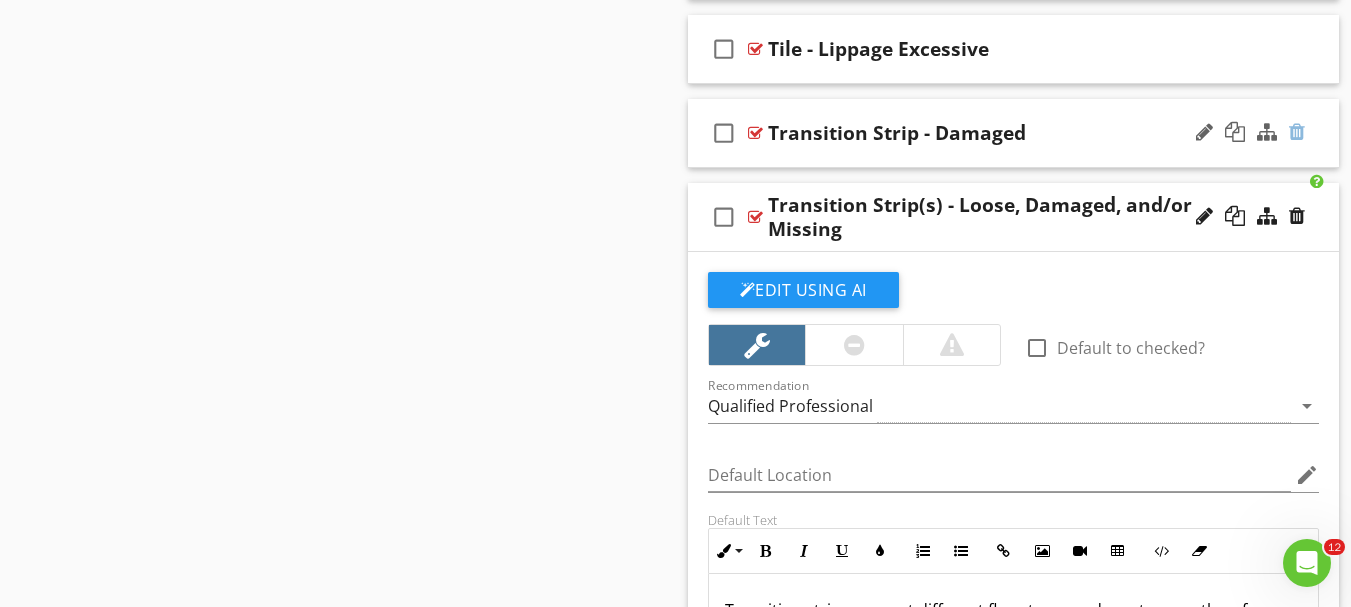 click at bounding box center [1297, 132] 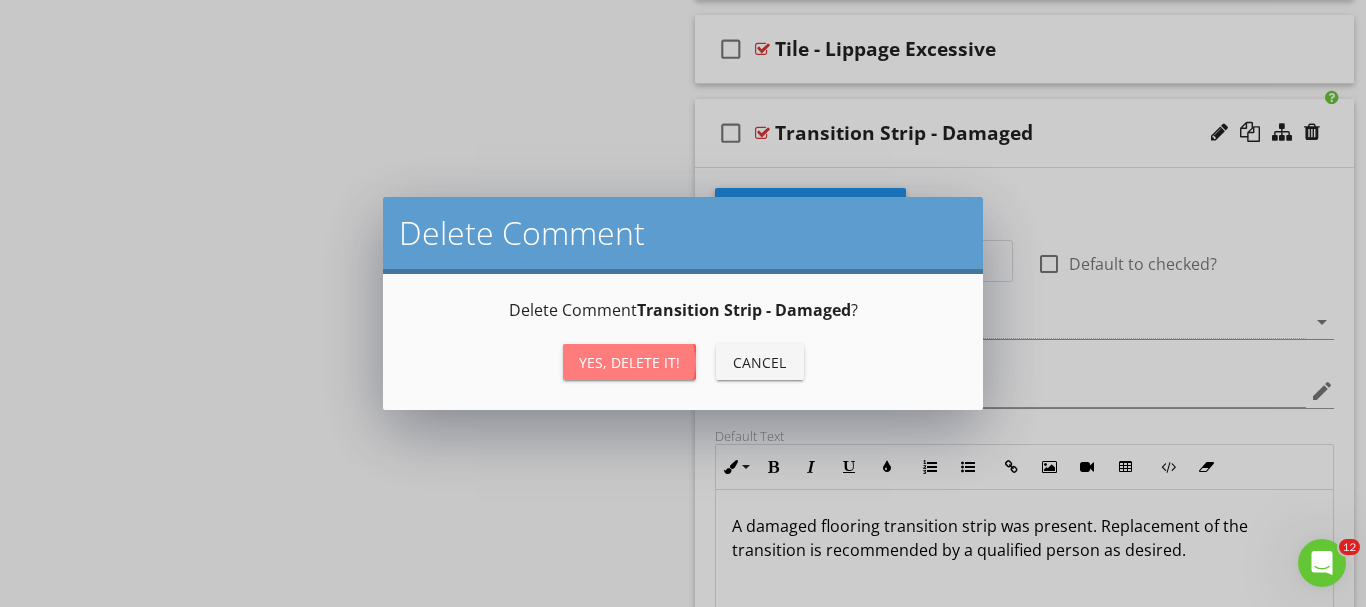 click on "Yes, Delete it!" at bounding box center (629, 362) 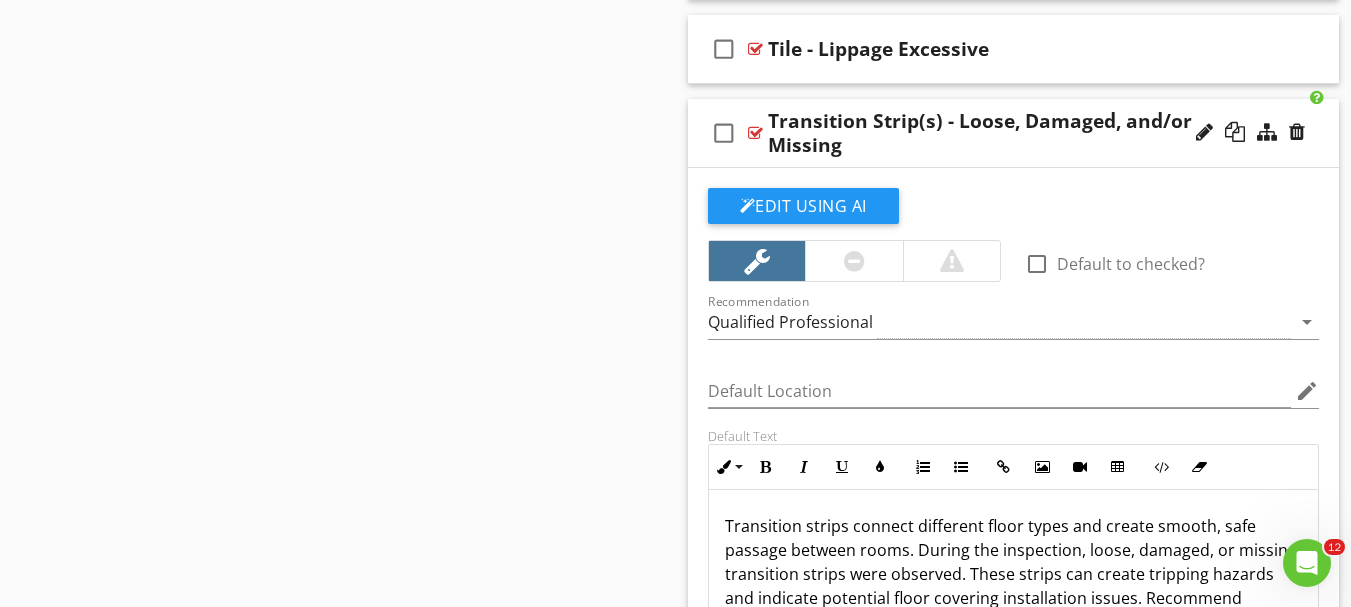 click on "check_box_outline_blank
Transition Strip(s) - Loose, Damaged, and/or Missing" at bounding box center (1014, 133) 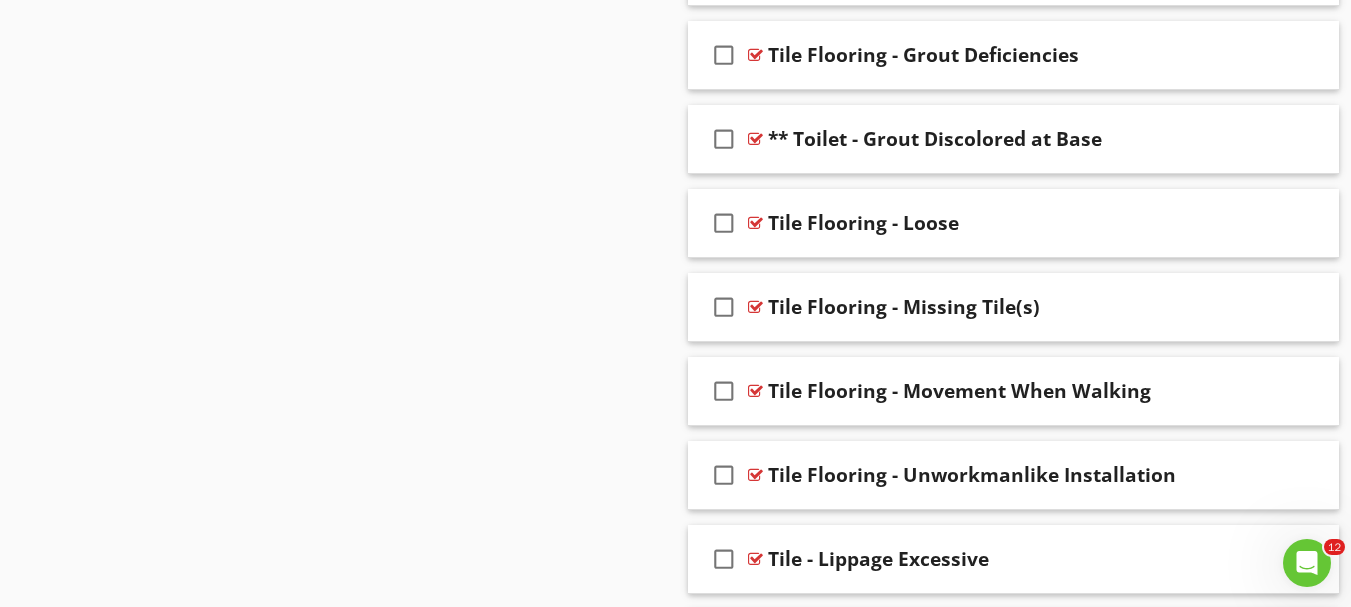 scroll, scrollTop: 7760, scrollLeft: 0, axis: vertical 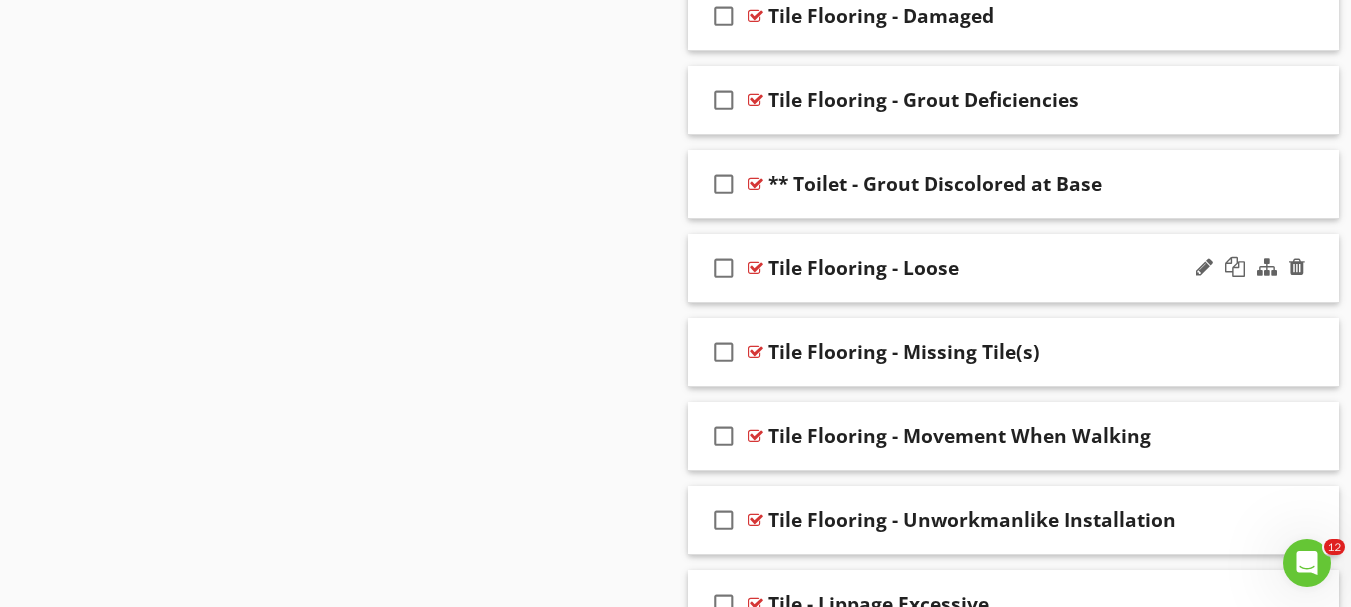 click on "check_box_outline_blank
Tile Flooring - Loose" at bounding box center [1014, 268] 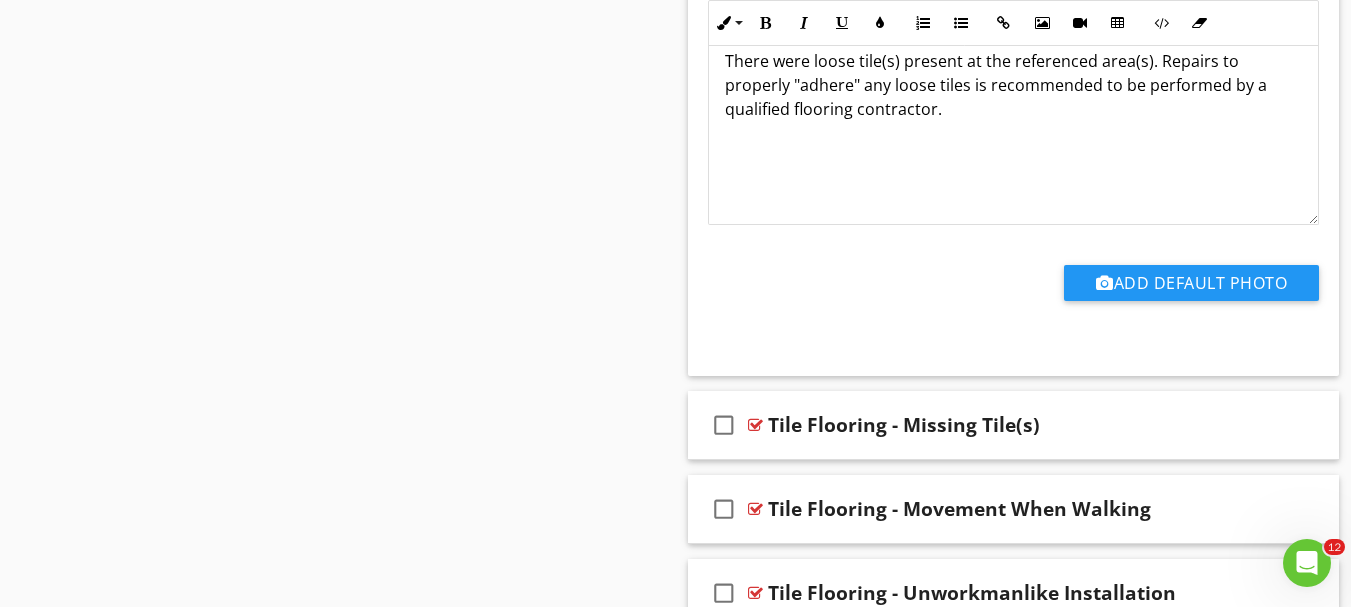 scroll, scrollTop: 8460, scrollLeft: 0, axis: vertical 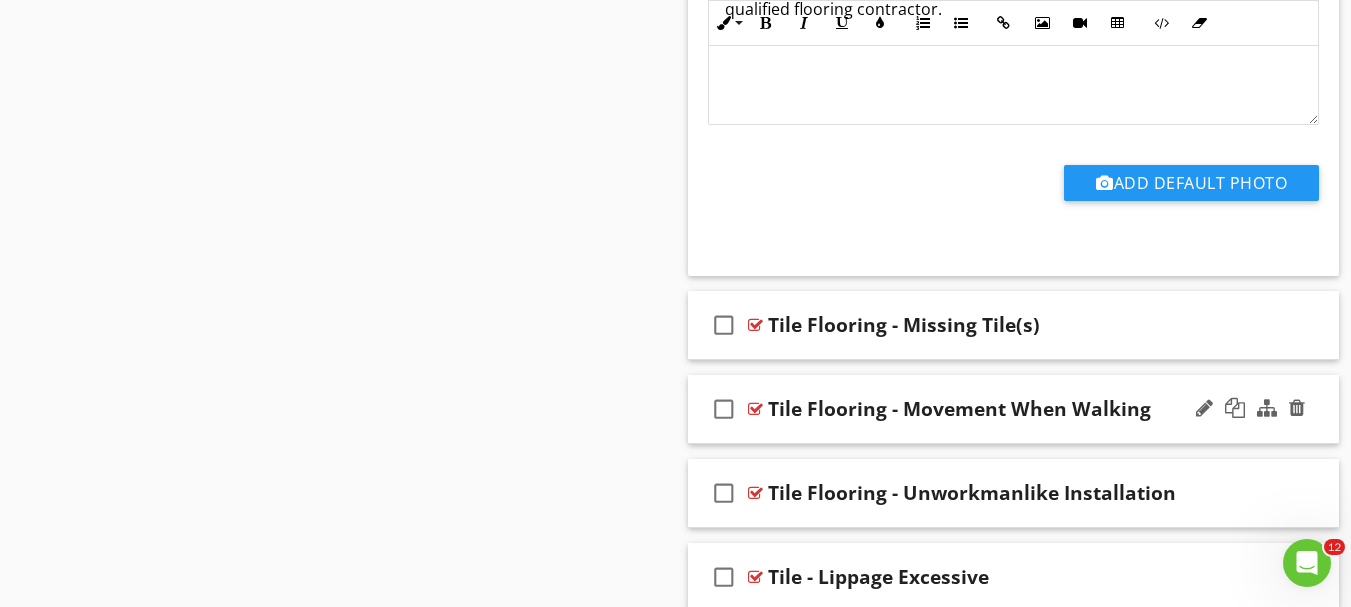 click on "check_box_outline_blank
Tile Flooring - Movement When Walking" at bounding box center [1014, 409] 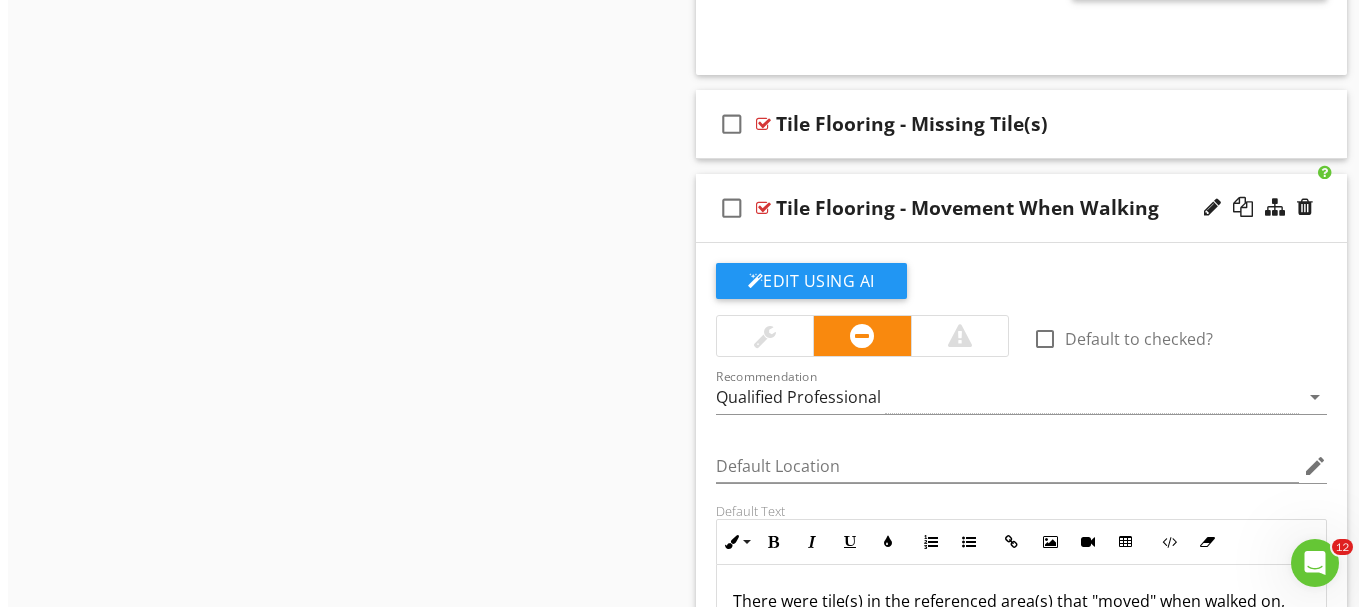 scroll, scrollTop: 8660, scrollLeft: 0, axis: vertical 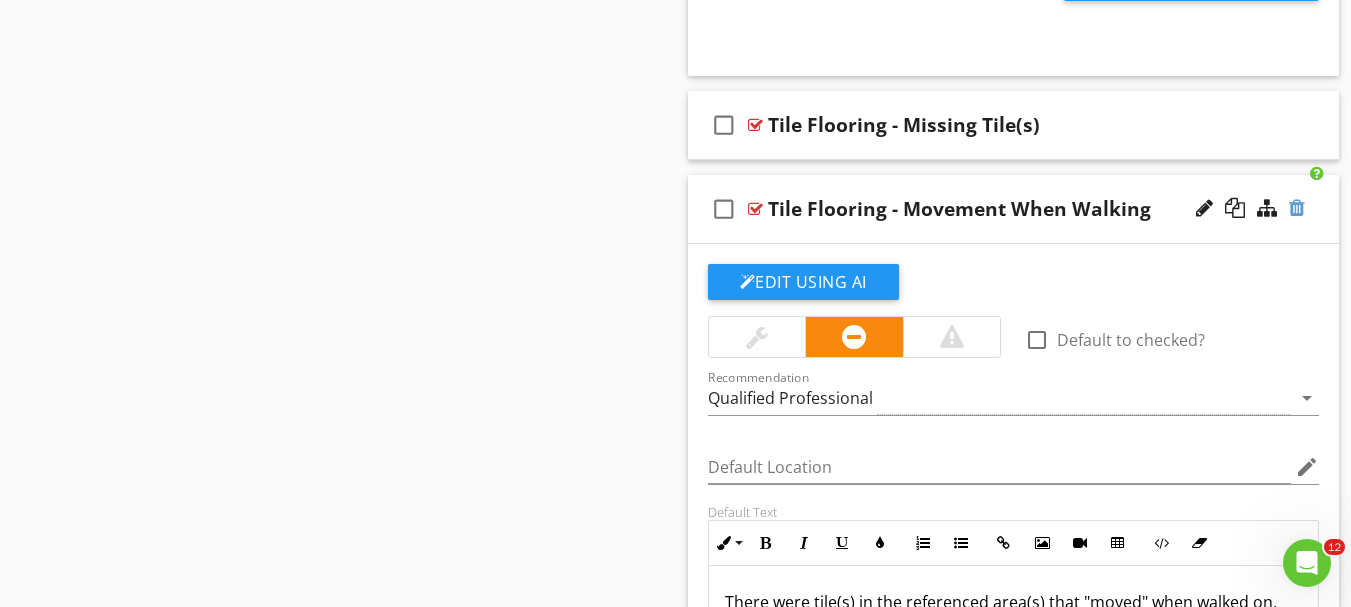 click at bounding box center (1297, 208) 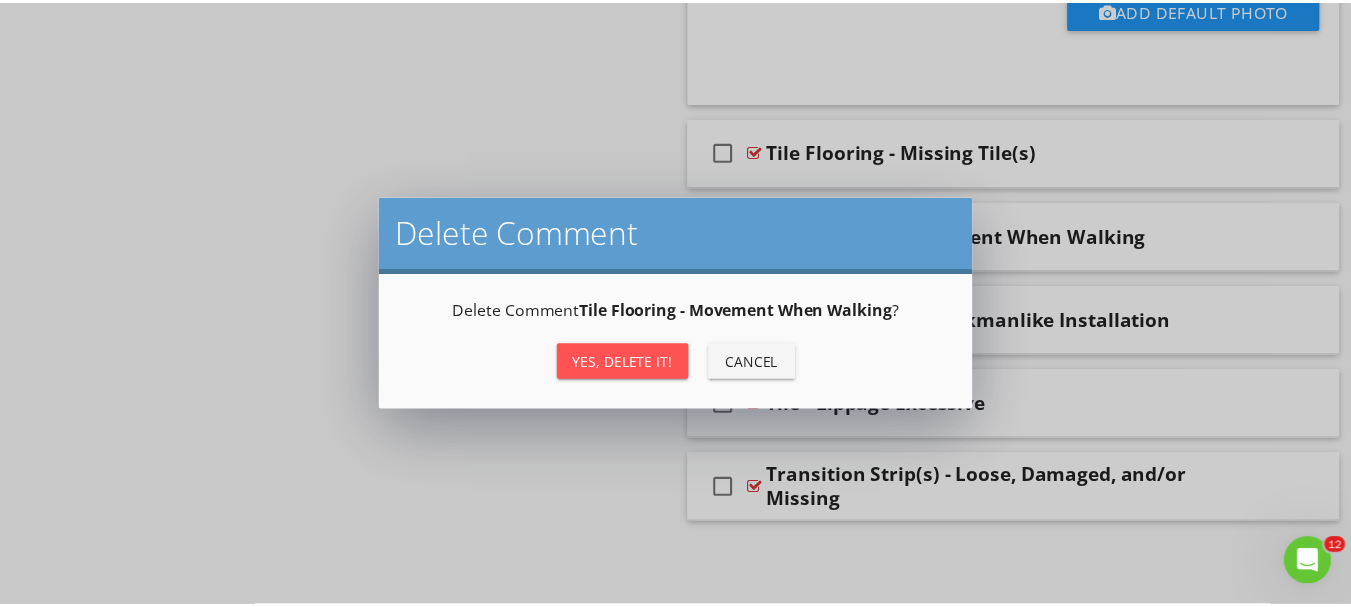 scroll, scrollTop: 8633, scrollLeft: 0, axis: vertical 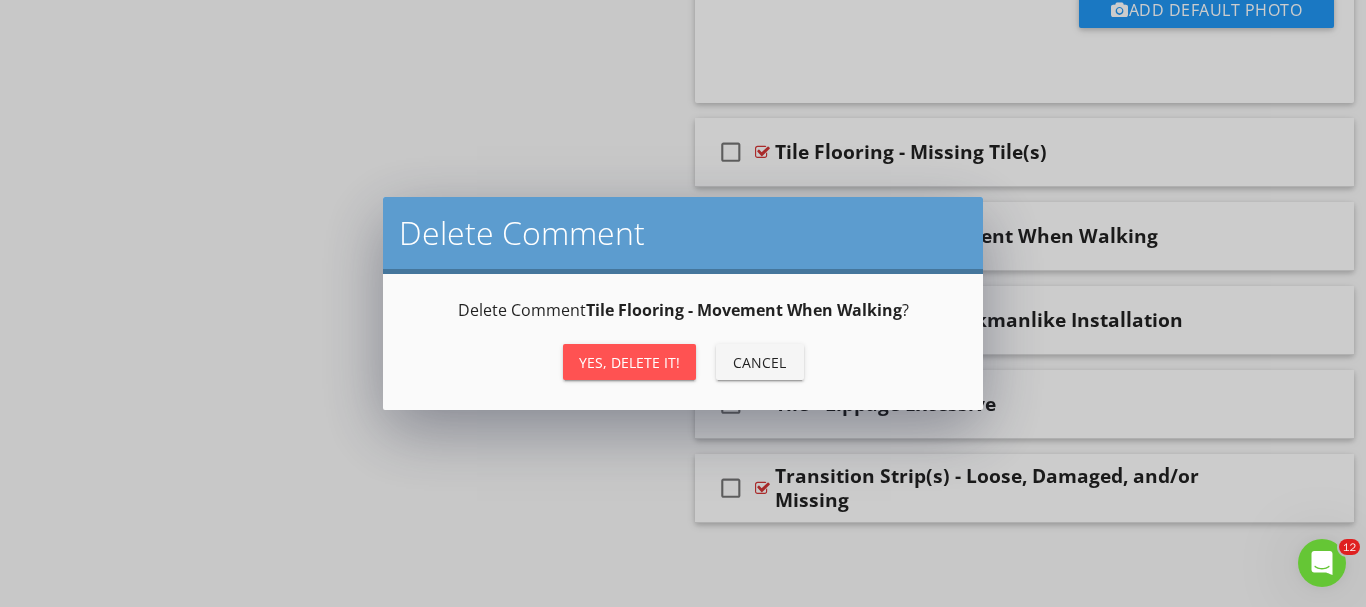click on "Yes, Delete it!" at bounding box center (629, 362) 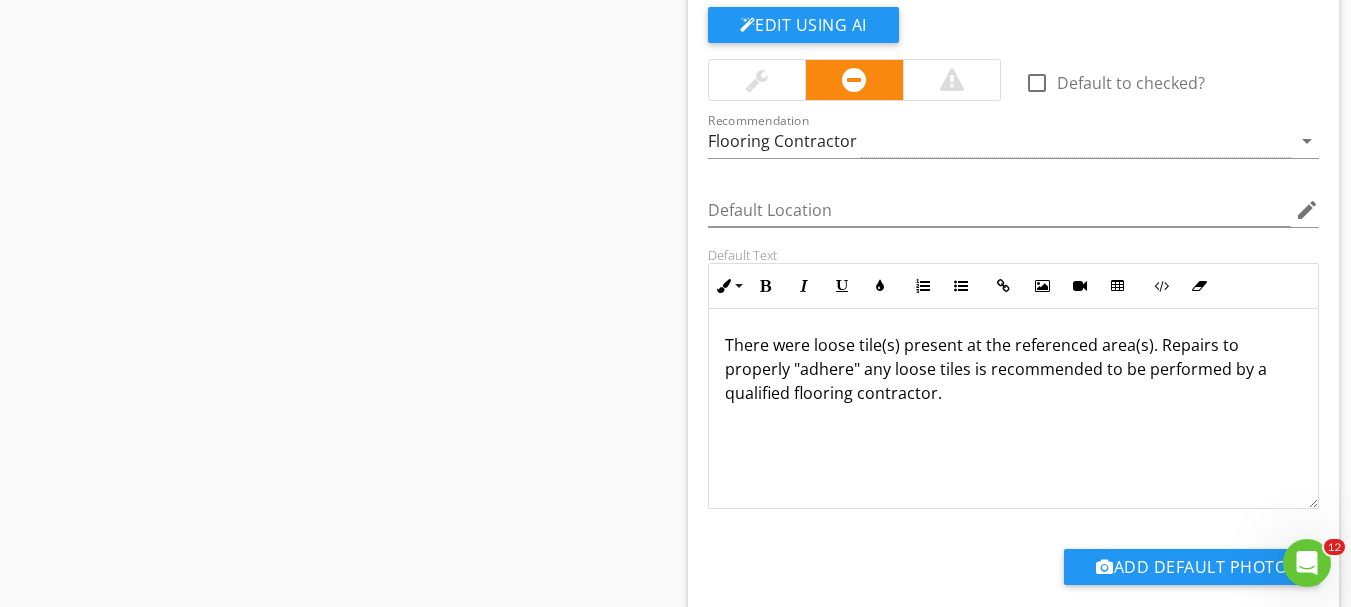 scroll, scrollTop: 7949, scrollLeft: 0, axis: vertical 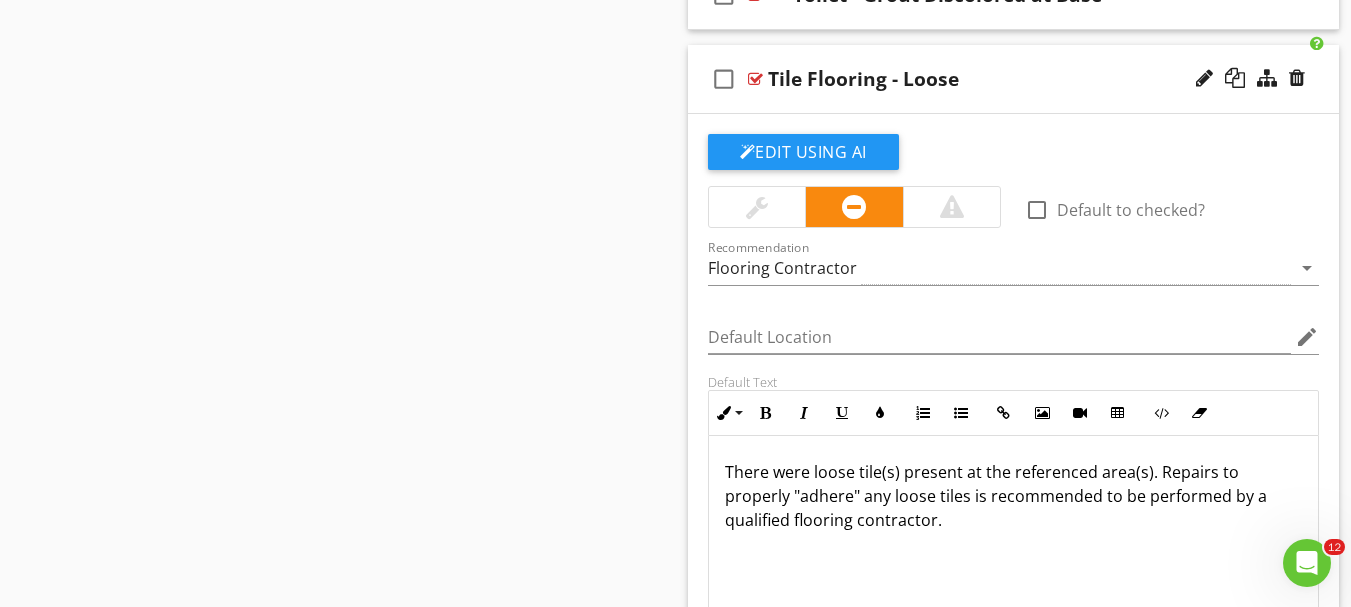 click on "check_box_outline_blank
Tile Flooring - Loose" at bounding box center [1014, 79] 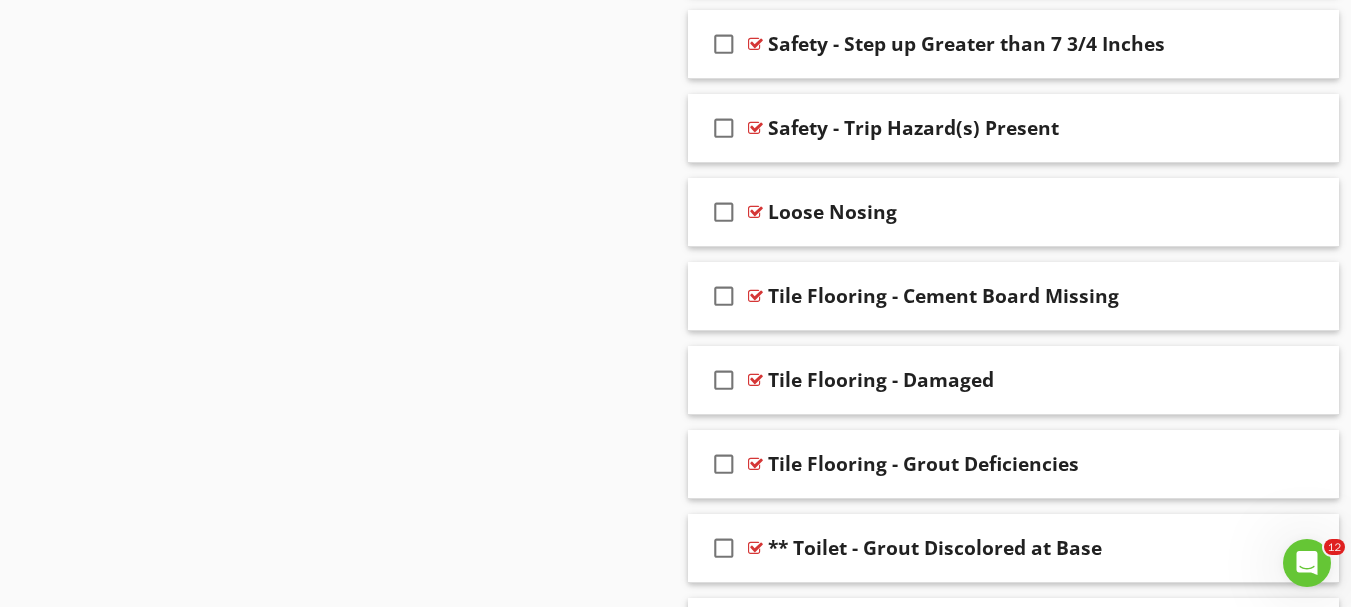 scroll, scrollTop: 7376, scrollLeft: 0, axis: vertical 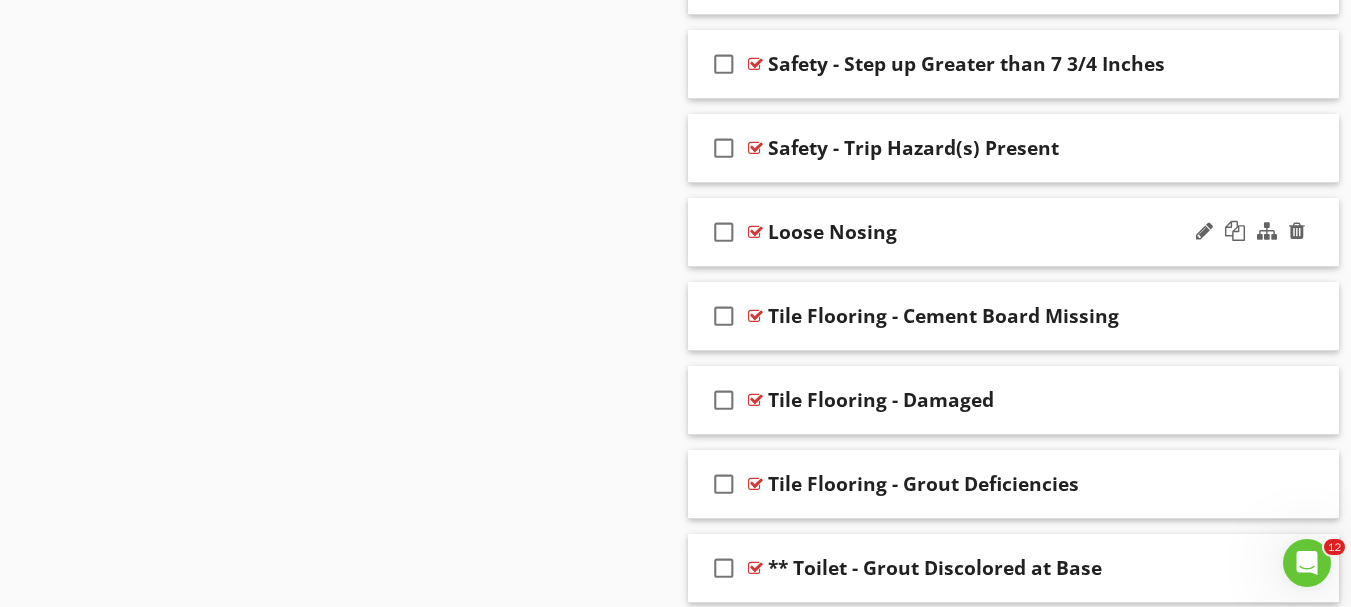 click on "check_box_outline_blank
Loose Nosing" at bounding box center [1014, 232] 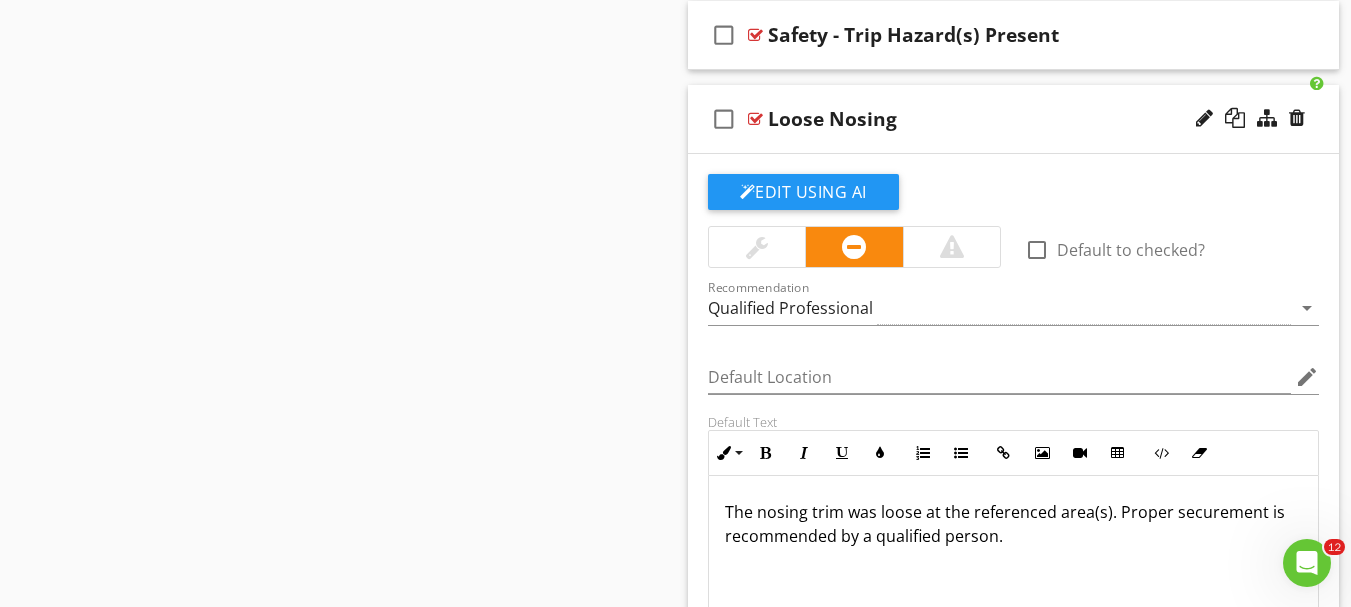 scroll, scrollTop: 7376, scrollLeft: 0, axis: vertical 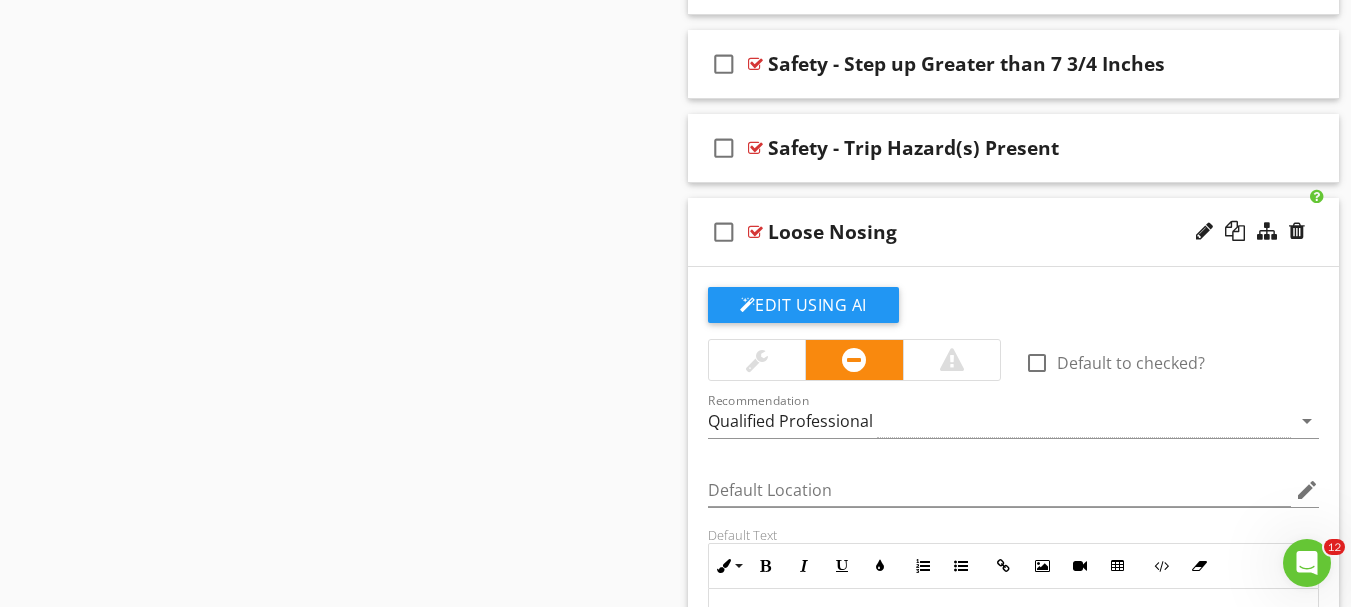 click on "Loose Nosing" at bounding box center [832, 232] 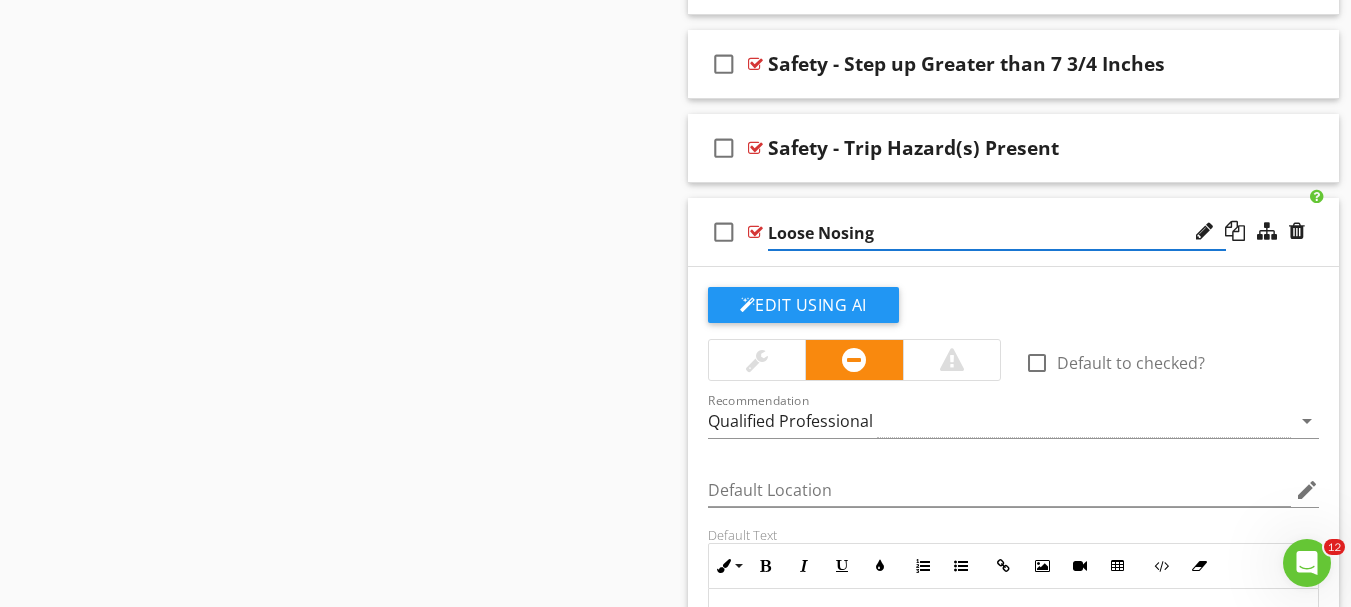 click on "Loose Nosing" at bounding box center [997, 233] 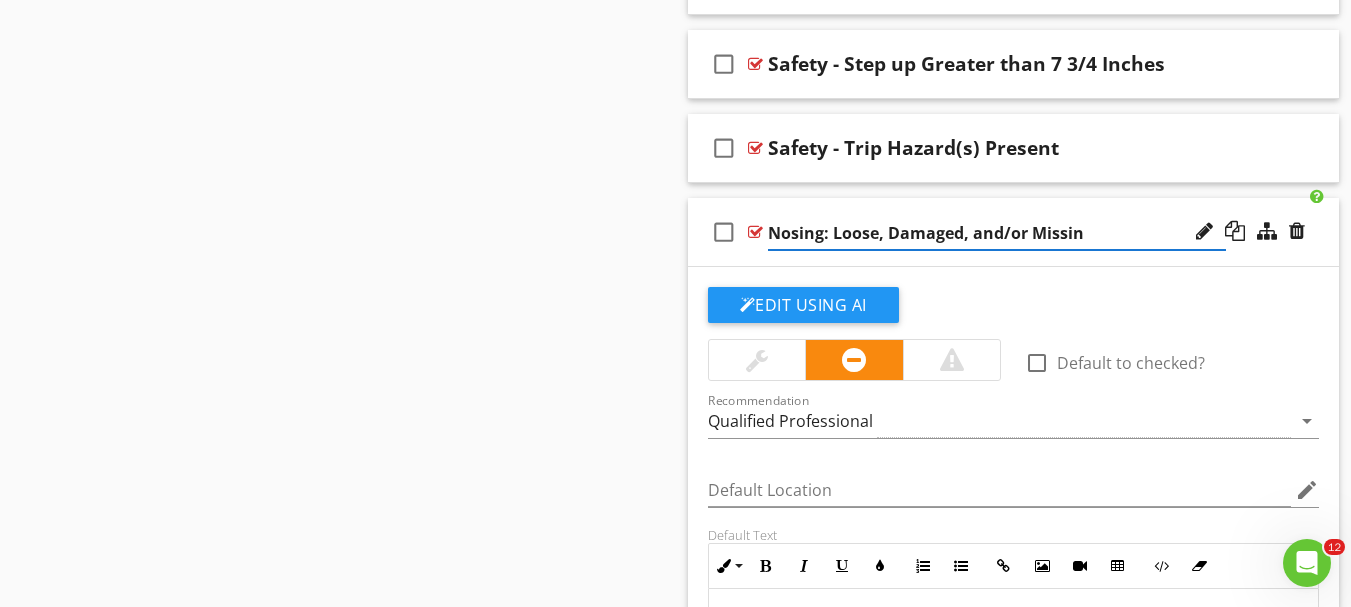 type on "Nosing: Loose, Damaged, and/or Missing" 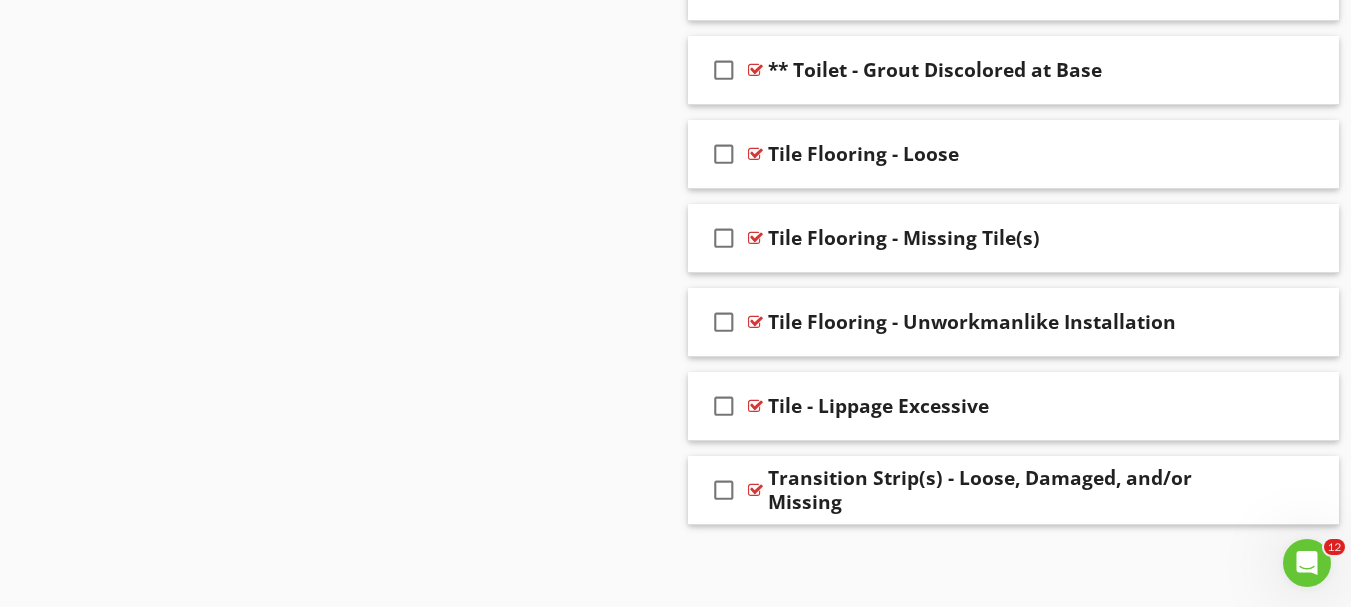 scroll, scrollTop: 8549, scrollLeft: 0, axis: vertical 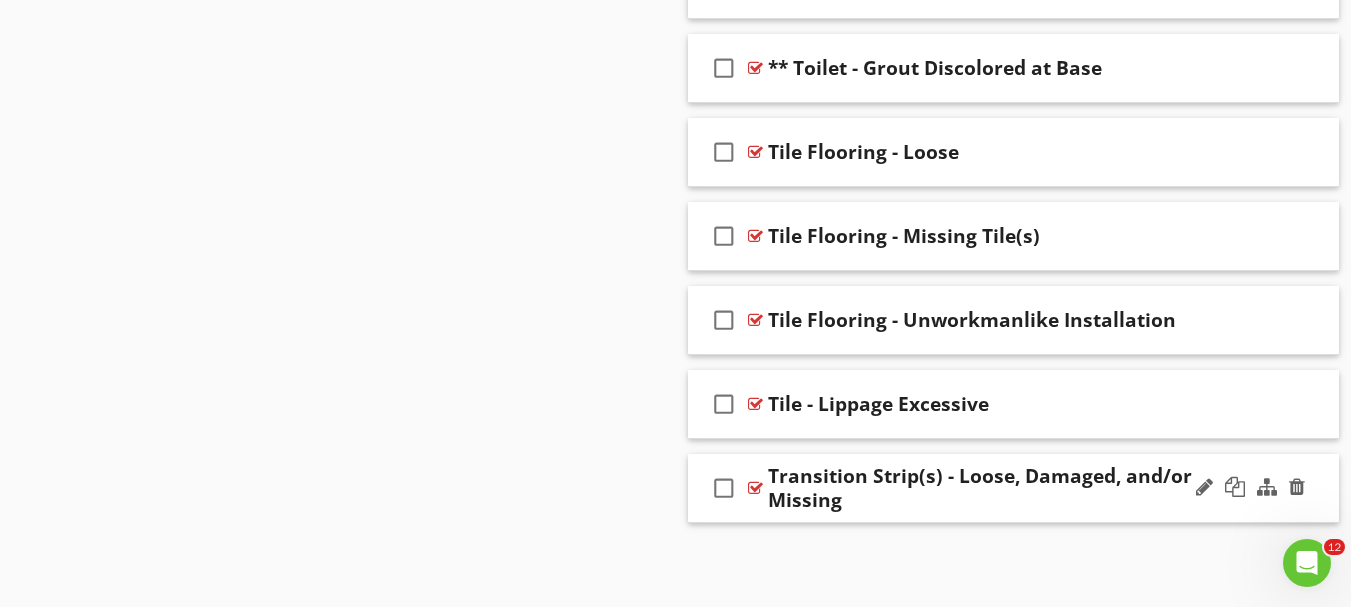 click on "Transition Strip(s) - Loose, Damaged, and/or Missing" at bounding box center (997, 488) 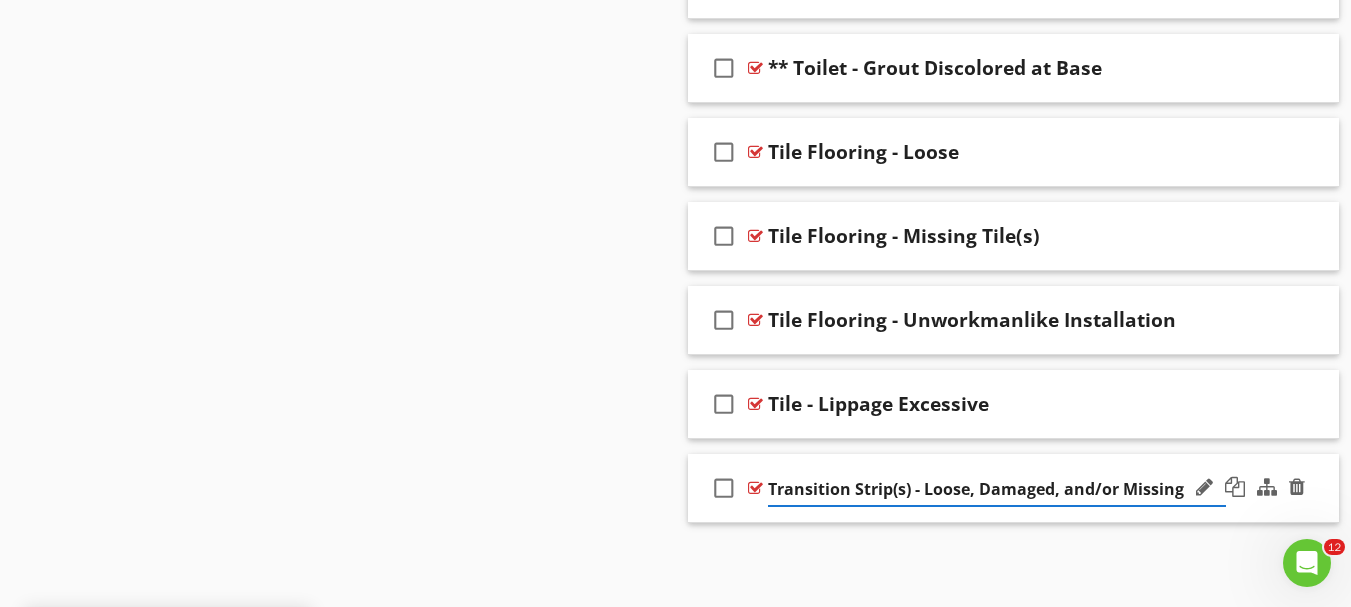 click on "check_box_outline_blank         Transition Strip(s) - Loose, Damaged, and/or Missing" at bounding box center (1014, 488) 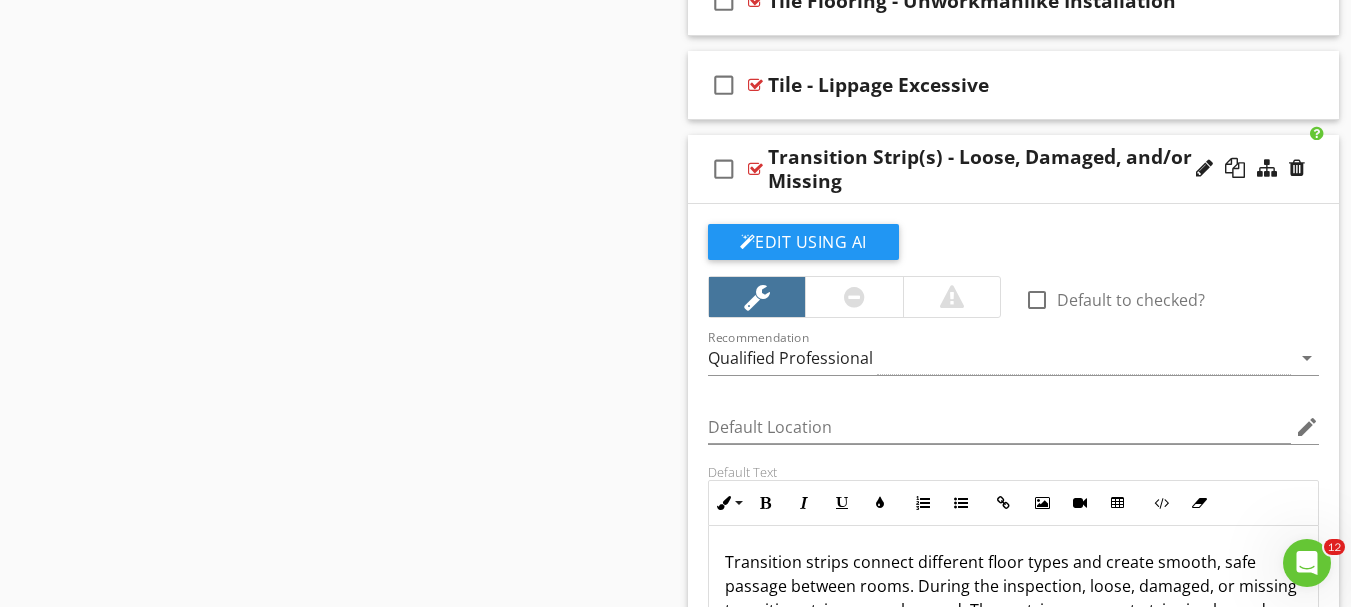 scroll, scrollTop: 8949, scrollLeft: 0, axis: vertical 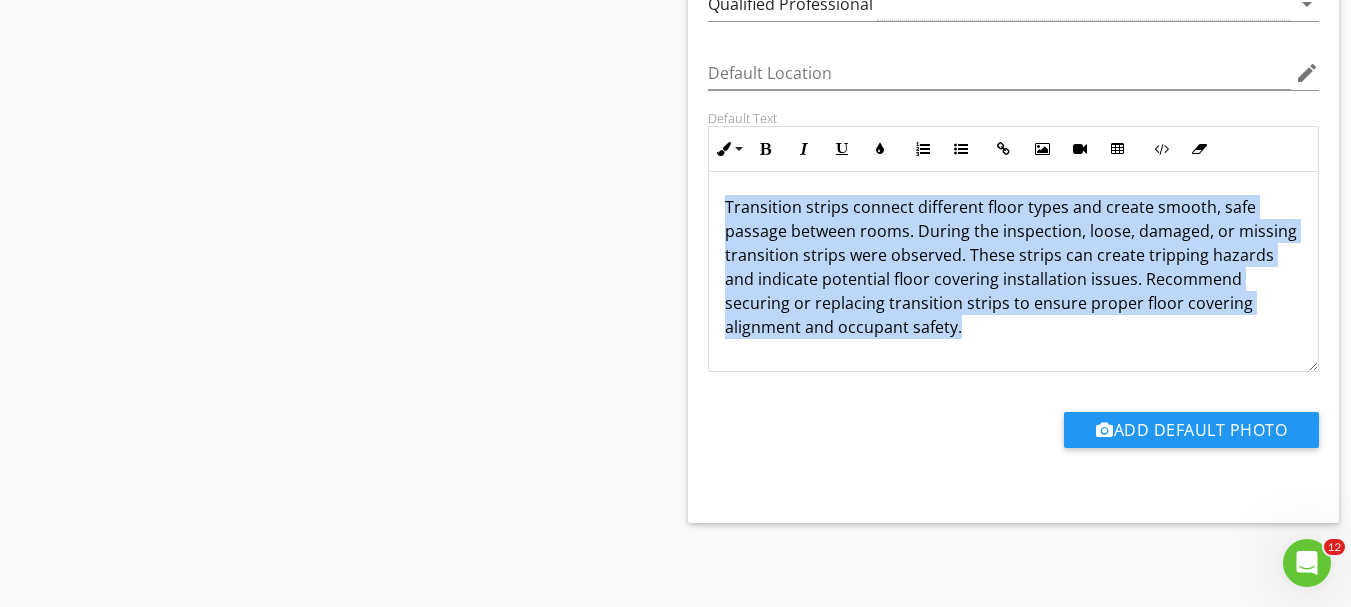drag, startPoint x: 976, startPoint y: 329, endPoint x: 721, endPoint y: 215, distance: 279.3224 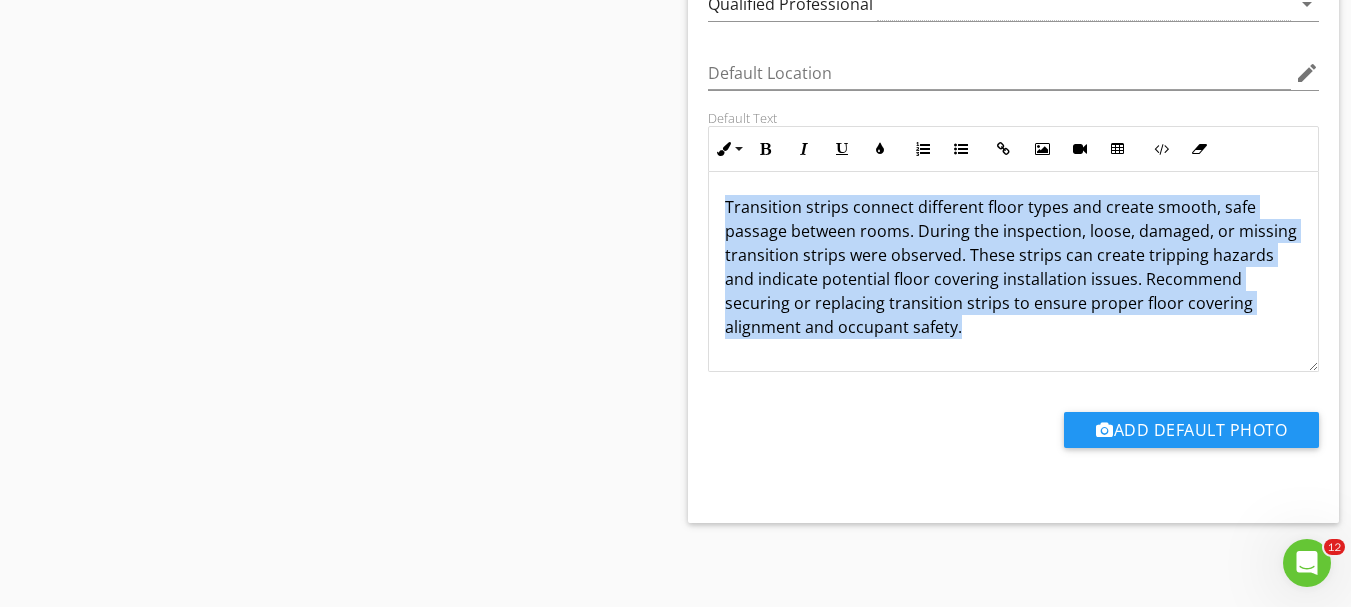 copy on "Transition strips connect different floor types and create smooth, safe passage between rooms. During the inspection, loose, damaged, or missing transition strips were observed. These strips can create tripping hazards and indicate potential floor covering installation issues. Recommend securing or replacing transition strips to ensure proper floor covering alignment and occupant safety." 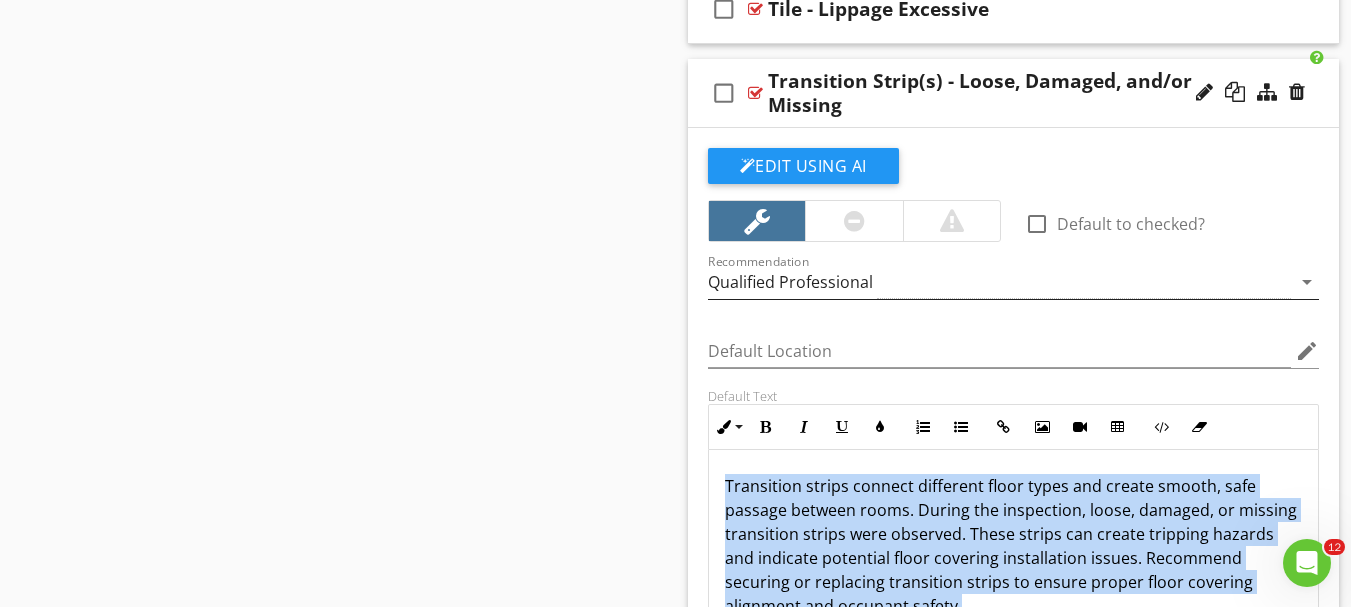 scroll, scrollTop: 8822, scrollLeft: 0, axis: vertical 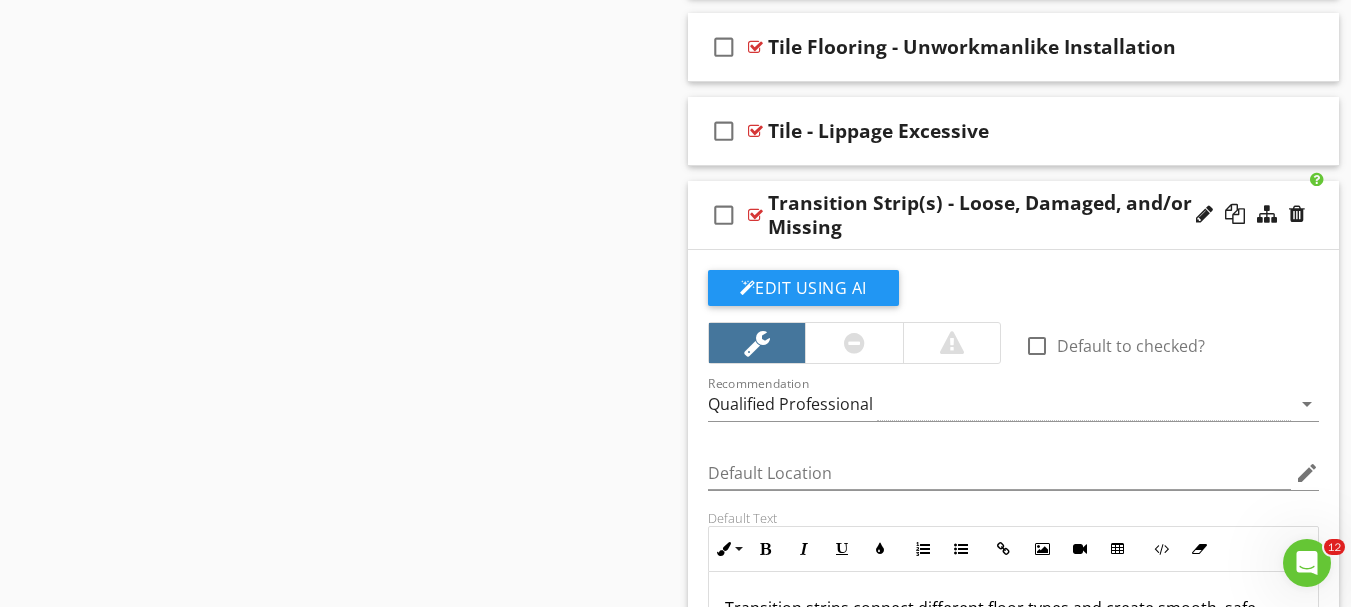 click on "check_box_outline_blank
Transition Strip(s) - Loose, Damaged, and/or Missing" at bounding box center (1014, 215) 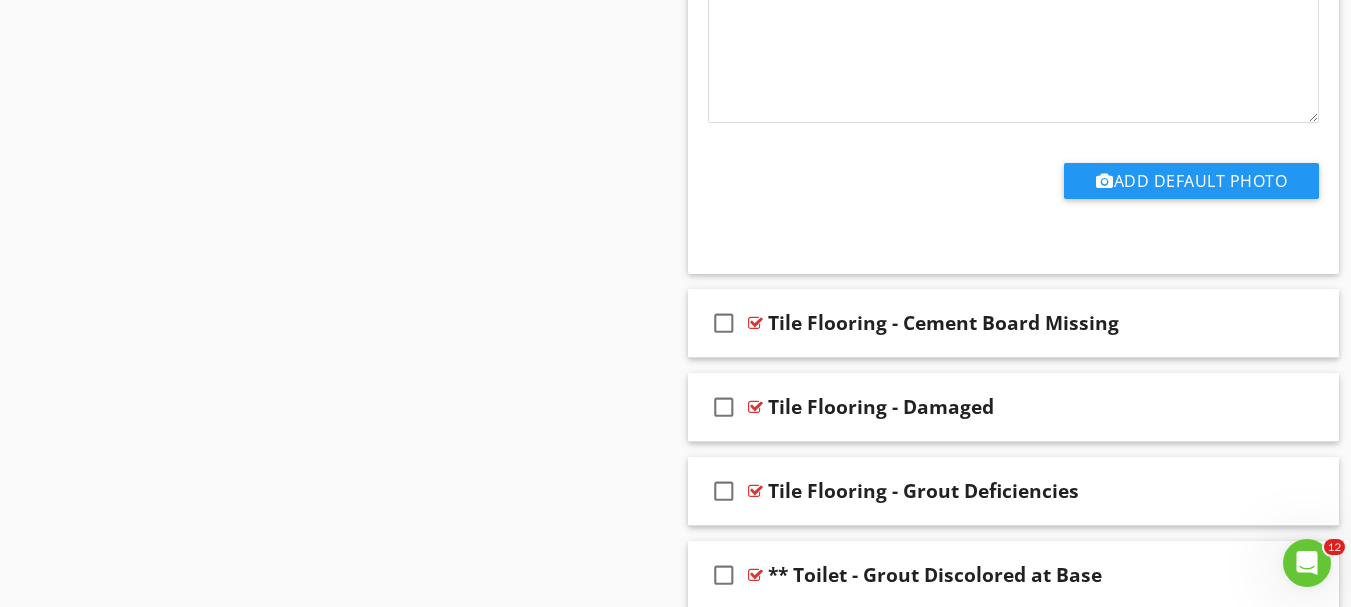 scroll, scrollTop: 7549, scrollLeft: 0, axis: vertical 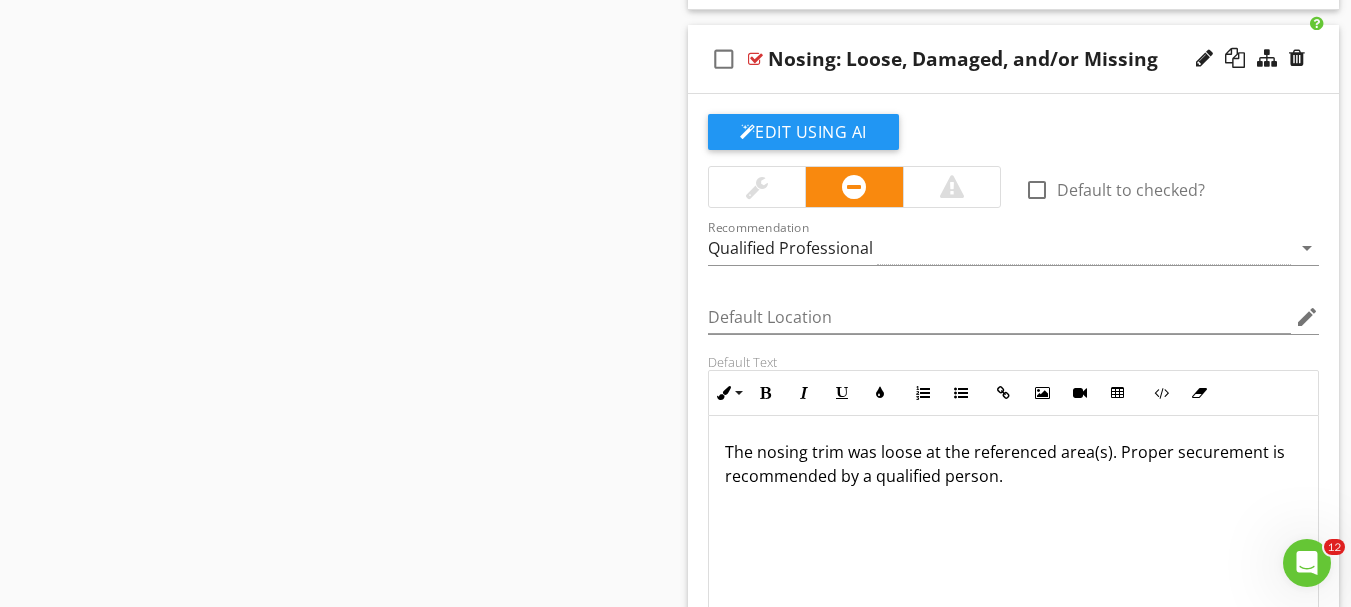 drag, startPoint x: 1030, startPoint y: 482, endPoint x: 715, endPoint y: 445, distance: 317.16556 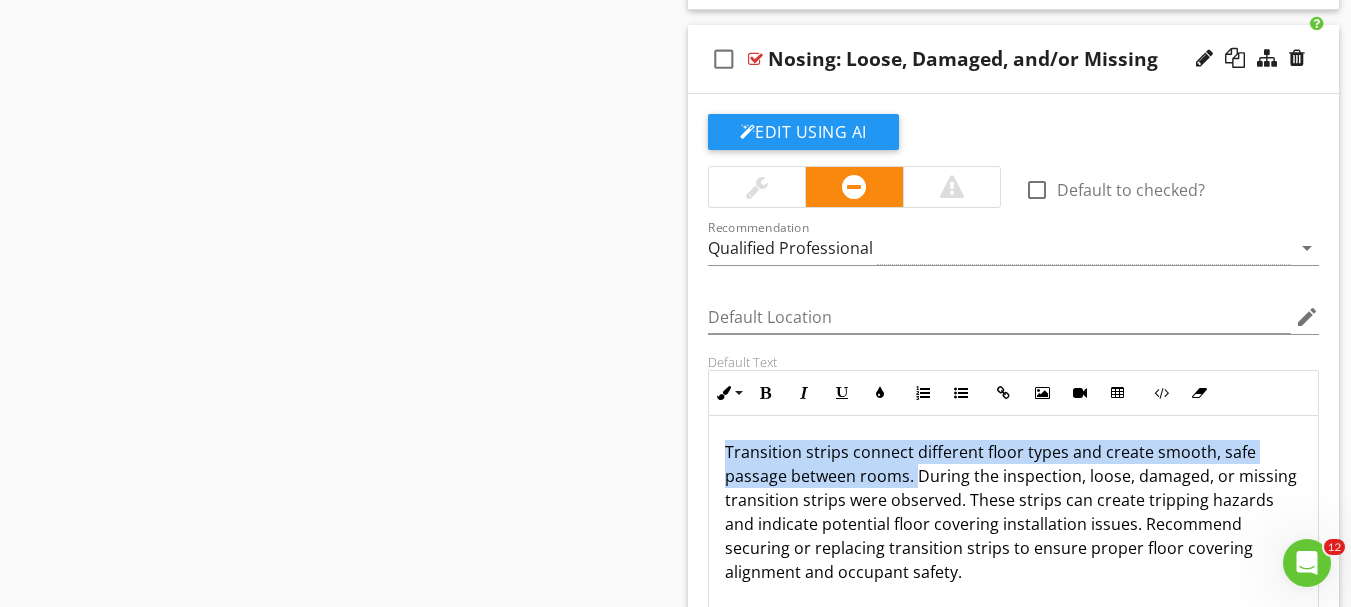 drag, startPoint x: 913, startPoint y: 478, endPoint x: 717, endPoint y: 450, distance: 197.9899 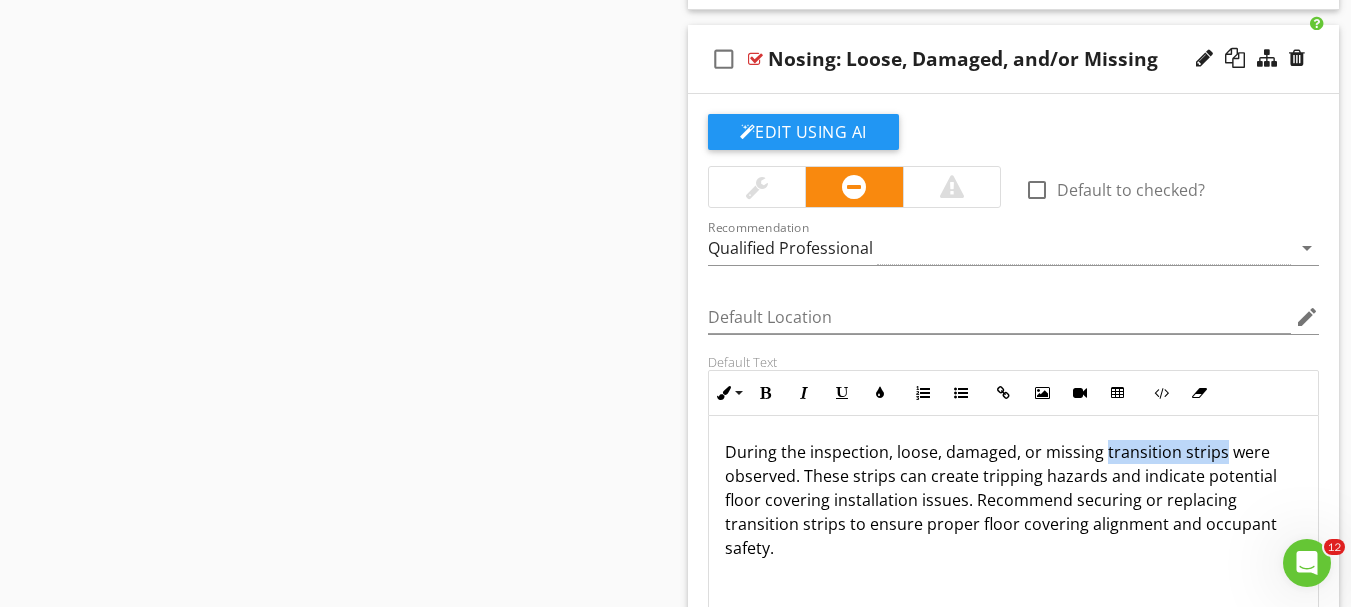 drag, startPoint x: 1217, startPoint y: 456, endPoint x: 1099, endPoint y: 457, distance: 118.004234 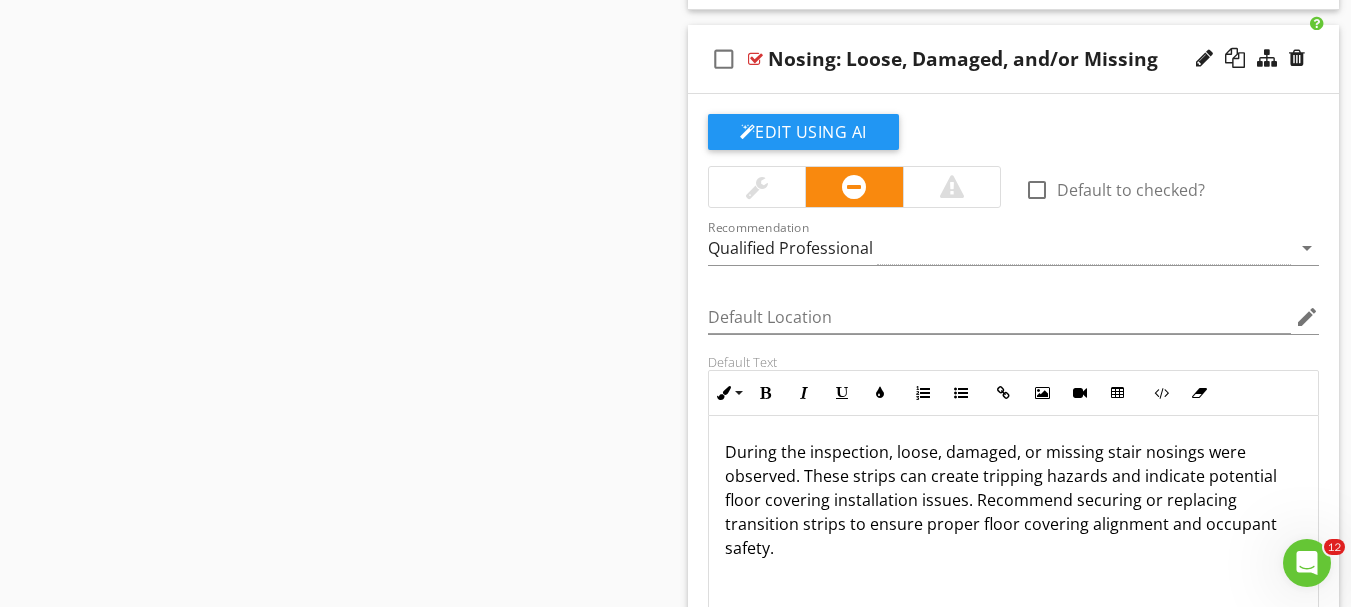click on "During the inspection, loose, damaged, or missing stair nosings were observed. These strips can create tripping hazards and indicate potential floor covering installation issues. Recommend securing or replacing transition strips to ensure proper floor covering alignment and occupant safety." at bounding box center (1014, 500) 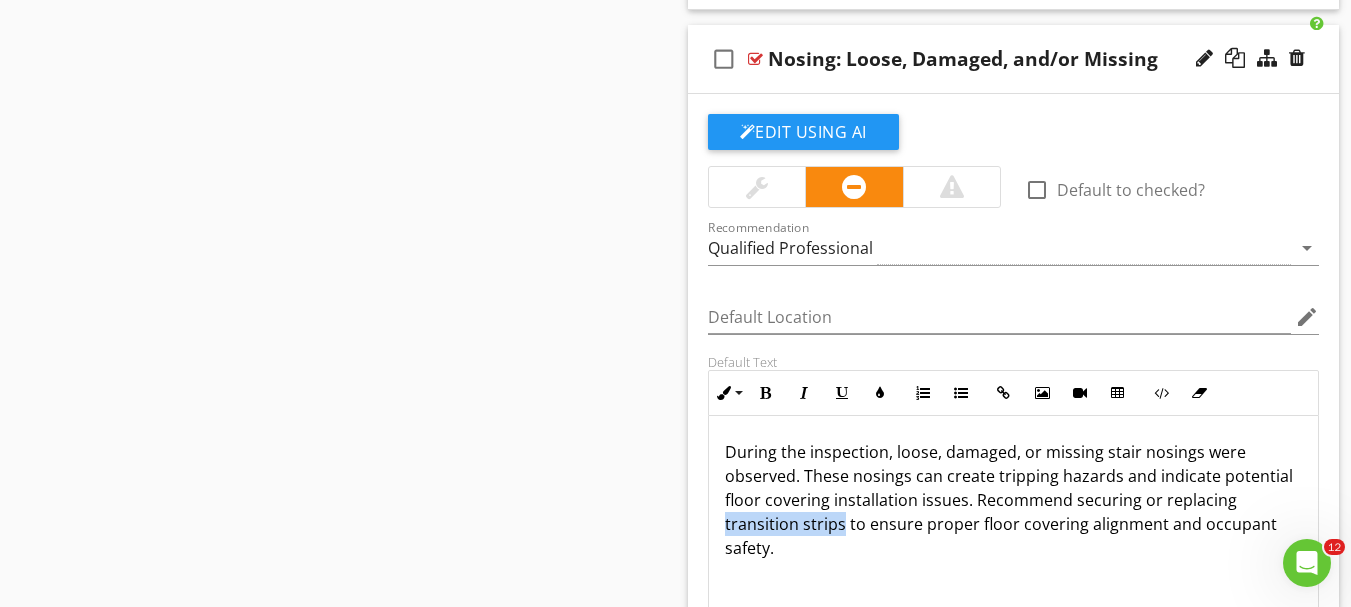 drag, startPoint x: 842, startPoint y: 527, endPoint x: 725, endPoint y: 527, distance: 117 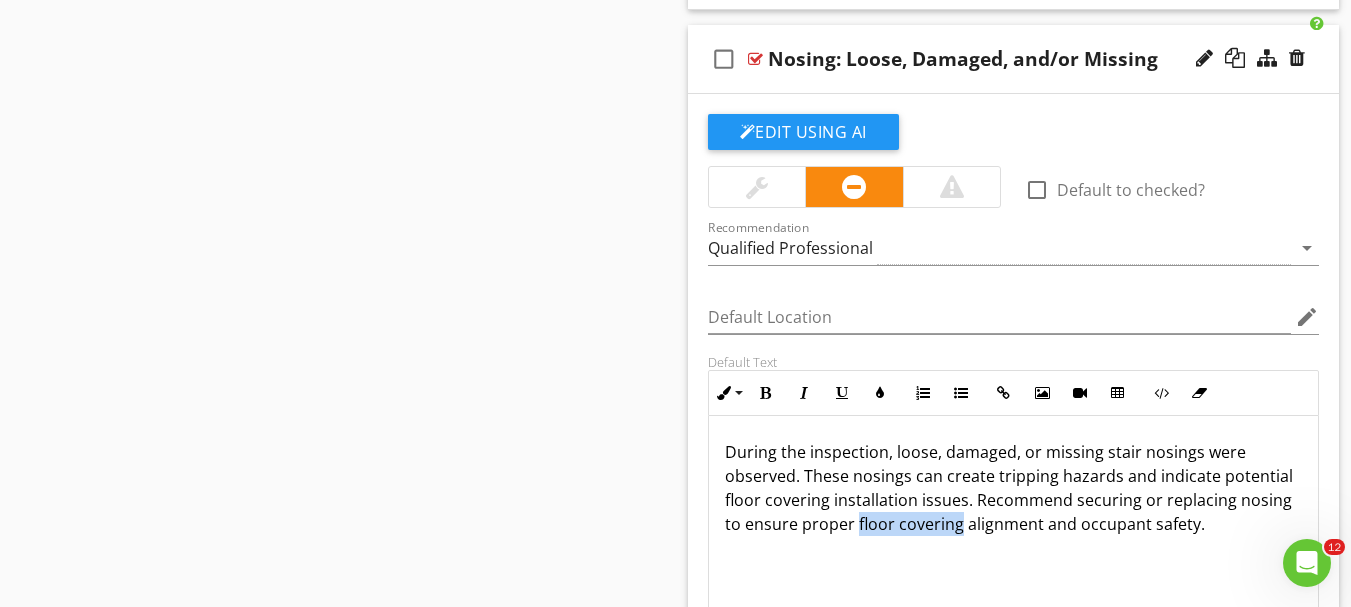 drag, startPoint x: 958, startPoint y: 525, endPoint x: 856, endPoint y: 524, distance: 102.0049 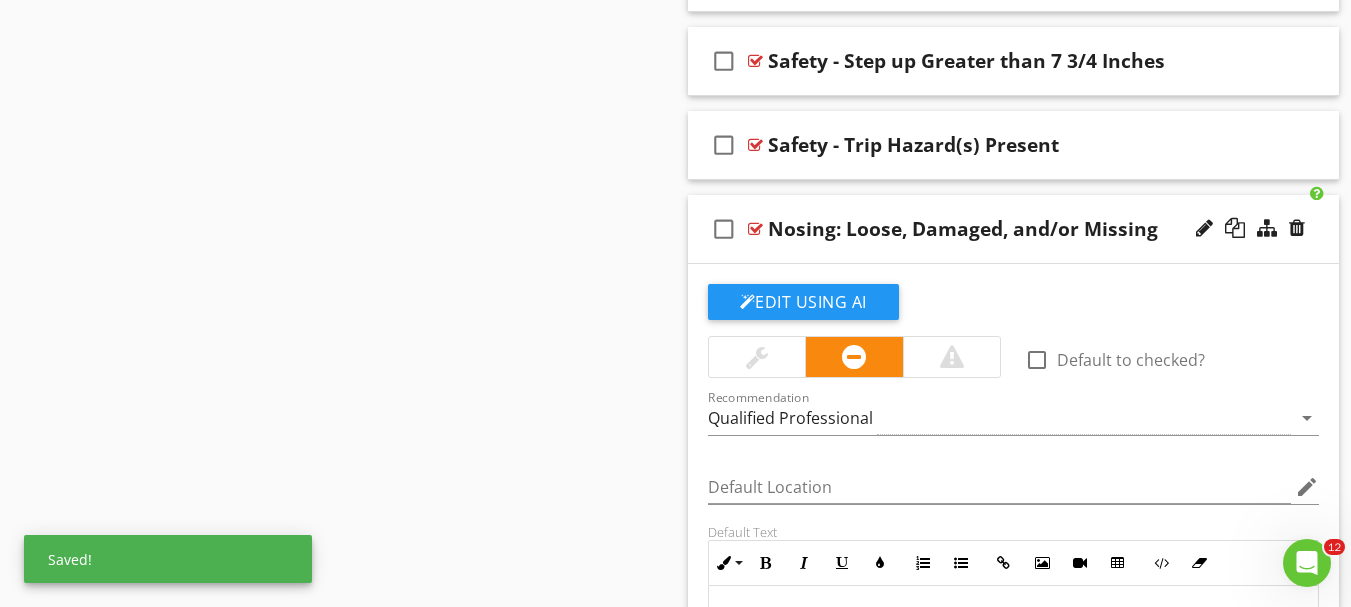 scroll, scrollTop: 7349, scrollLeft: 0, axis: vertical 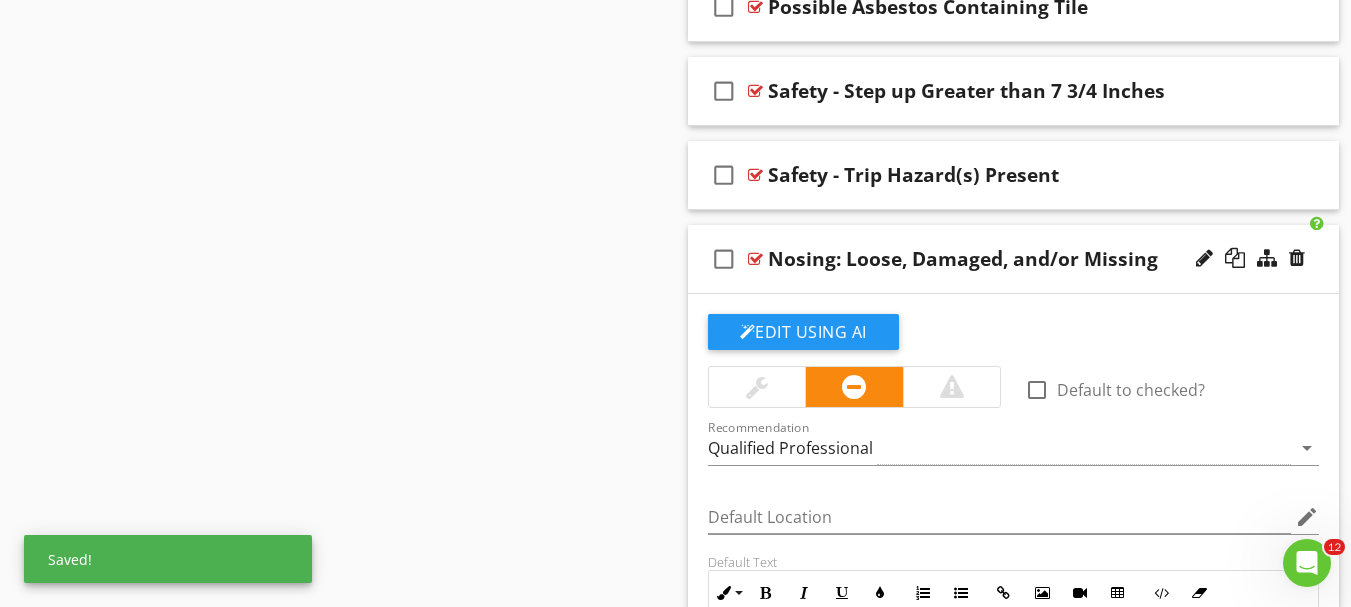 click at bounding box center (757, 387) 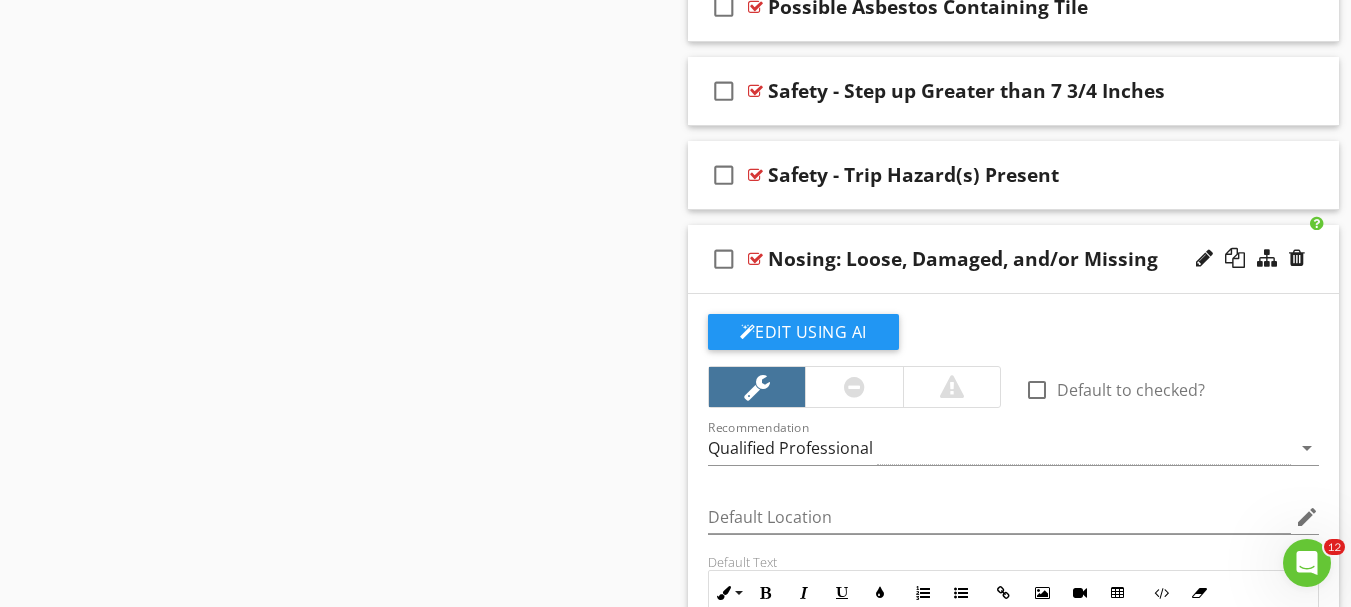 click on "check_box_outline_blank
Nosing: Loose, Damaged, and/or Missing" at bounding box center [1014, 259] 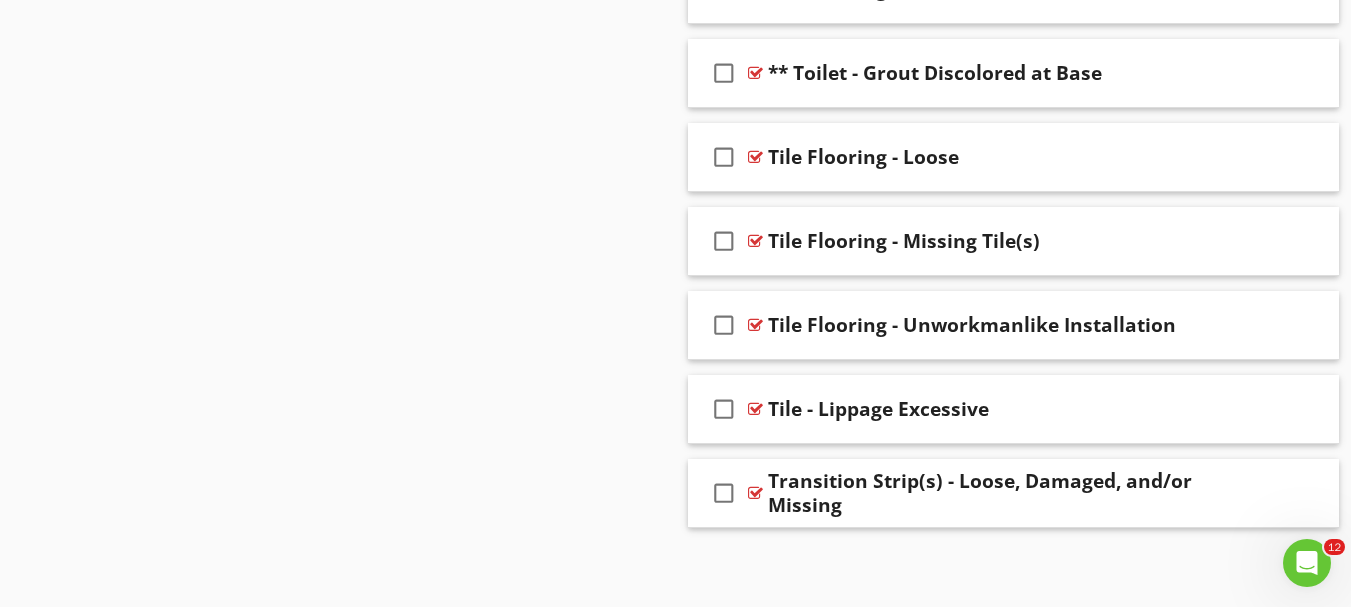 scroll, scrollTop: 7876, scrollLeft: 0, axis: vertical 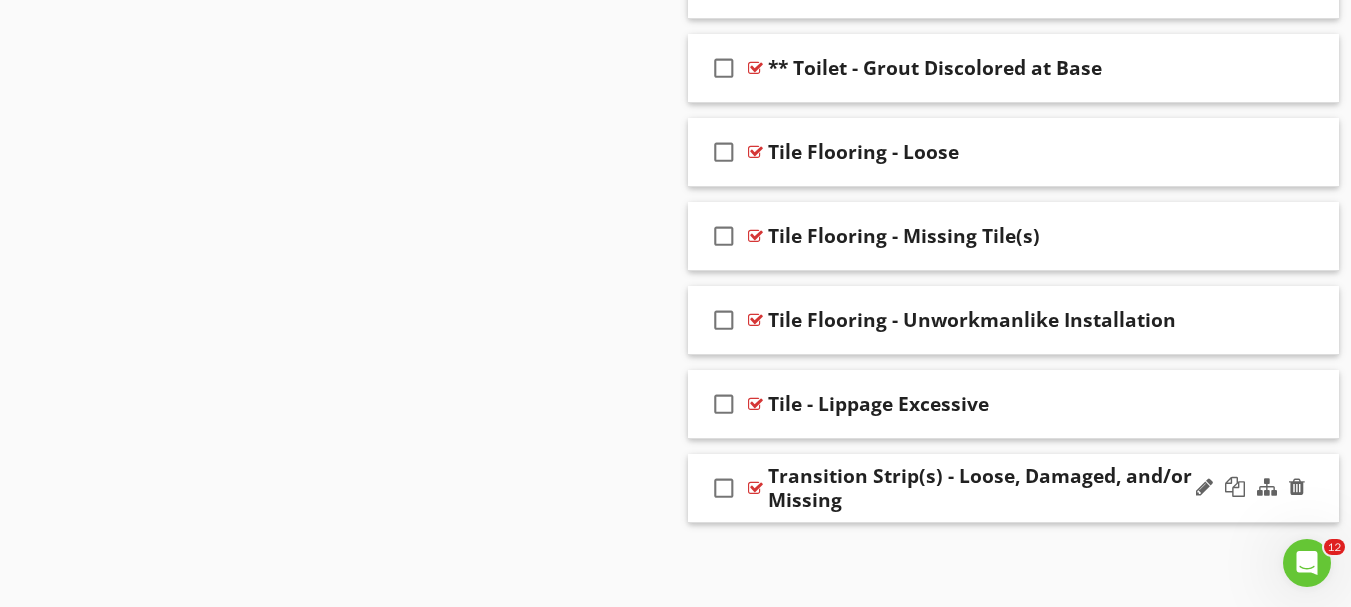 click on "check_box_outline_blank
Transition Strip(s) - Loose, Damaged, and/or Missing" at bounding box center [1014, 488] 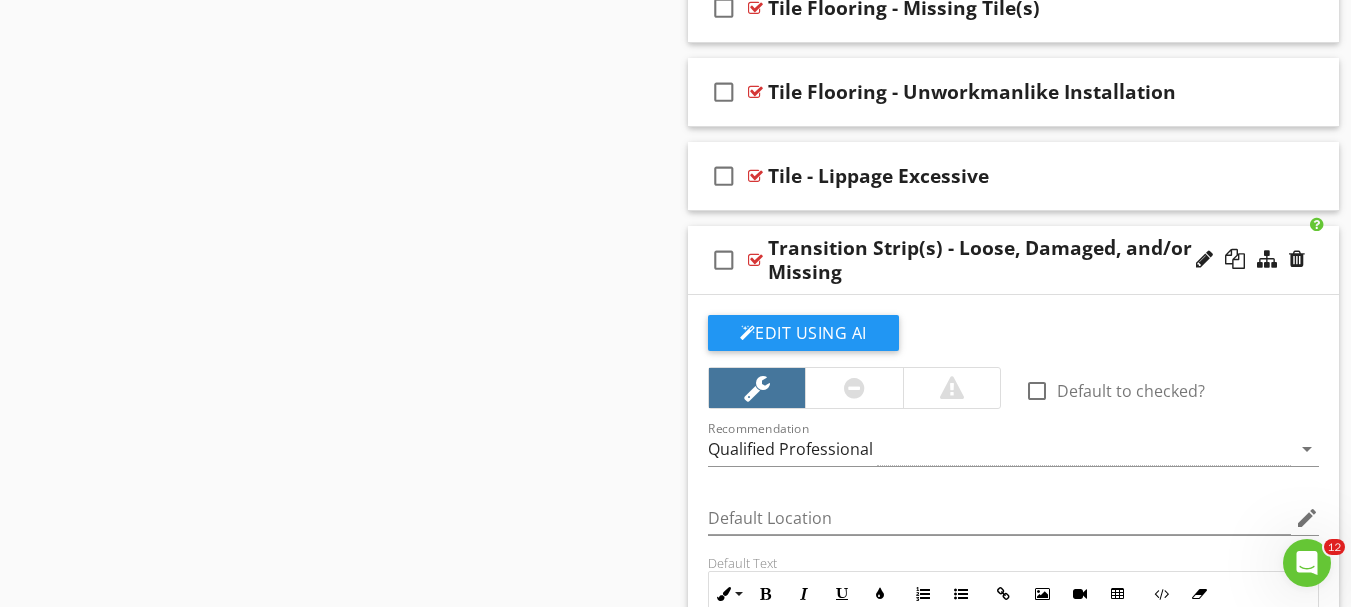 scroll, scrollTop: 7976, scrollLeft: 0, axis: vertical 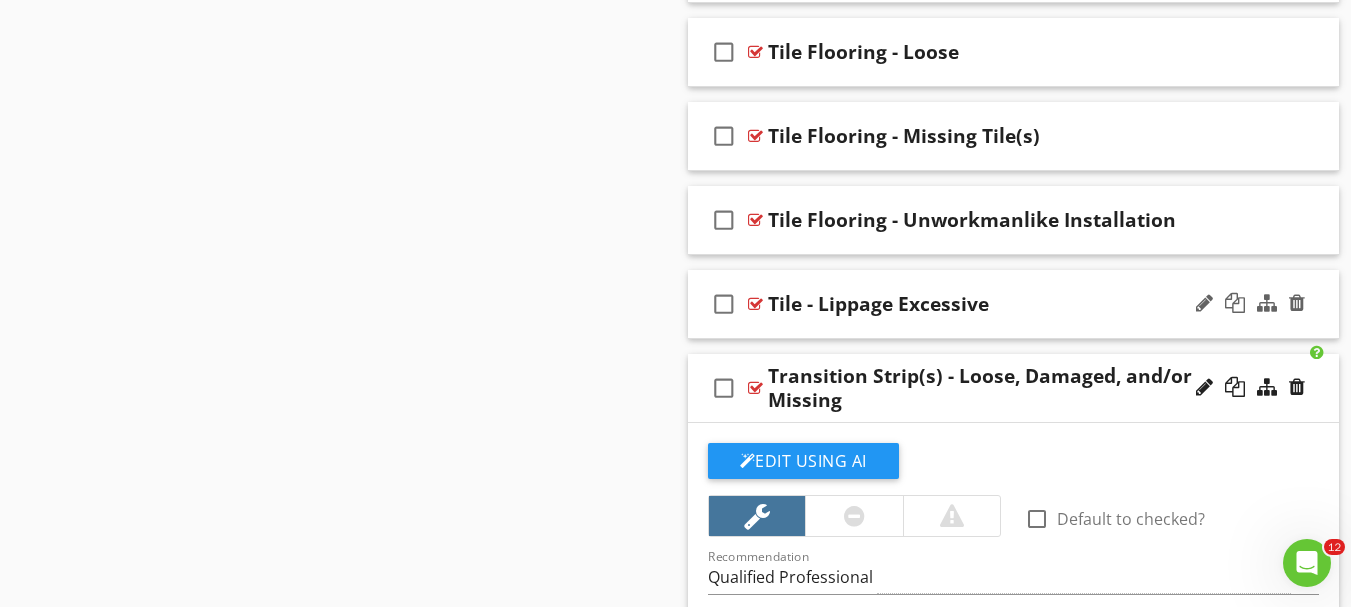 click on "check_box_outline_blank
Tile - Lippage Excessive" at bounding box center (1014, 304) 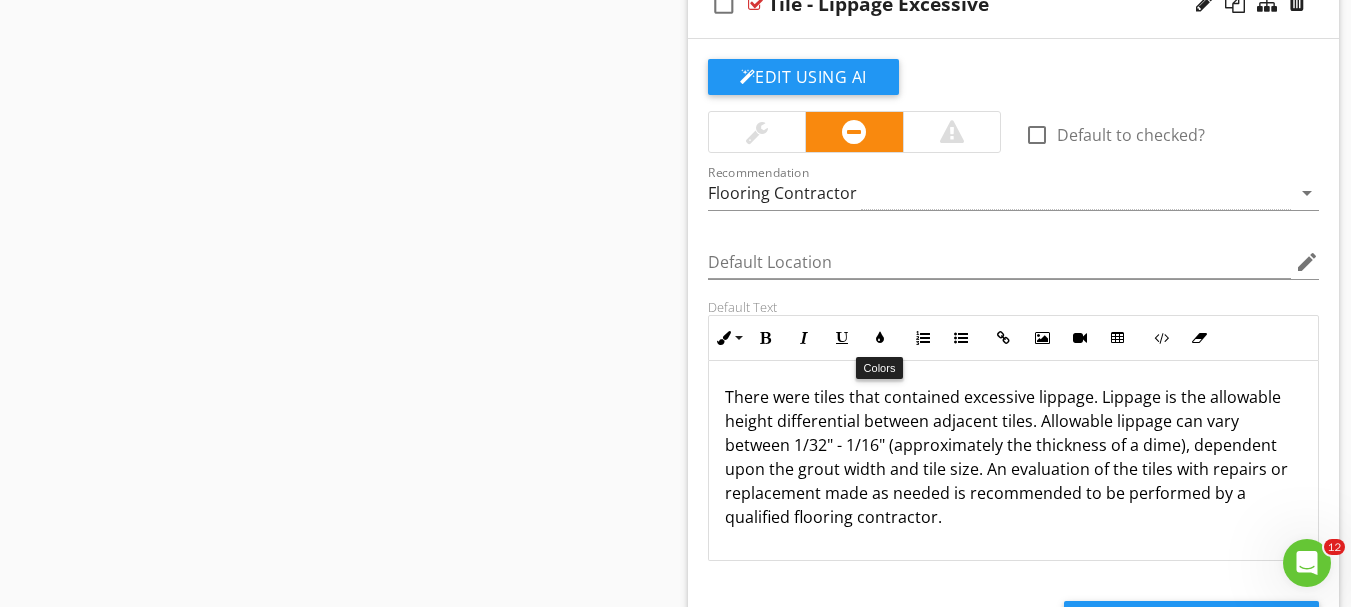 scroll, scrollTop: 8176, scrollLeft: 0, axis: vertical 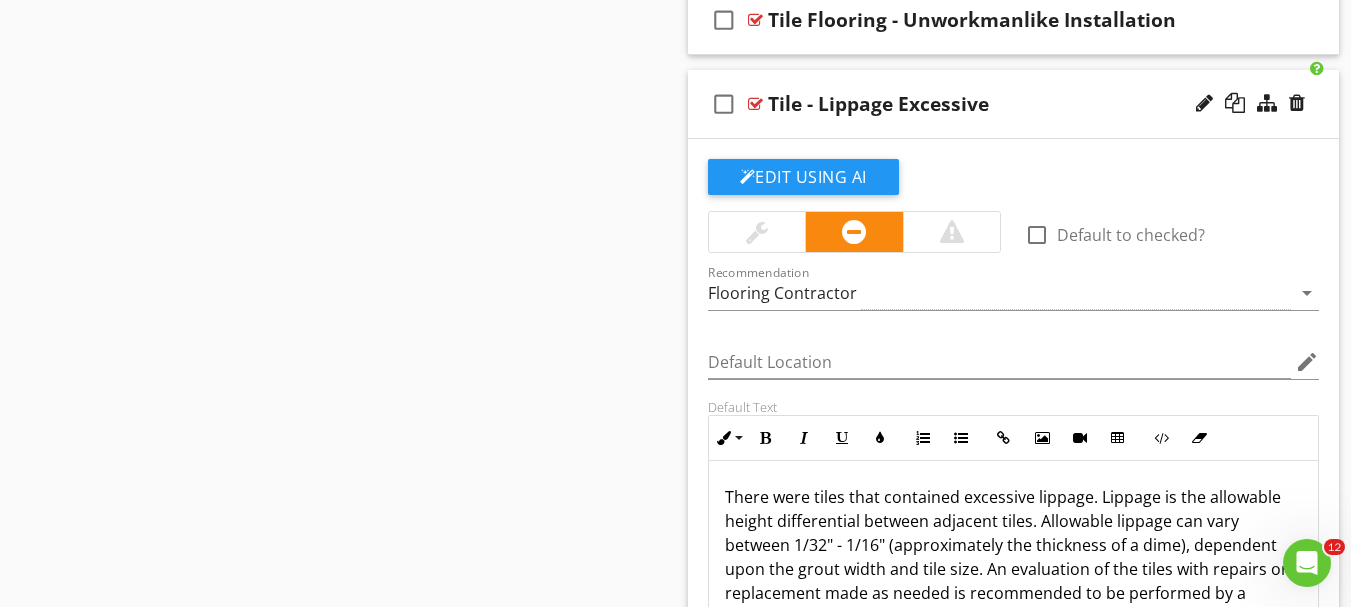 click on "check_box_outline_blank
Tile - Lippage Excessive" at bounding box center (1014, 104) 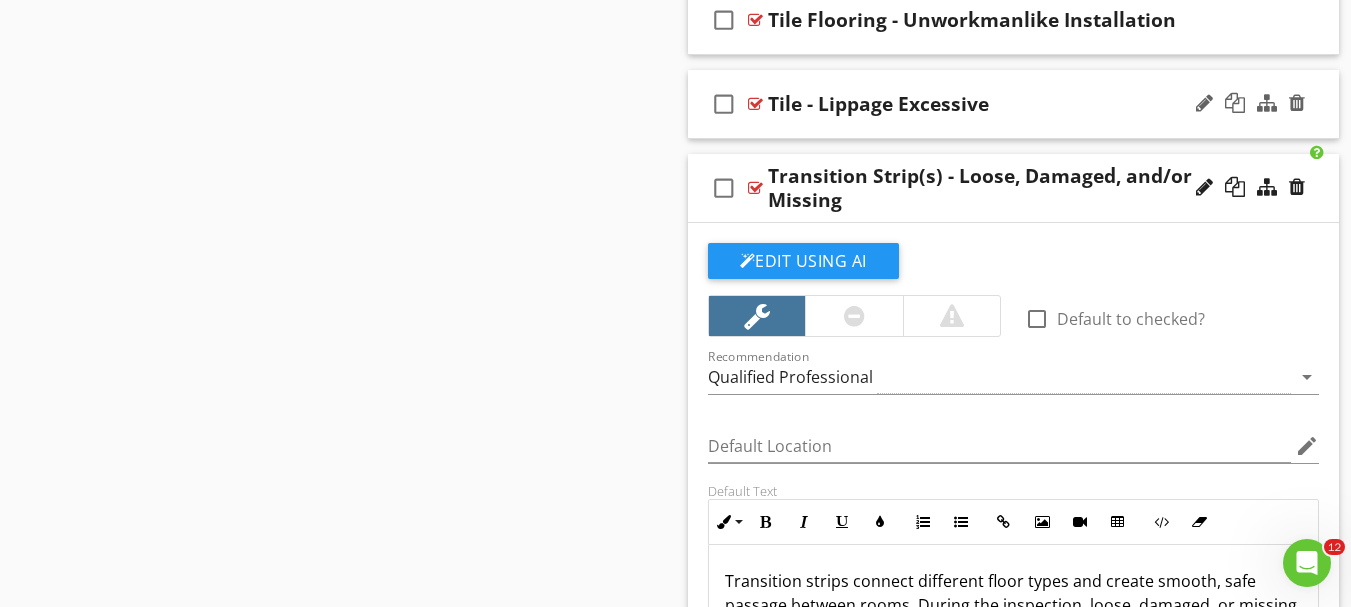 click on "check_box_outline_blank
Tile - Lippage Excessive" at bounding box center (1014, 104) 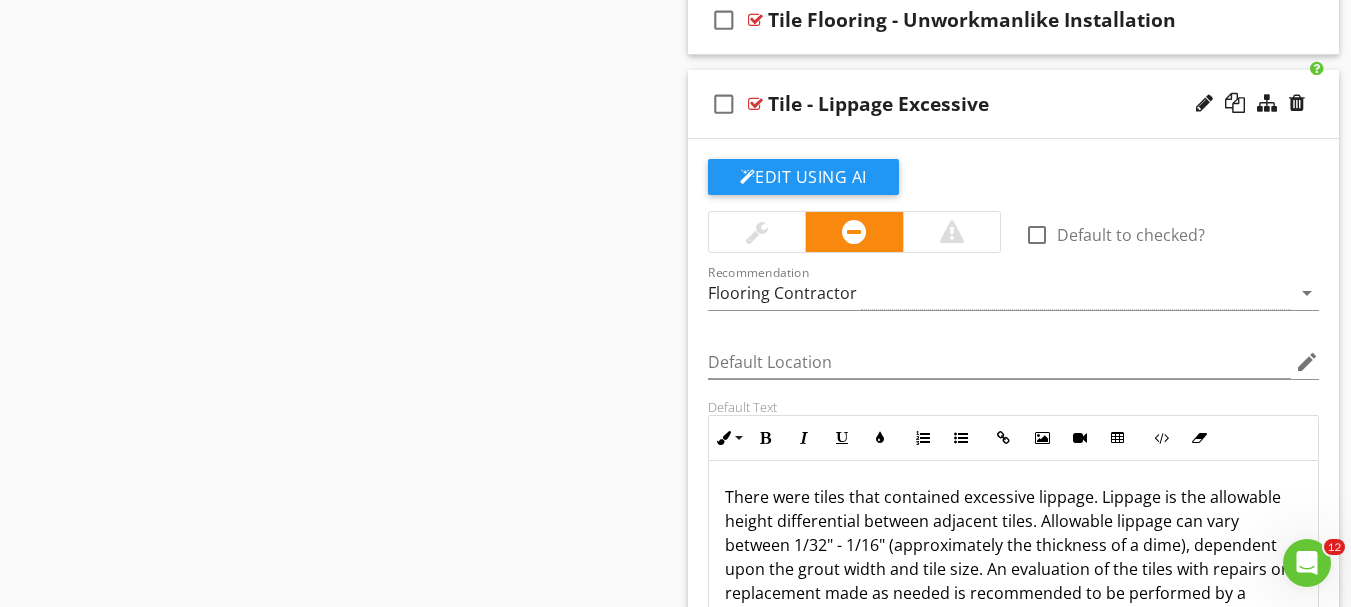 click at bounding box center (757, 232) 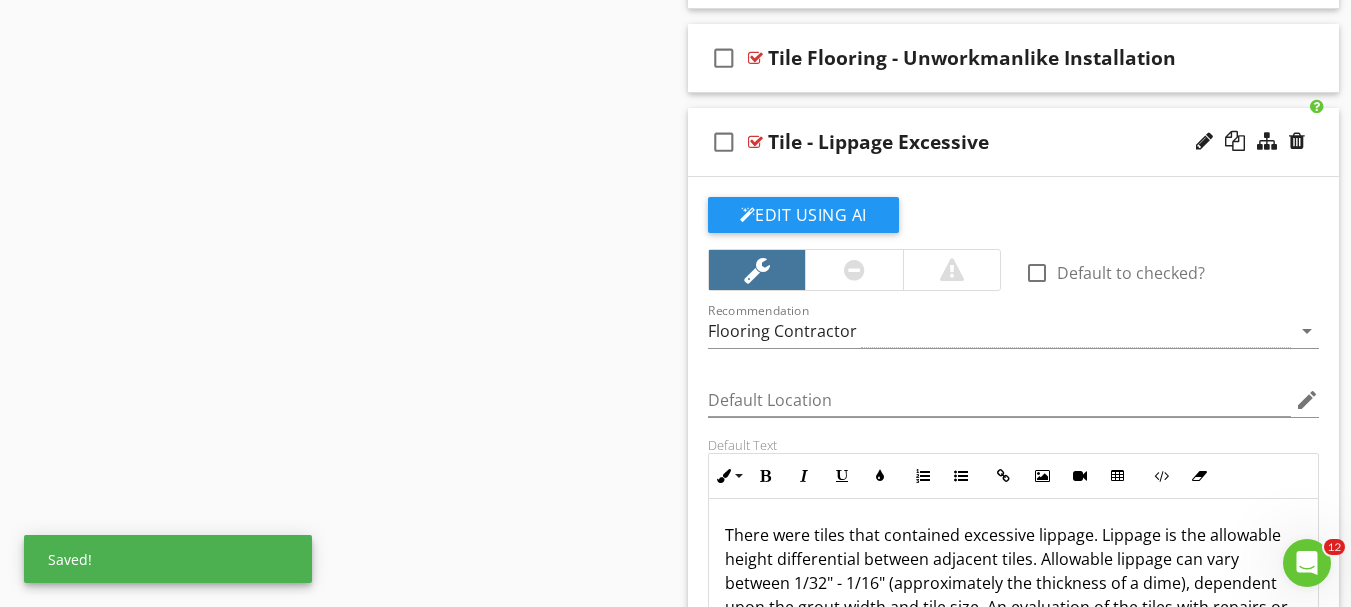 scroll, scrollTop: 8076, scrollLeft: 0, axis: vertical 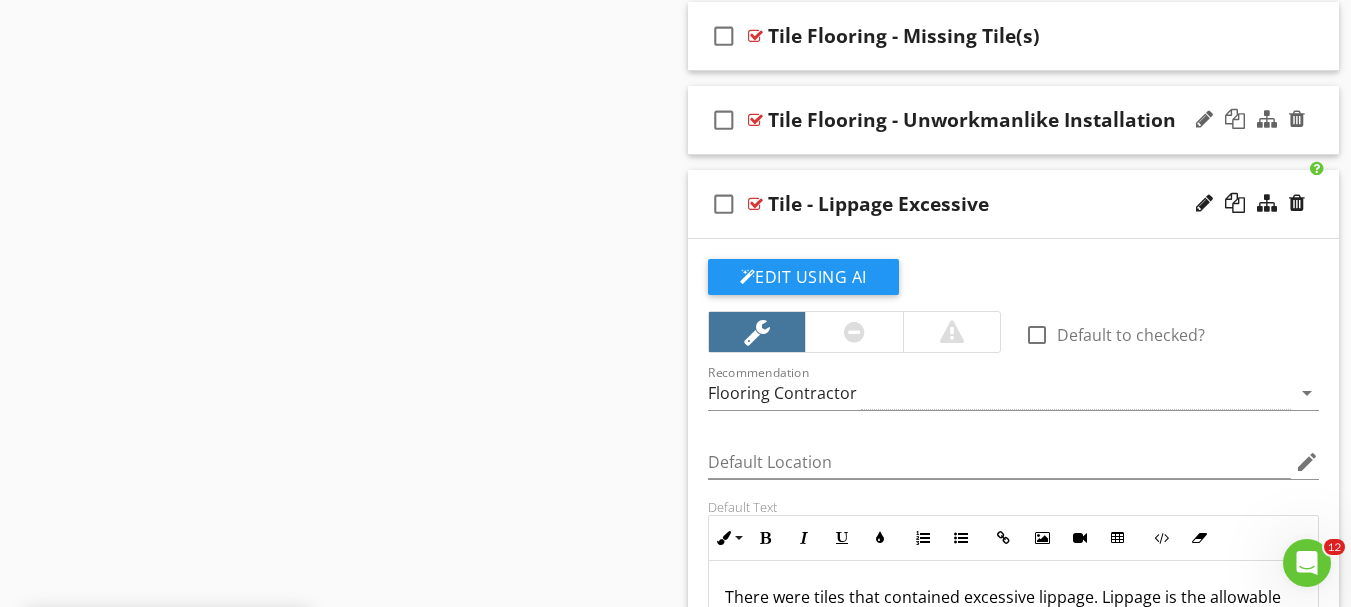 click on "check_box_outline_blank
Tile Flooring - Unworkmanlike Installation" at bounding box center [1014, 120] 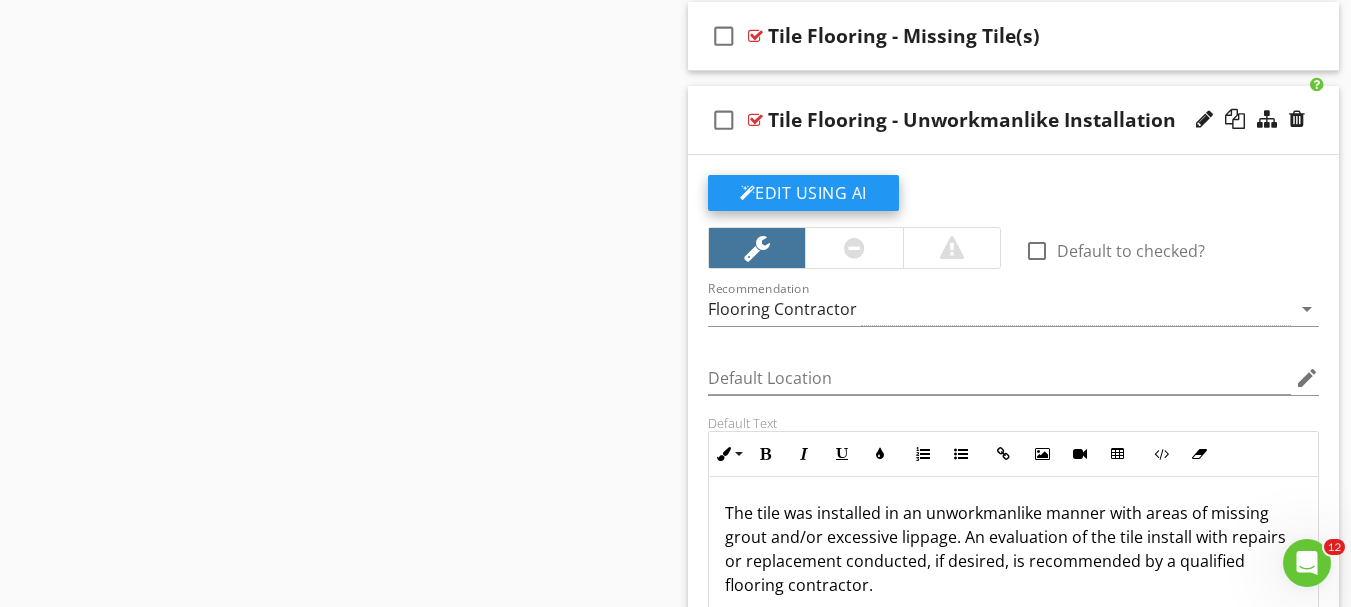 click on "Edit Using AI" at bounding box center (803, 193) 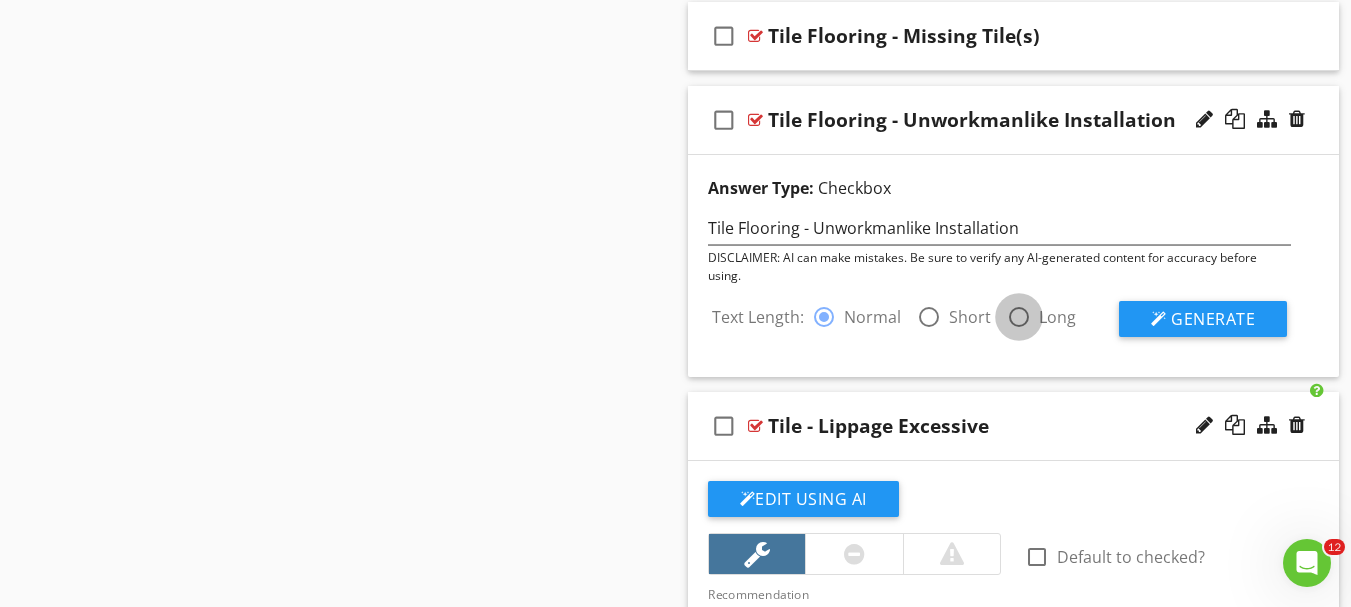 click at bounding box center [1019, 317] 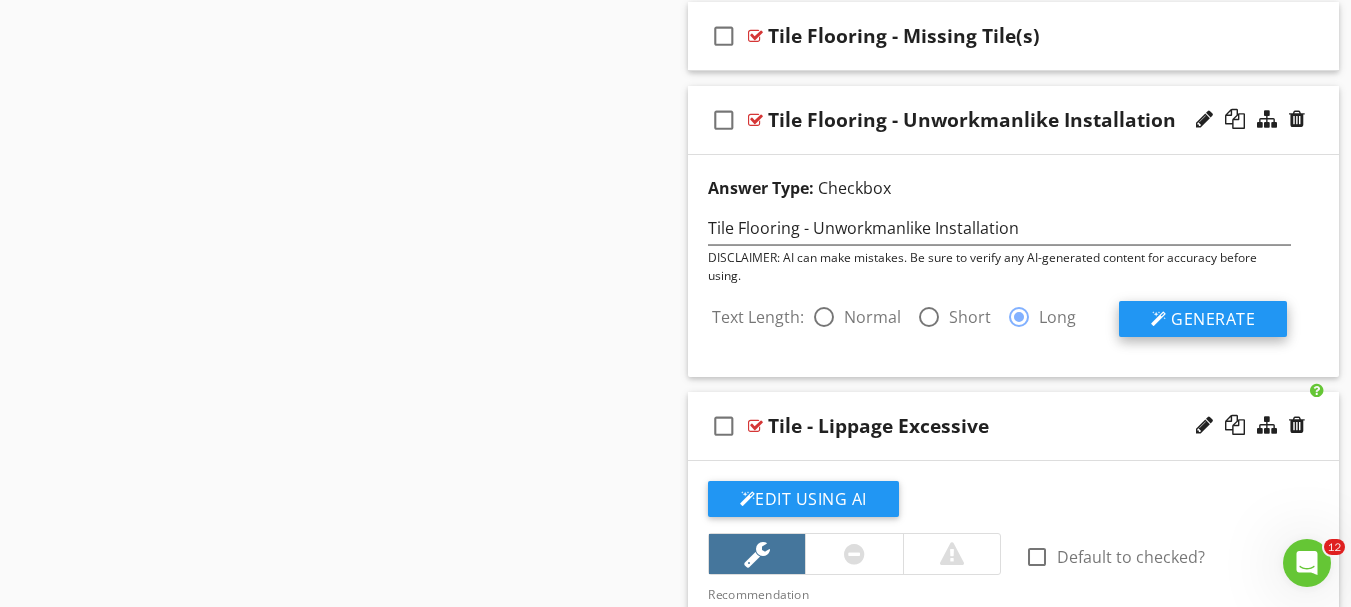 click on "Generate" at bounding box center (1213, 319) 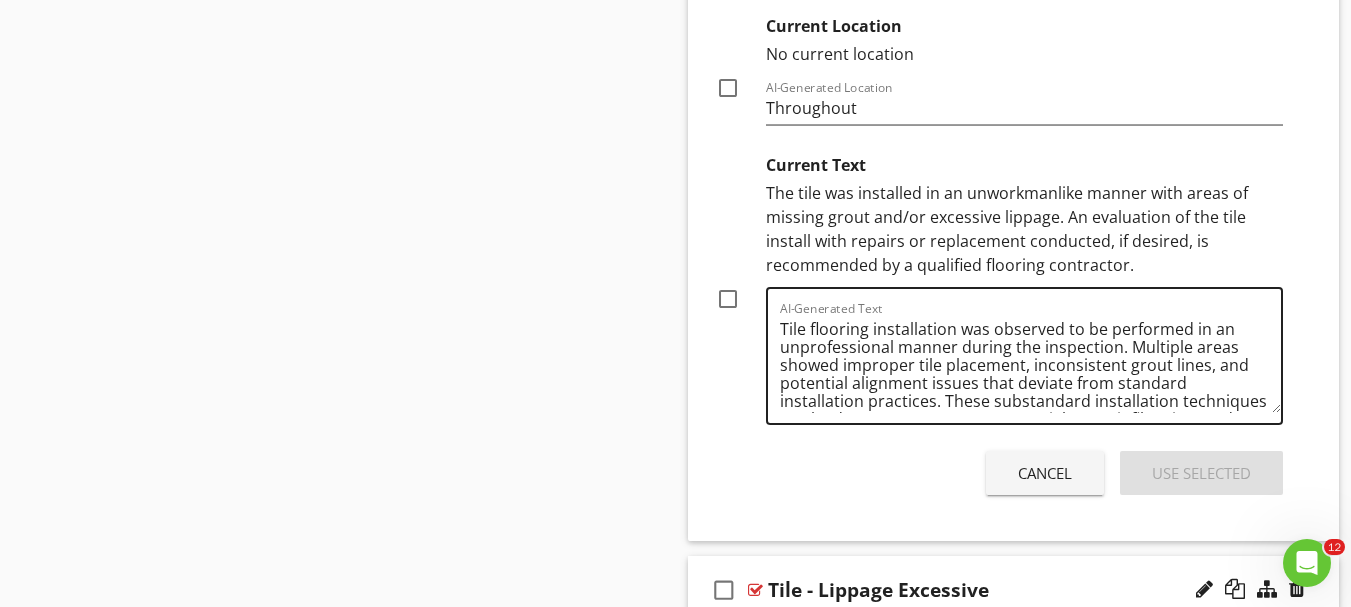 scroll, scrollTop: 8776, scrollLeft: 0, axis: vertical 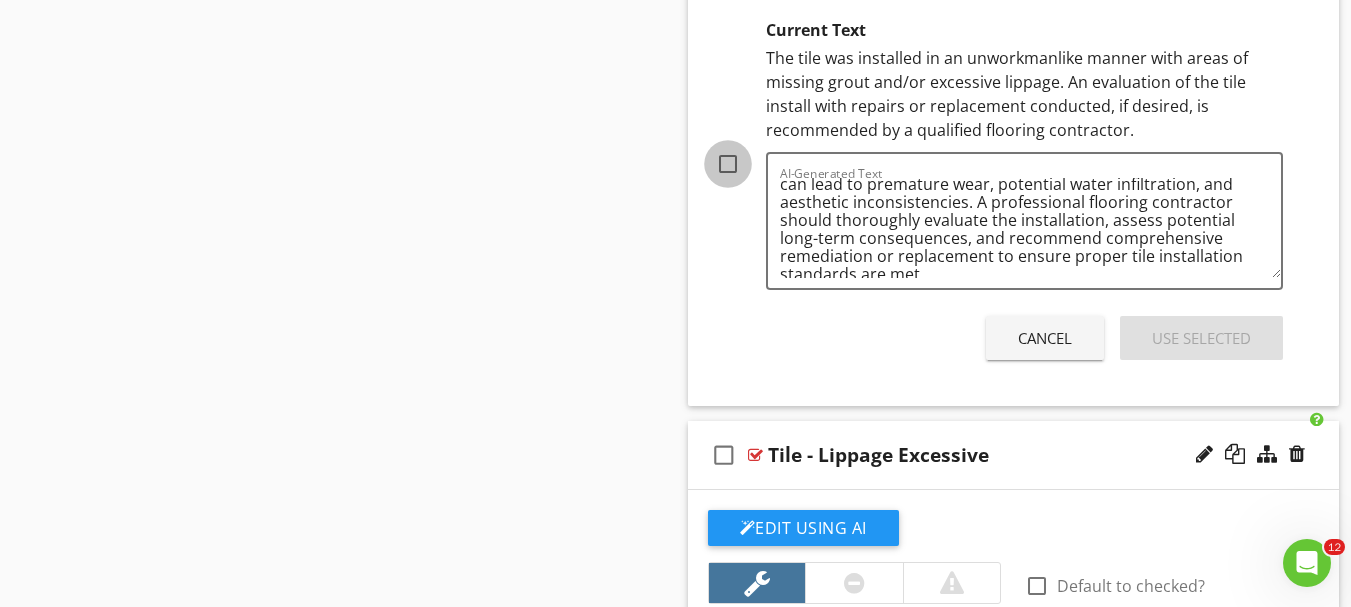 click at bounding box center (728, 164) 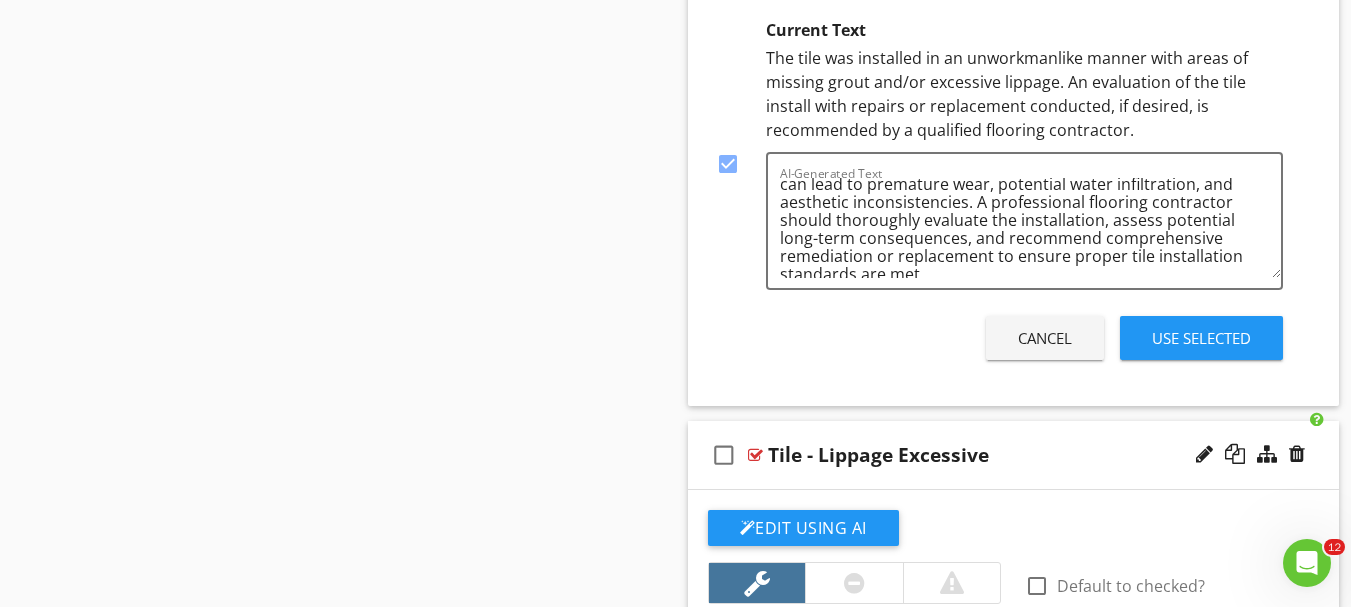 click on "Use Selected" at bounding box center (1201, 338) 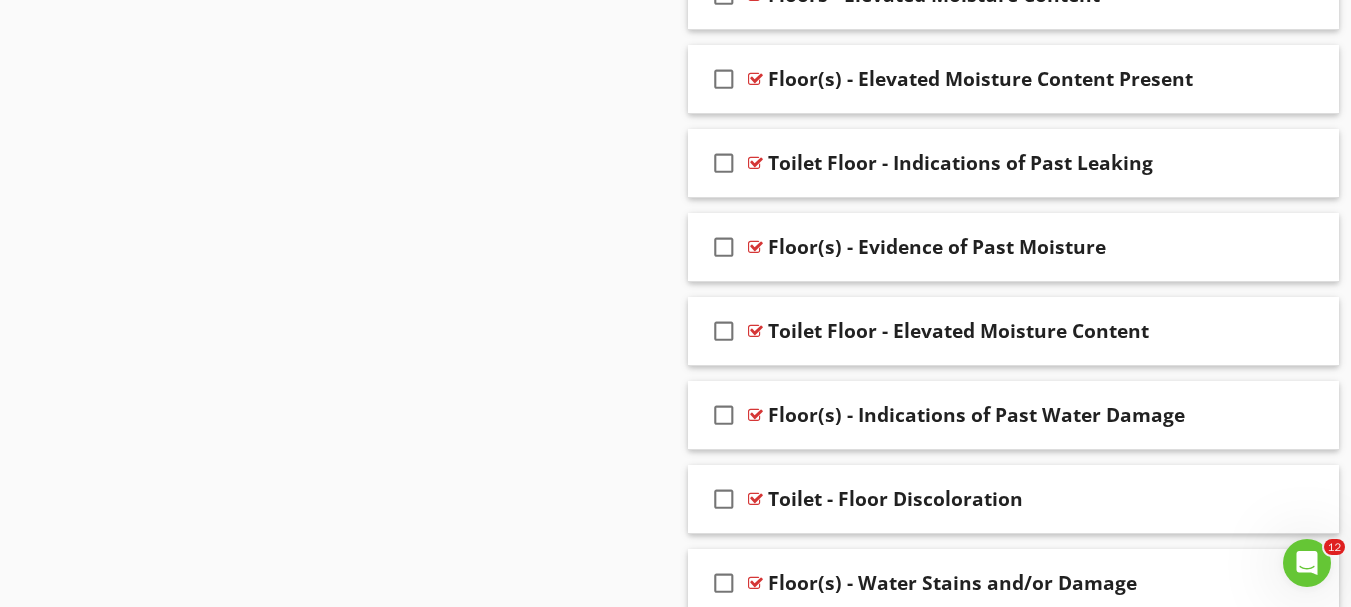 scroll, scrollTop: 4042, scrollLeft: 0, axis: vertical 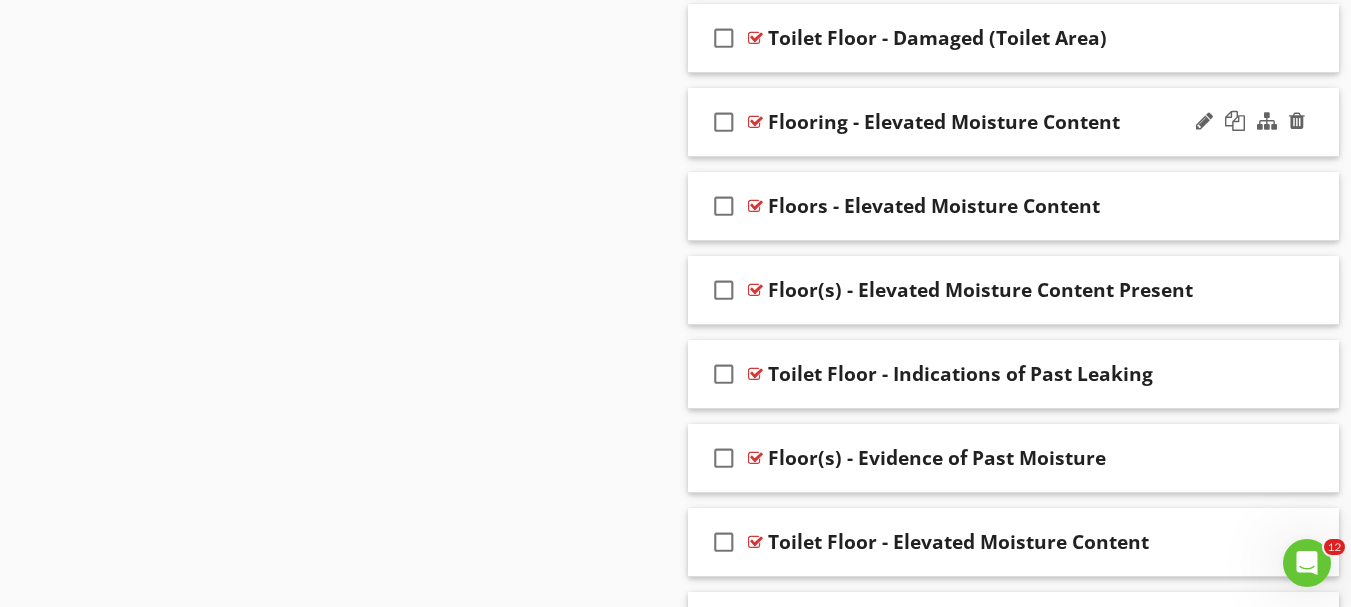 click on "check_box_outline_blank
Flooring - Elevated Moisture Content" at bounding box center [1014, 122] 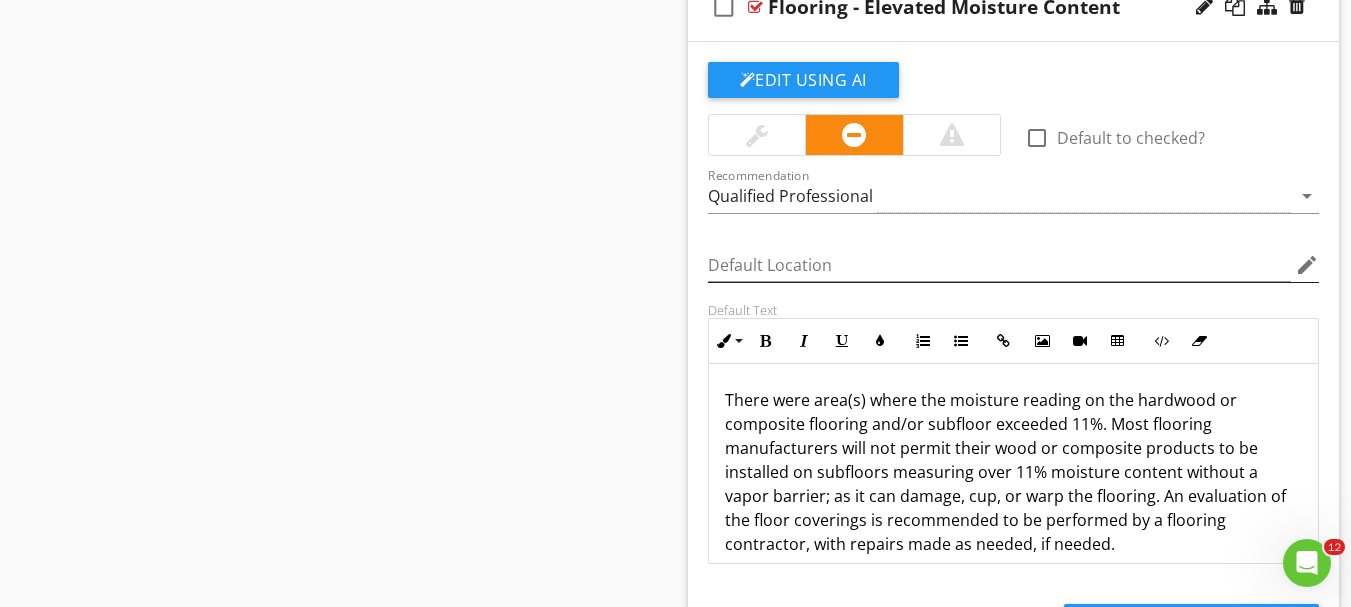 scroll, scrollTop: 4242, scrollLeft: 0, axis: vertical 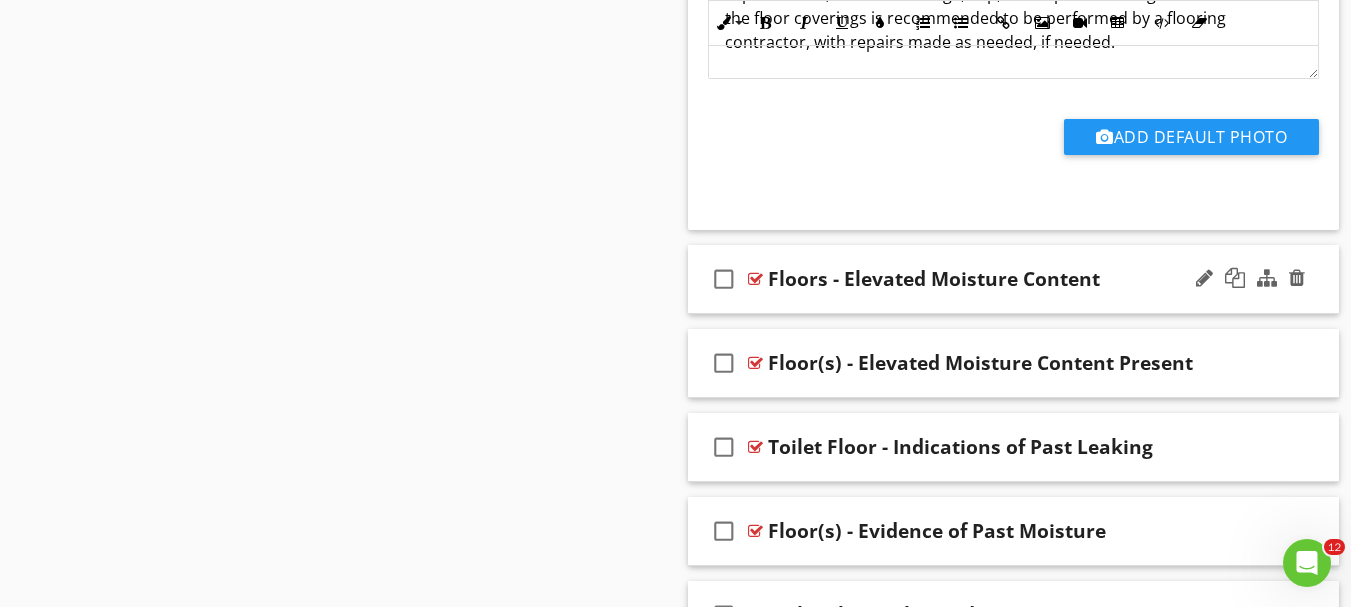 click on "check_box_outline_blank
Floors - Elevated Moisture Content" at bounding box center [1014, 279] 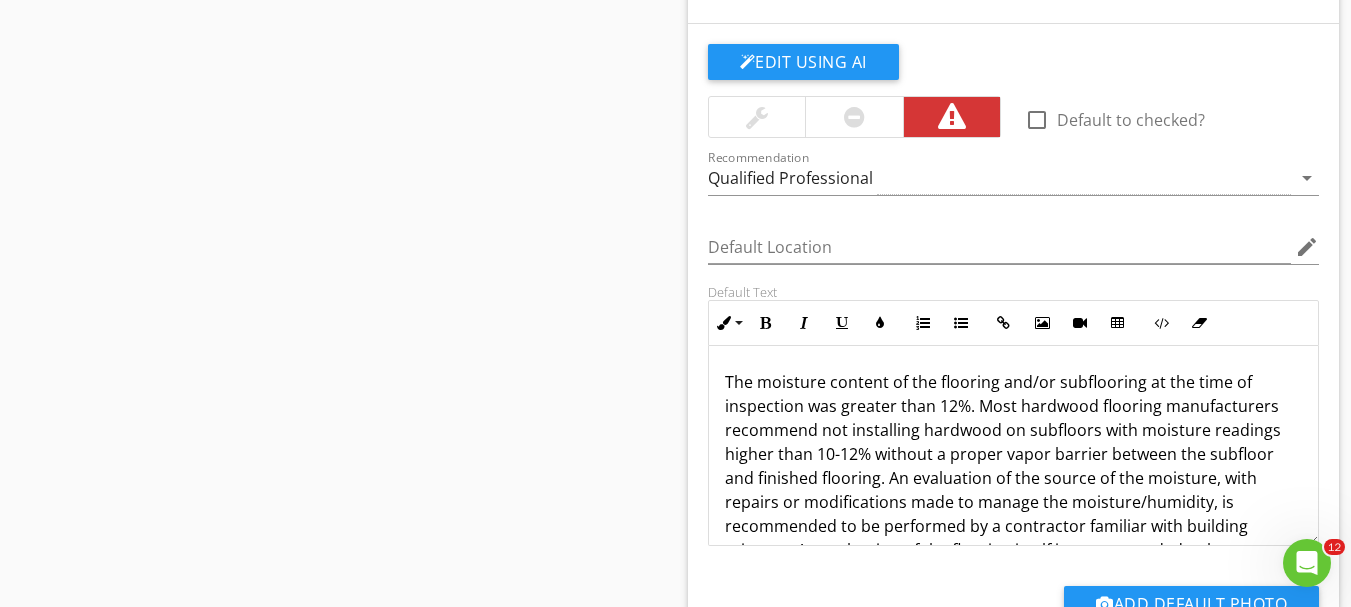 scroll, scrollTop: 4942, scrollLeft: 0, axis: vertical 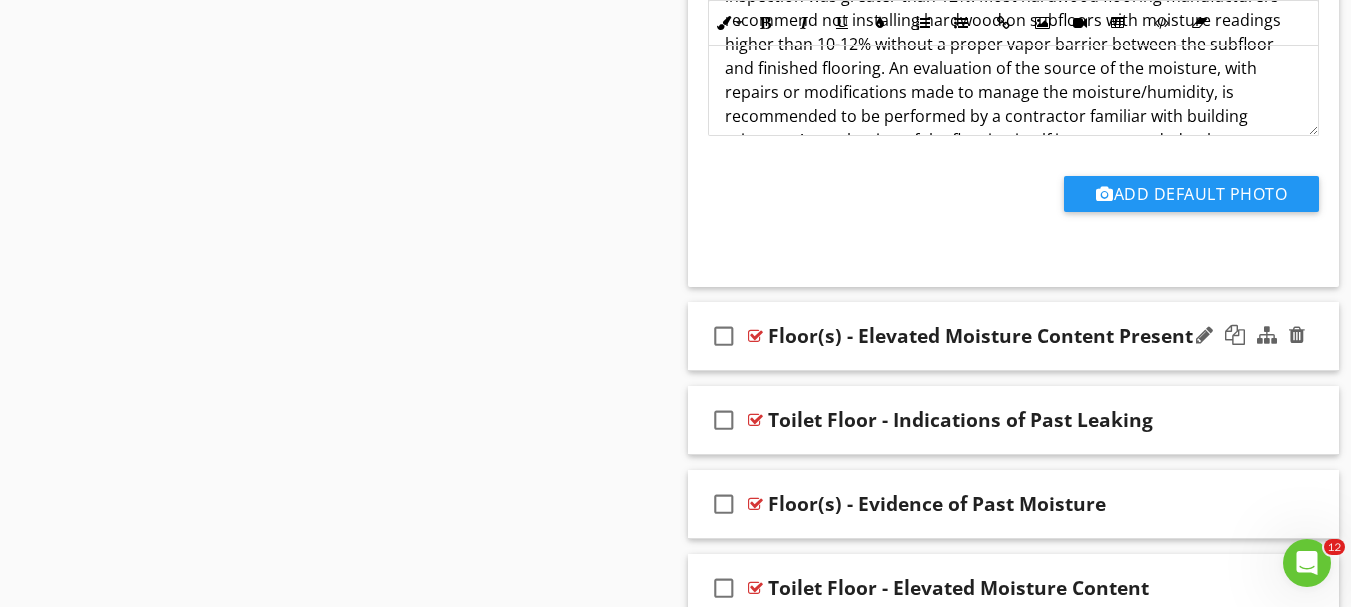 click on "check_box_outline_blank
Floor(s) - Elevated Moisture Content Present" at bounding box center [1014, 336] 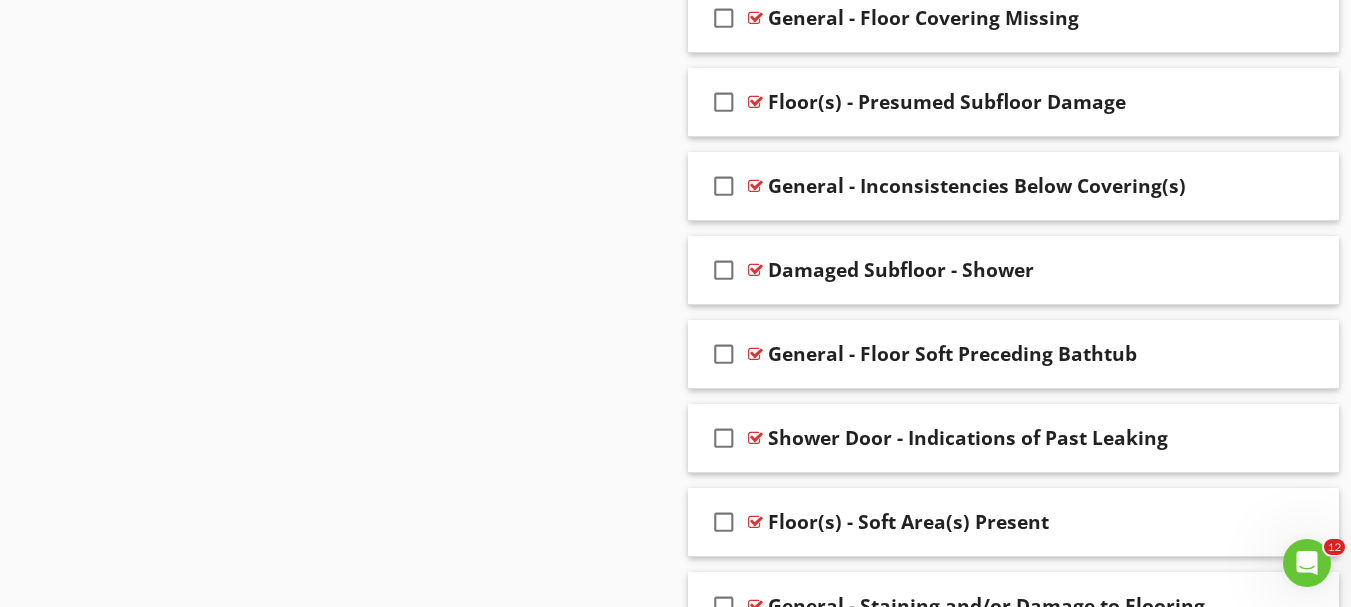 scroll, scrollTop: 3042, scrollLeft: 0, axis: vertical 